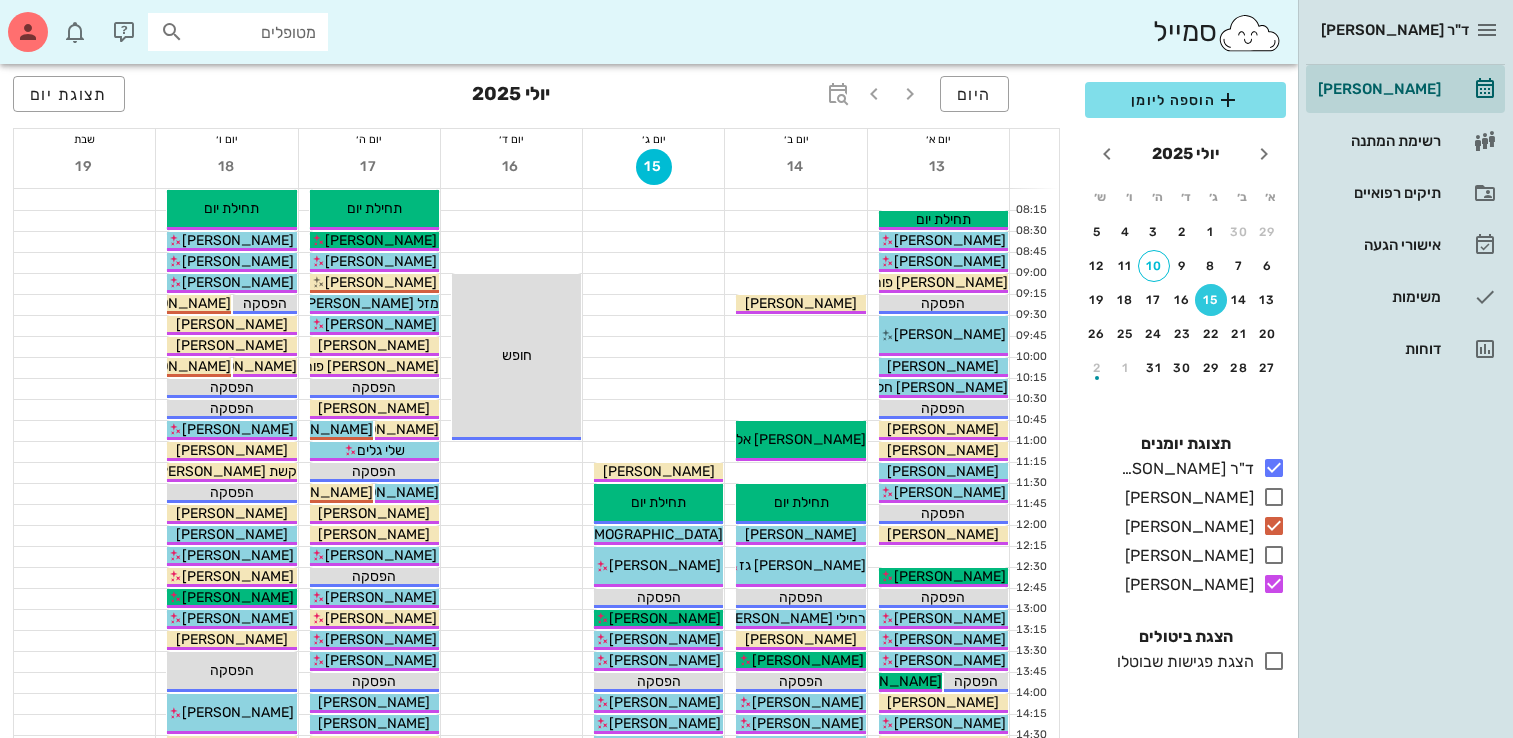 scroll, scrollTop: 0, scrollLeft: 0, axis: both 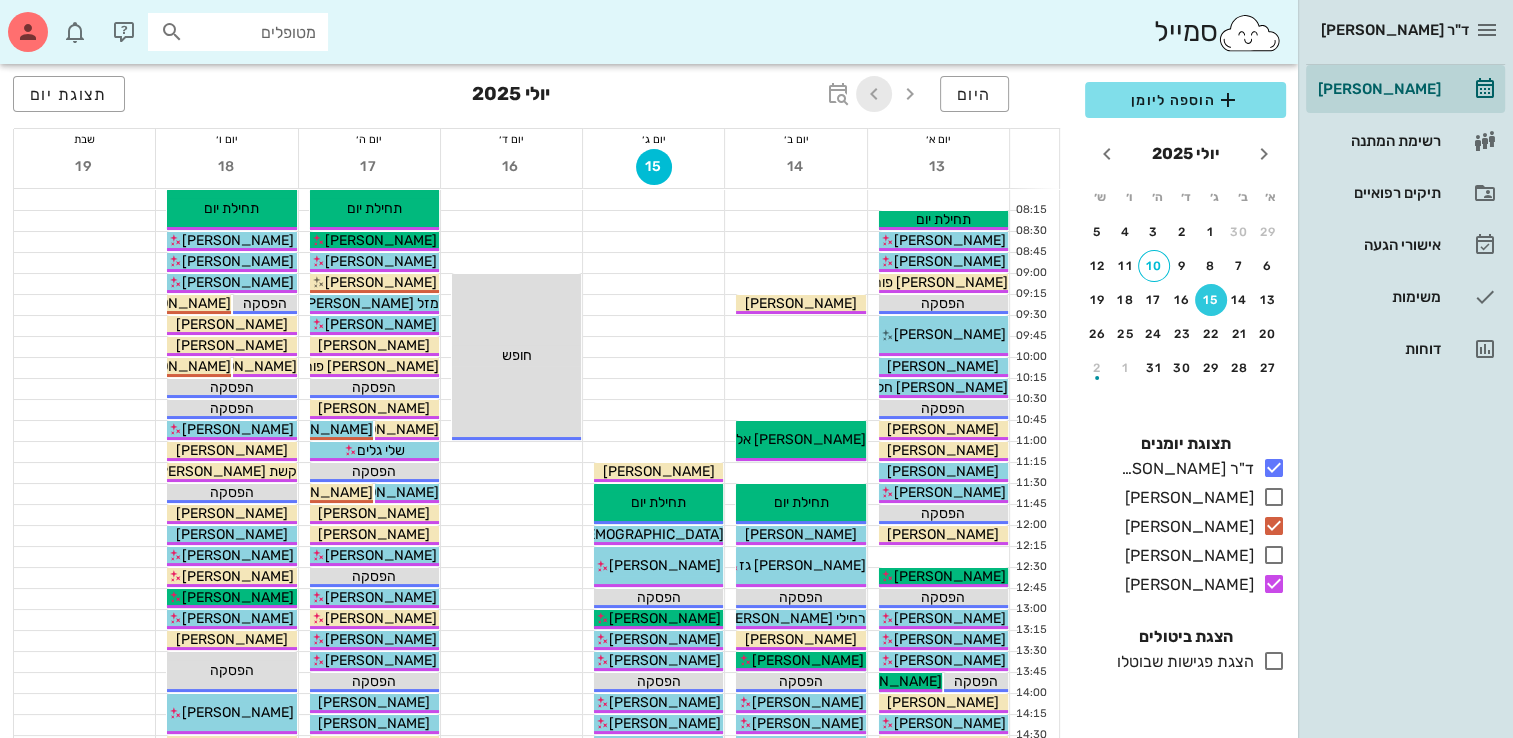click at bounding box center [874, 94] 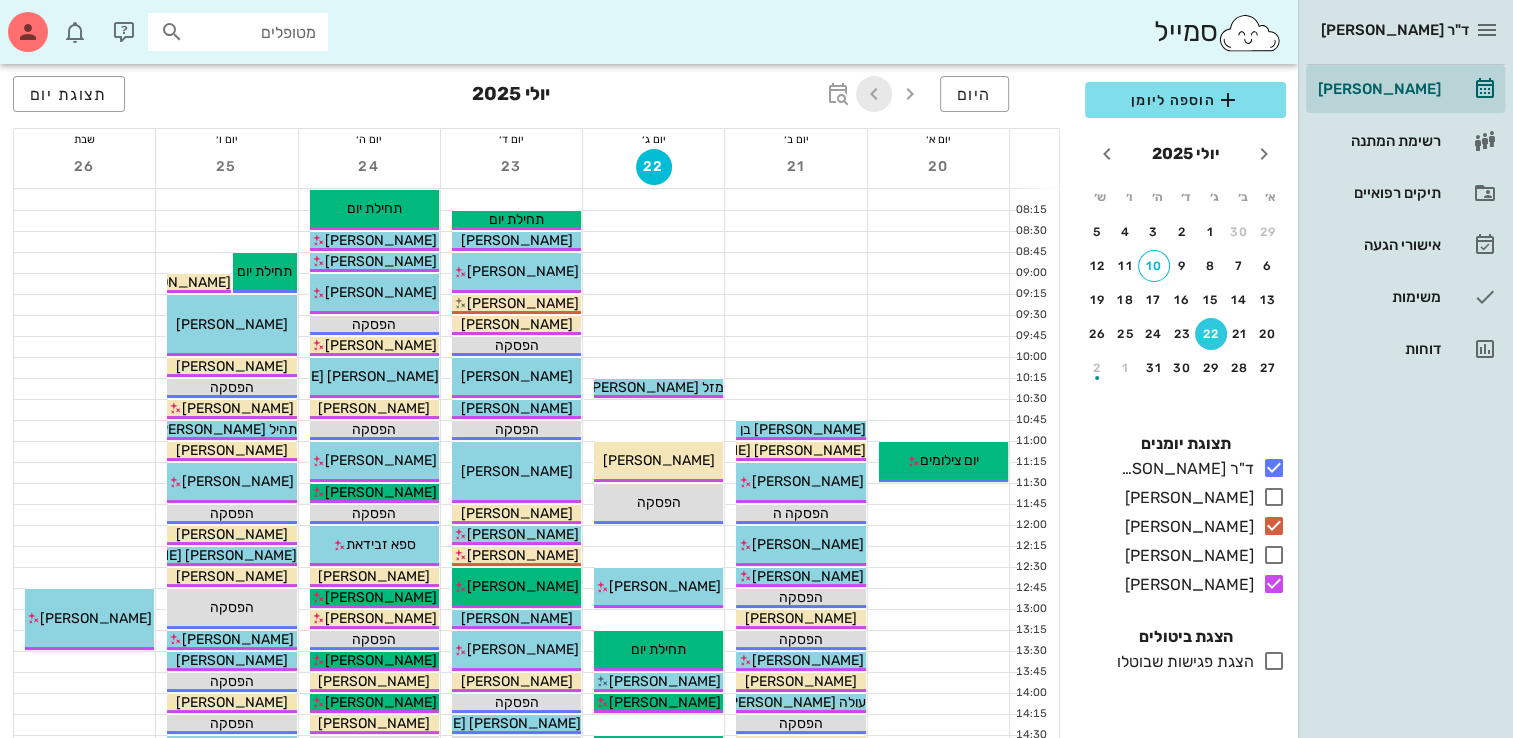 click at bounding box center [874, 94] 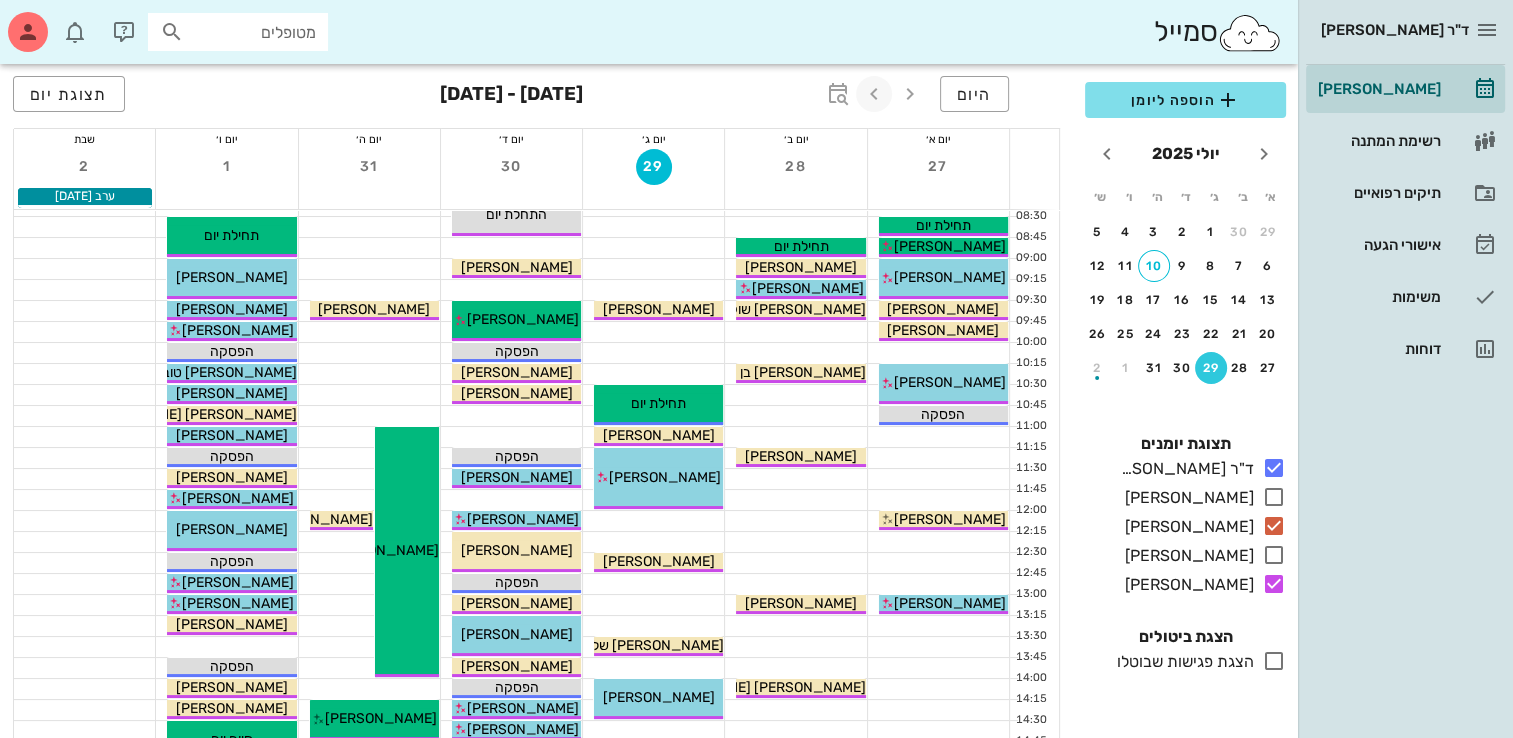scroll, scrollTop: 0, scrollLeft: 0, axis: both 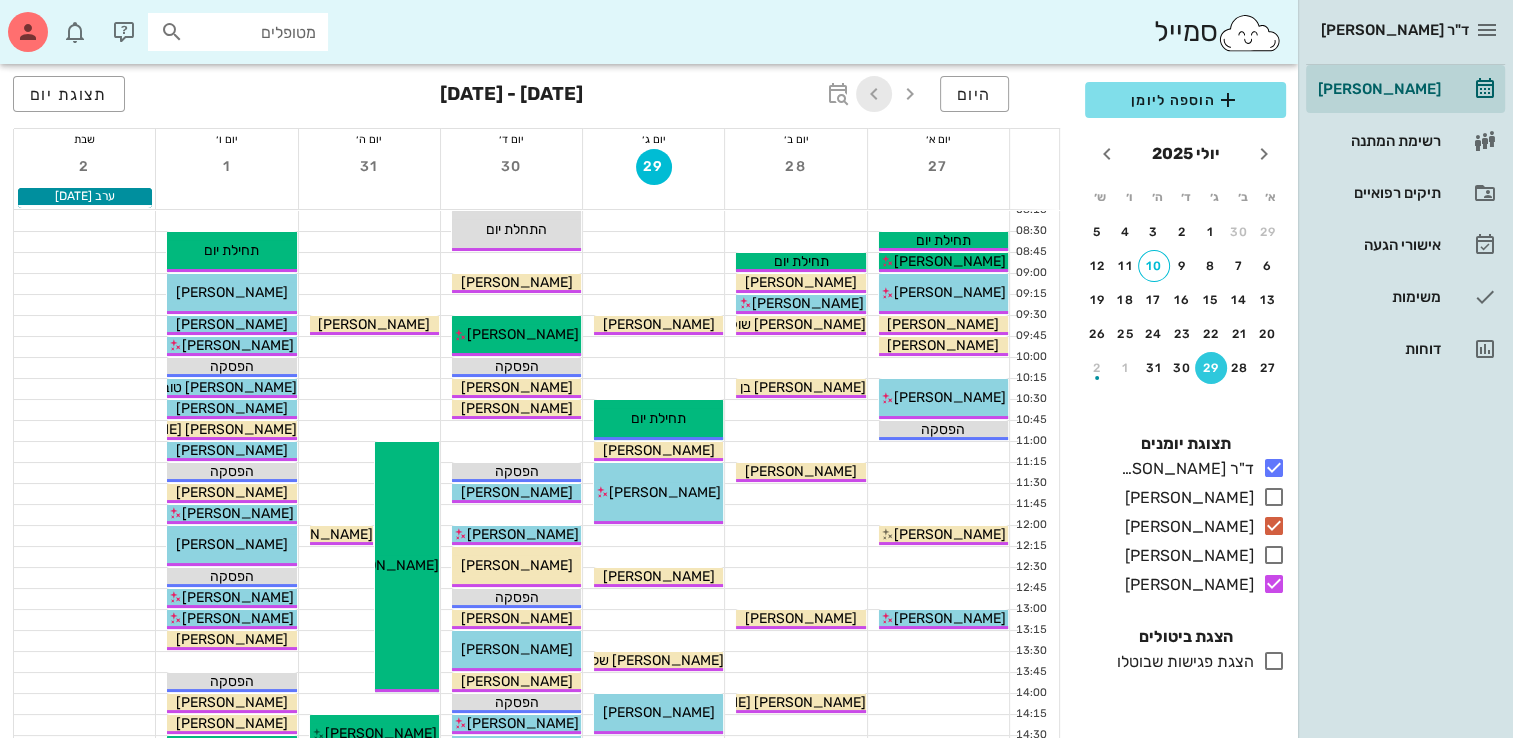 click at bounding box center [874, 94] 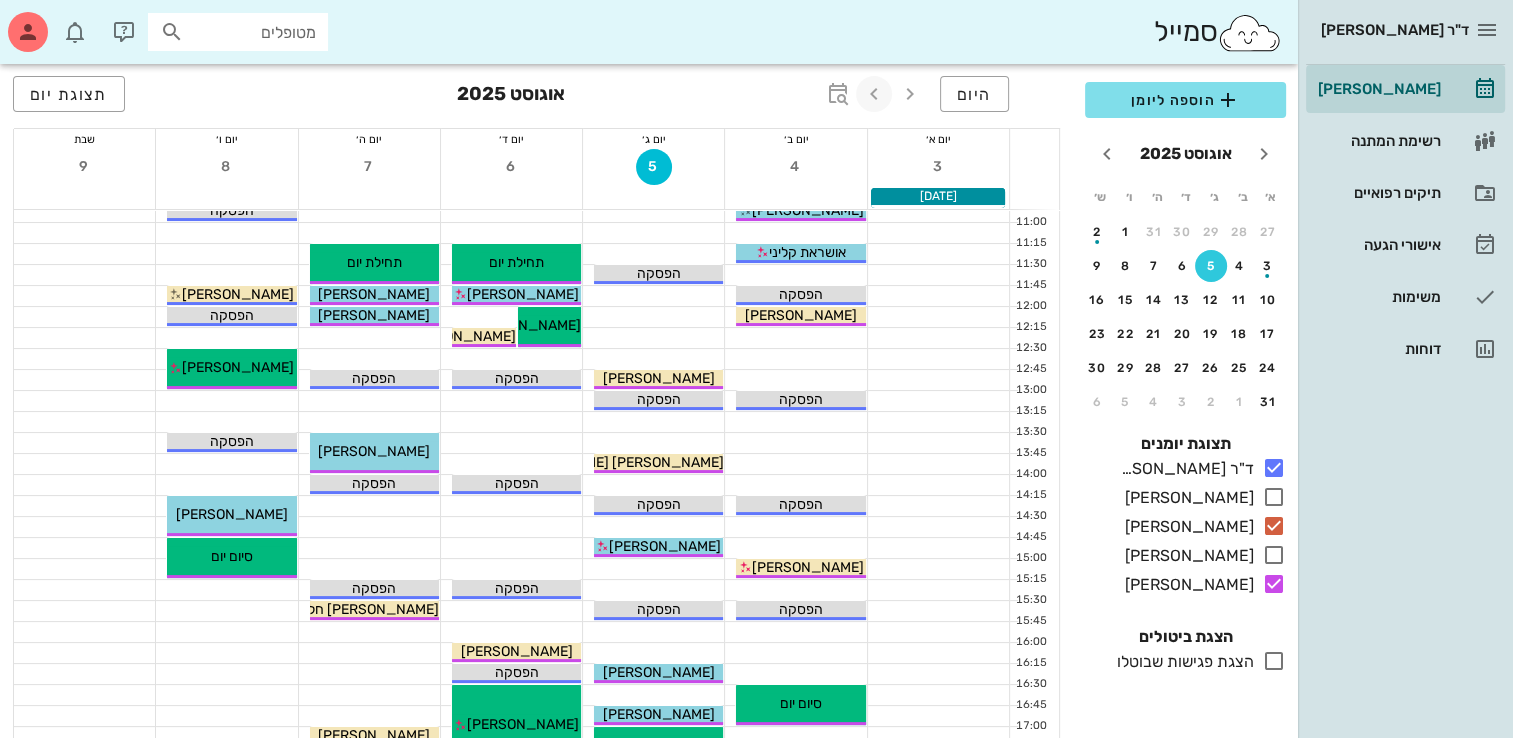 scroll, scrollTop: 221, scrollLeft: 0, axis: vertical 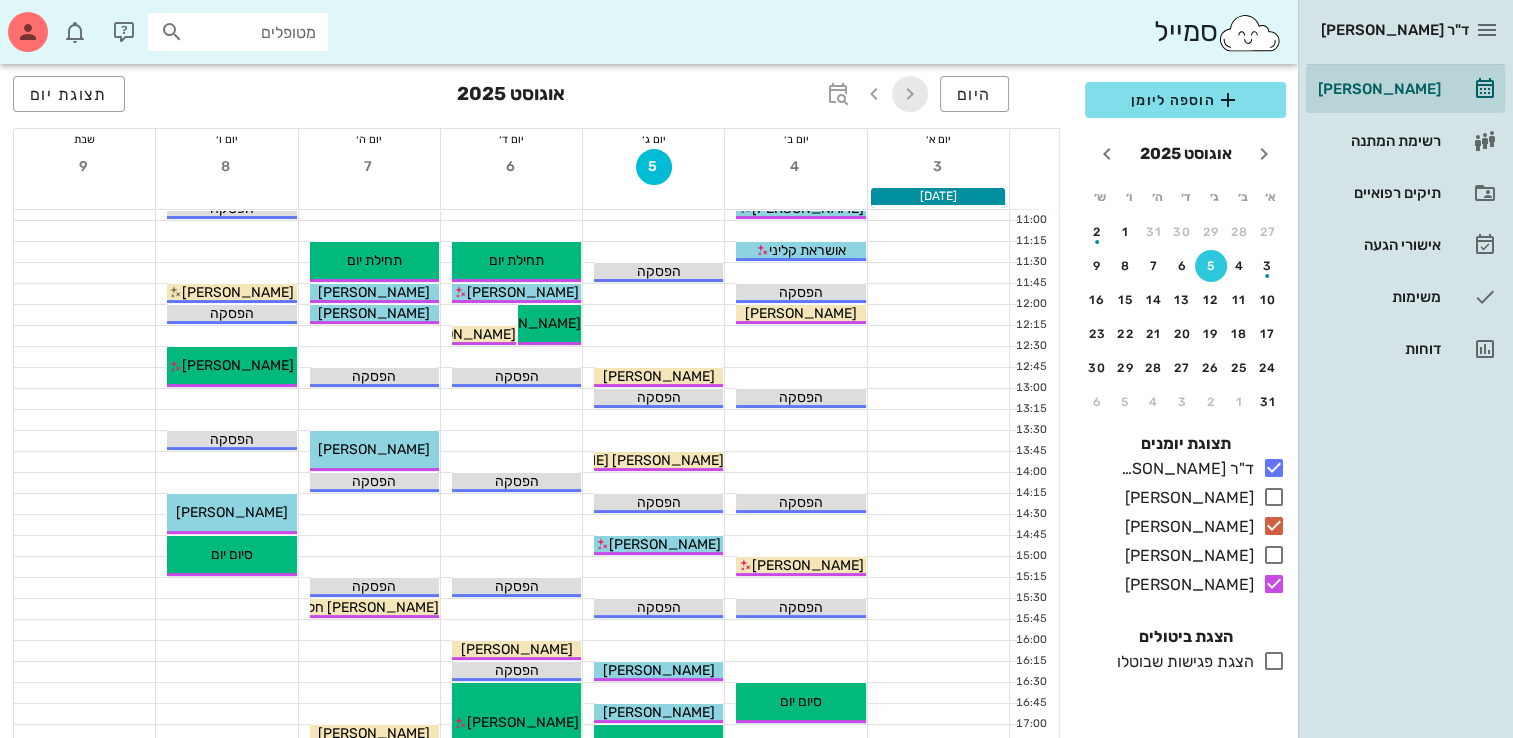 click at bounding box center [910, 94] 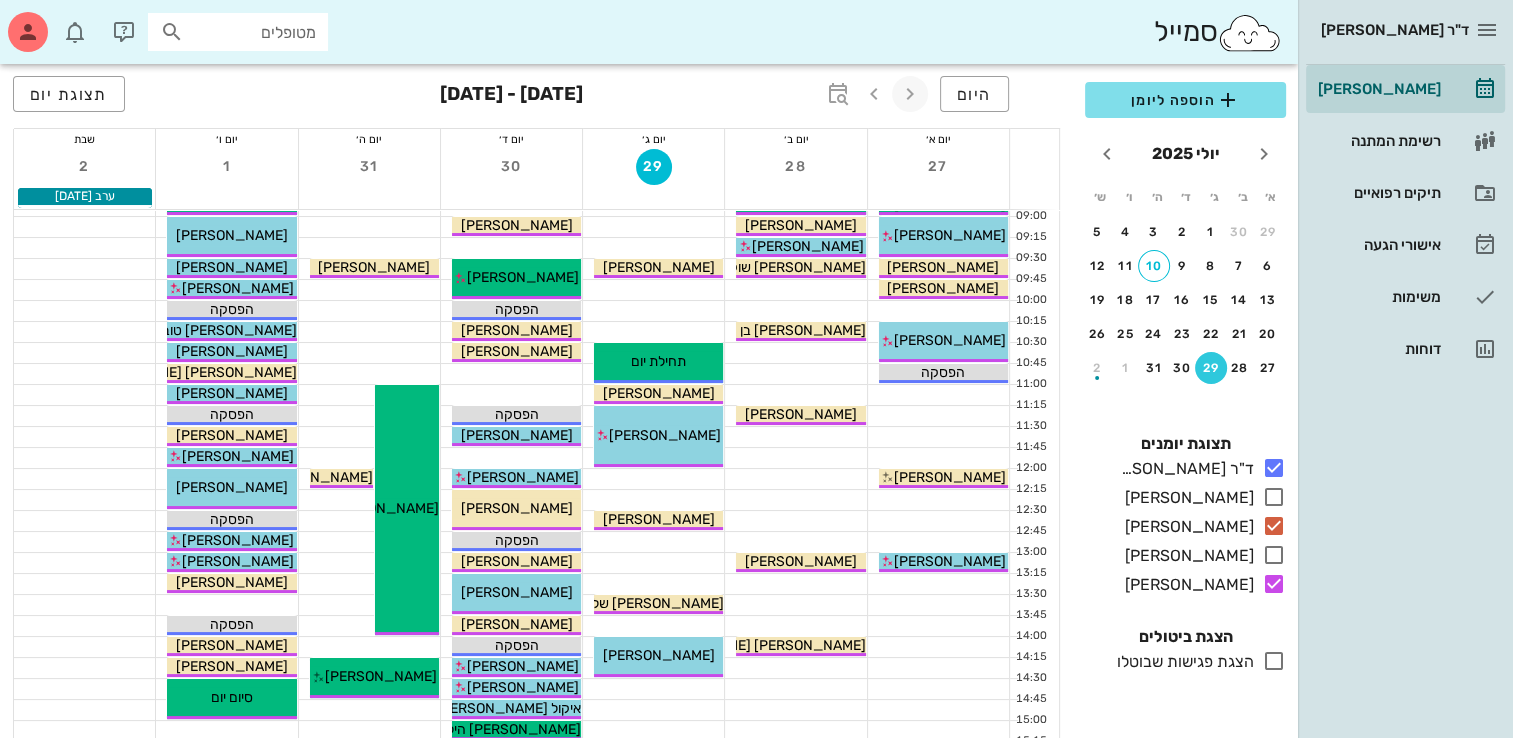 scroll, scrollTop: 0, scrollLeft: 0, axis: both 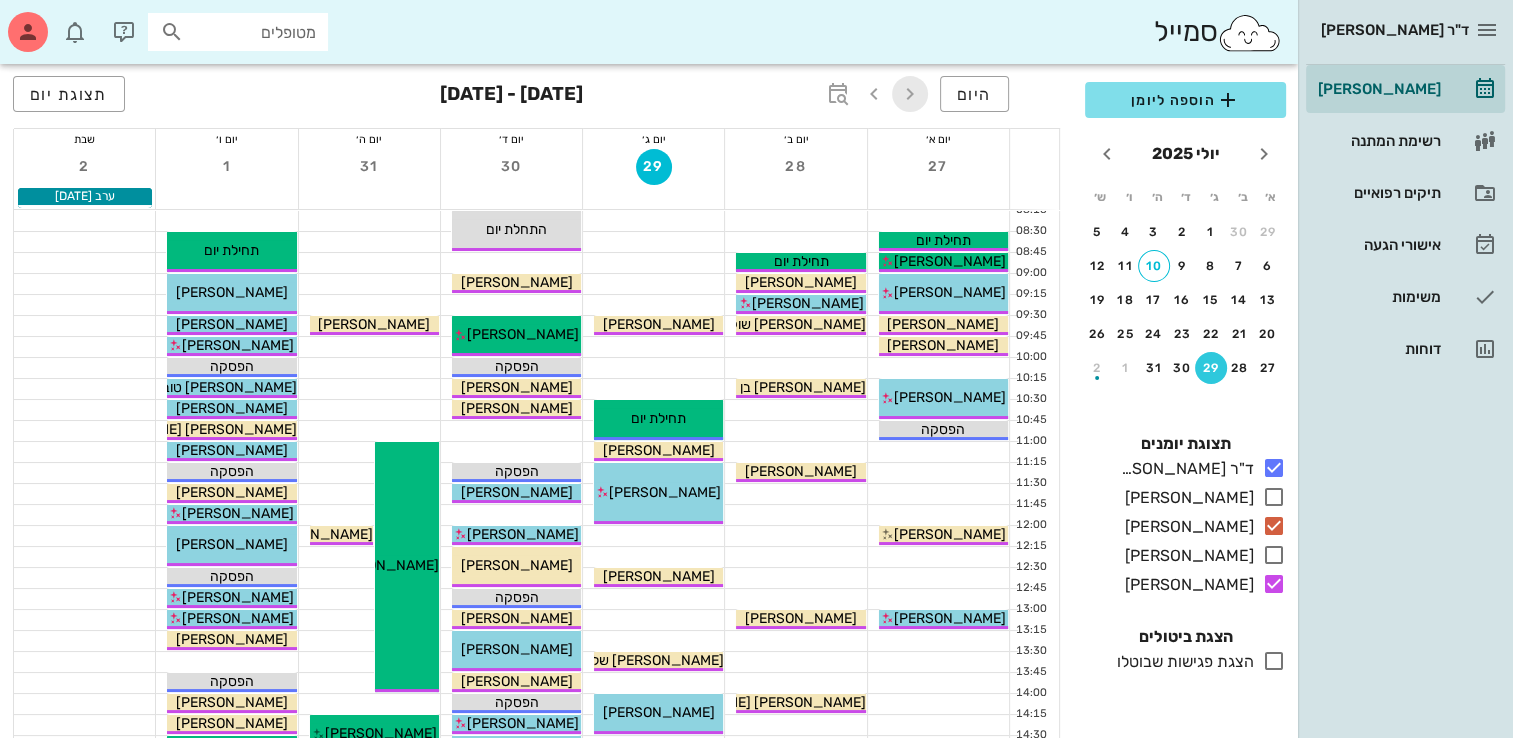 click at bounding box center [910, 94] 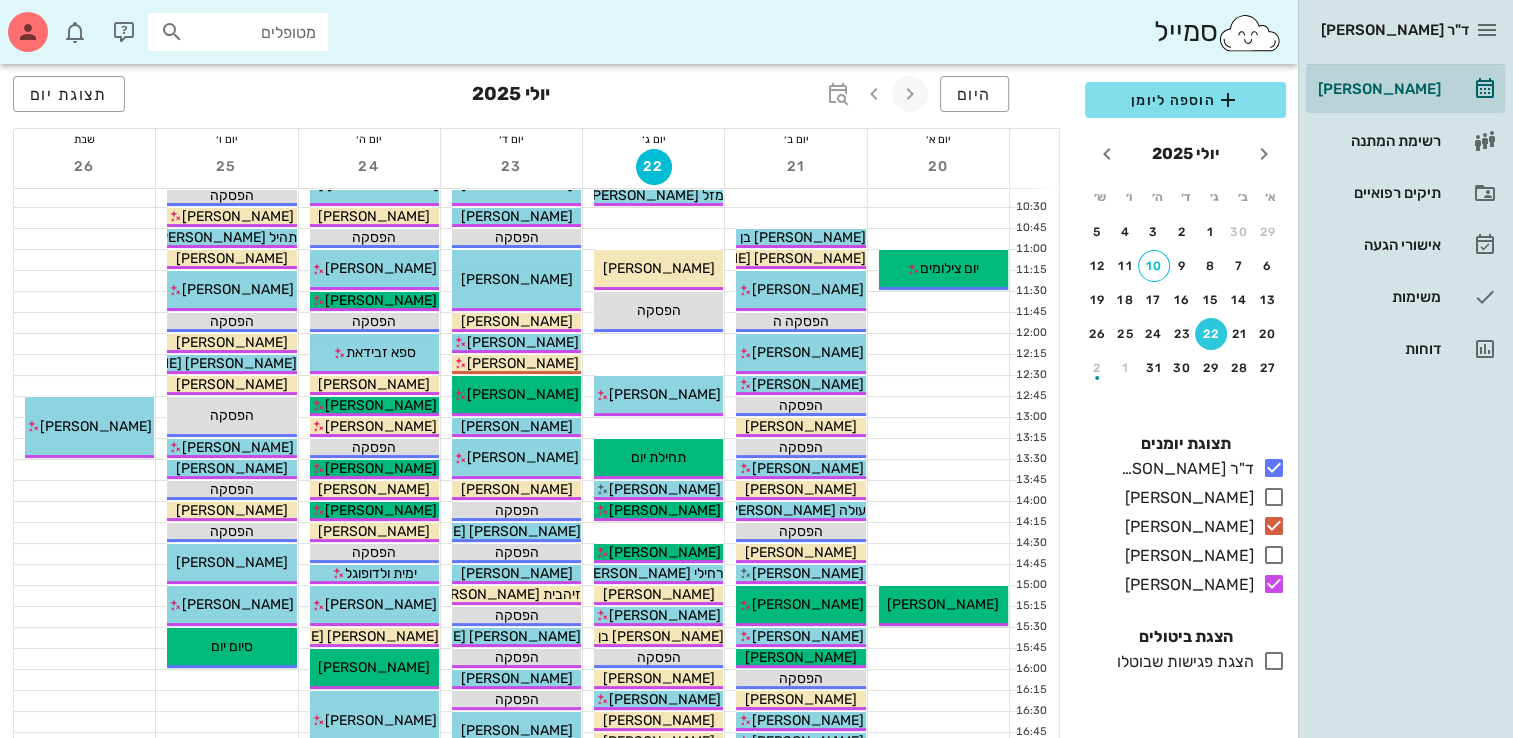 scroll, scrollTop: 200, scrollLeft: 0, axis: vertical 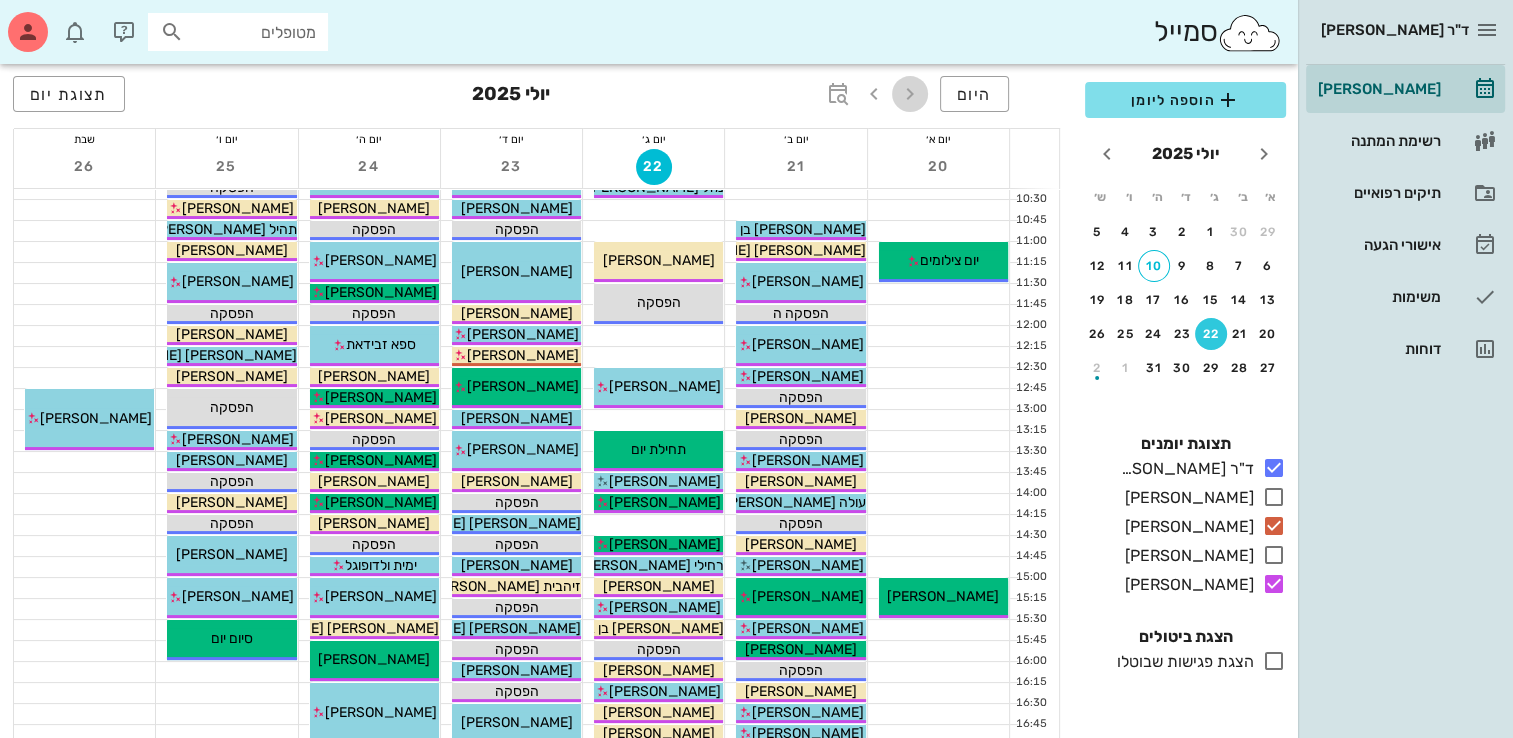 click at bounding box center (910, 94) 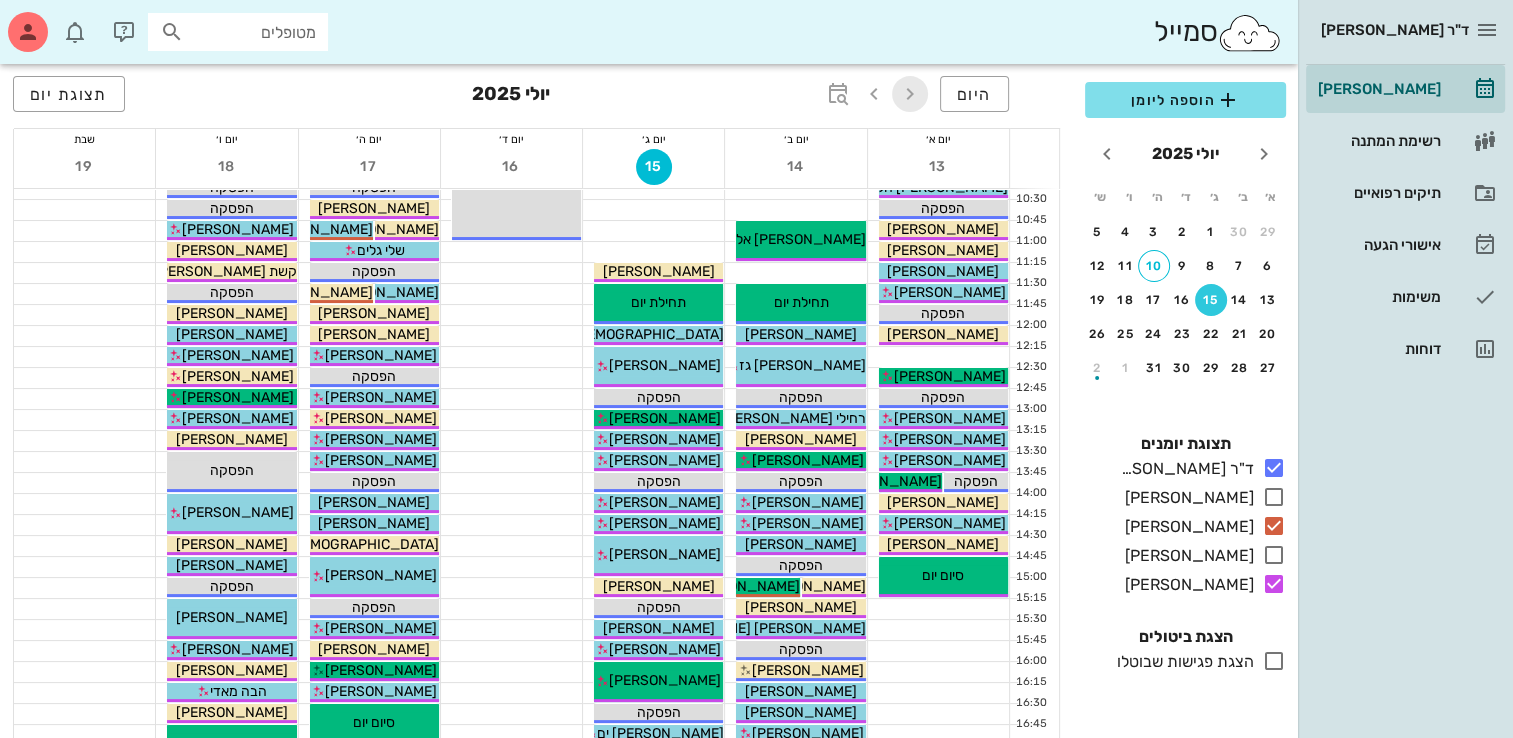 click at bounding box center [910, 94] 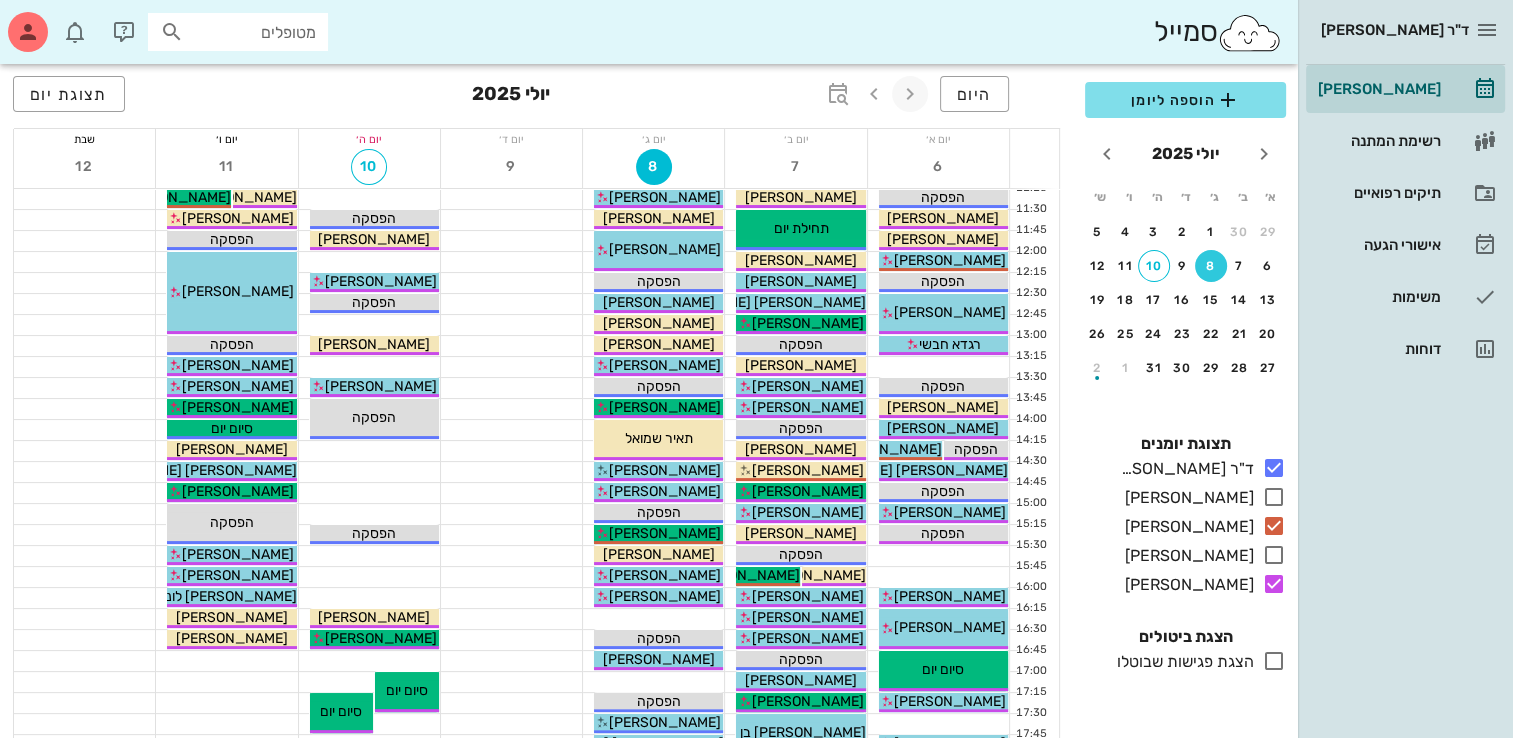 scroll, scrollTop: 268, scrollLeft: 0, axis: vertical 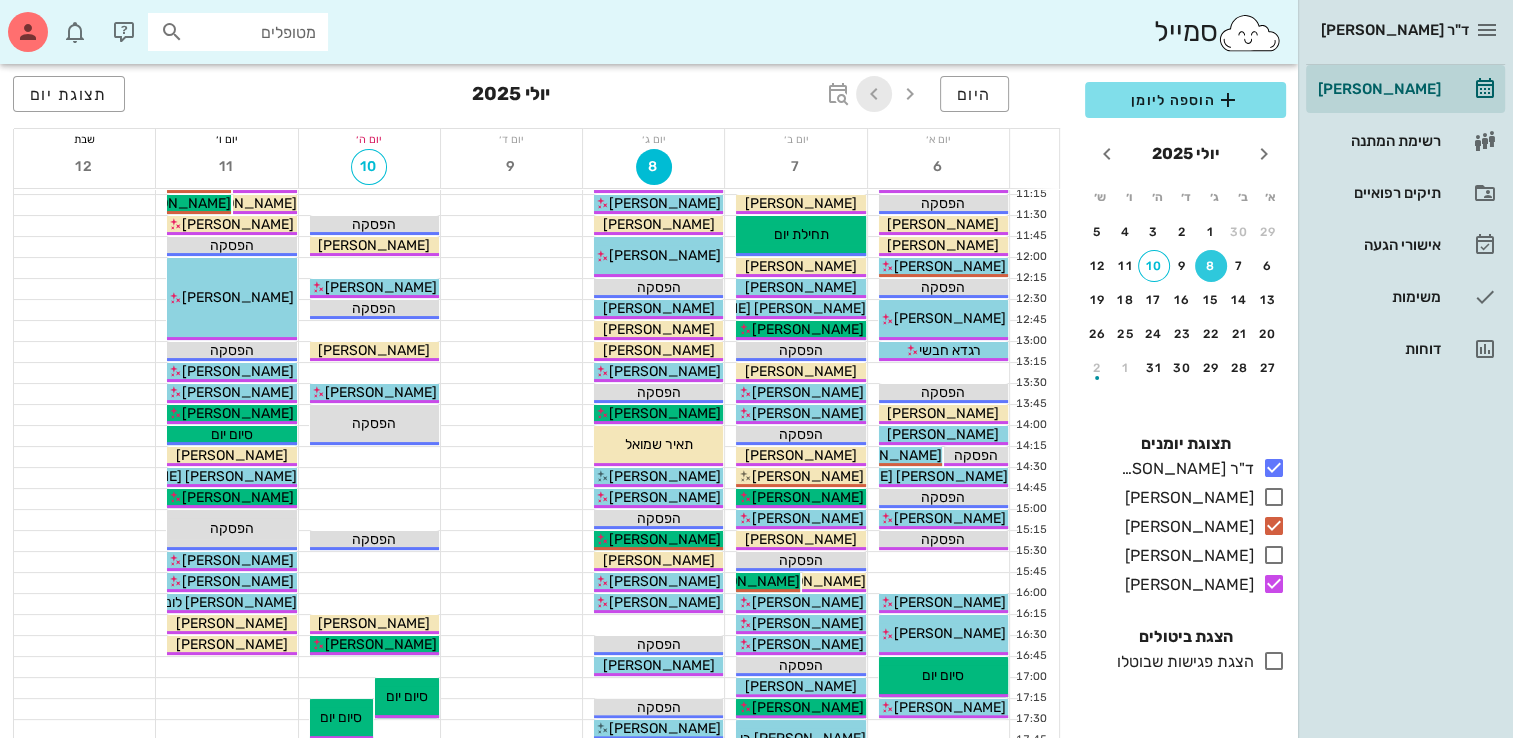 click at bounding box center (874, 94) 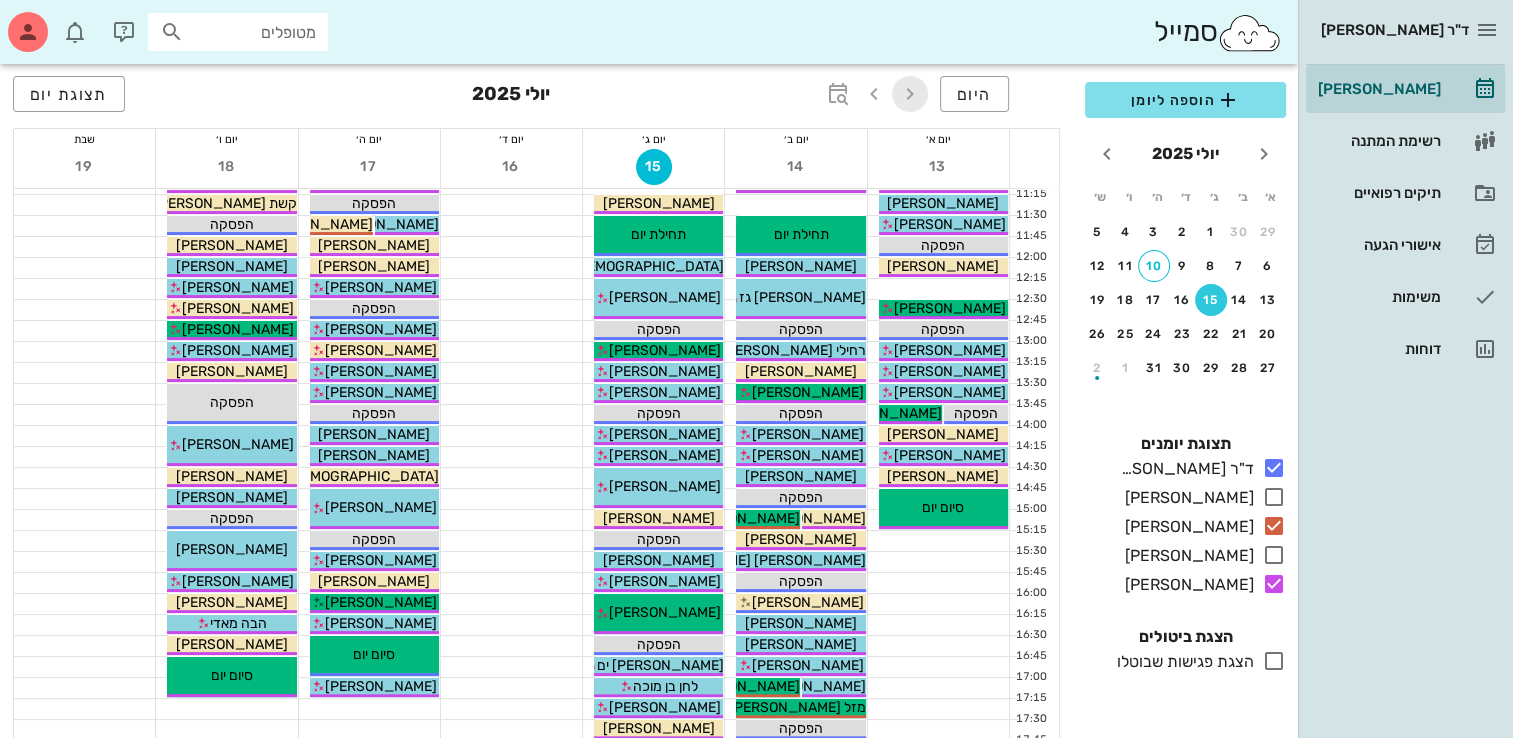 click at bounding box center [910, 94] 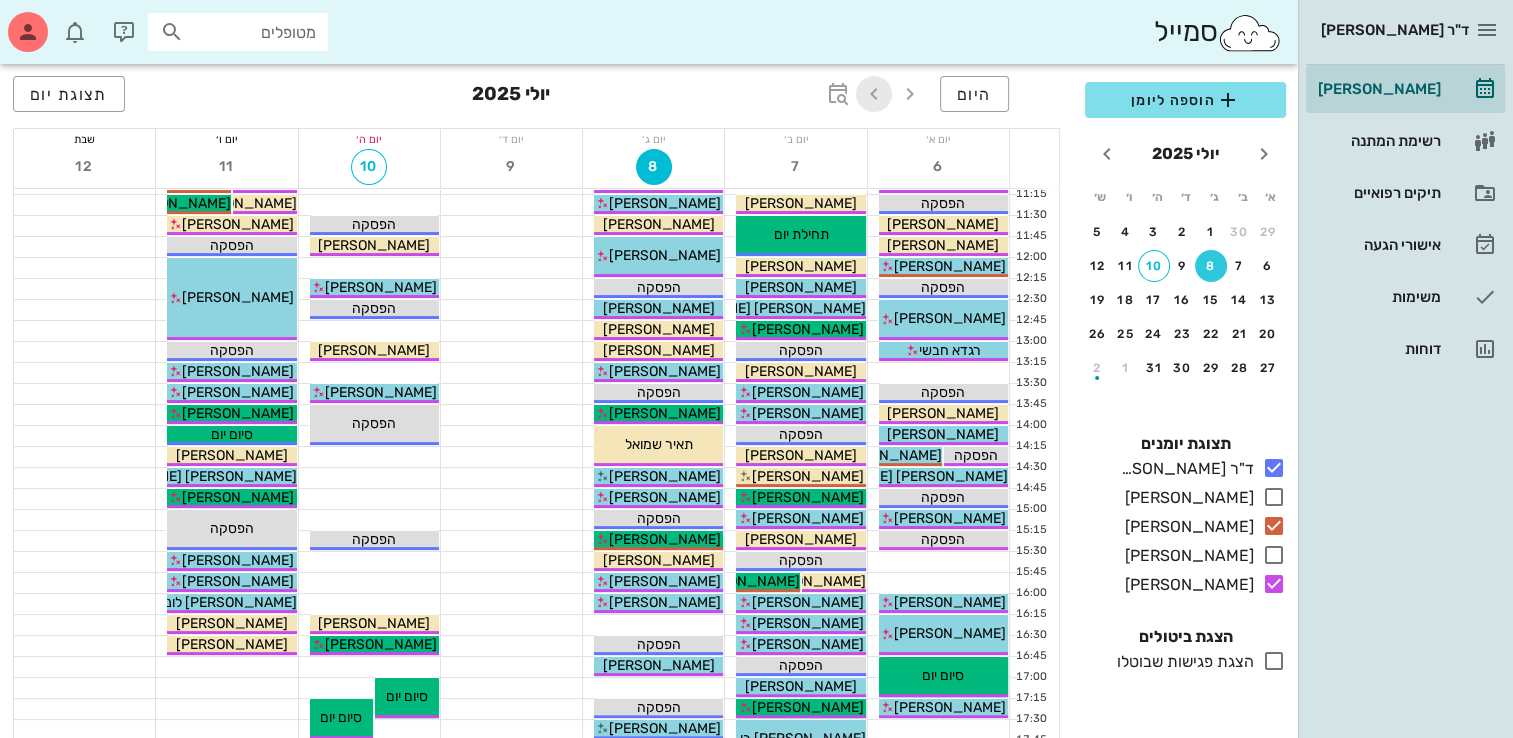 click at bounding box center [874, 94] 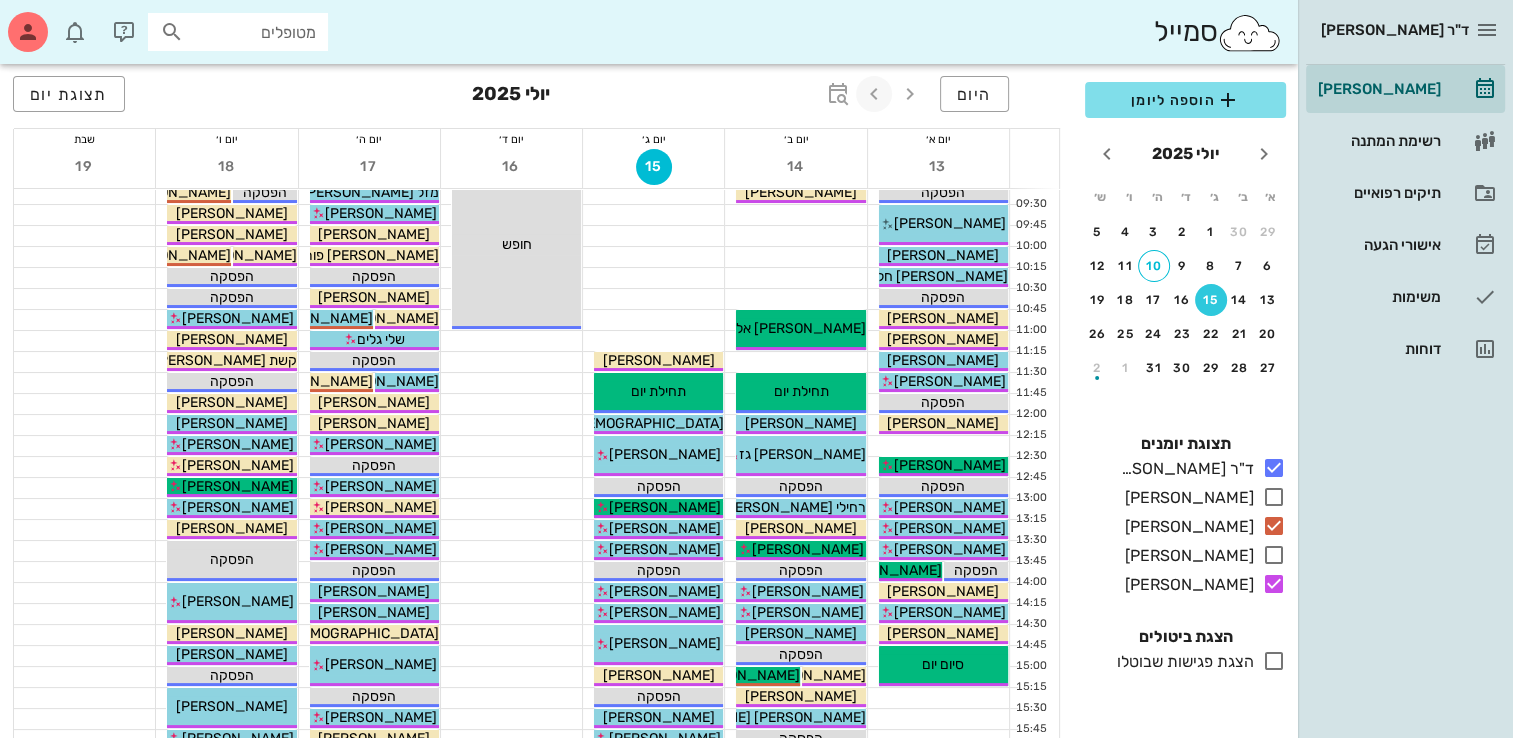 scroll, scrollTop: 109, scrollLeft: 0, axis: vertical 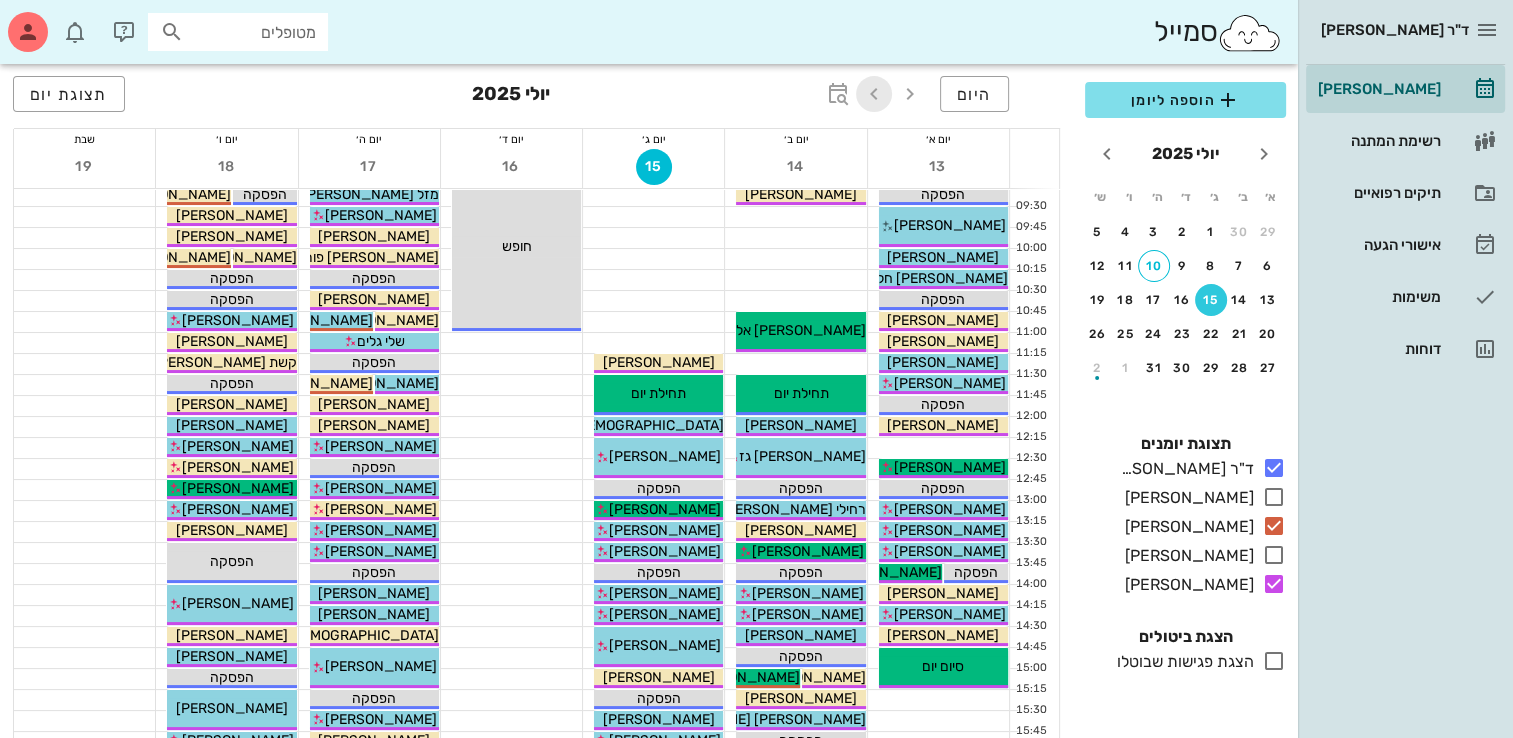 click at bounding box center (874, 94) 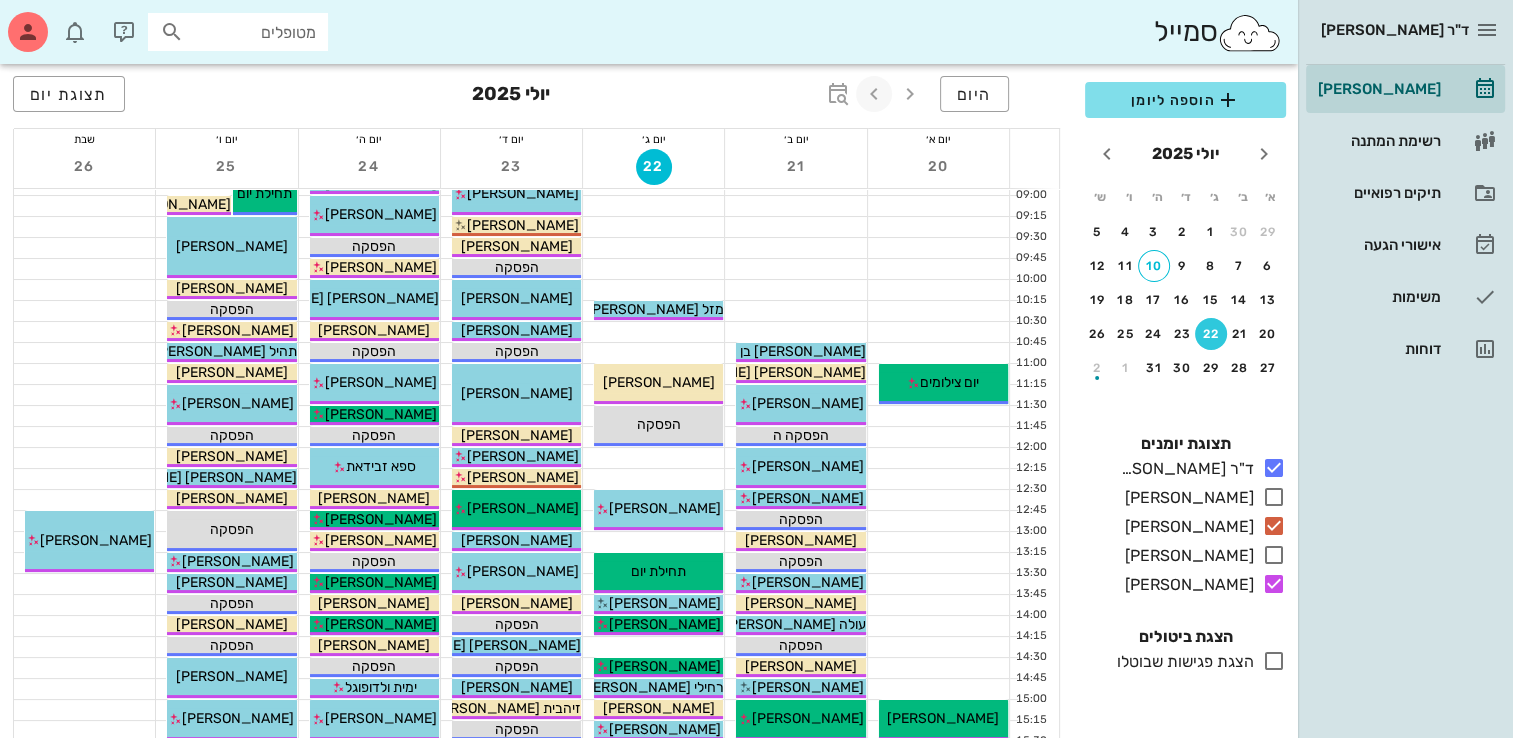 scroll, scrollTop: 0, scrollLeft: 0, axis: both 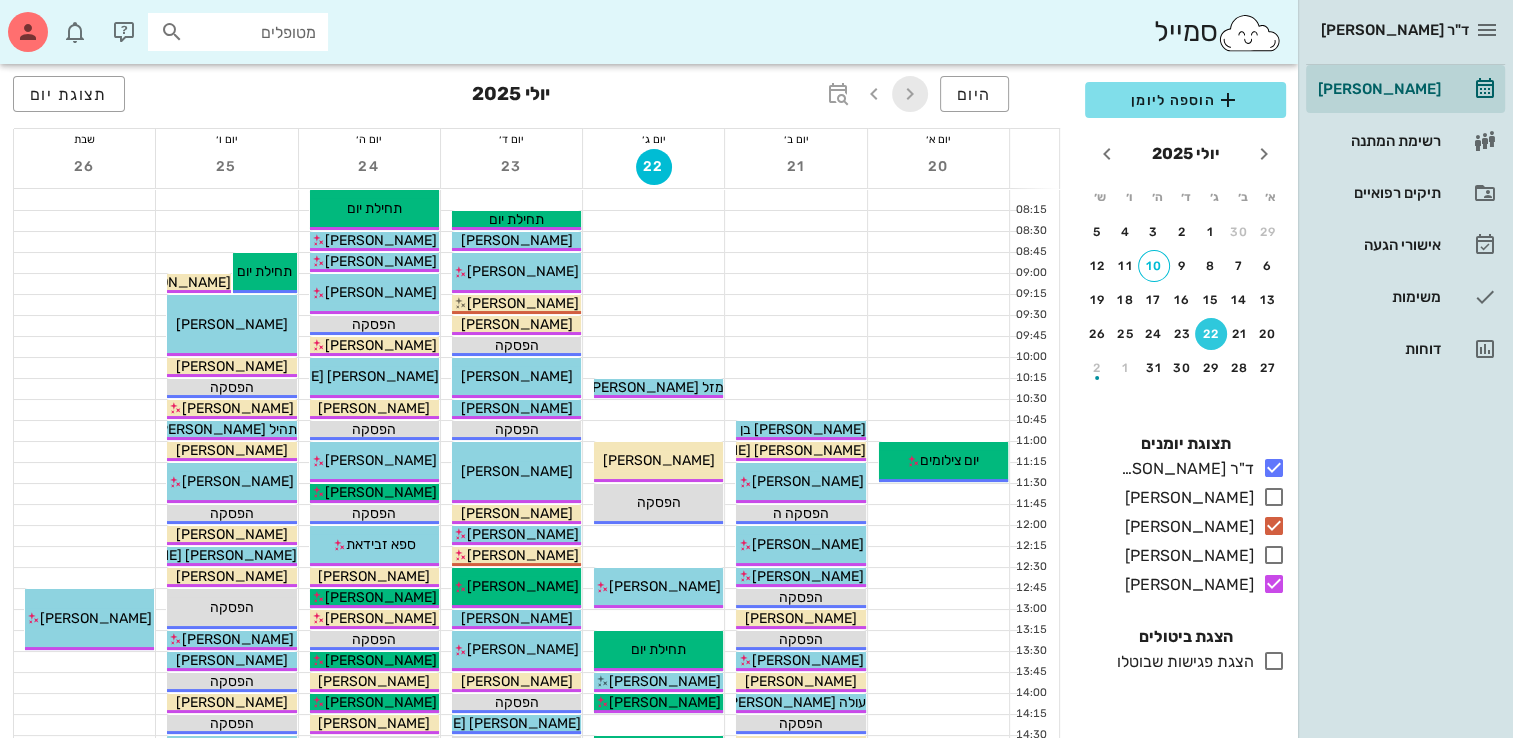 click at bounding box center [910, 94] 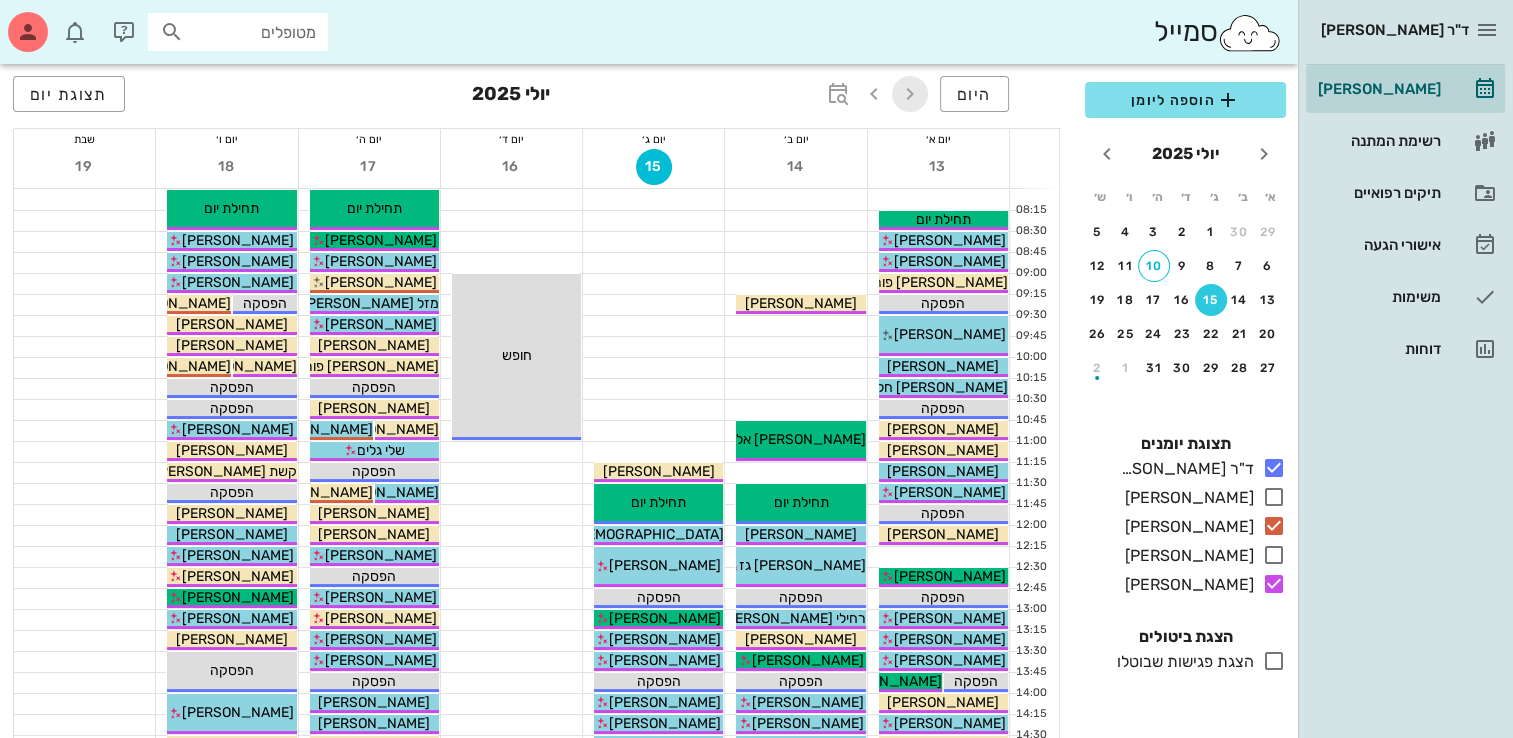 click at bounding box center (910, 94) 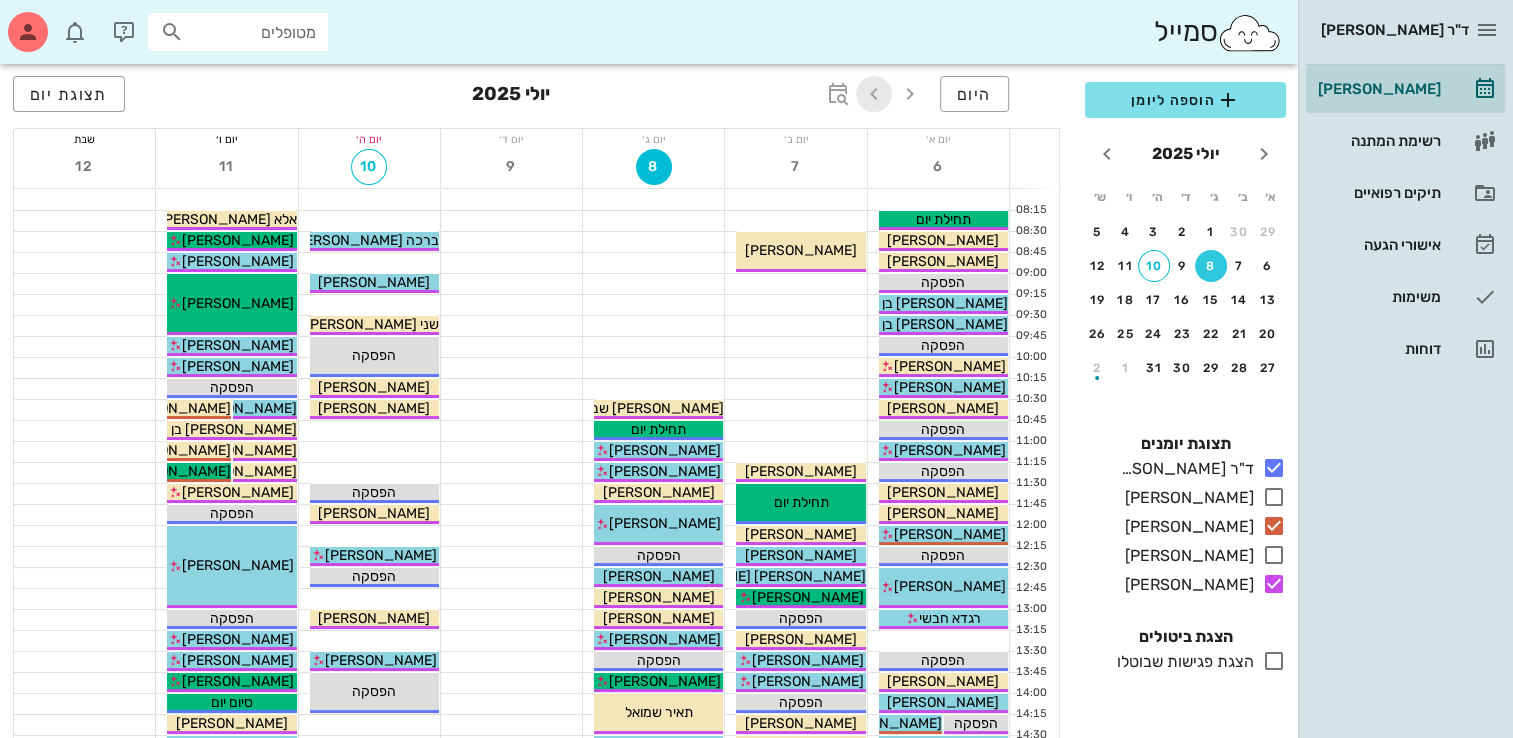 click at bounding box center (874, 94) 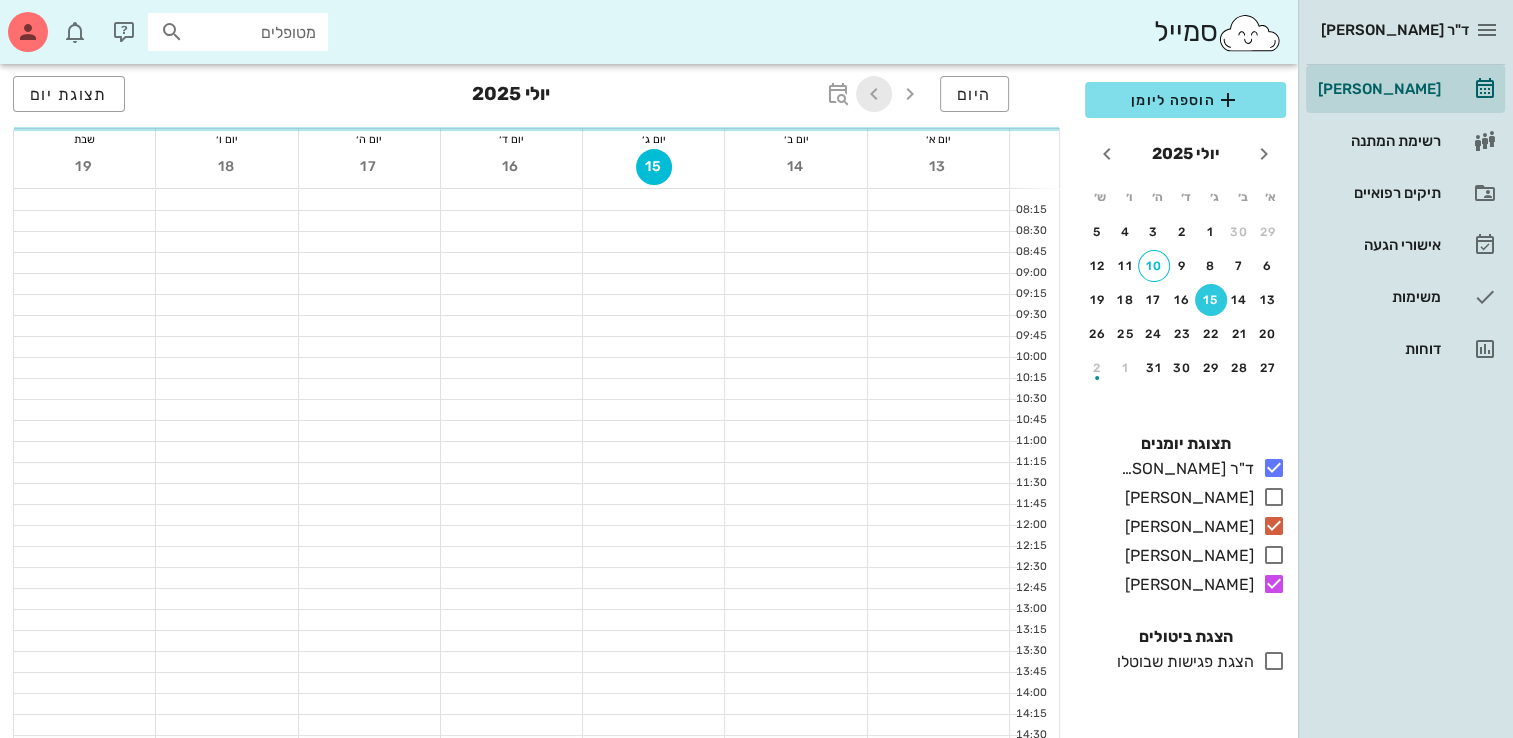 click at bounding box center [874, 94] 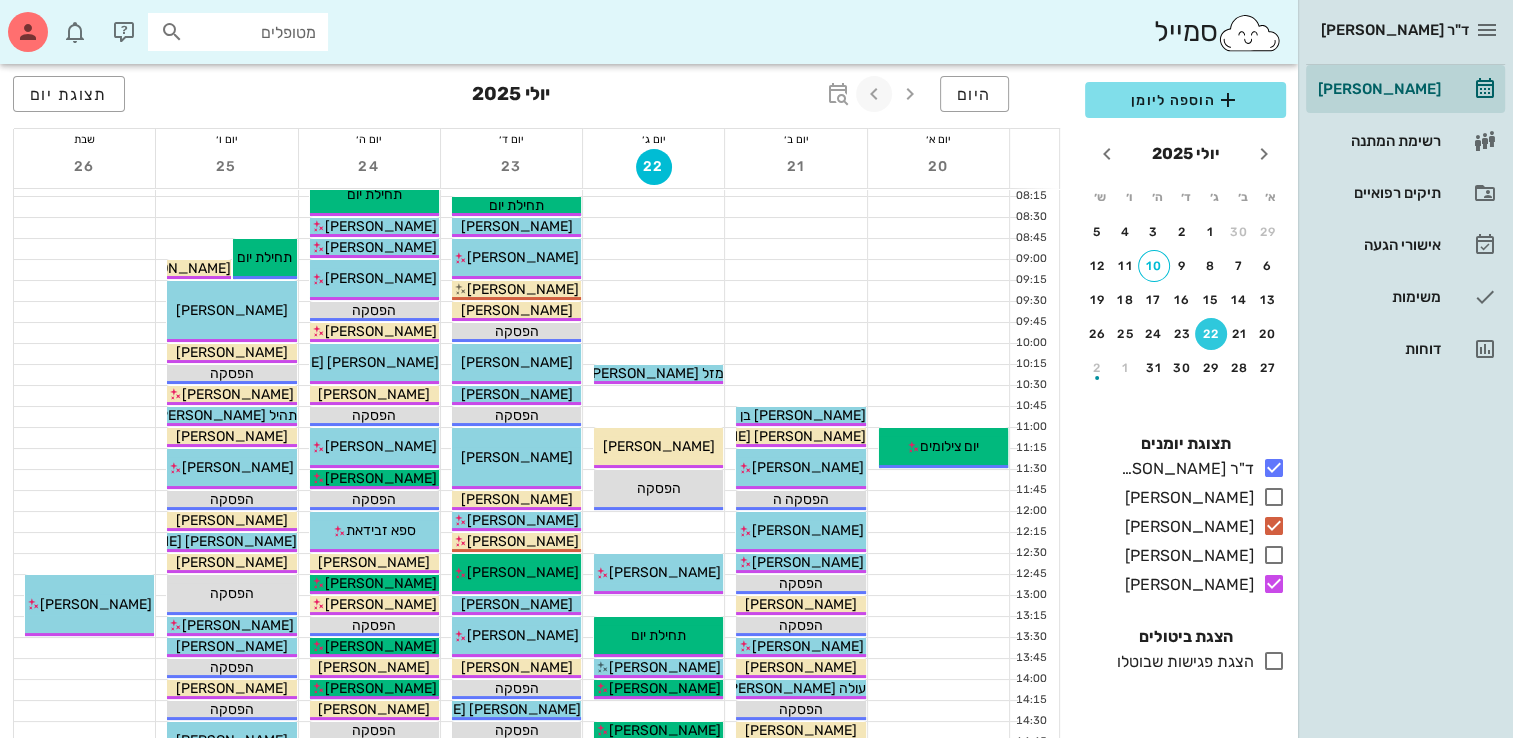 scroll, scrollTop: 0, scrollLeft: 0, axis: both 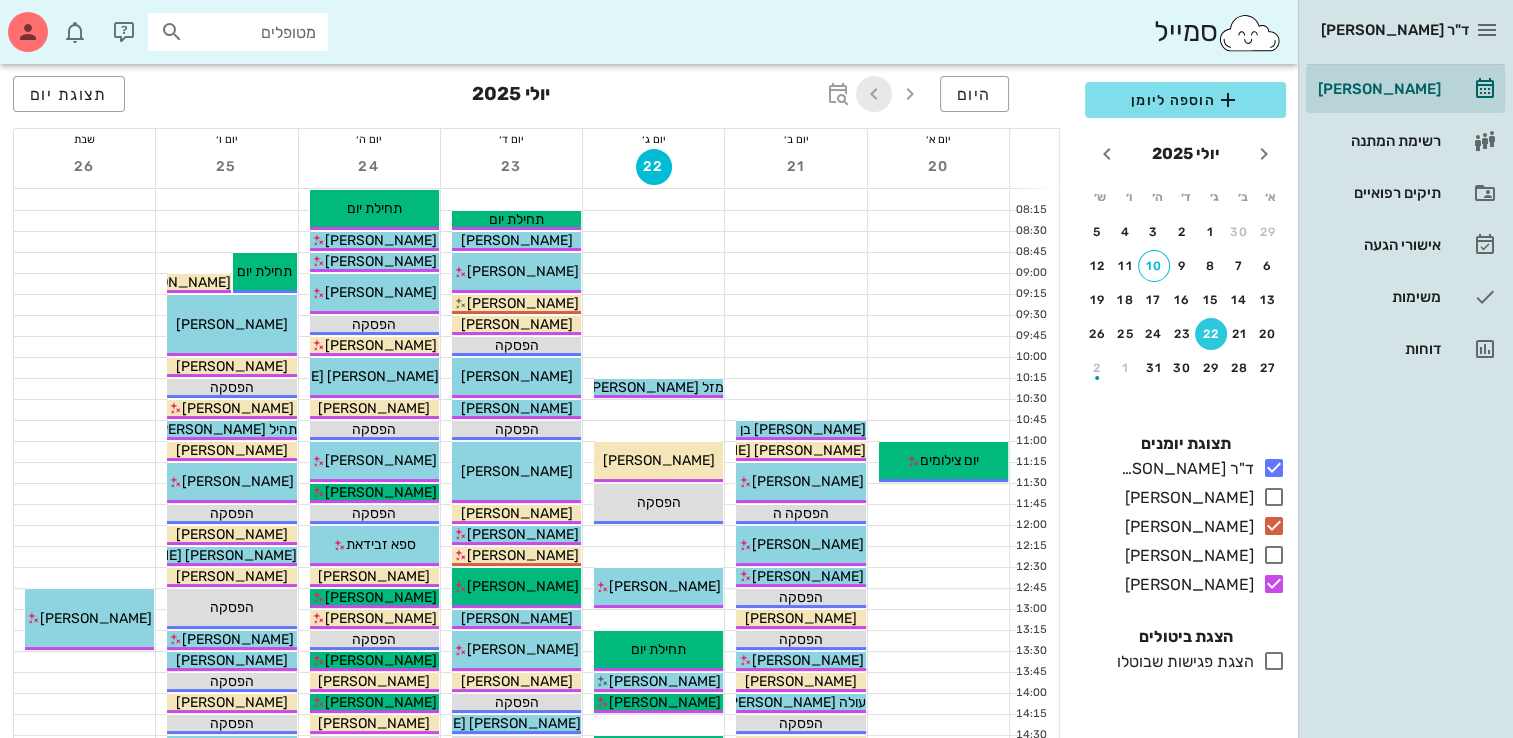 click at bounding box center (874, 94) 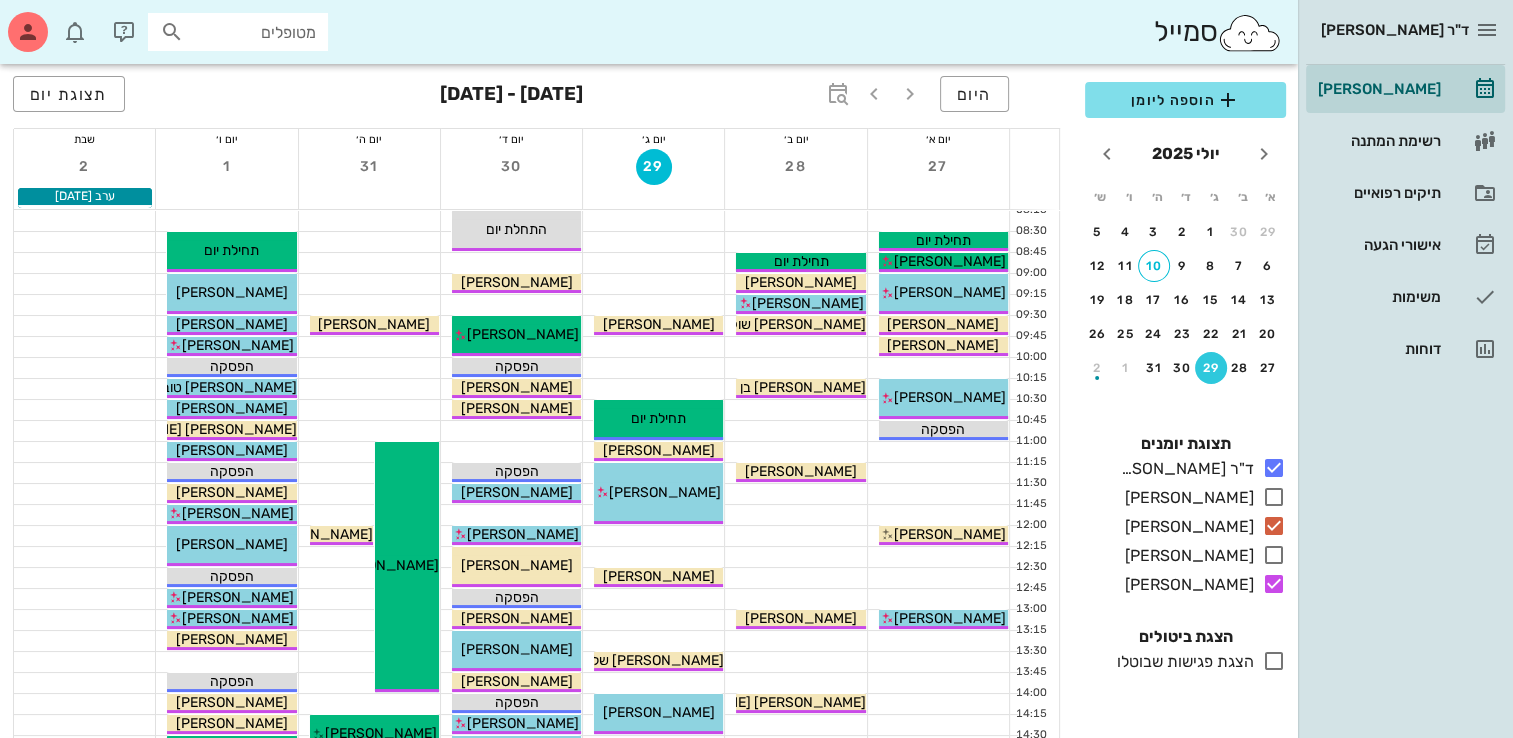 click at bounding box center [511, 515] 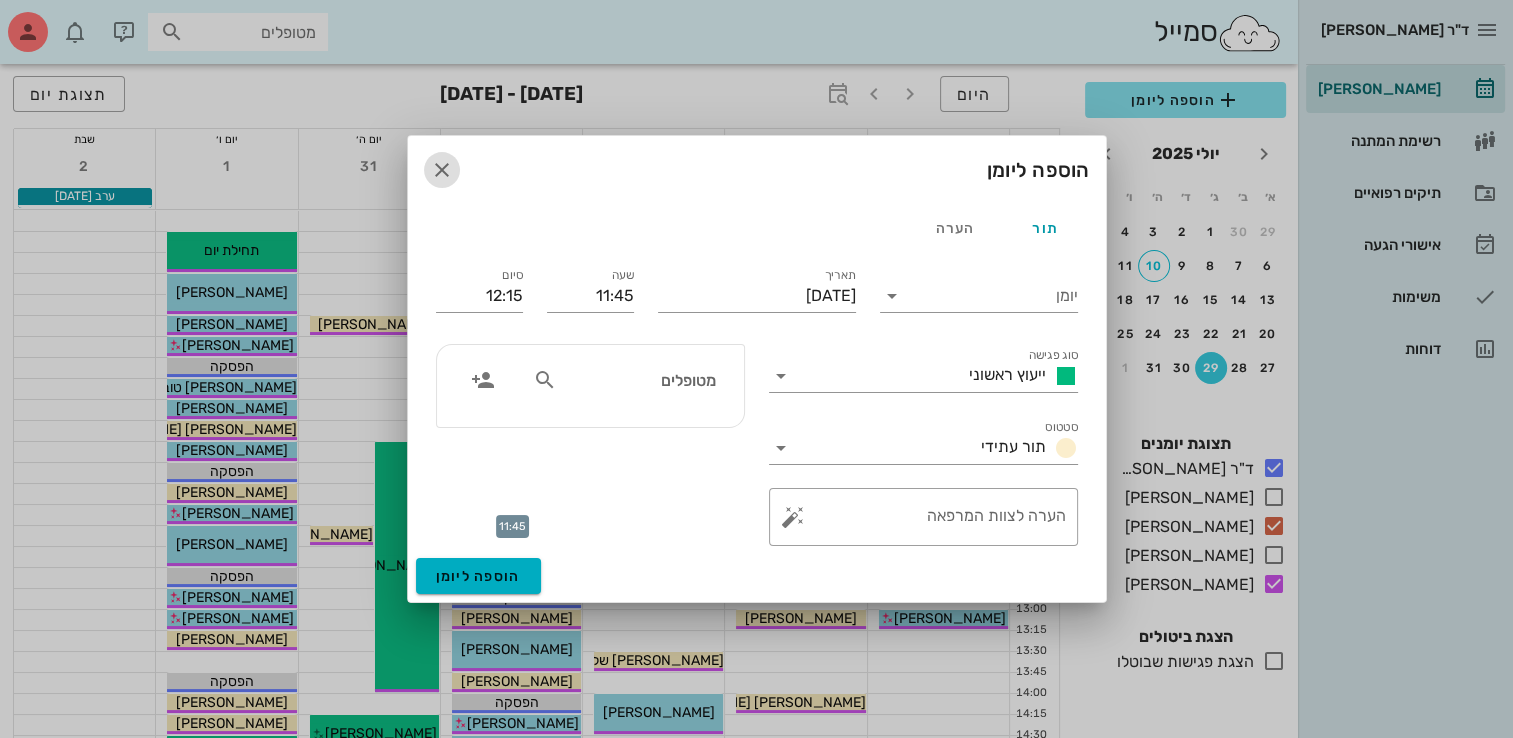 click at bounding box center [442, 170] 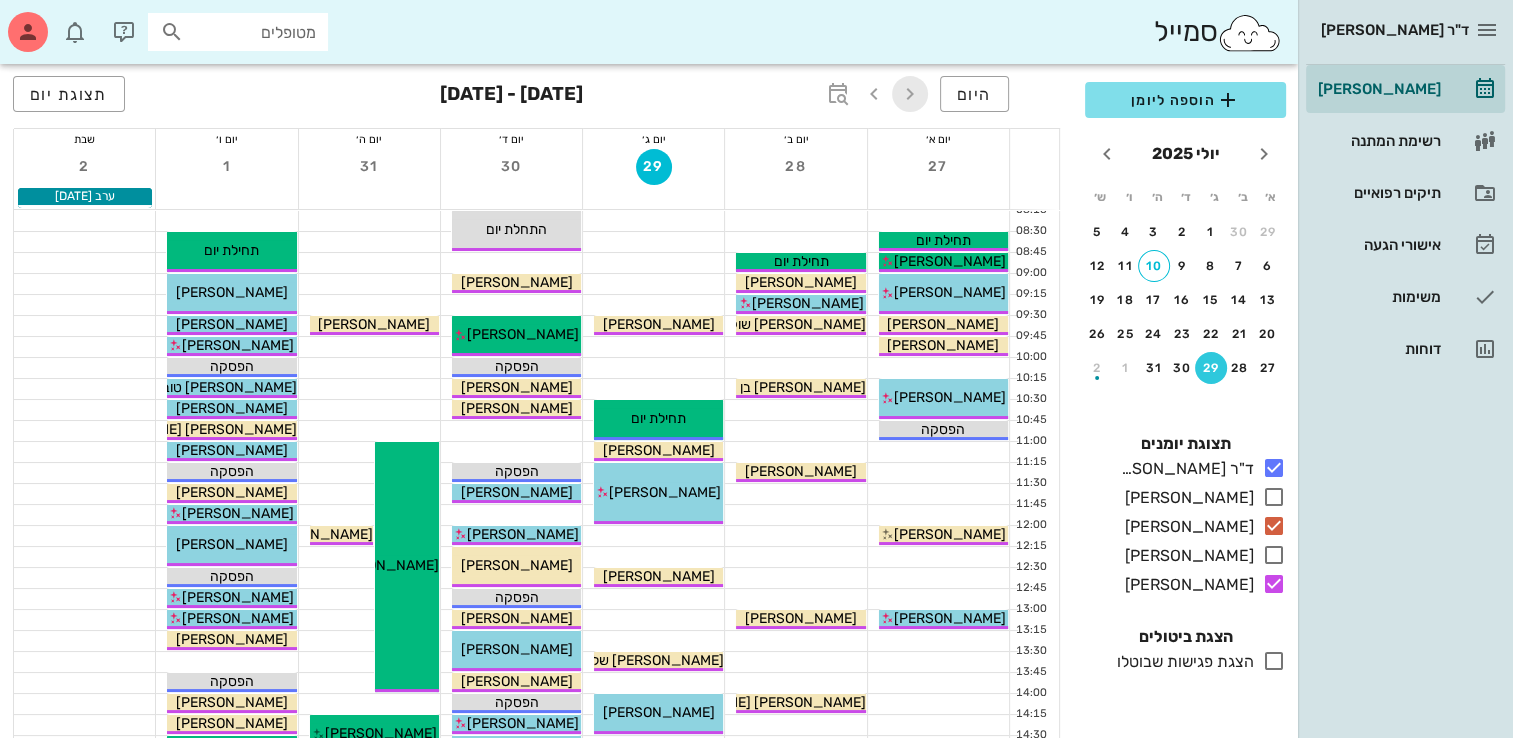 click at bounding box center (910, 94) 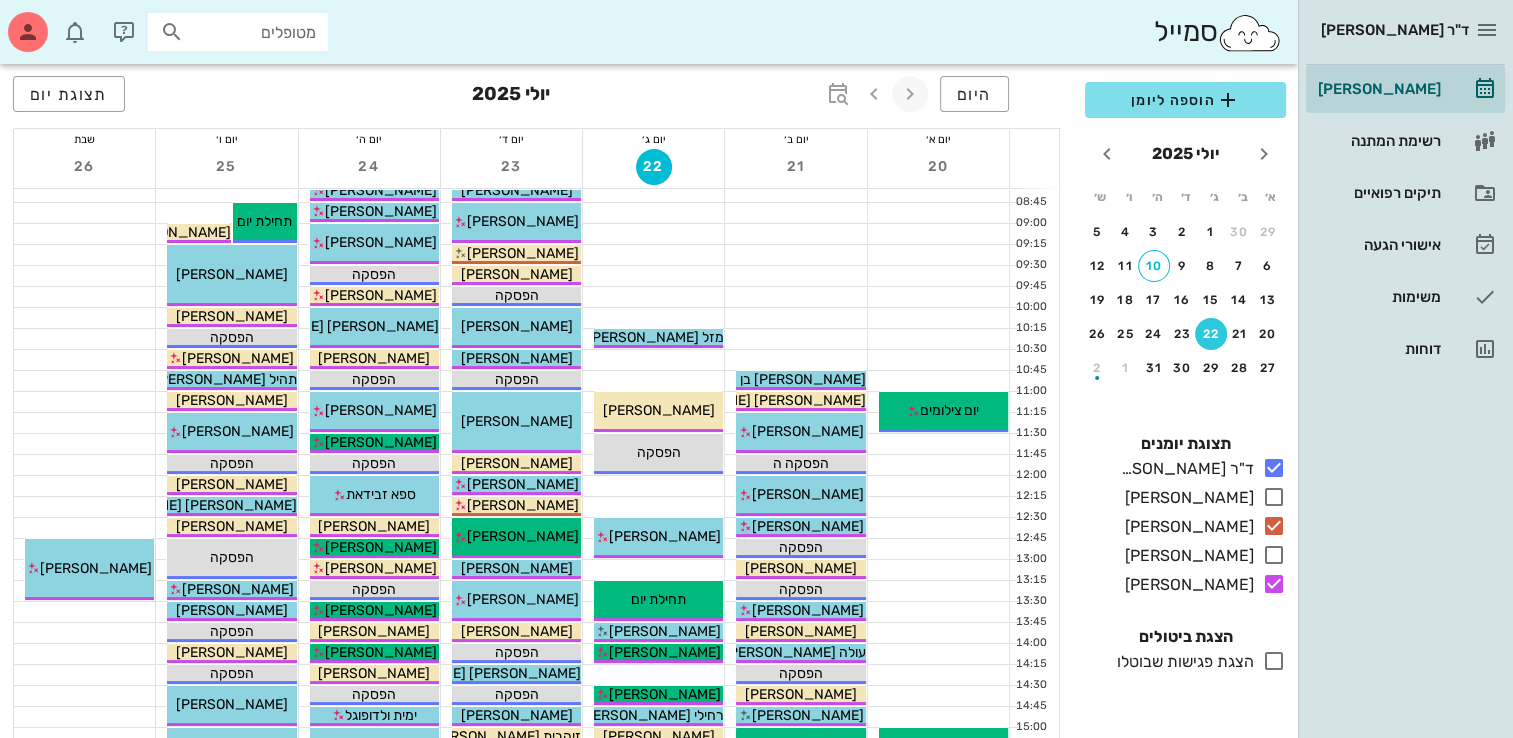 scroll, scrollTop: 33, scrollLeft: 0, axis: vertical 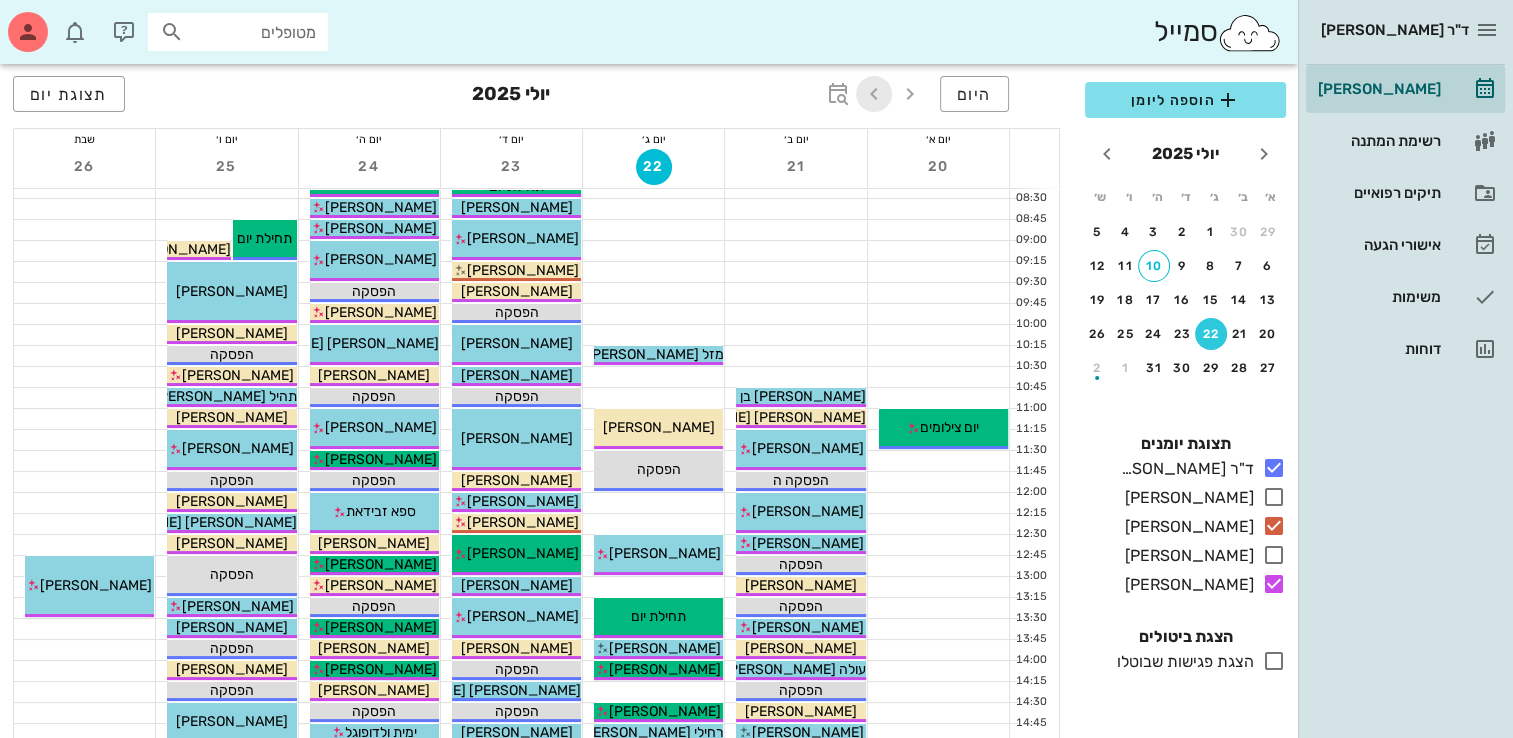 click at bounding box center (874, 94) 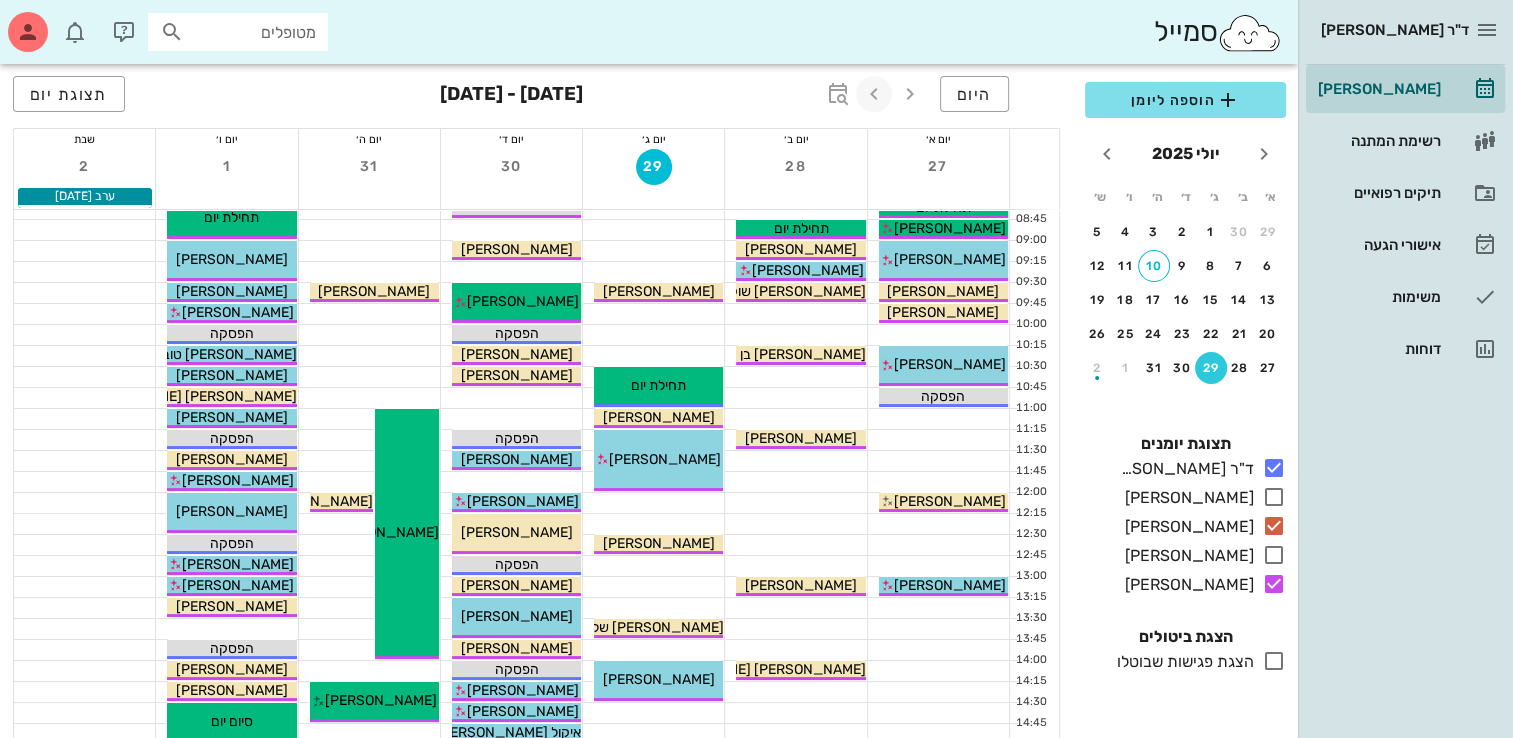 scroll, scrollTop: 0, scrollLeft: 0, axis: both 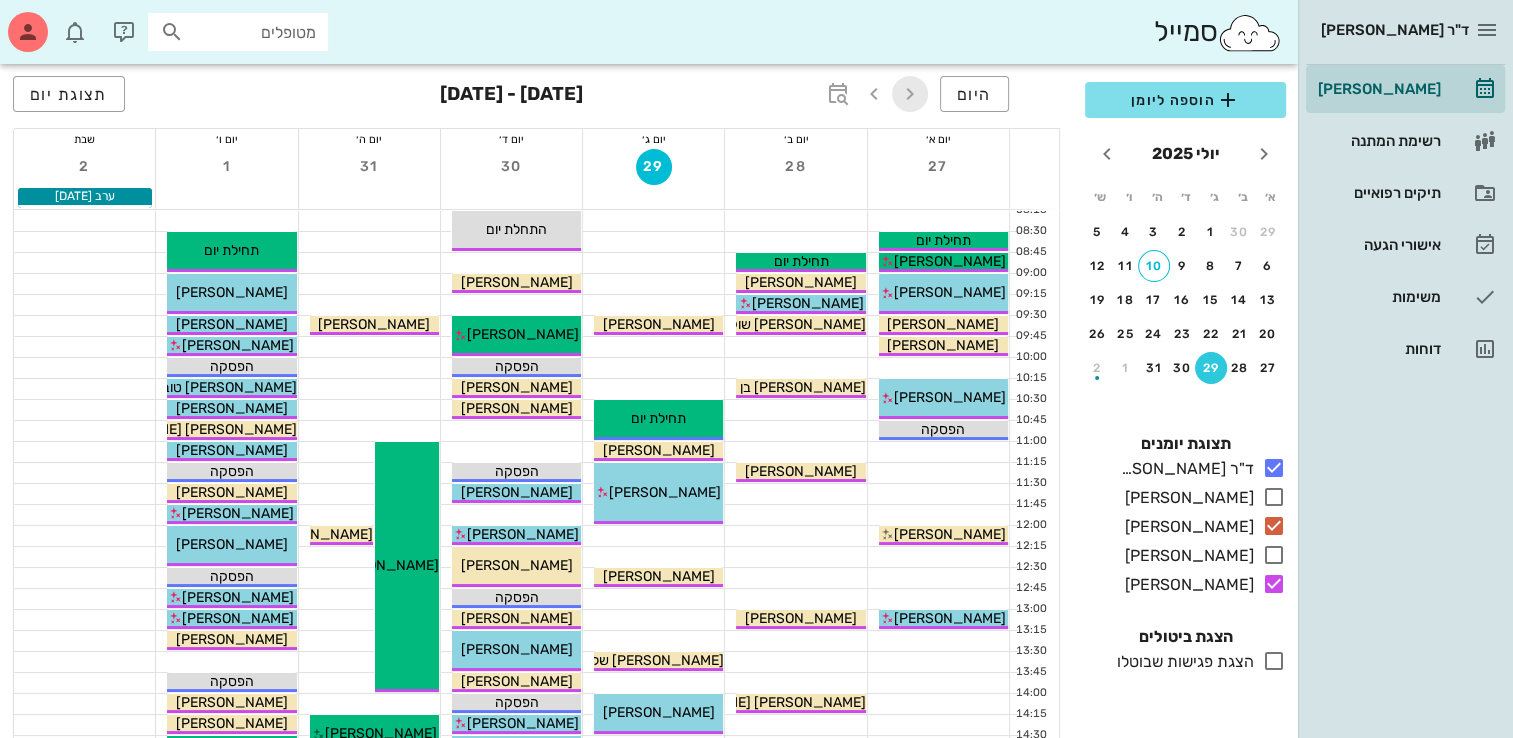 click at bounding box center [910, 94] 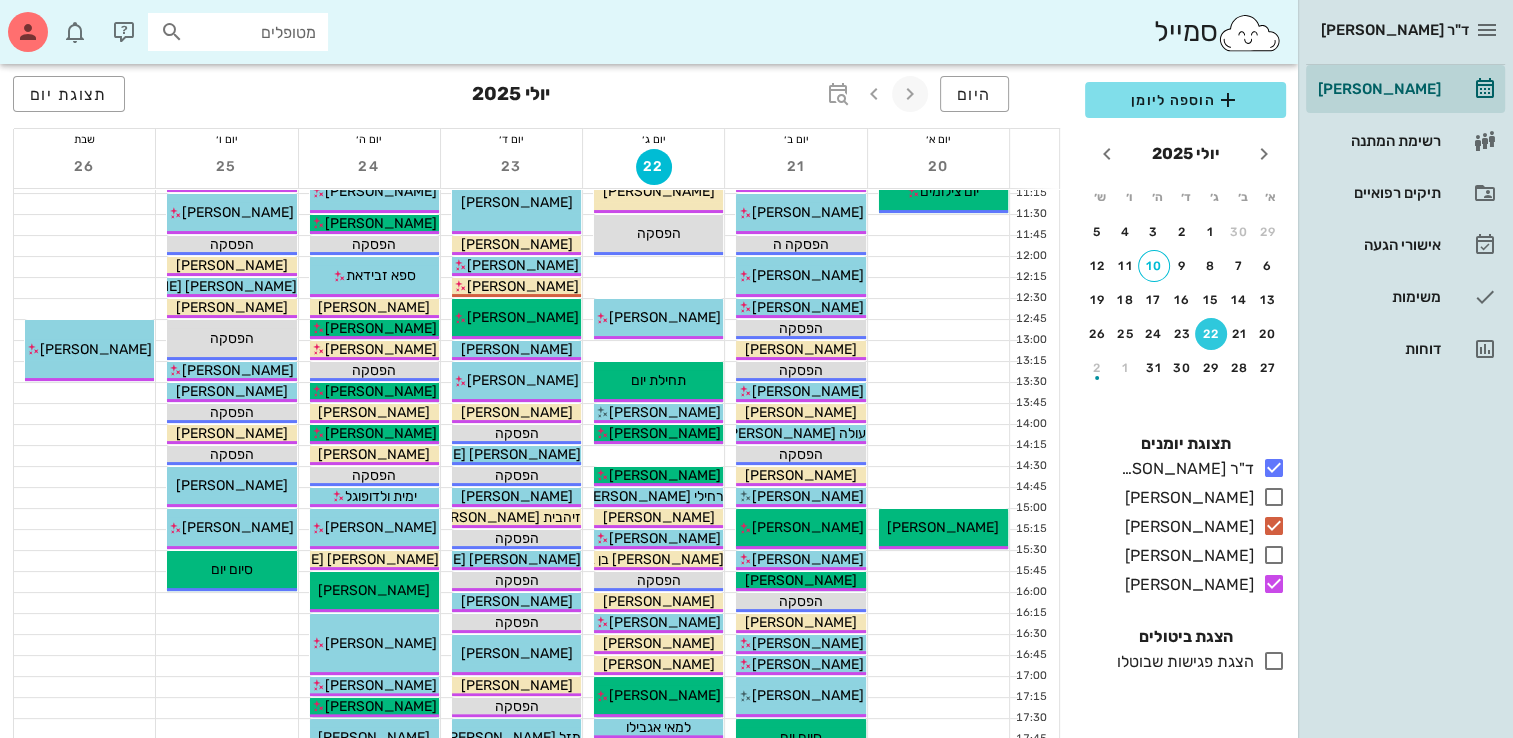 scroll, scrollTop: 279, scrollLeft: 0, axis: vertical 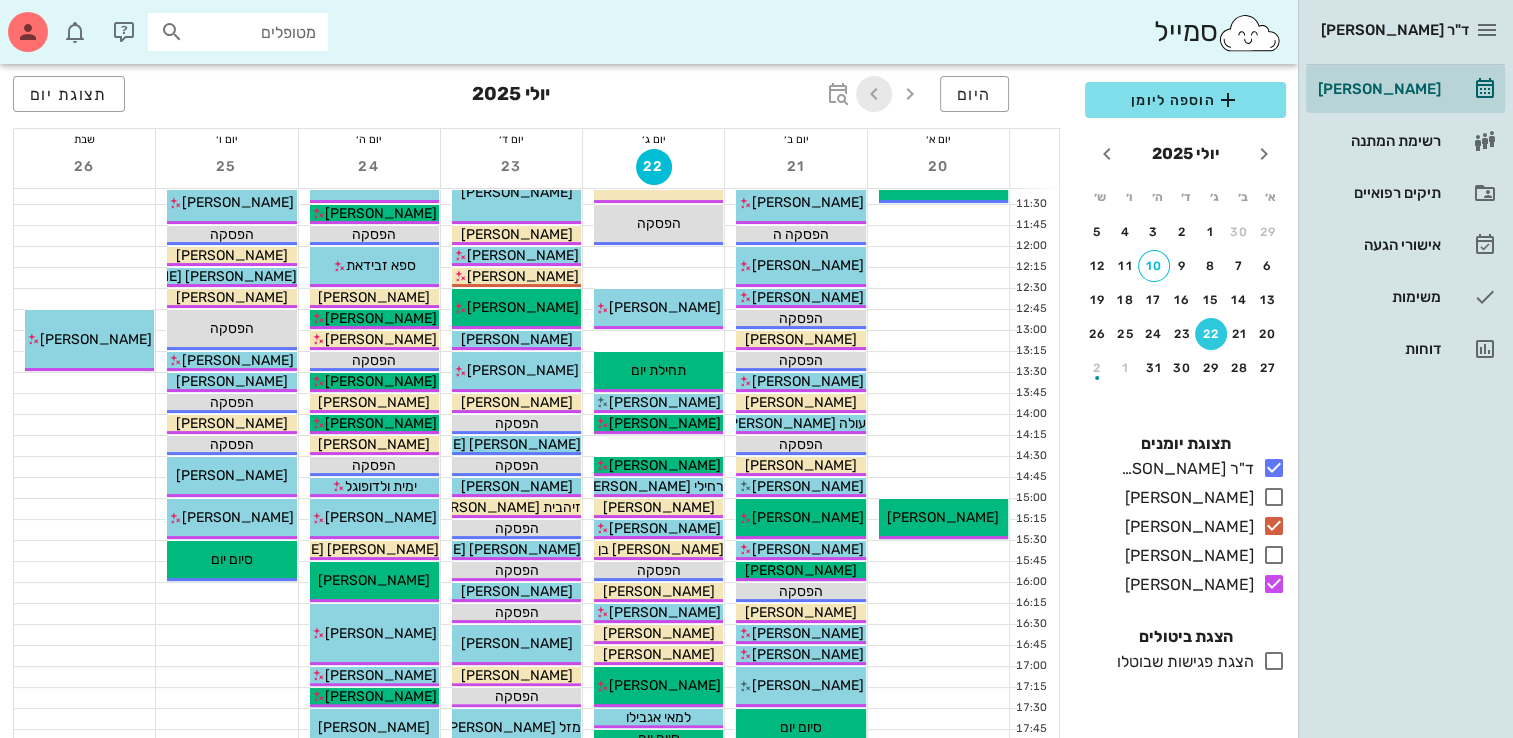 click at bounding box center (874, 94) 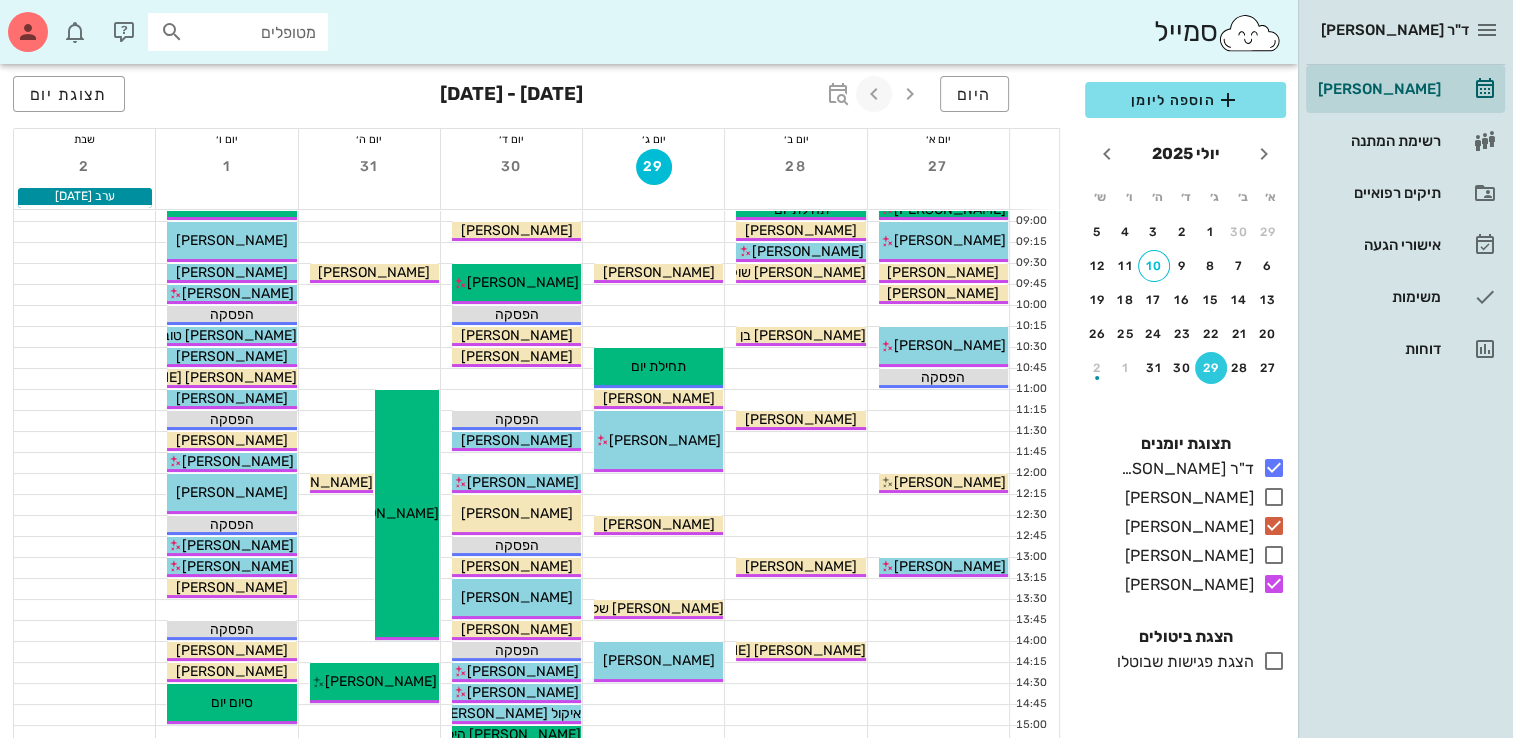scroll, scrollTop: 0, scrollLeft: 0, axis: both 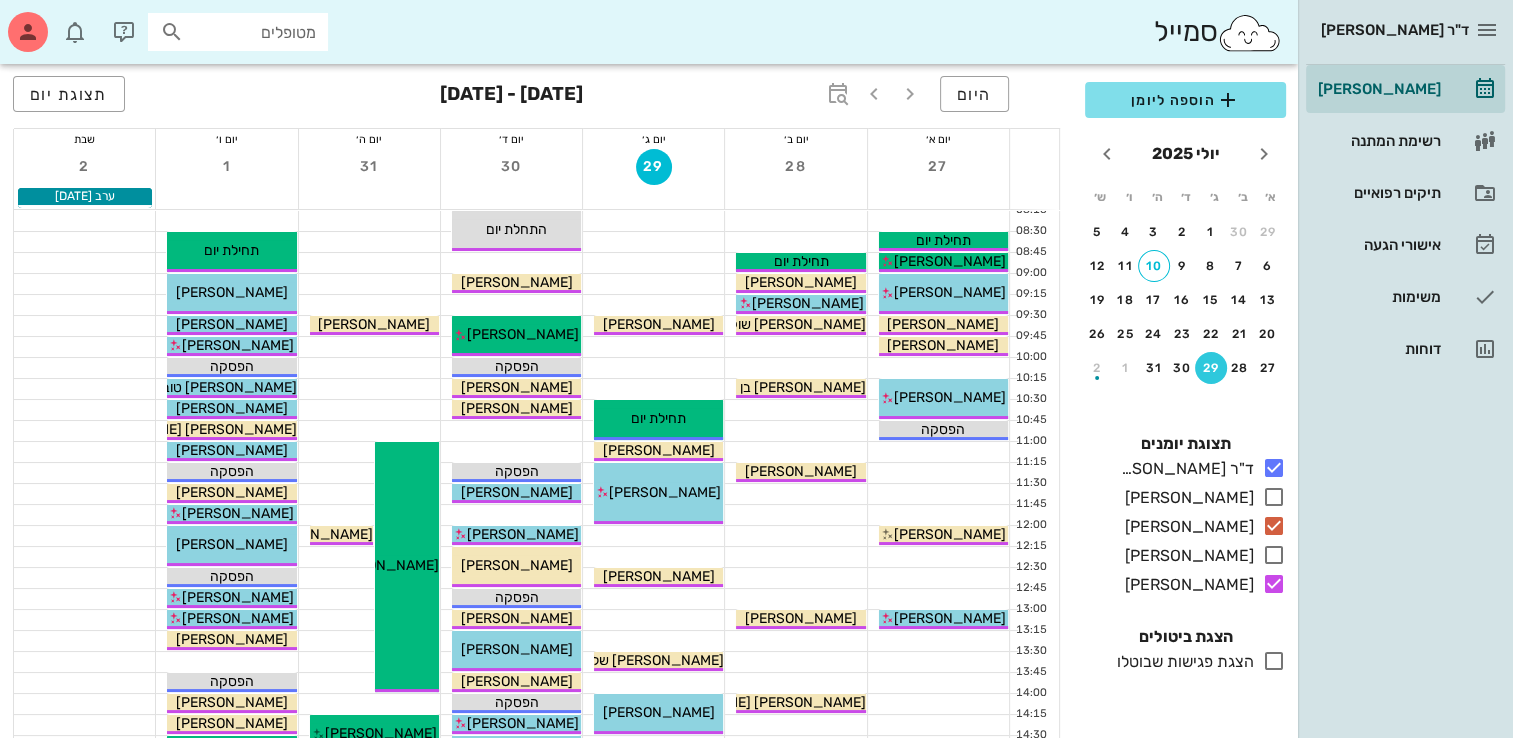 click at bounding box center (511, 431) 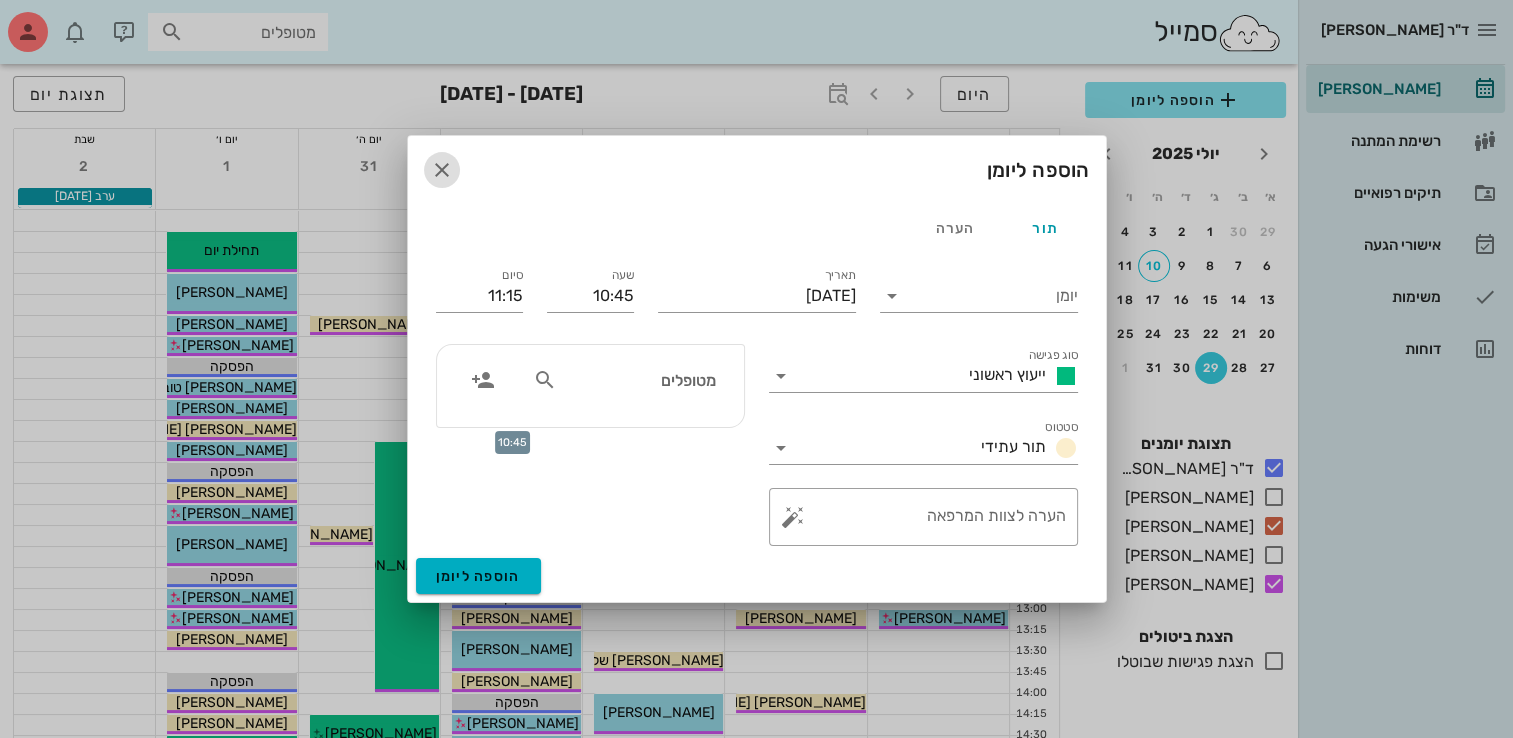 click at bounding box center (442, 170) 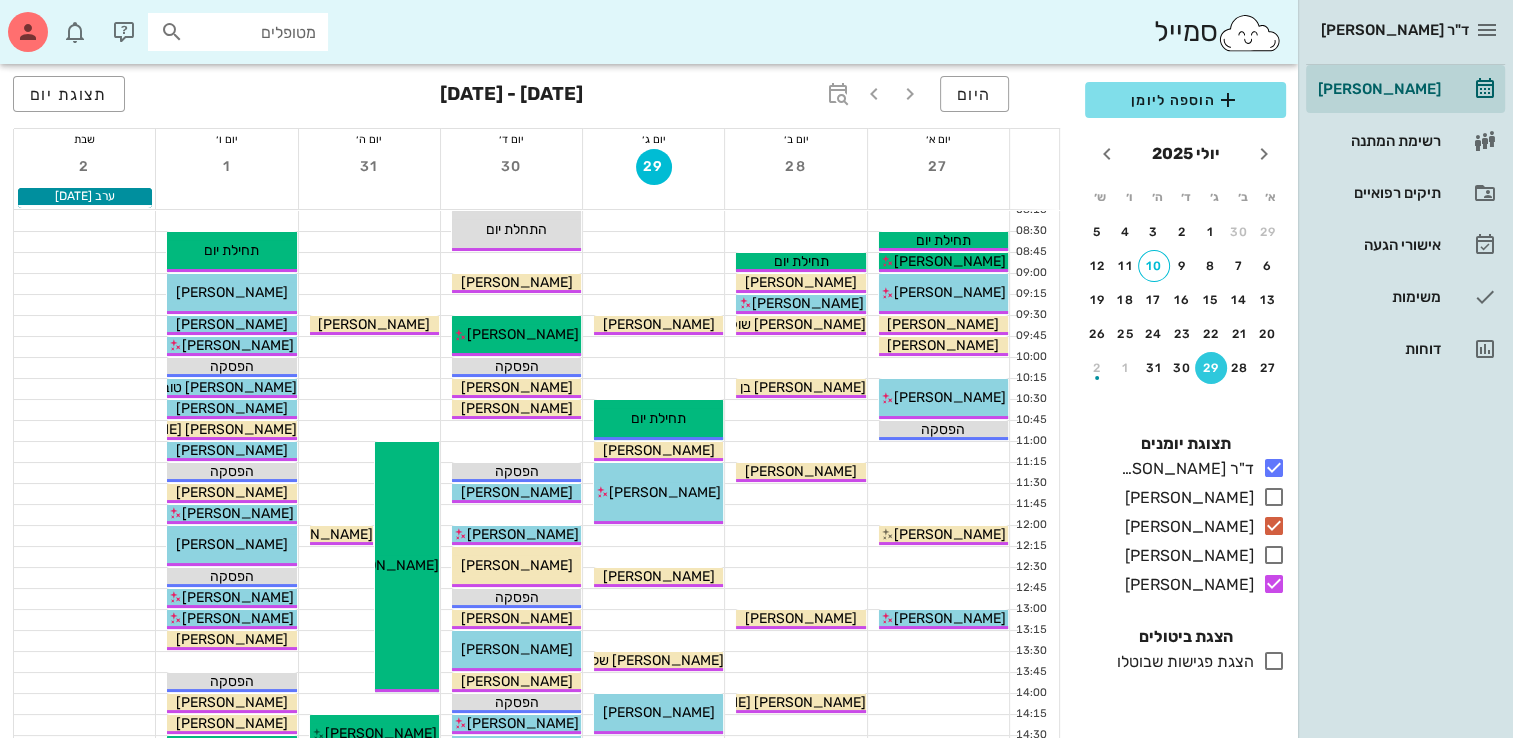 click at bounding box center (511, 263) 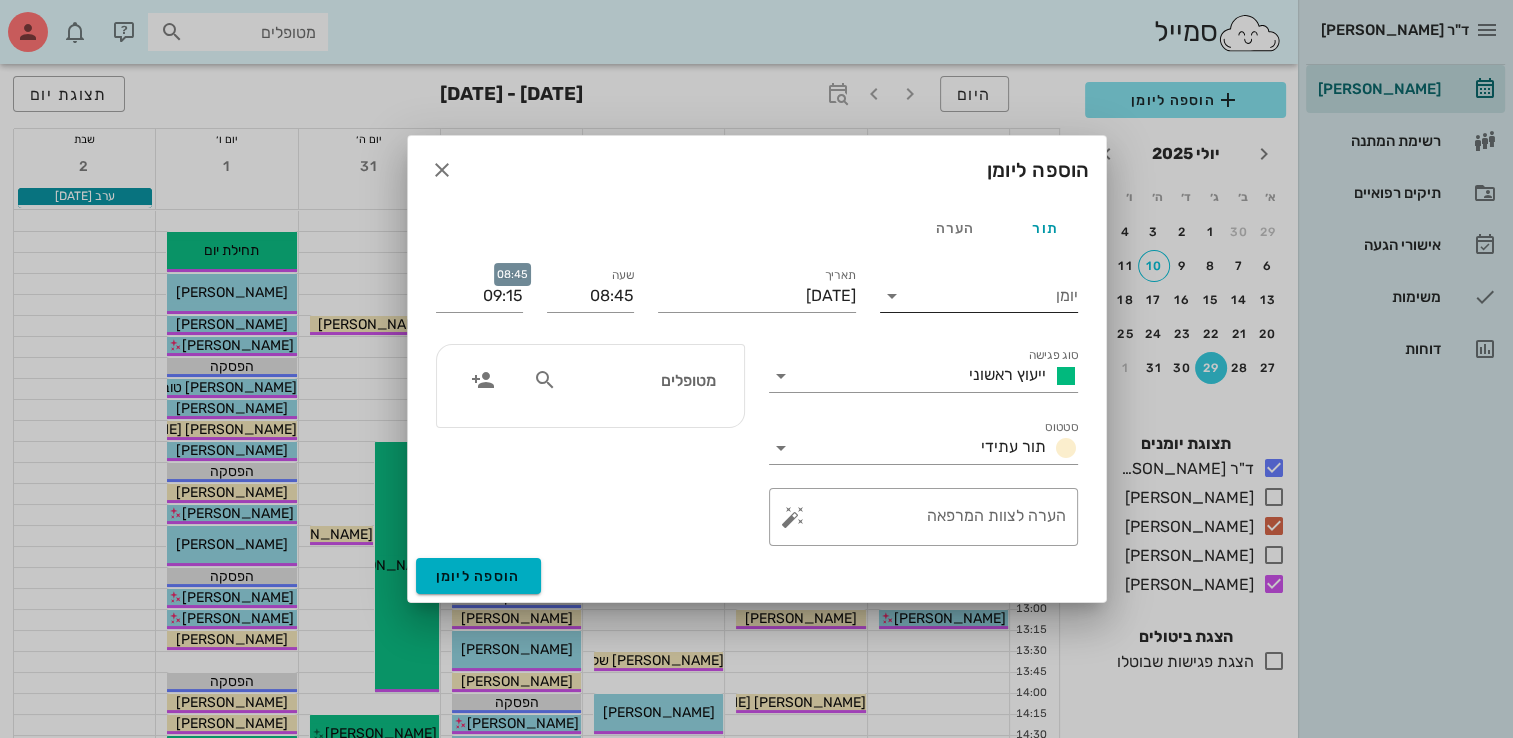click on "יומן" at bounding box center [993, 296] 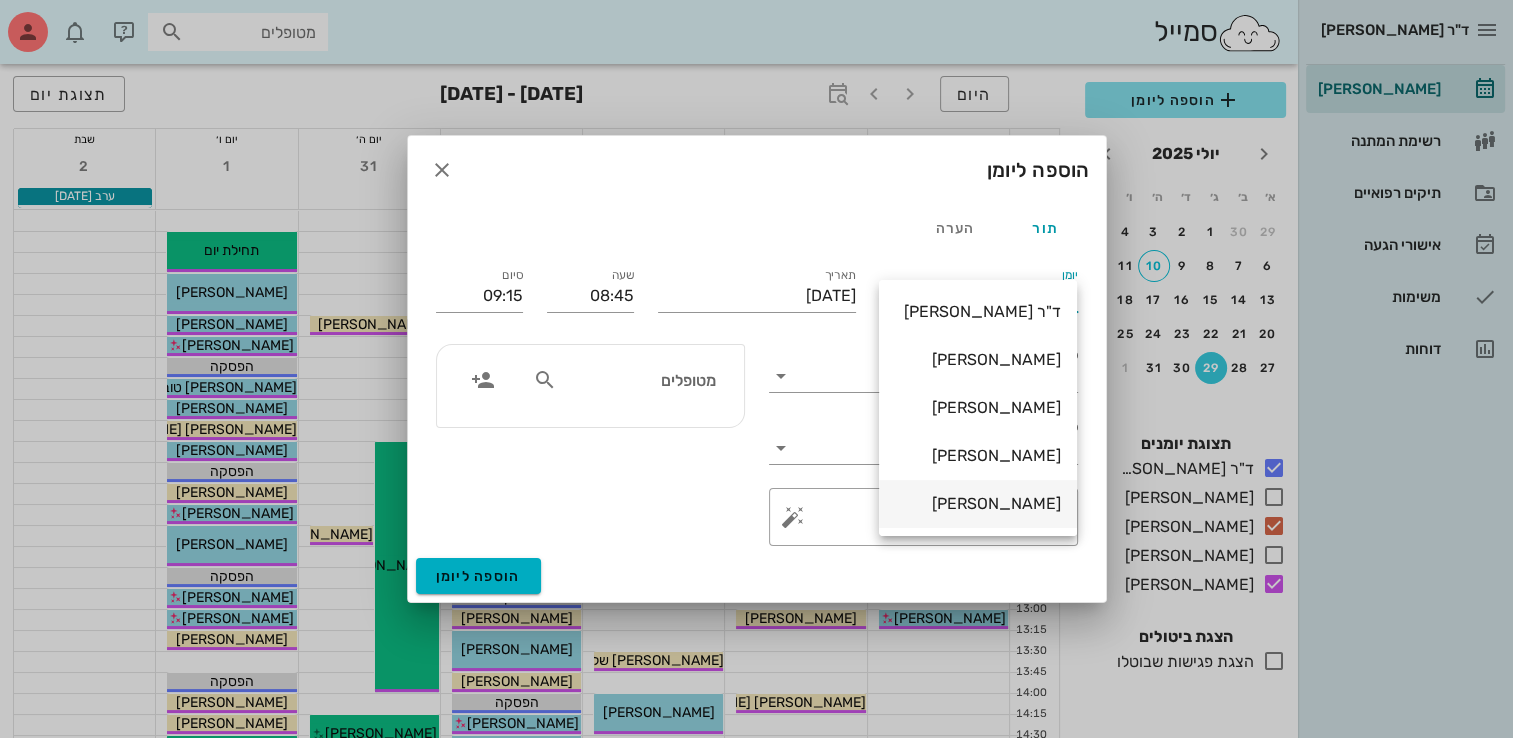 click on "[PERSON_NAME]" at bounding box center (978, 503) 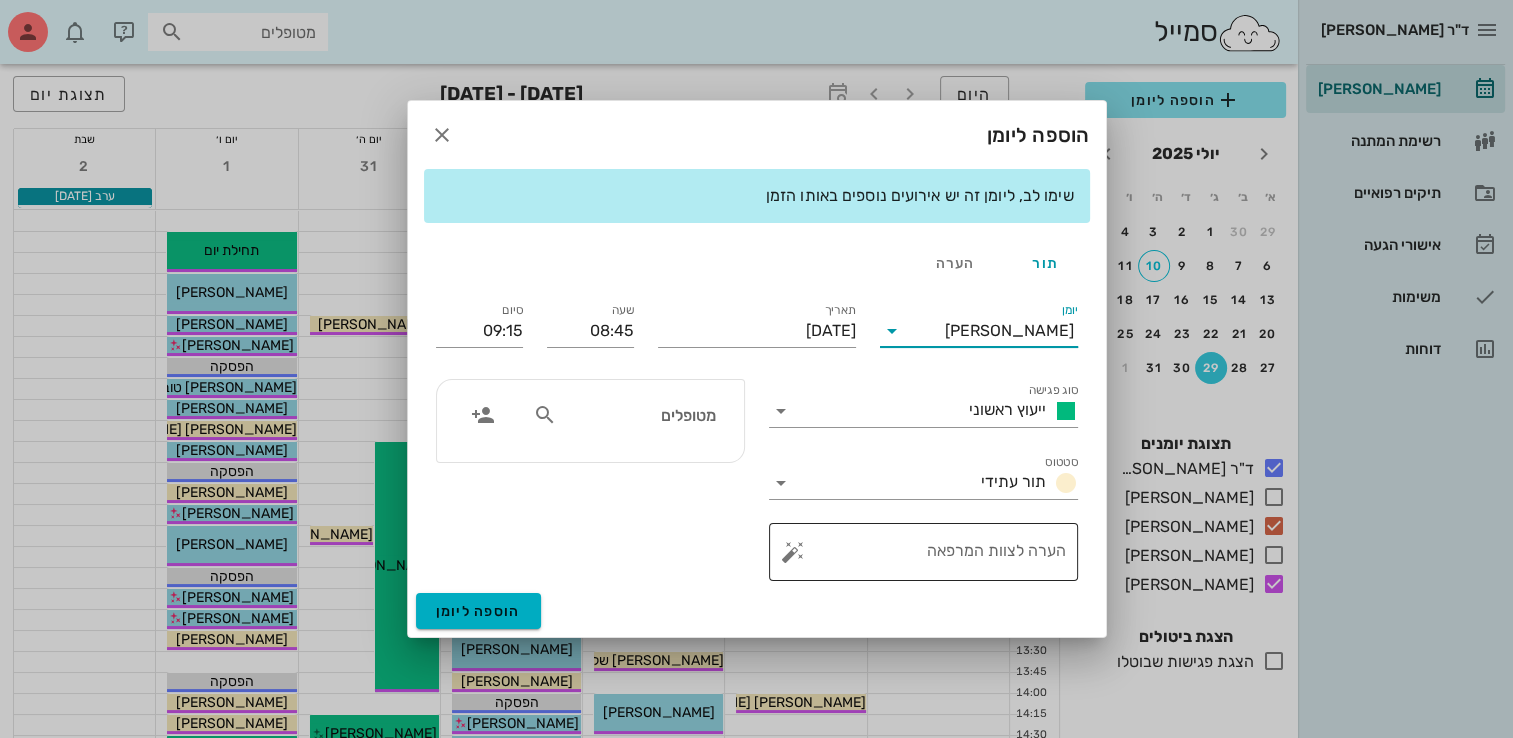click on "הערה לצוות המרפאה" at bounding box center (931, 552) 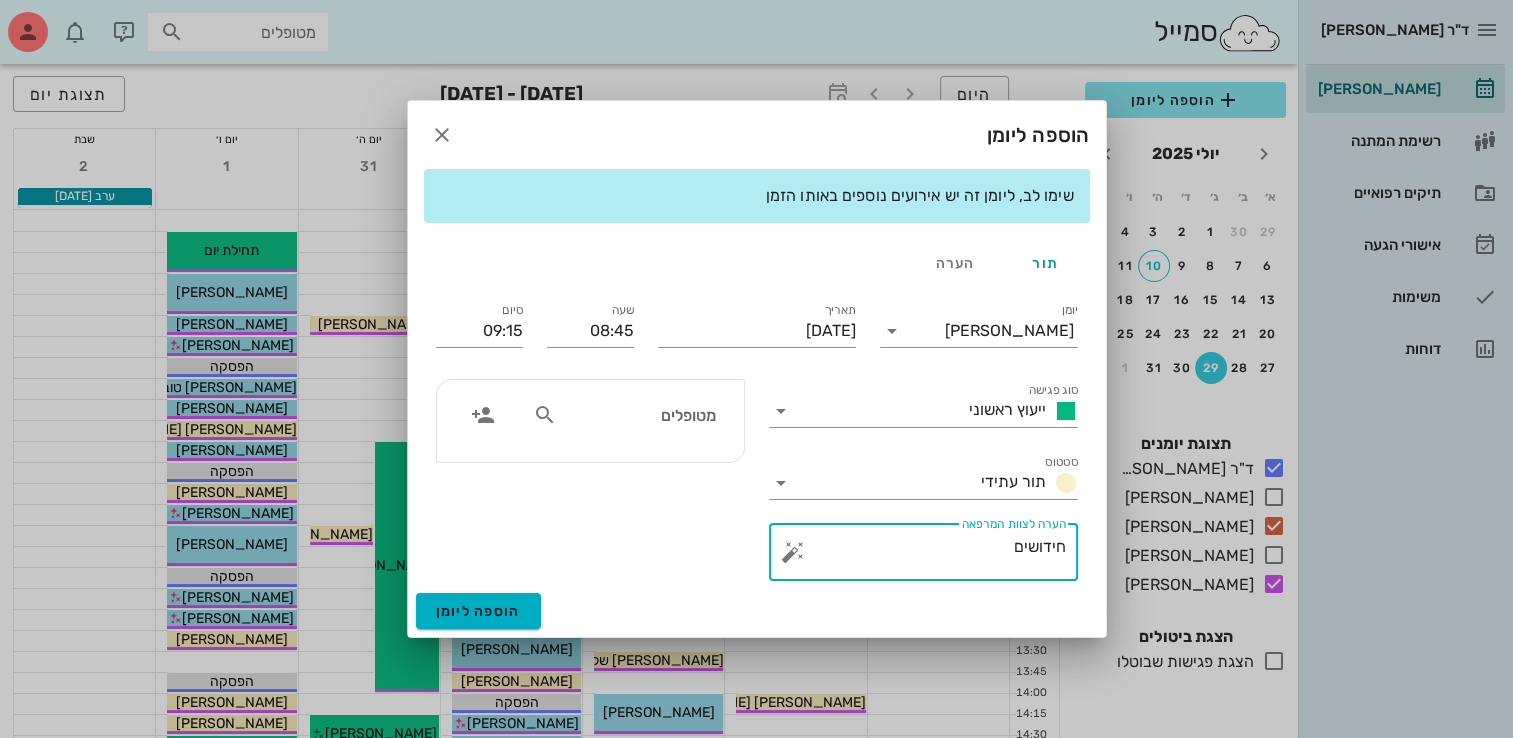 type on "חידושים" 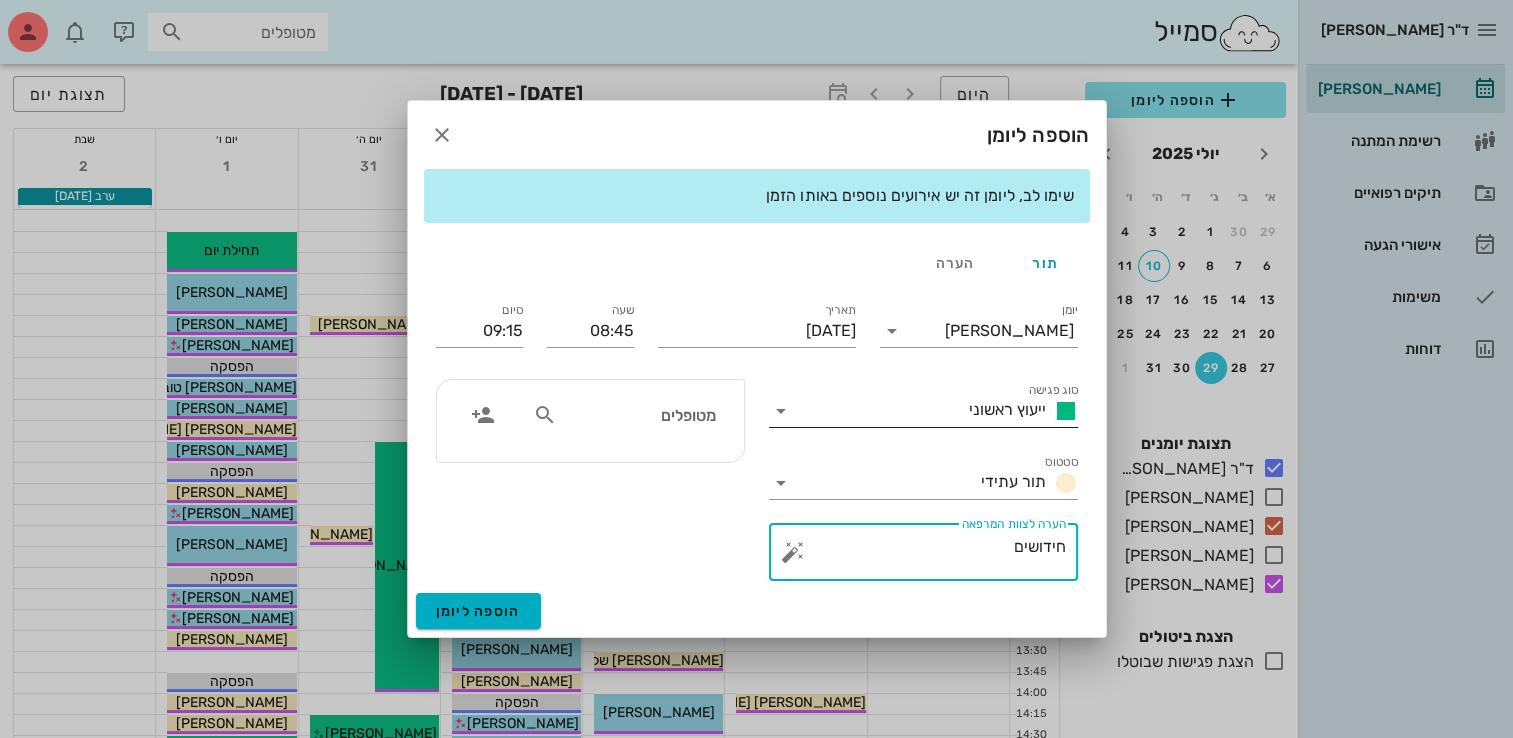 click on "סוג פגישה" at bounding box center (879, 411) 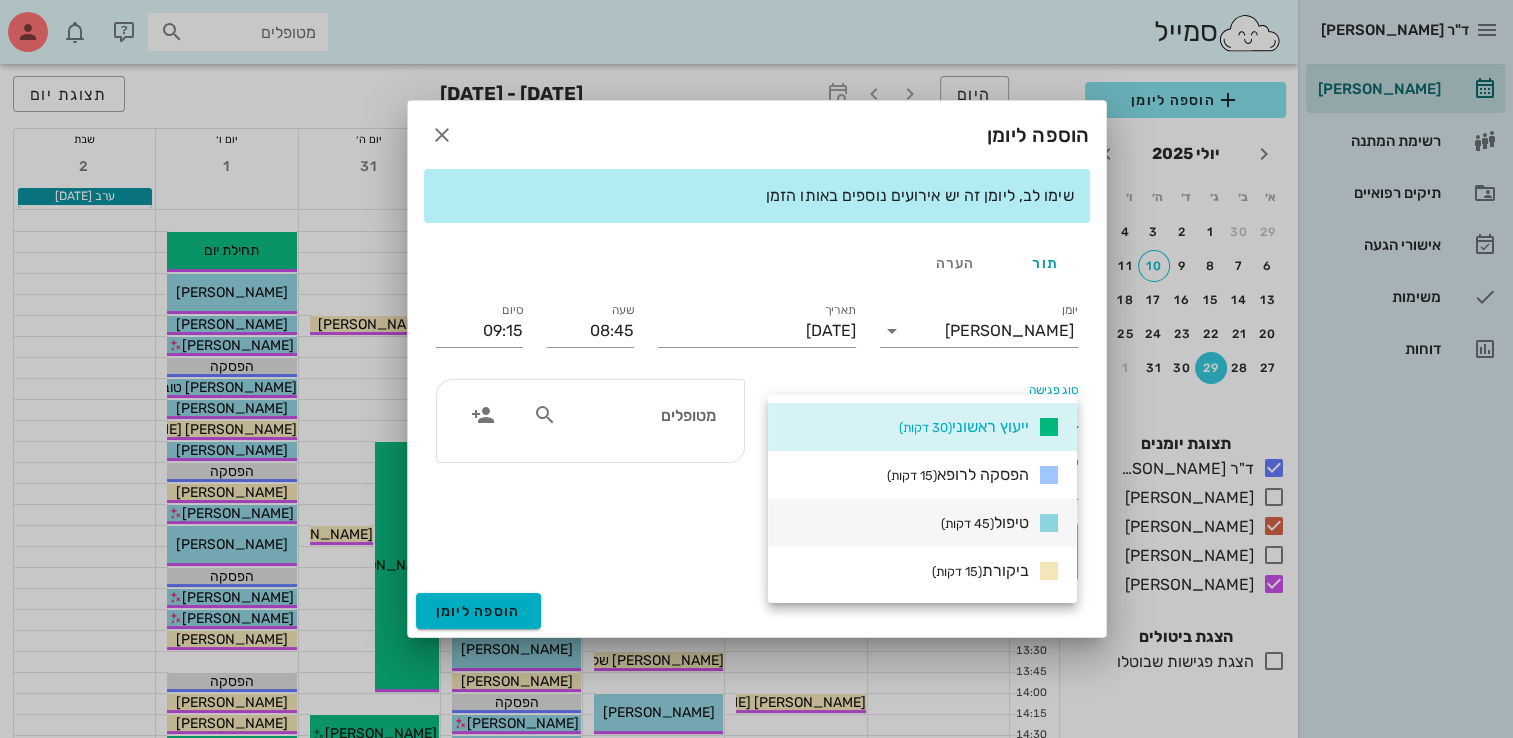 click on "טיפול  (45 דקות)" at bounding box center [985, 522] 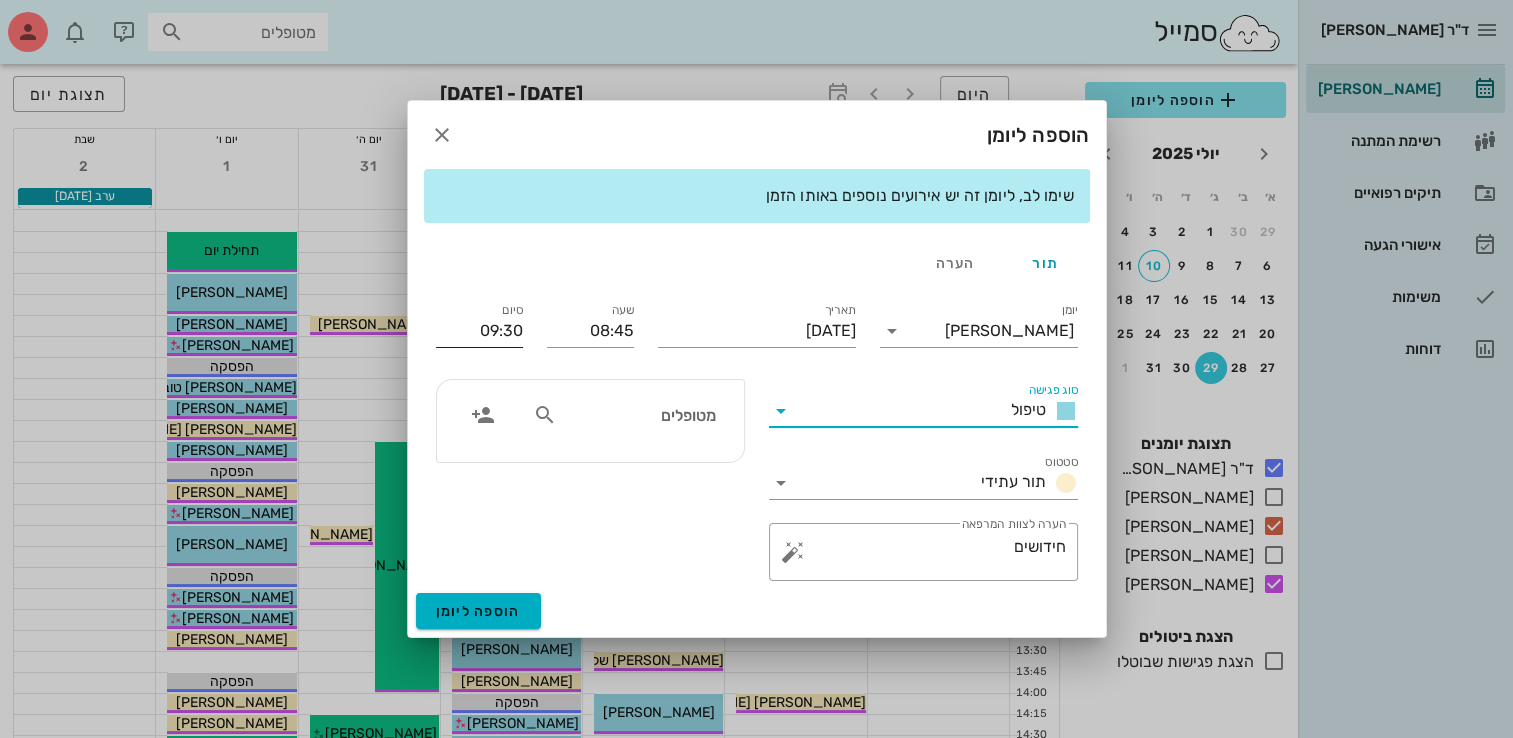 click on "09:30" at bounding box center [479, 331] 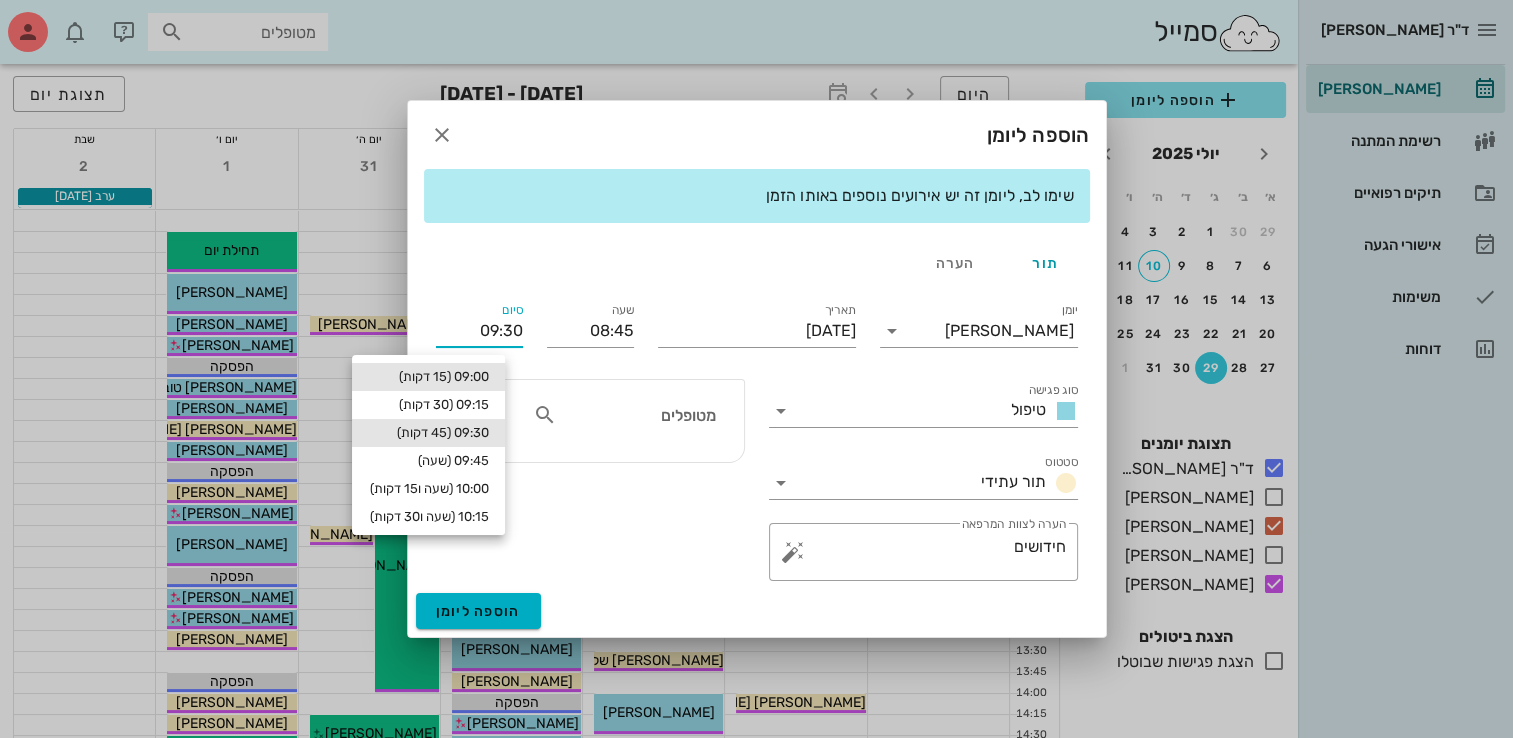 click on "09:00 (15 דקות)" at bounding box center [428, 377] 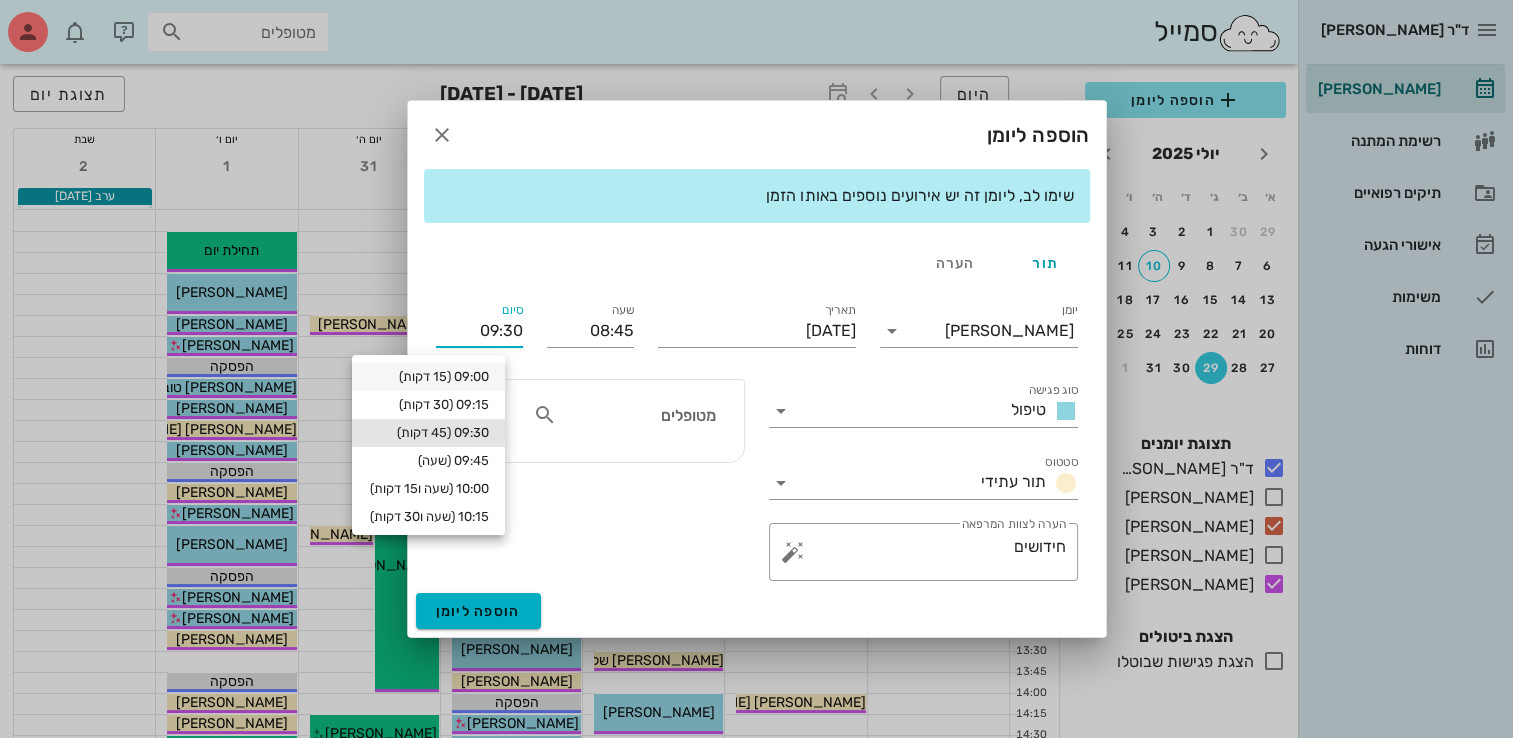 type on "09:00" 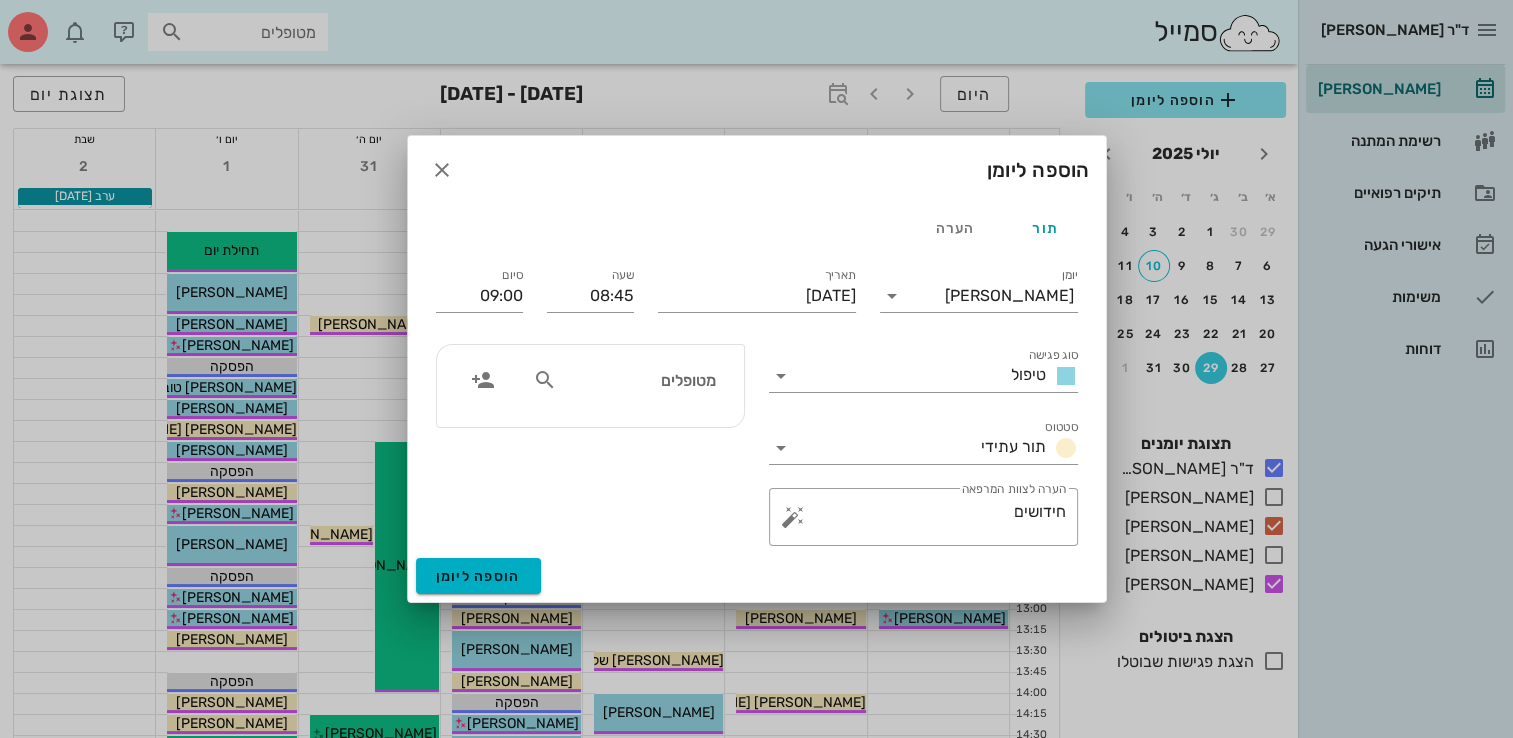click on "מטופלים" at bounding box center (638, 380) 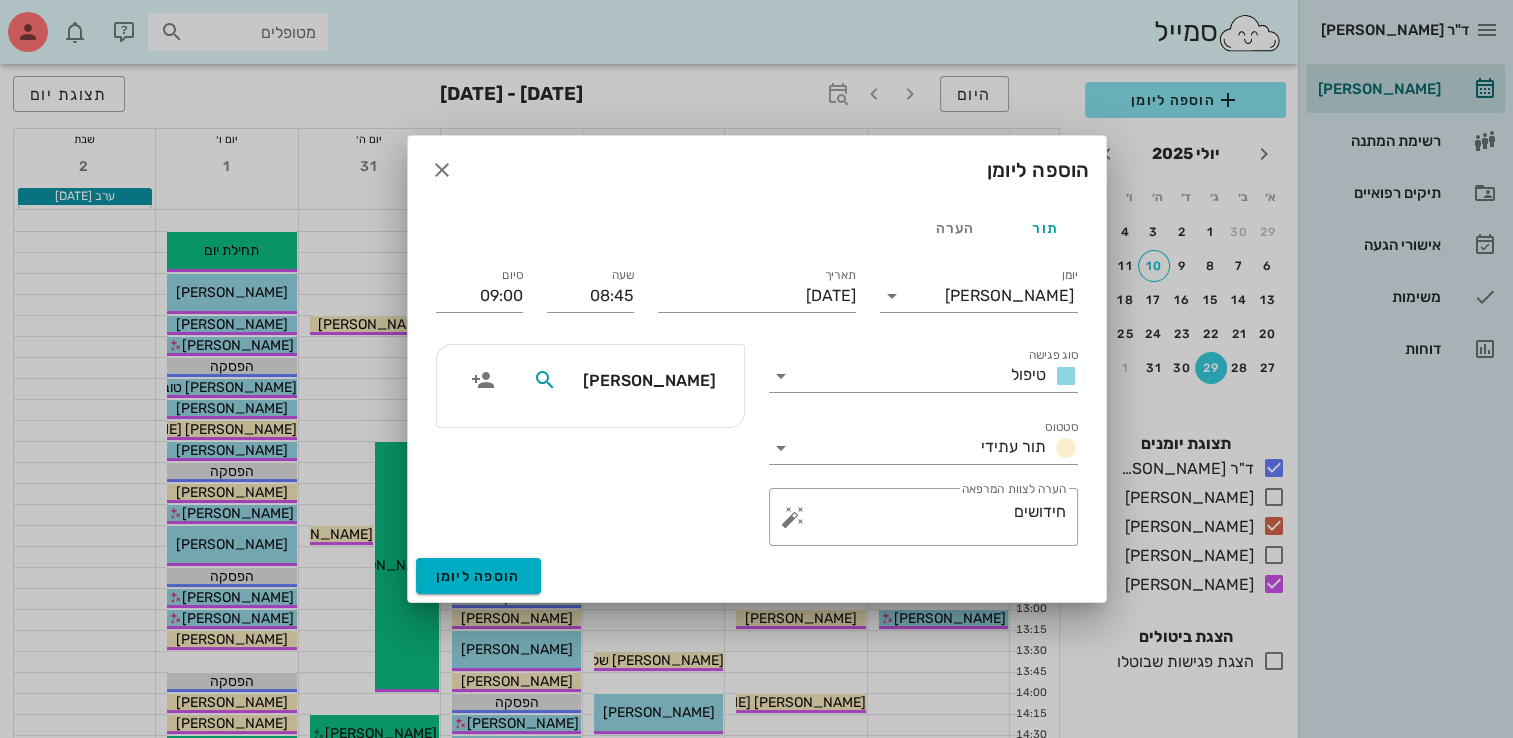 type on "[PERSON_NAME]" 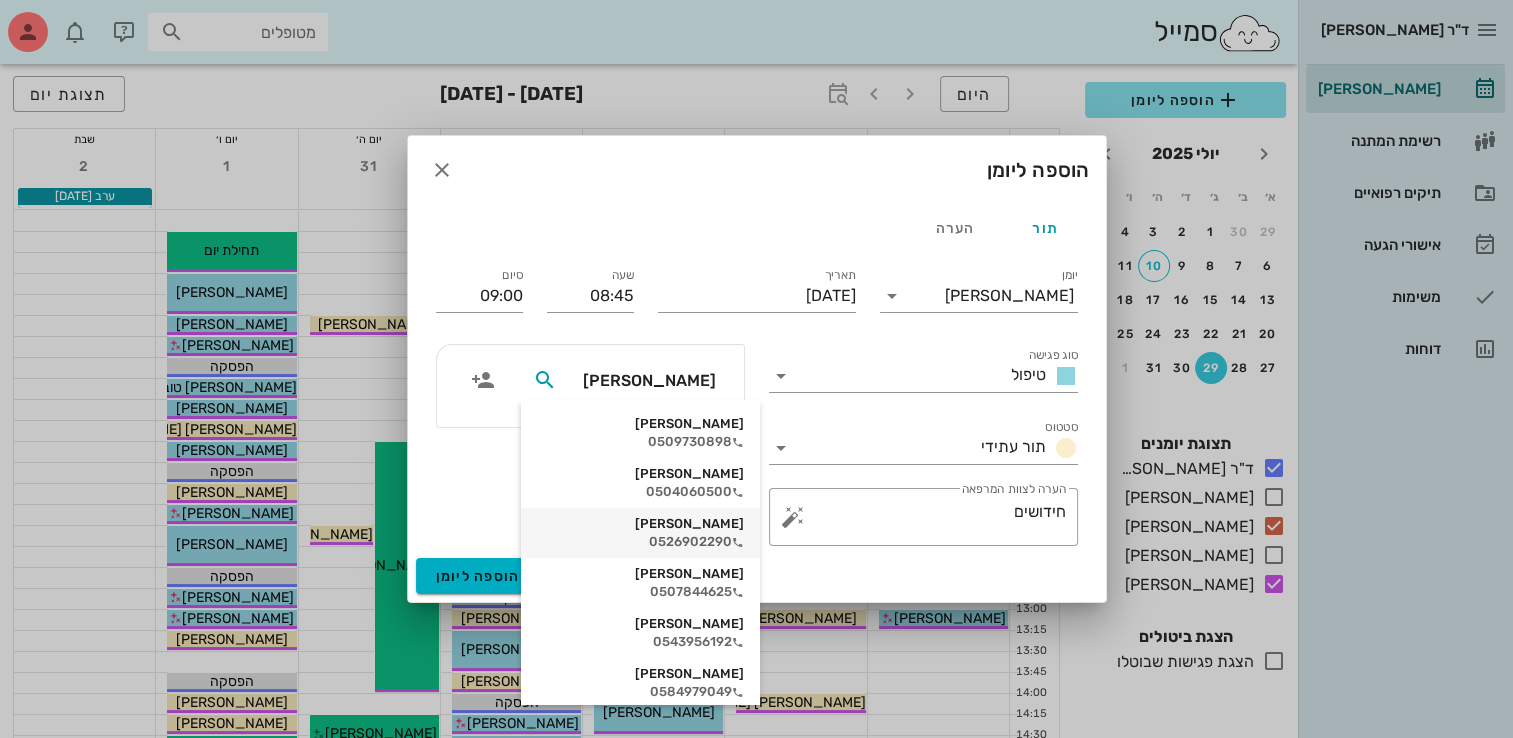 click on "[PERSON_NAME]" at bounding box center (640, 524) 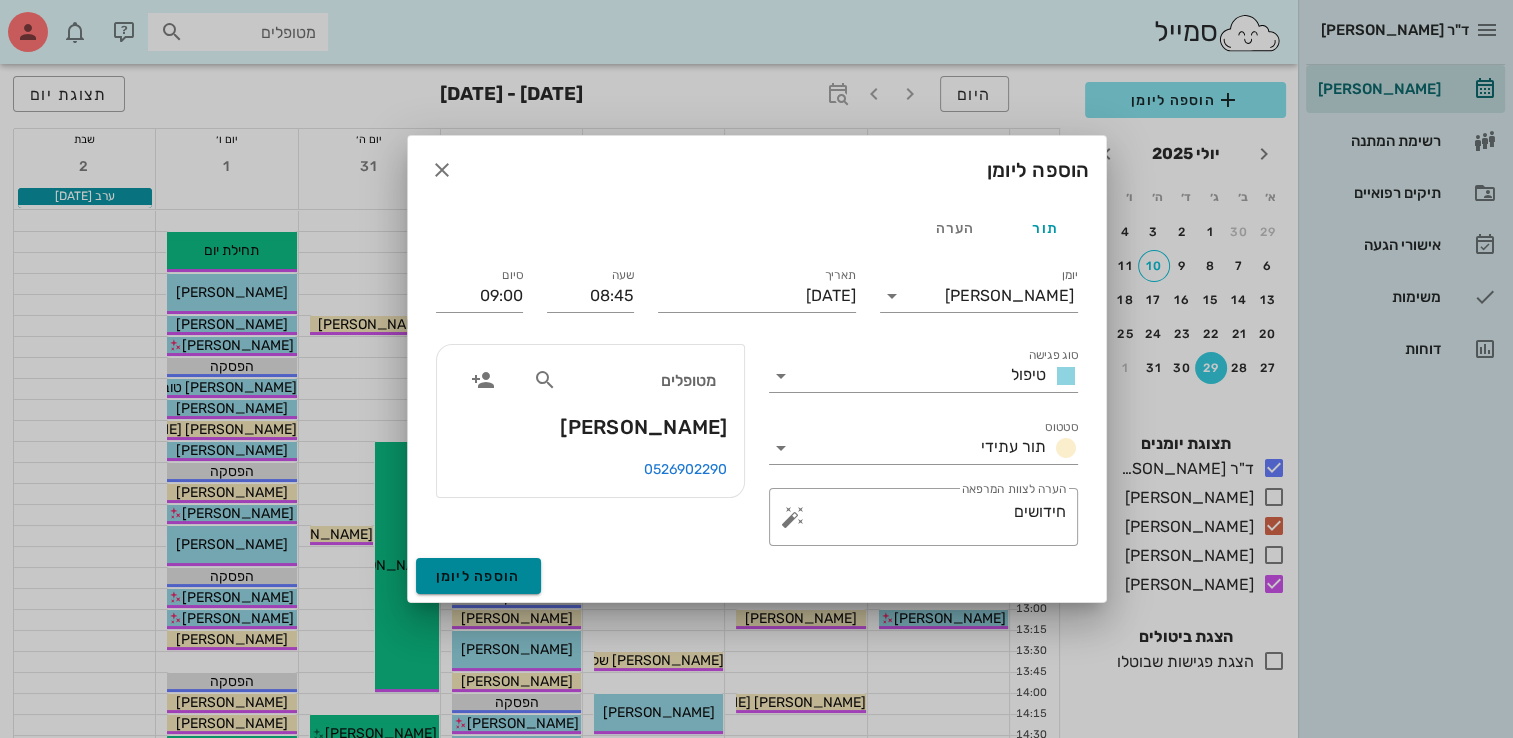 click on "הוספה ליומן" at bounding box center [478, 576] 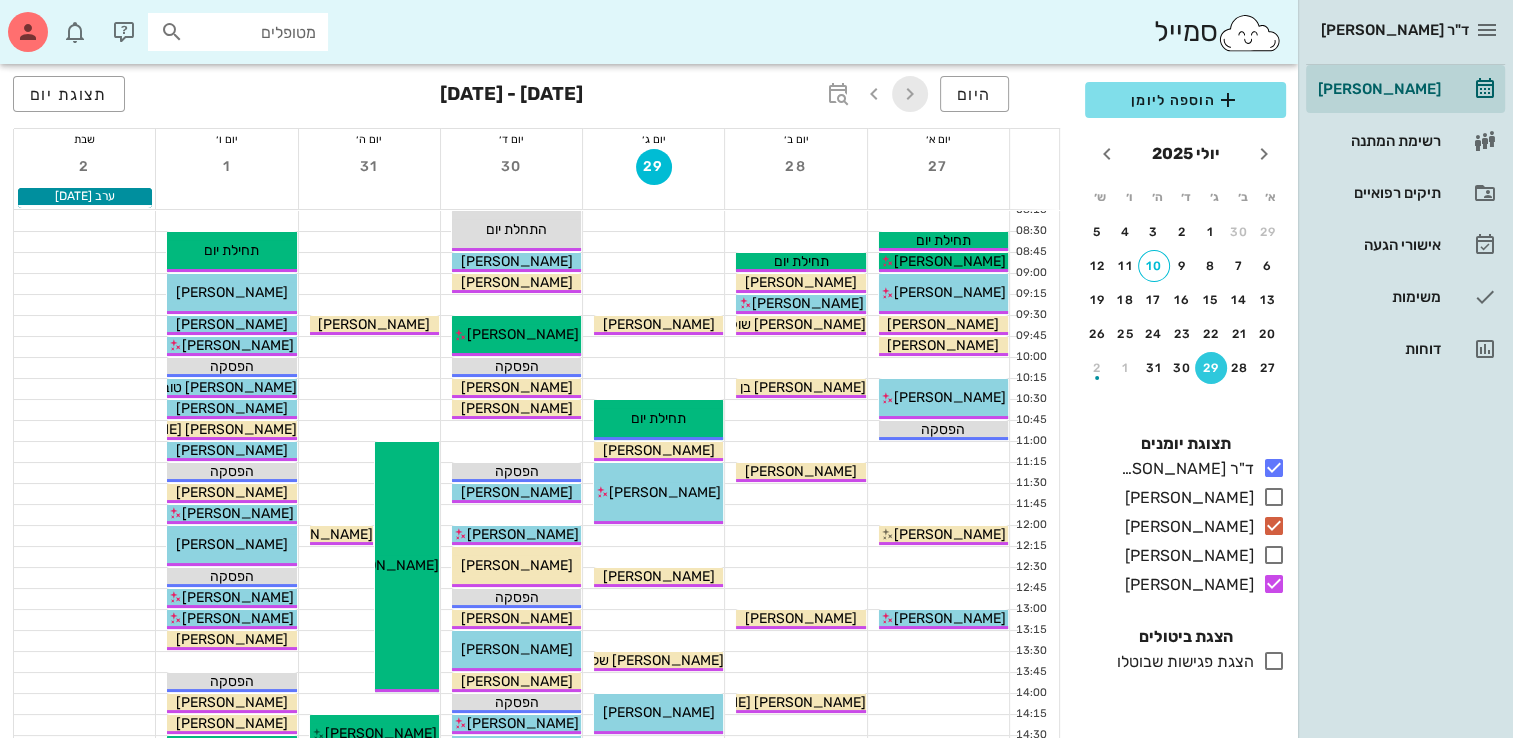 click at bounding box center (910, 94) 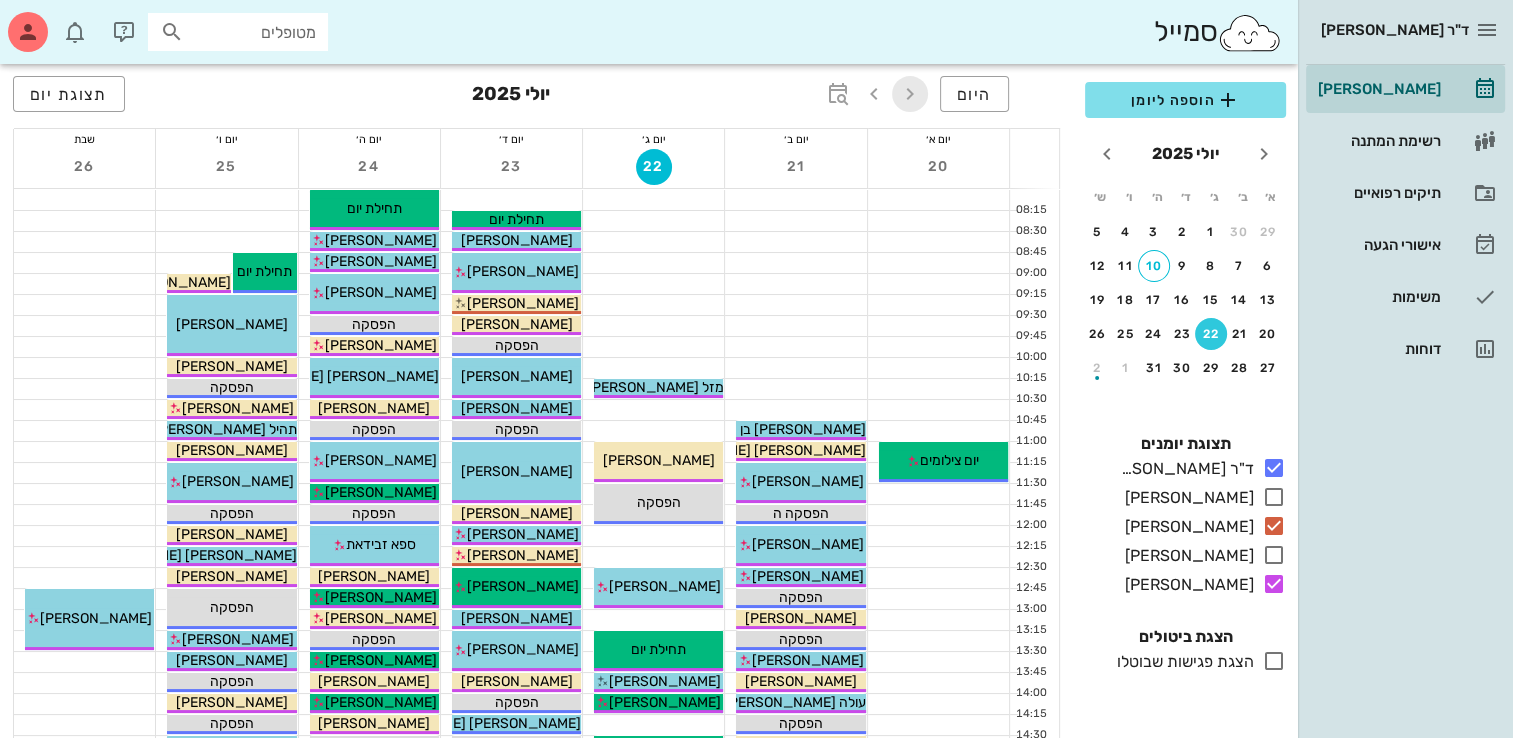 click at bounding box center (910, 94) 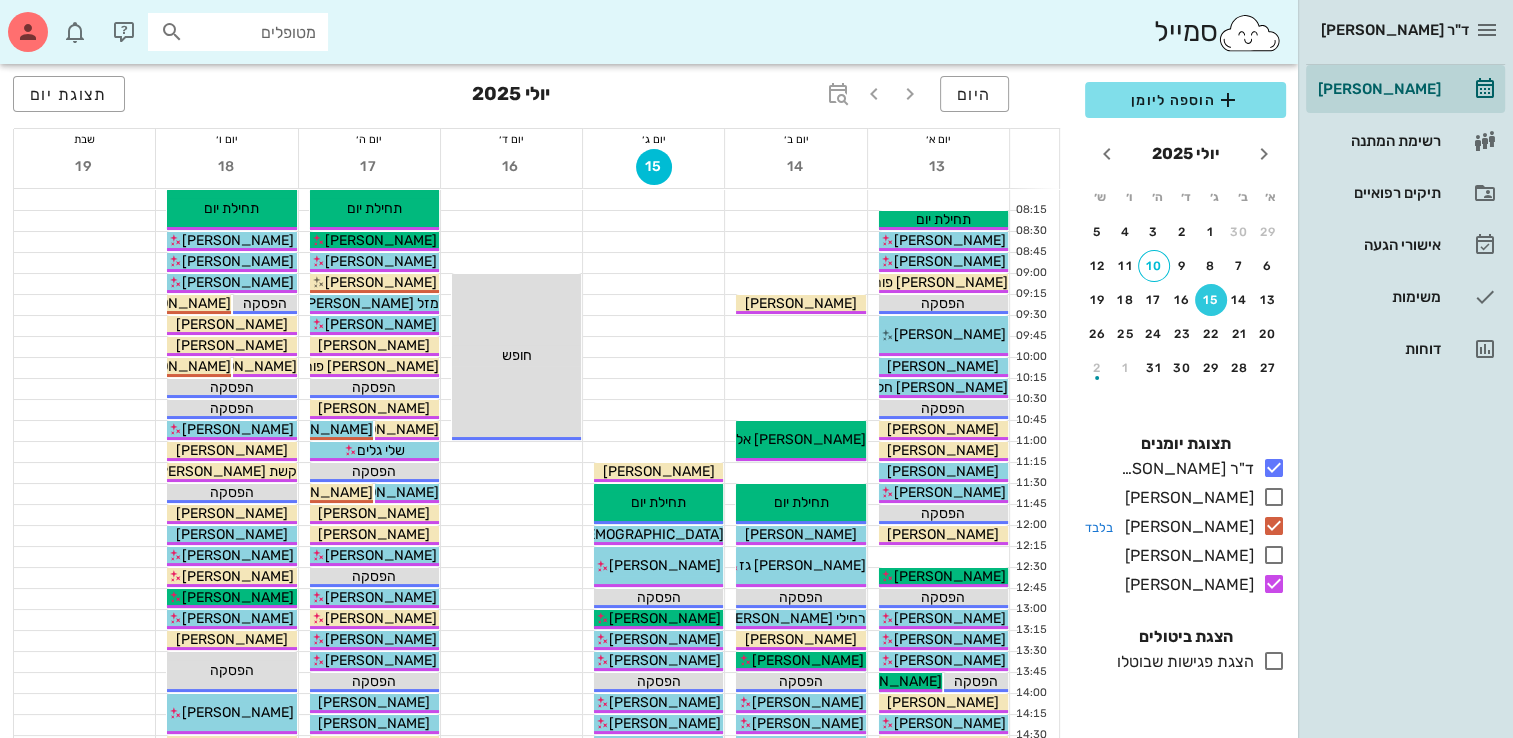 click on "[PERSON_NAME]" at bounding box center [1185, 527] 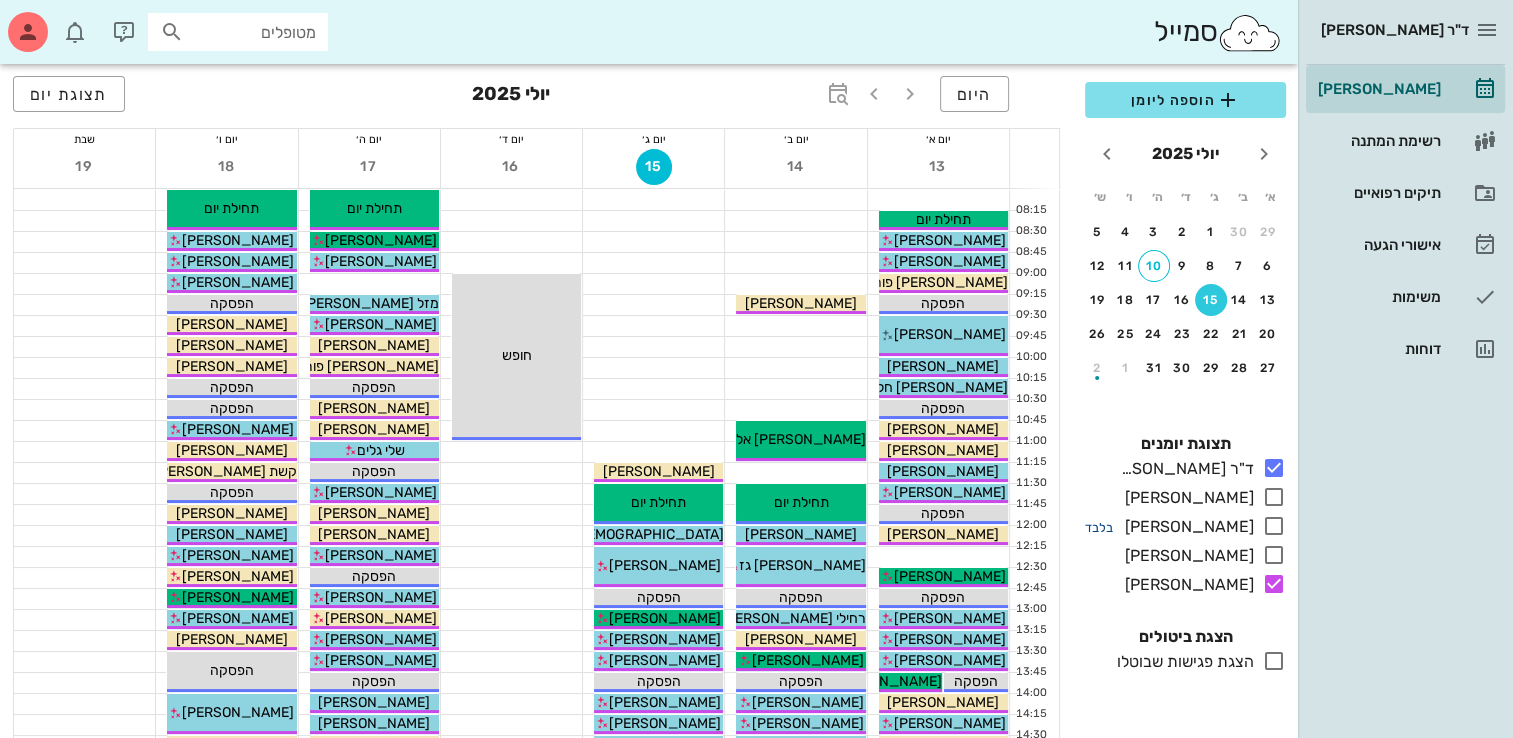 click on "בלבד" at bounding box center (1099, 527) 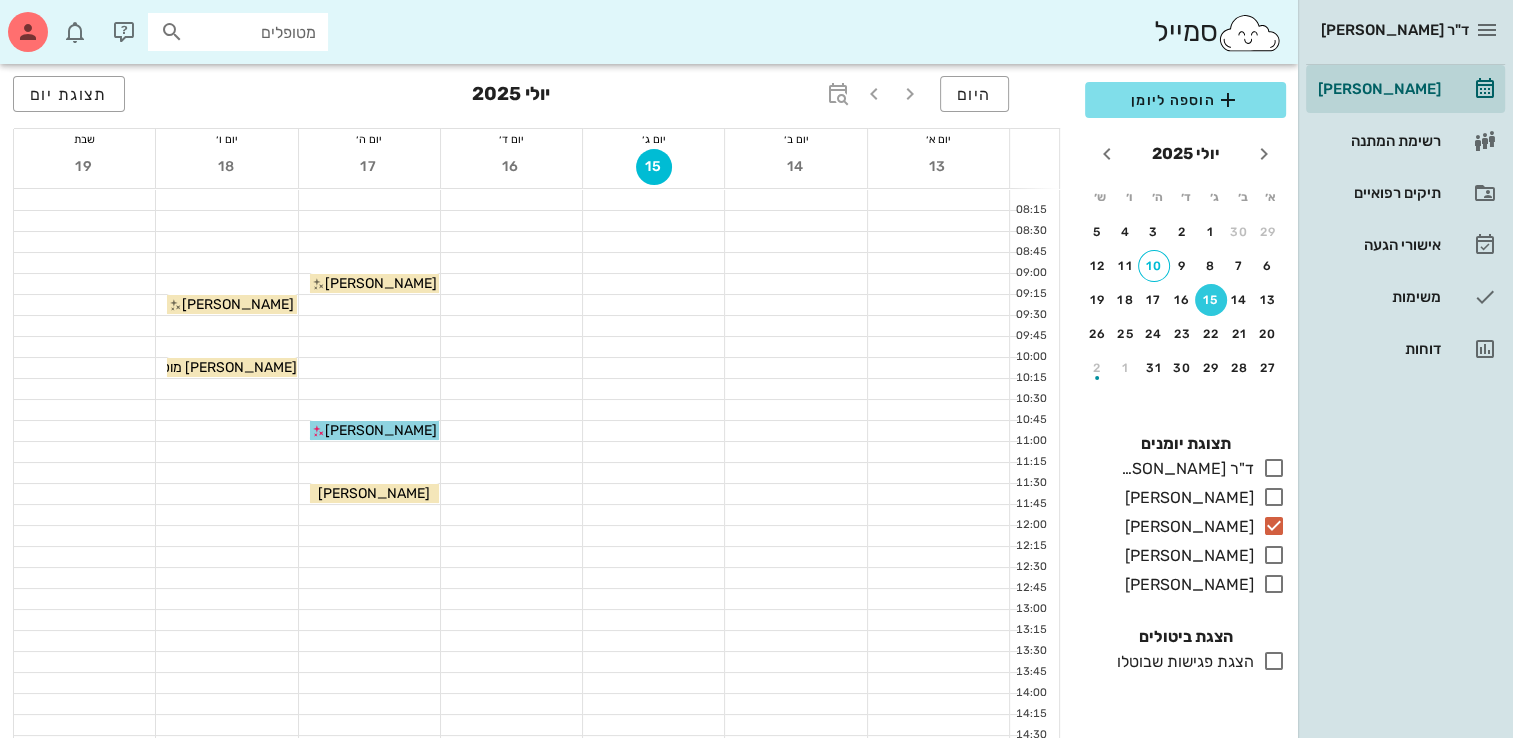click at bounding box center (938, 557) 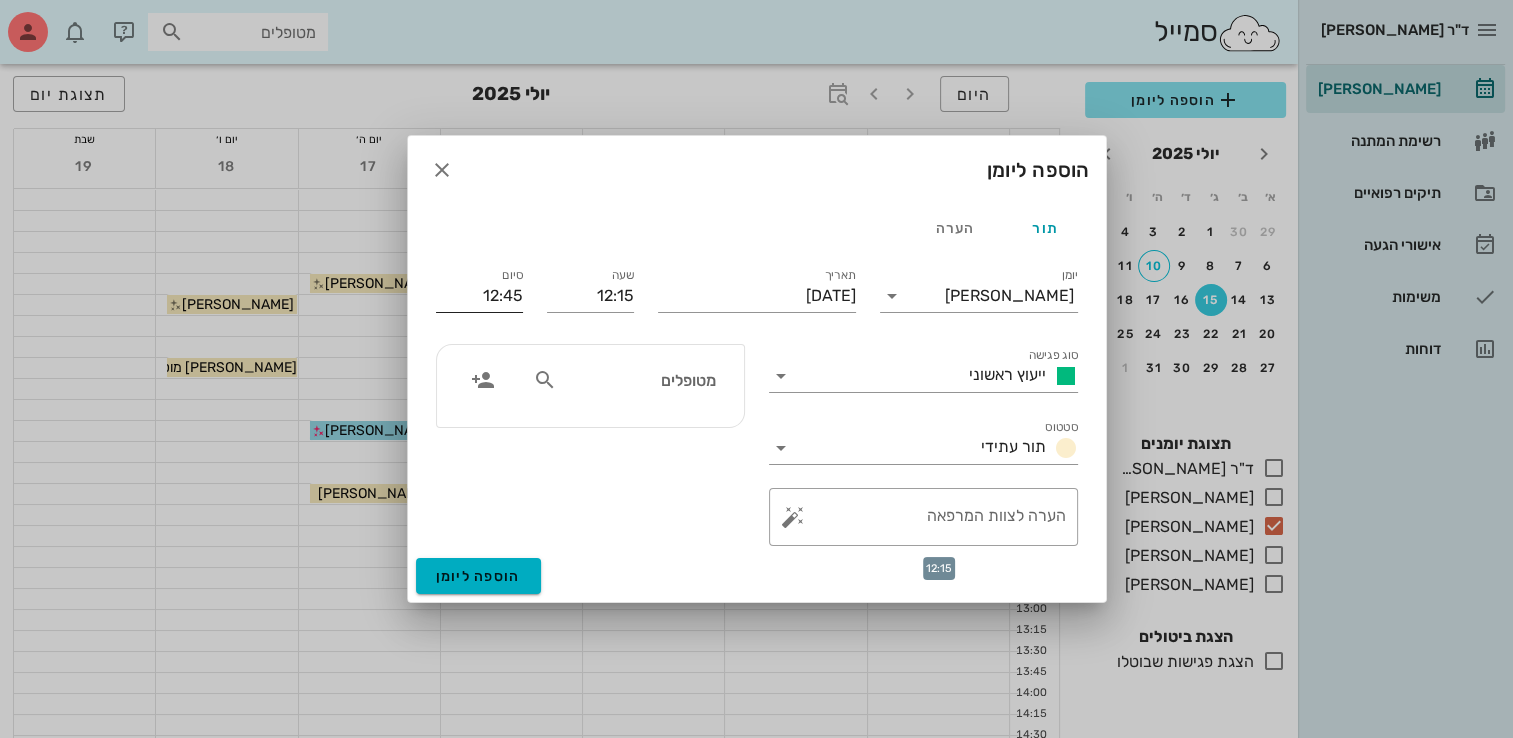 click on "סיום" at bounding box center [512, 275] 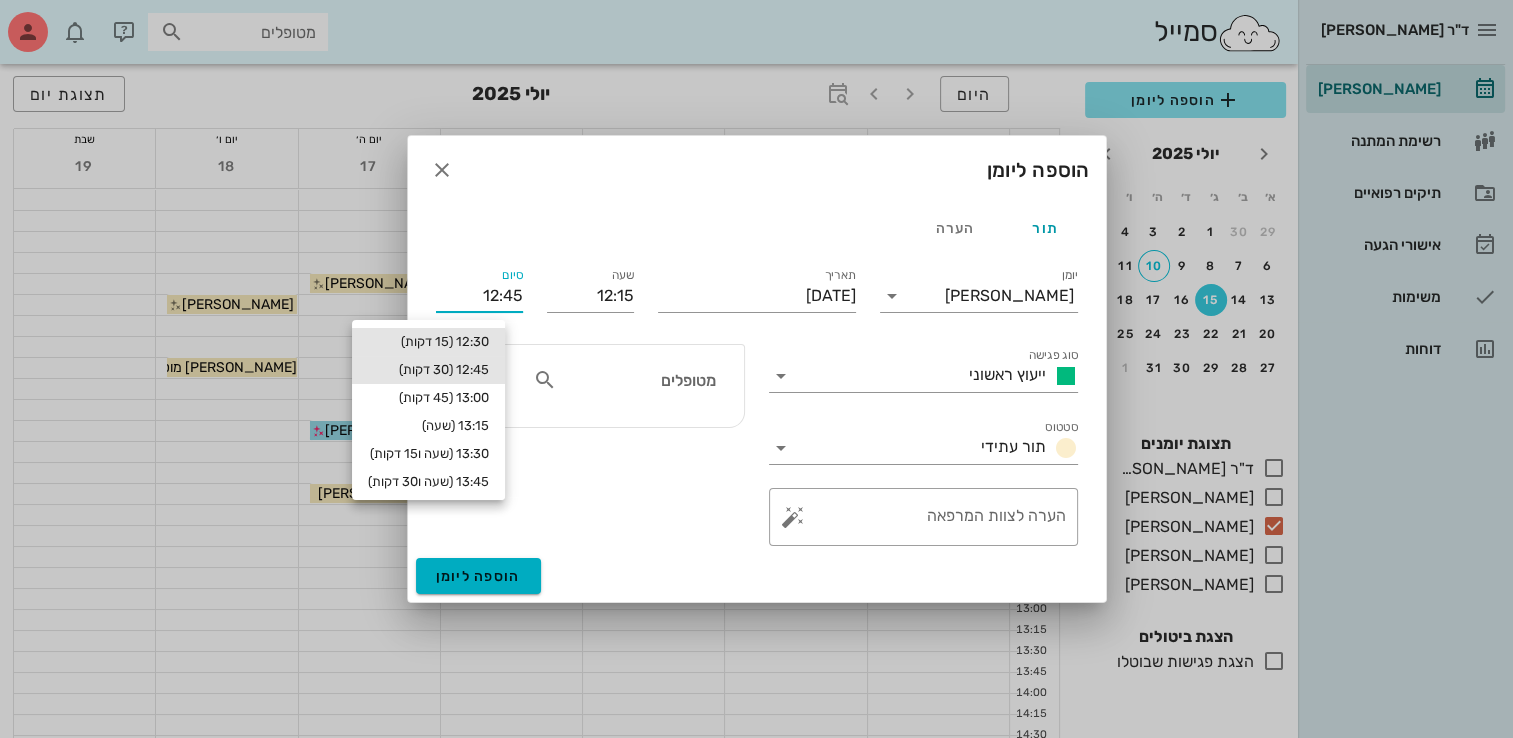 click on "12:30 (15 דקות)" at bounding box center [428, 342] 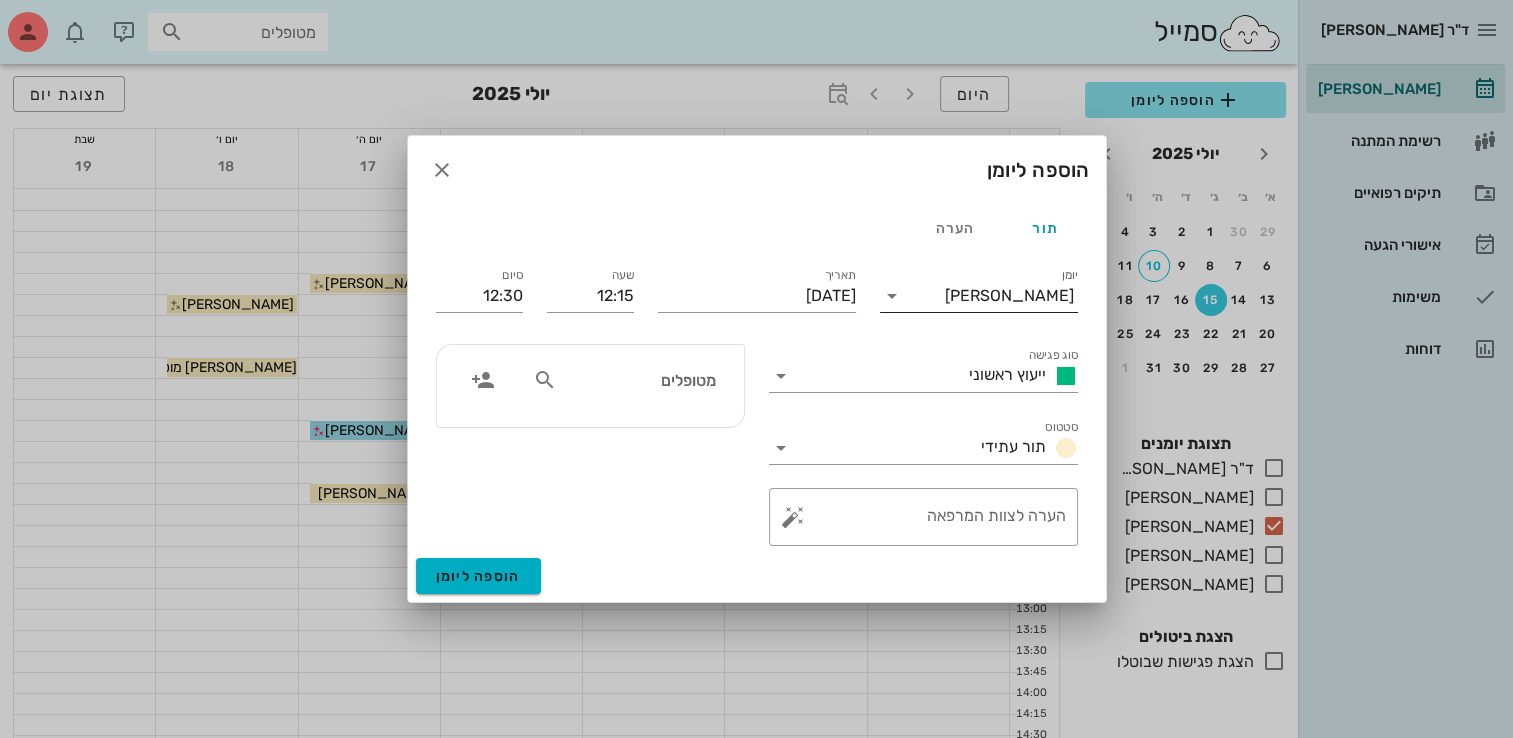 click on "[PERSON_NAME]" at bounding box center (993, 296) 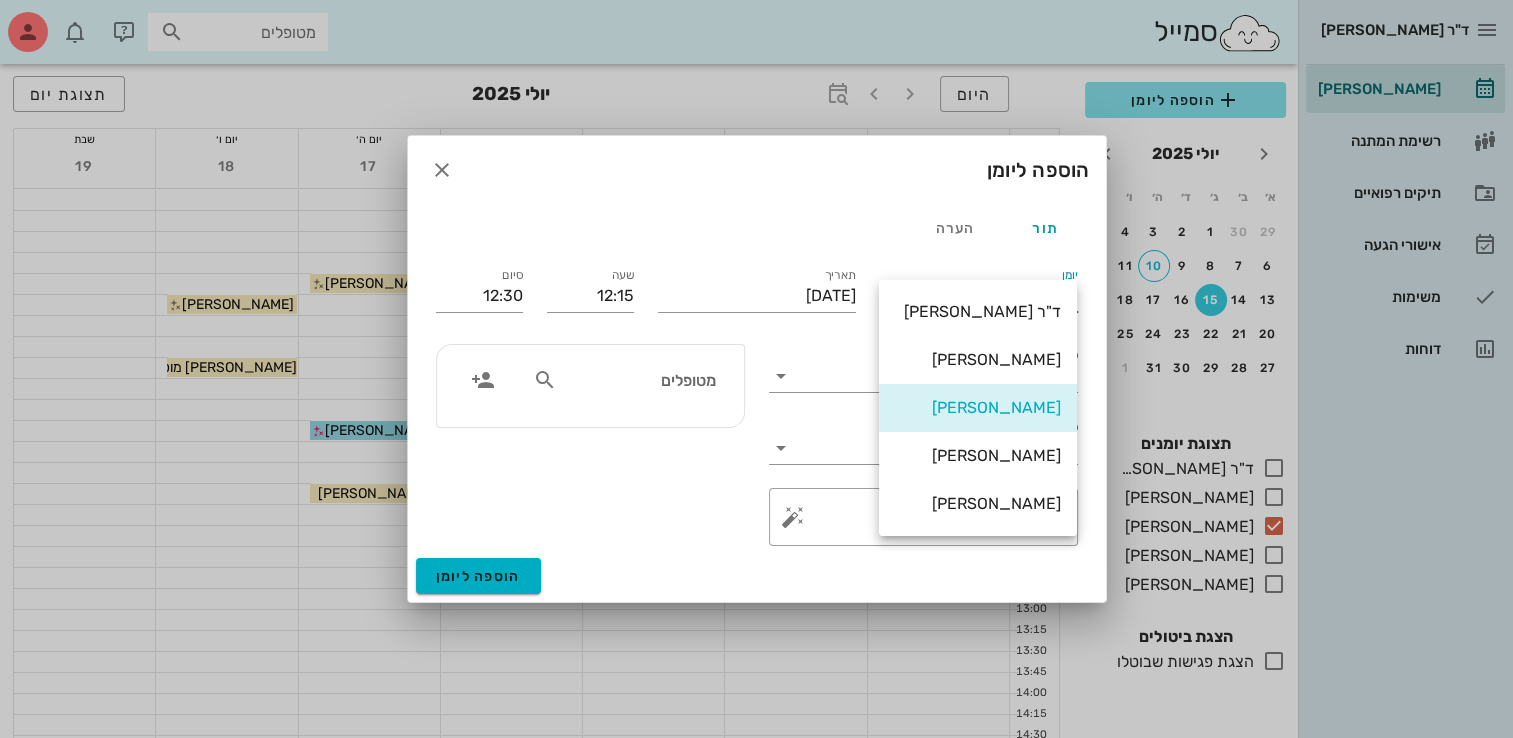click on "מטופלים" at bounding box center [590, 445] 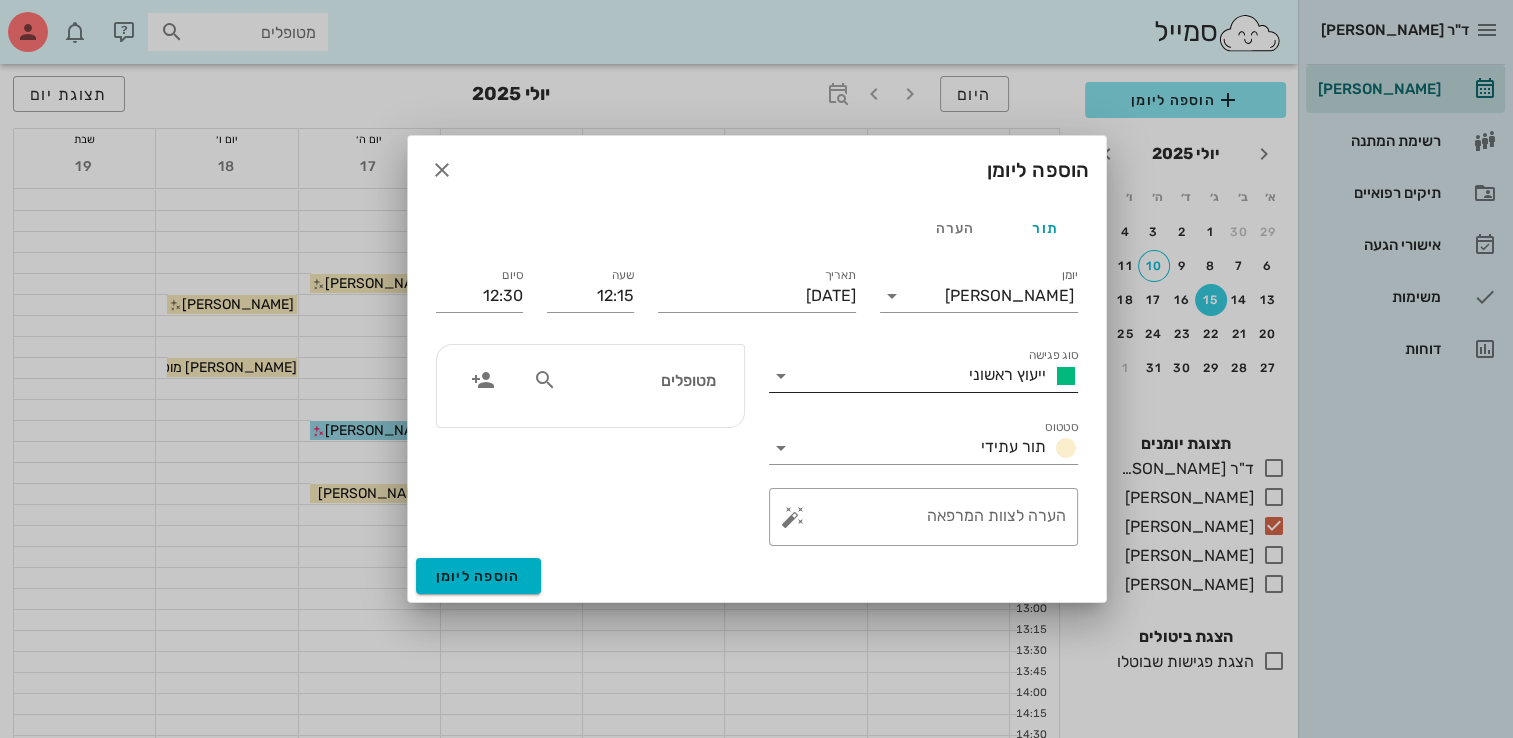 click on "סוג פגישה" at bounding box center (879, 376) 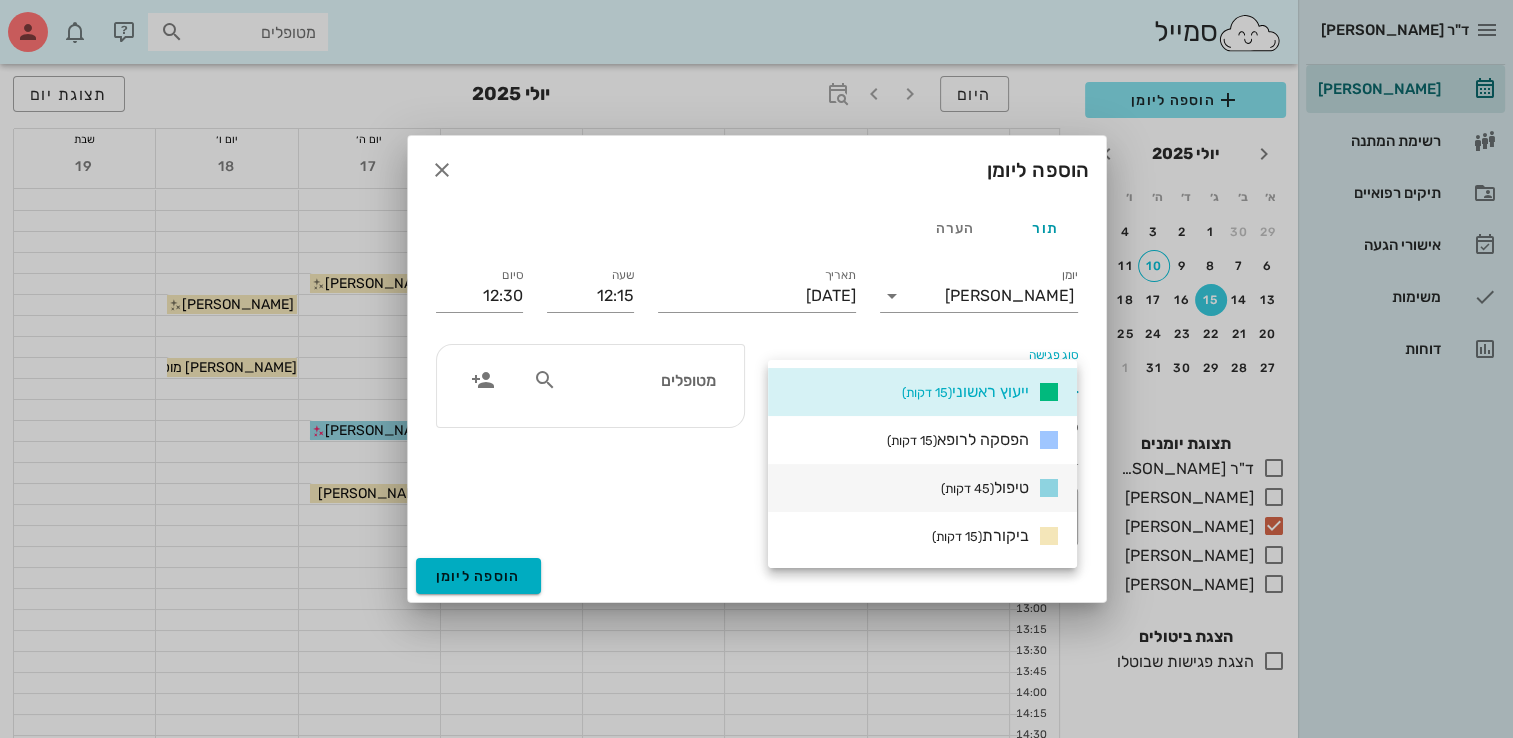 click on "טיפול  (45 דקות)" at bounding box center [922, 488] 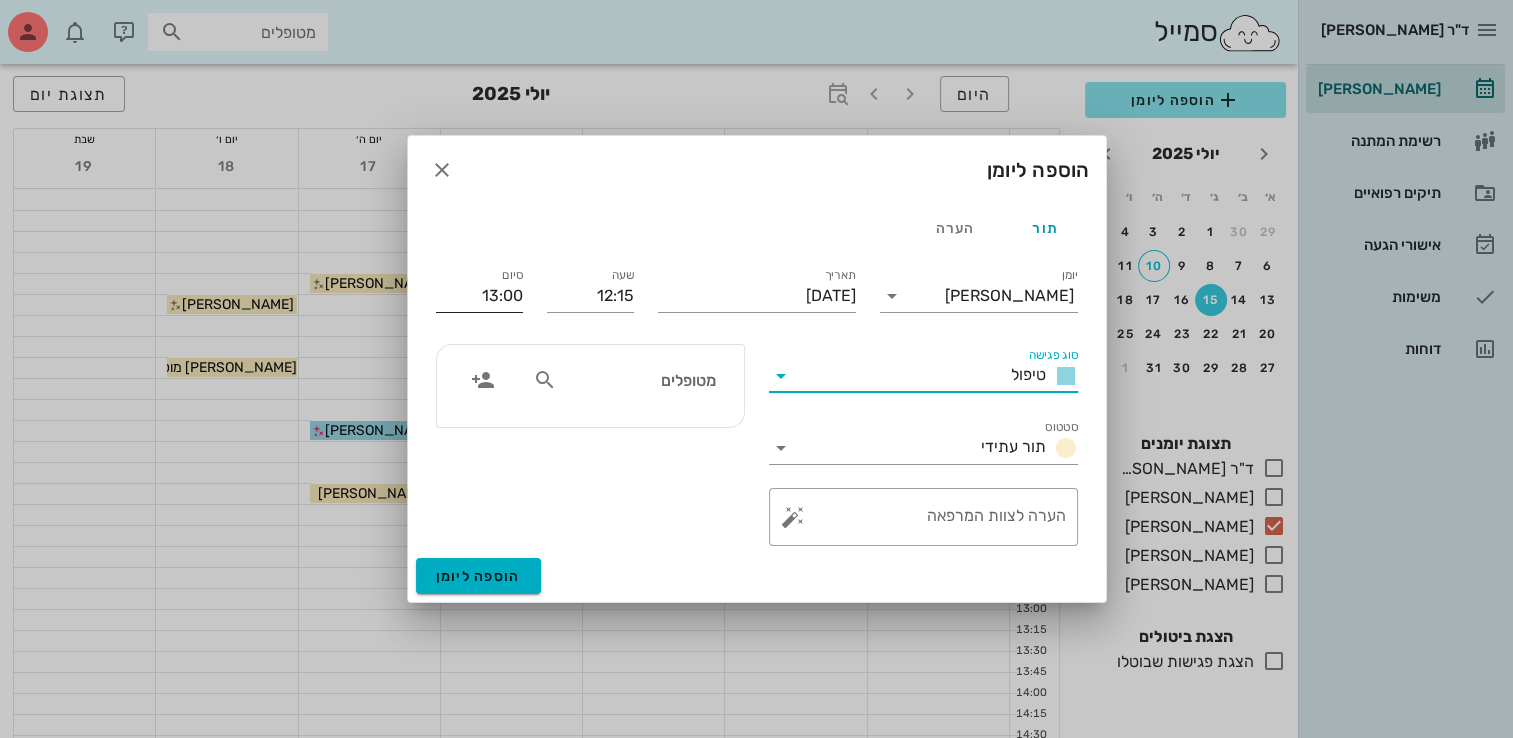 click on "סיום" at bounding box center (512, 275) 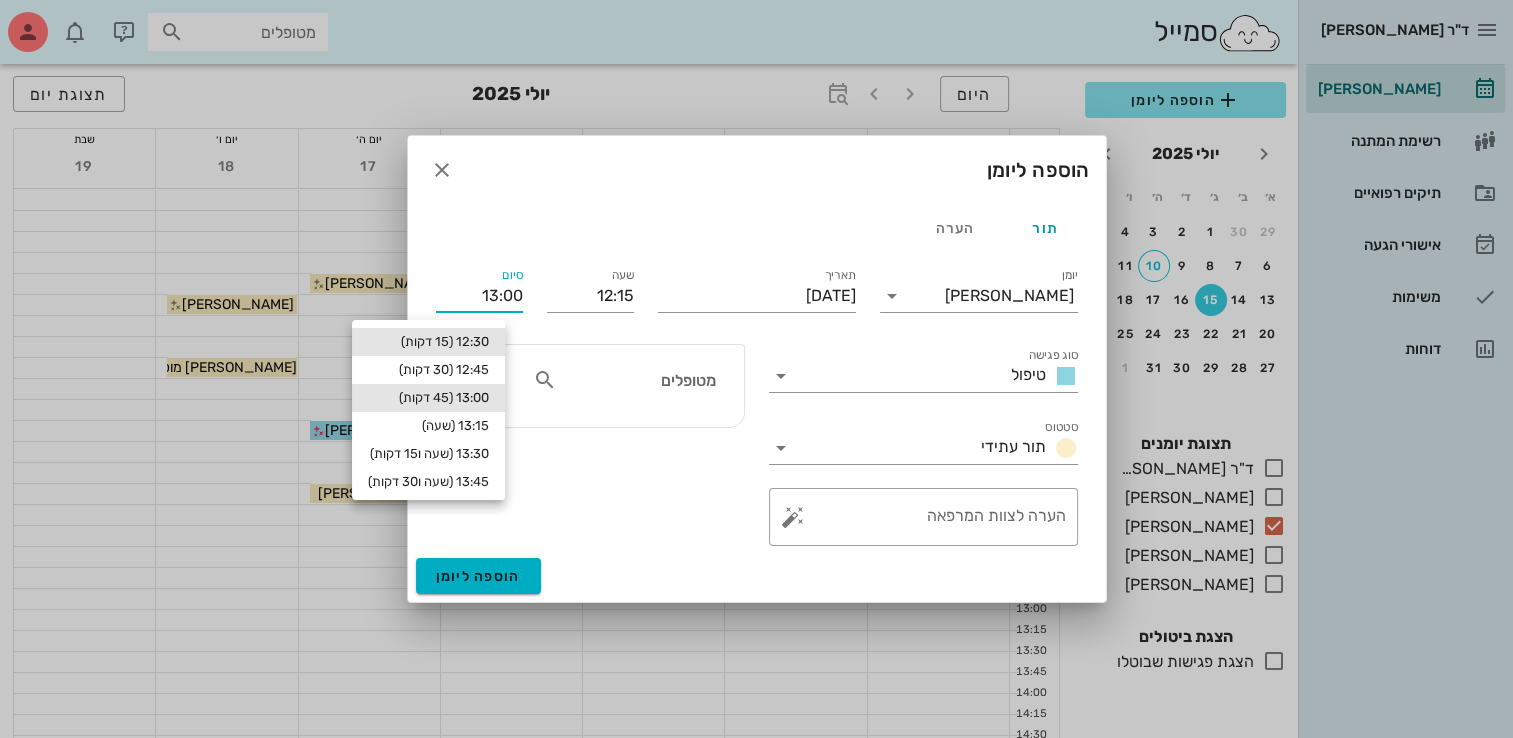 click on "12:30 (15 דקות)" at bounding box center [428, 342] 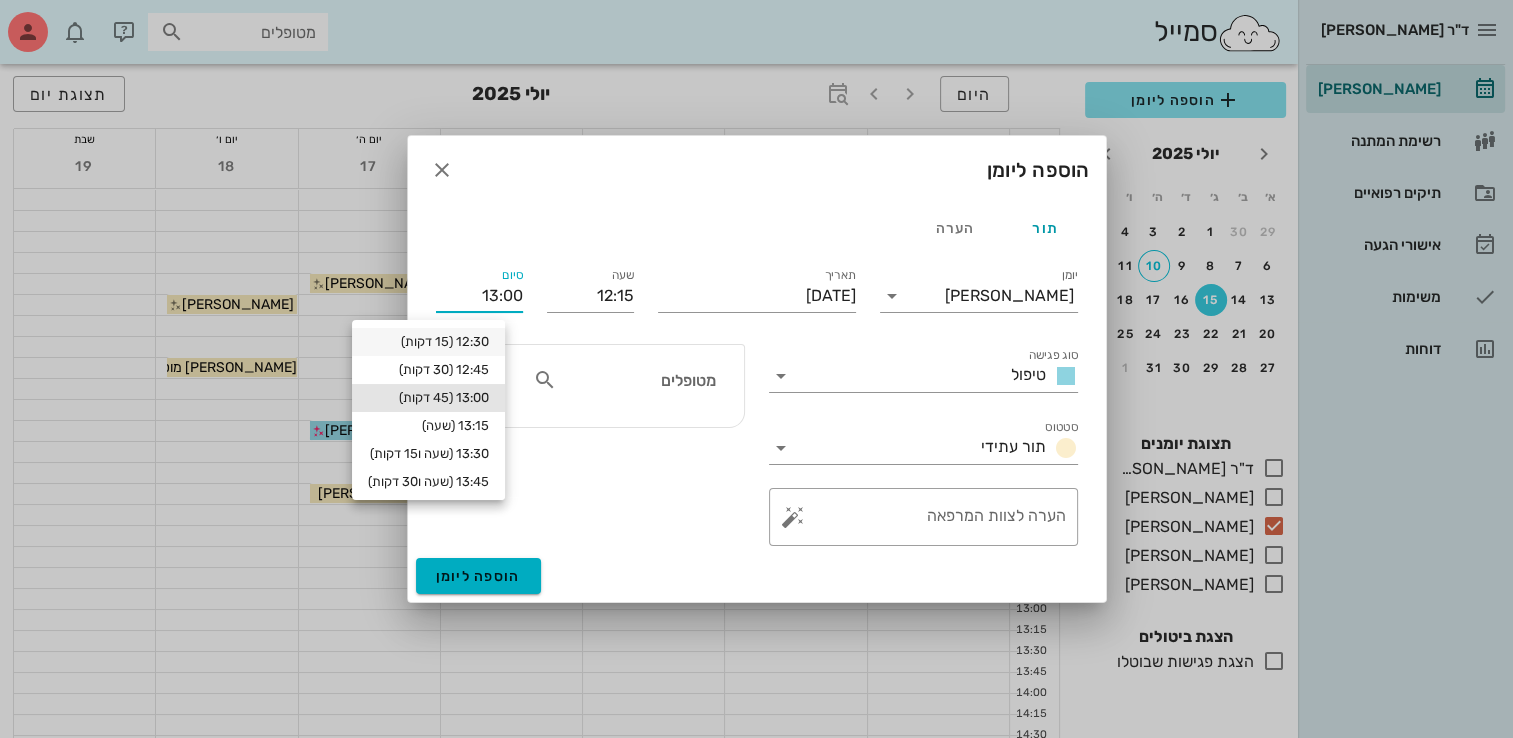 type on "12:30" 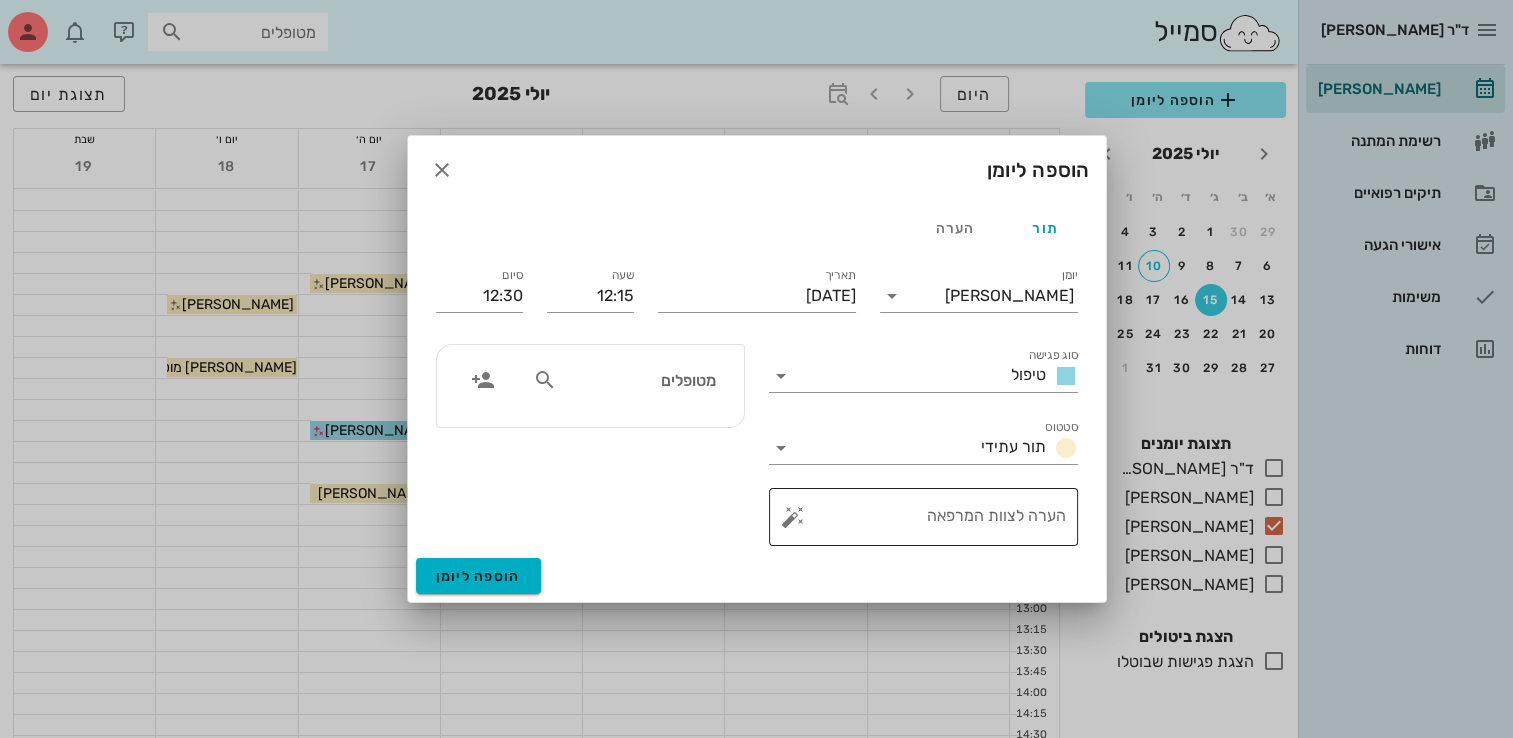 click on "הערה לצוות המרפאה" at bounding box center [931, 522] 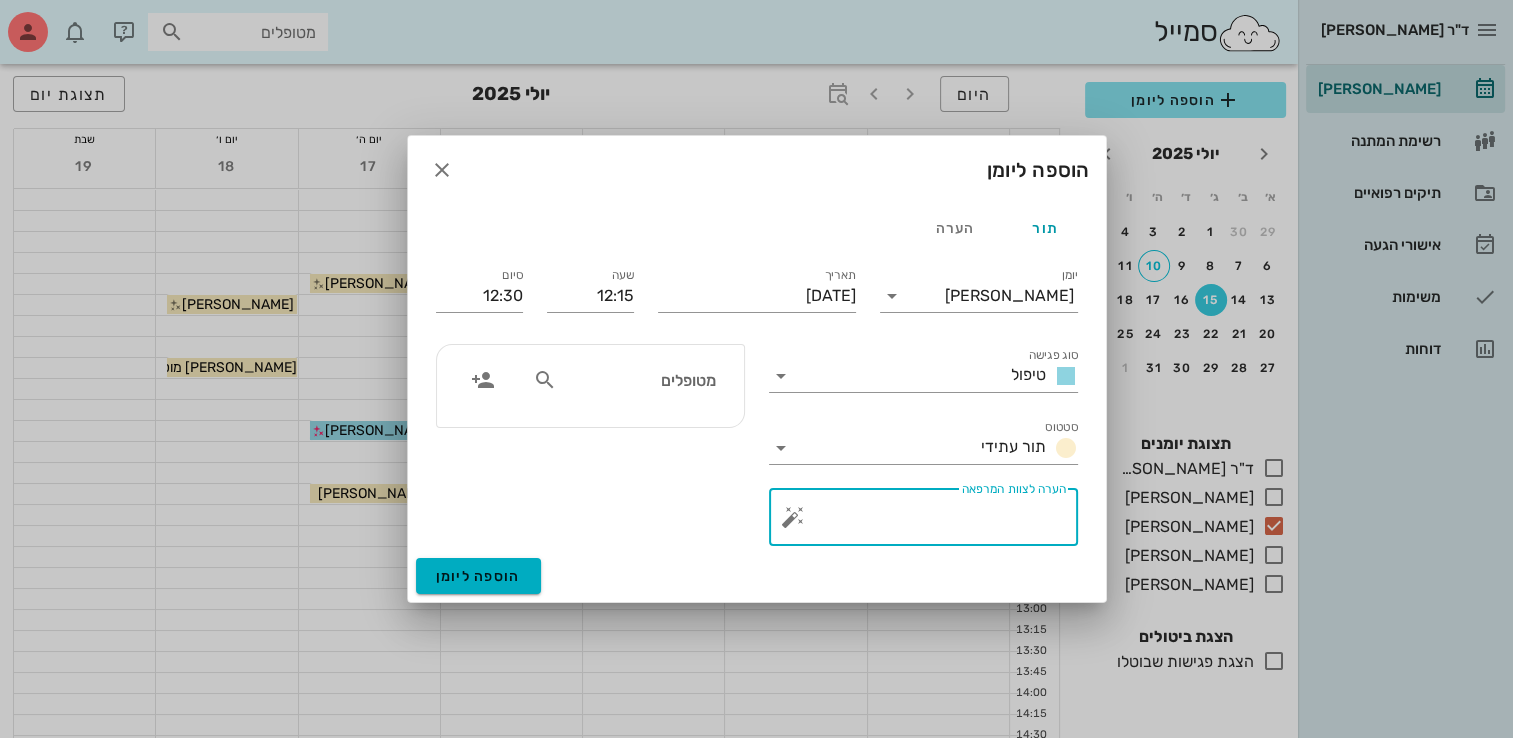 click on "הערה לצוות המרפאה" at bounding box center (931, 522) 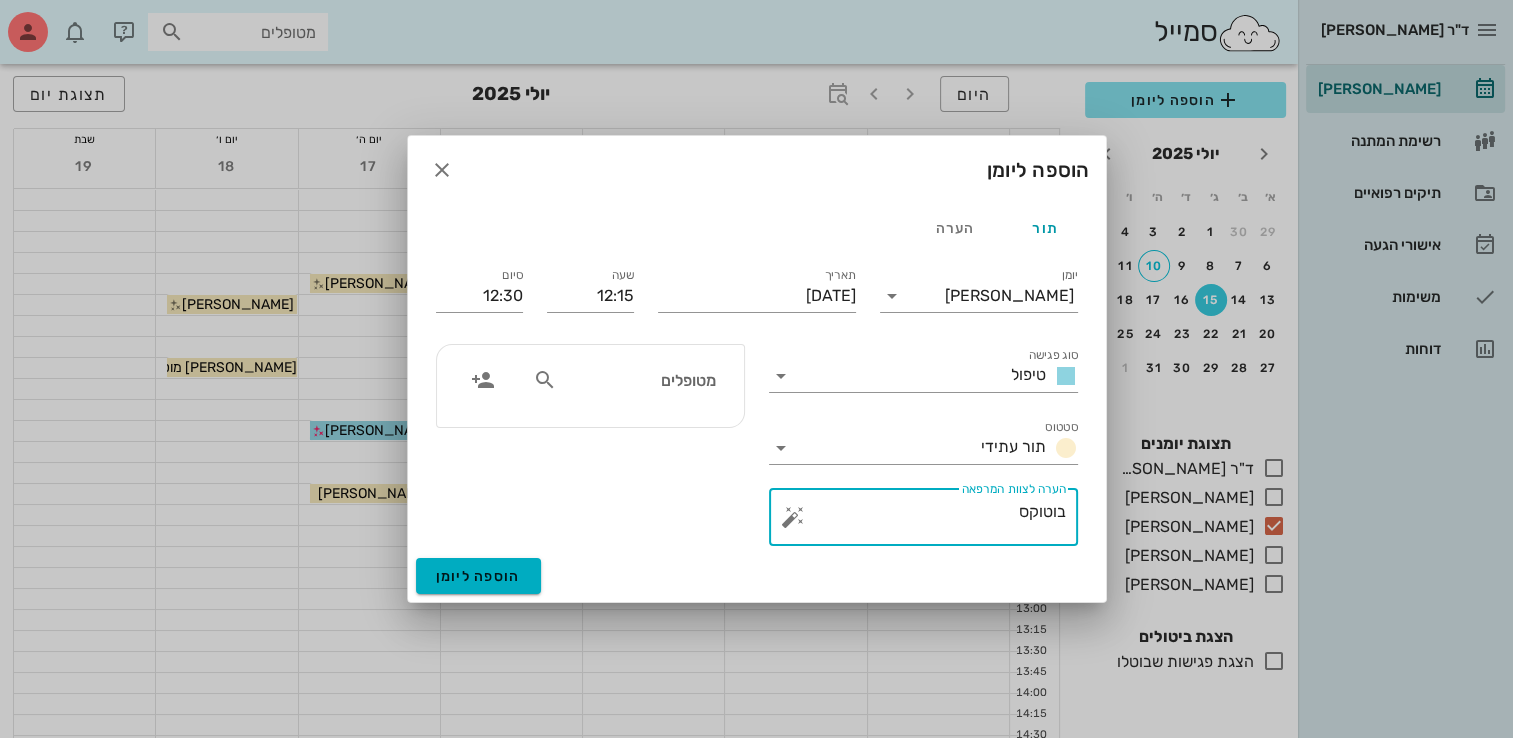 type on "בוטוקס" 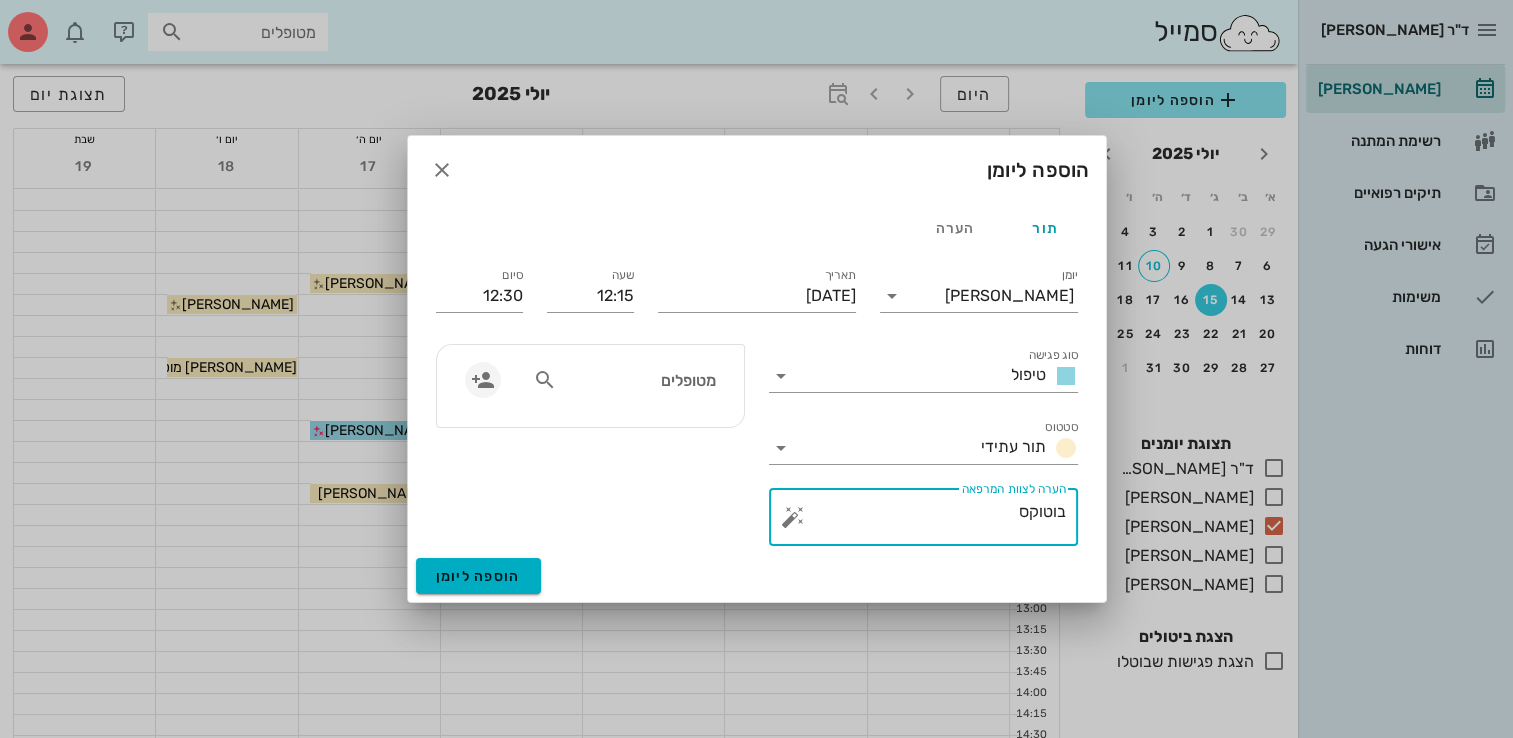 click at bounding box center [483, 380] 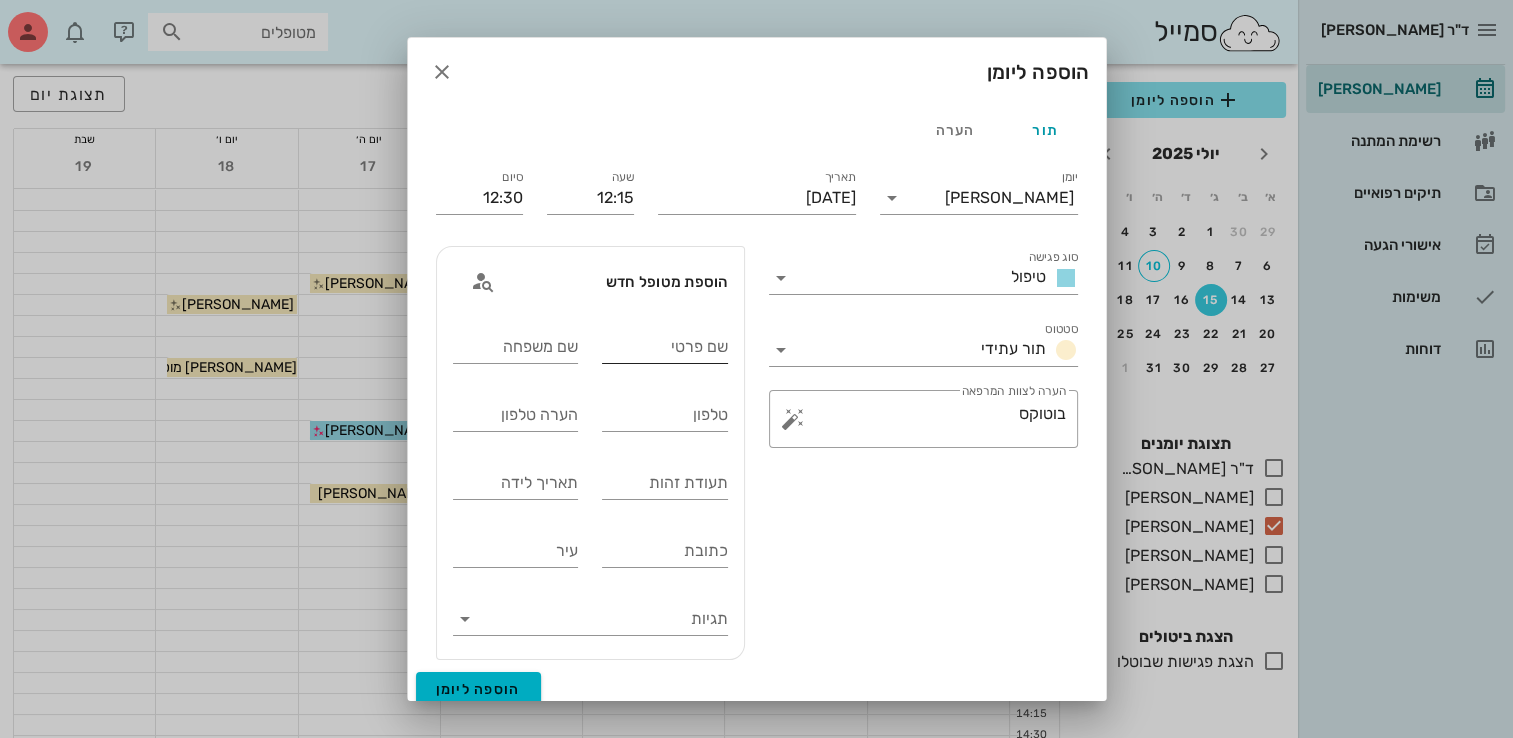 click on "שם פרטי" at bounding box center (665, 347) 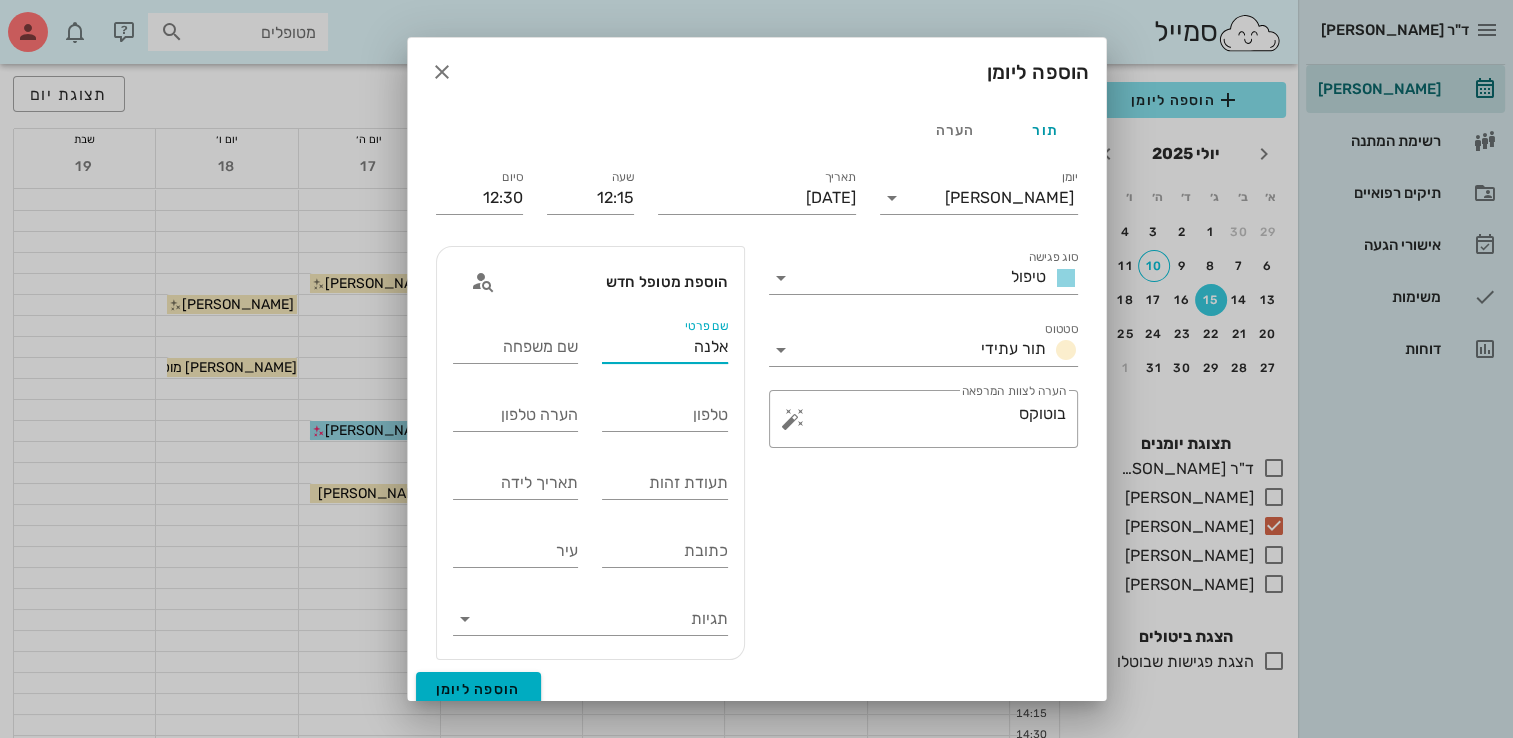 type on "אלנה" 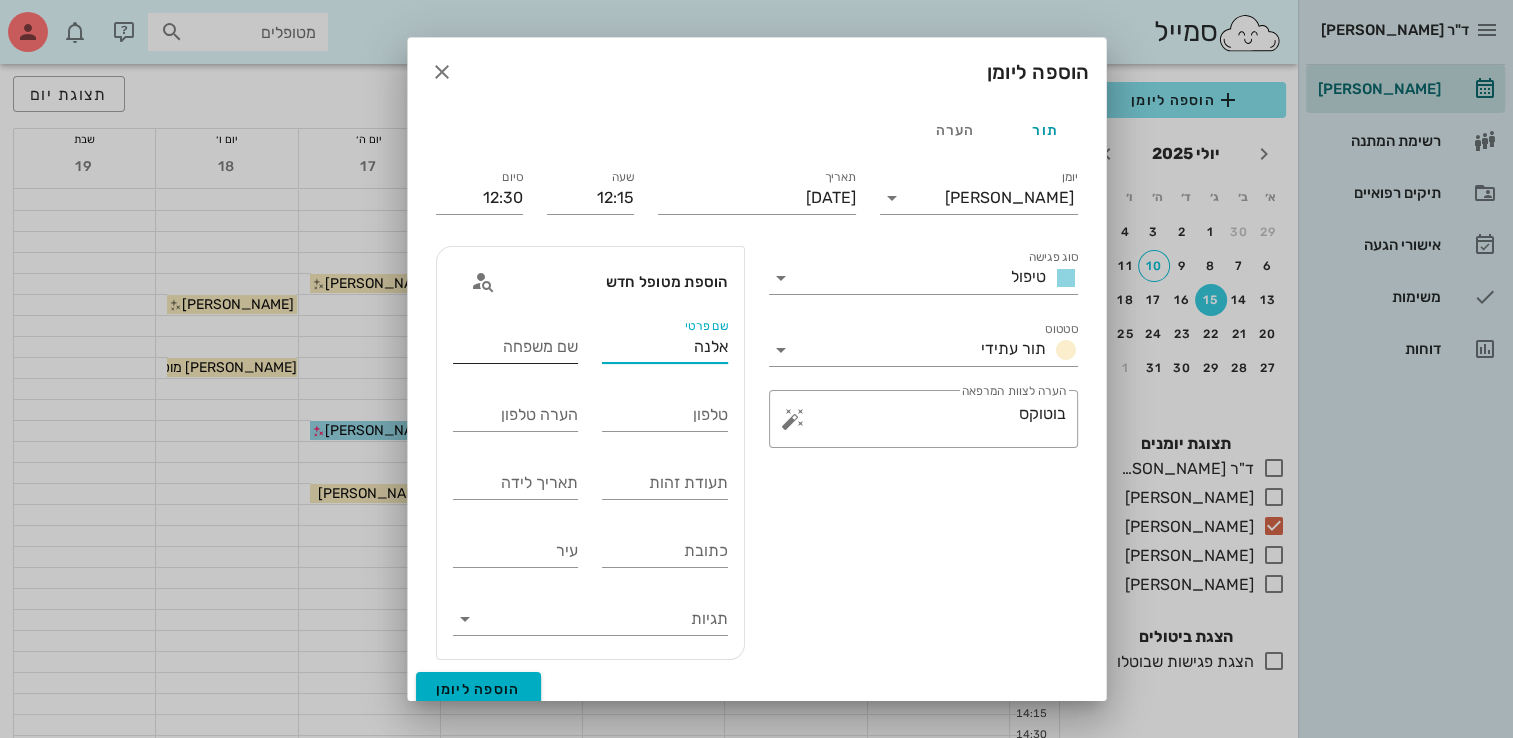 click on "שם משפחה" at bounding box center [516, 347] 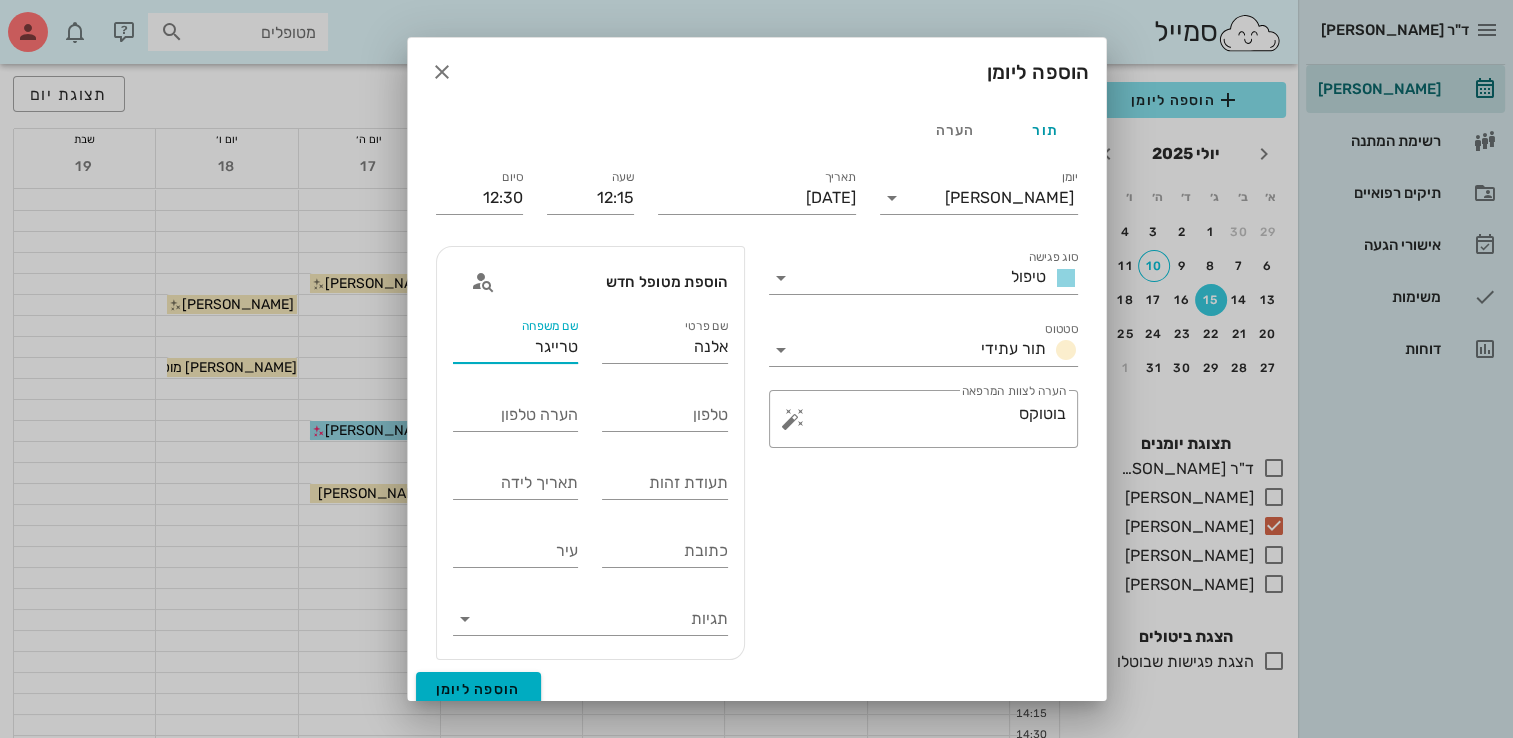 type on "טרייגר" 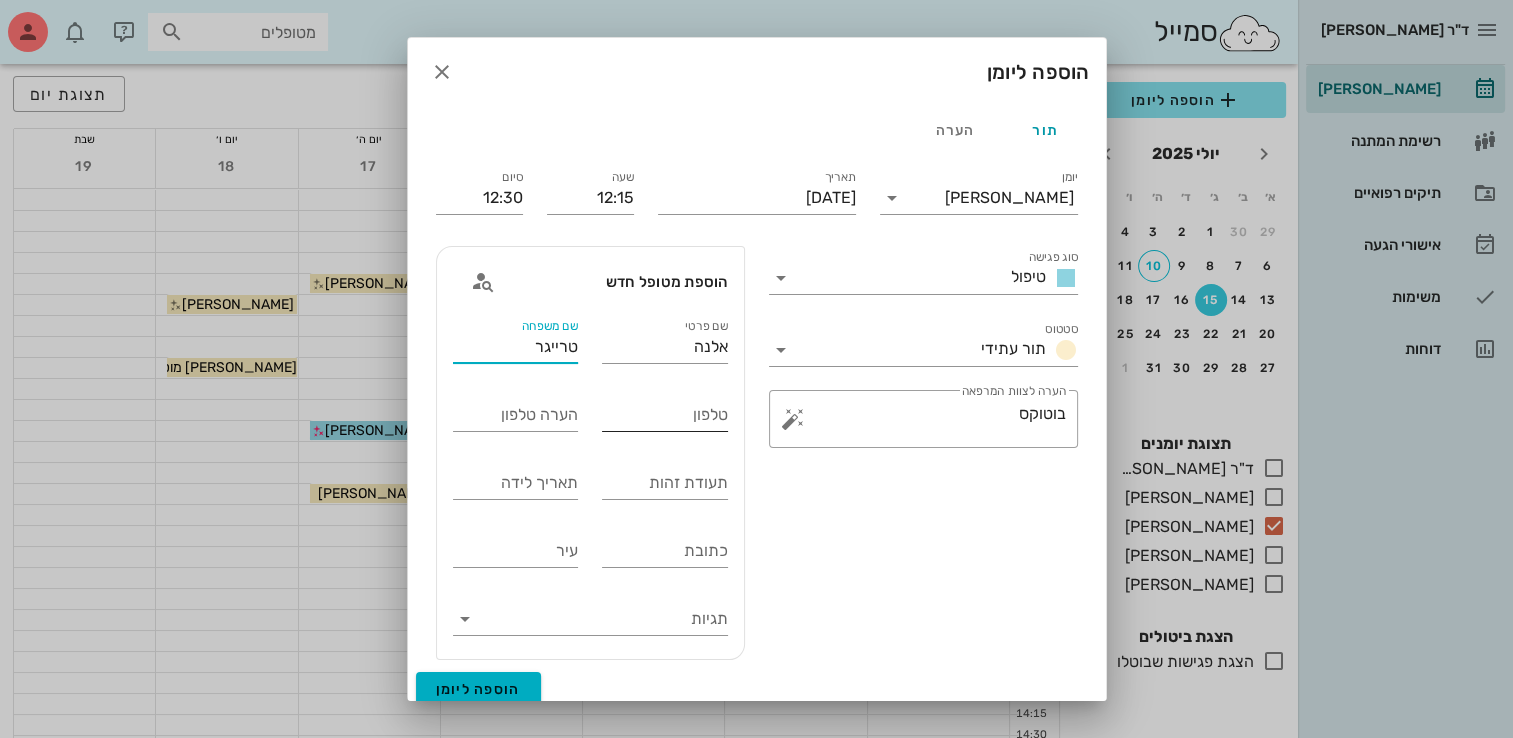 click on "טלפון" at bounding box center [665, 415] 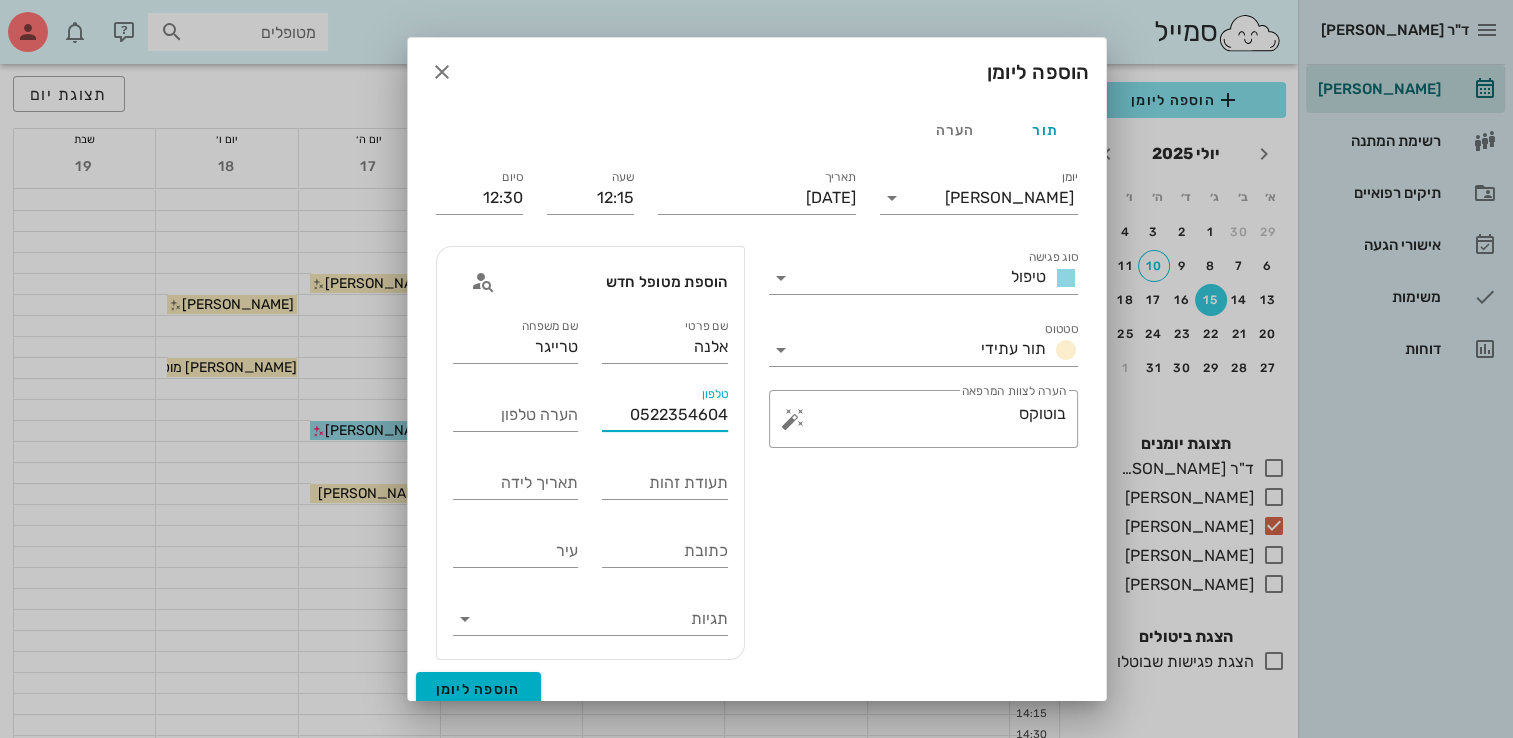 type on "0522354604" 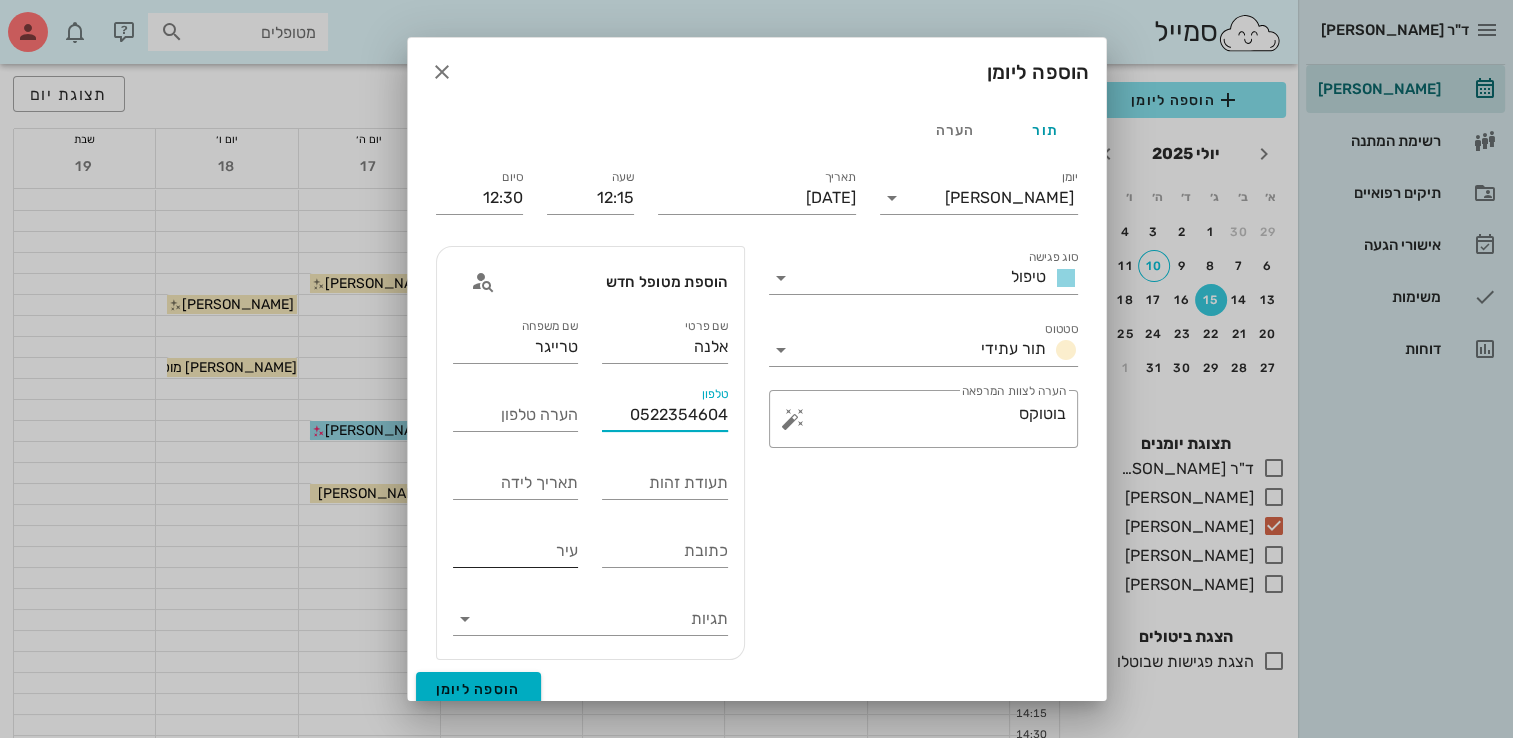 click on "עיר" at bounding box center [516, 551] 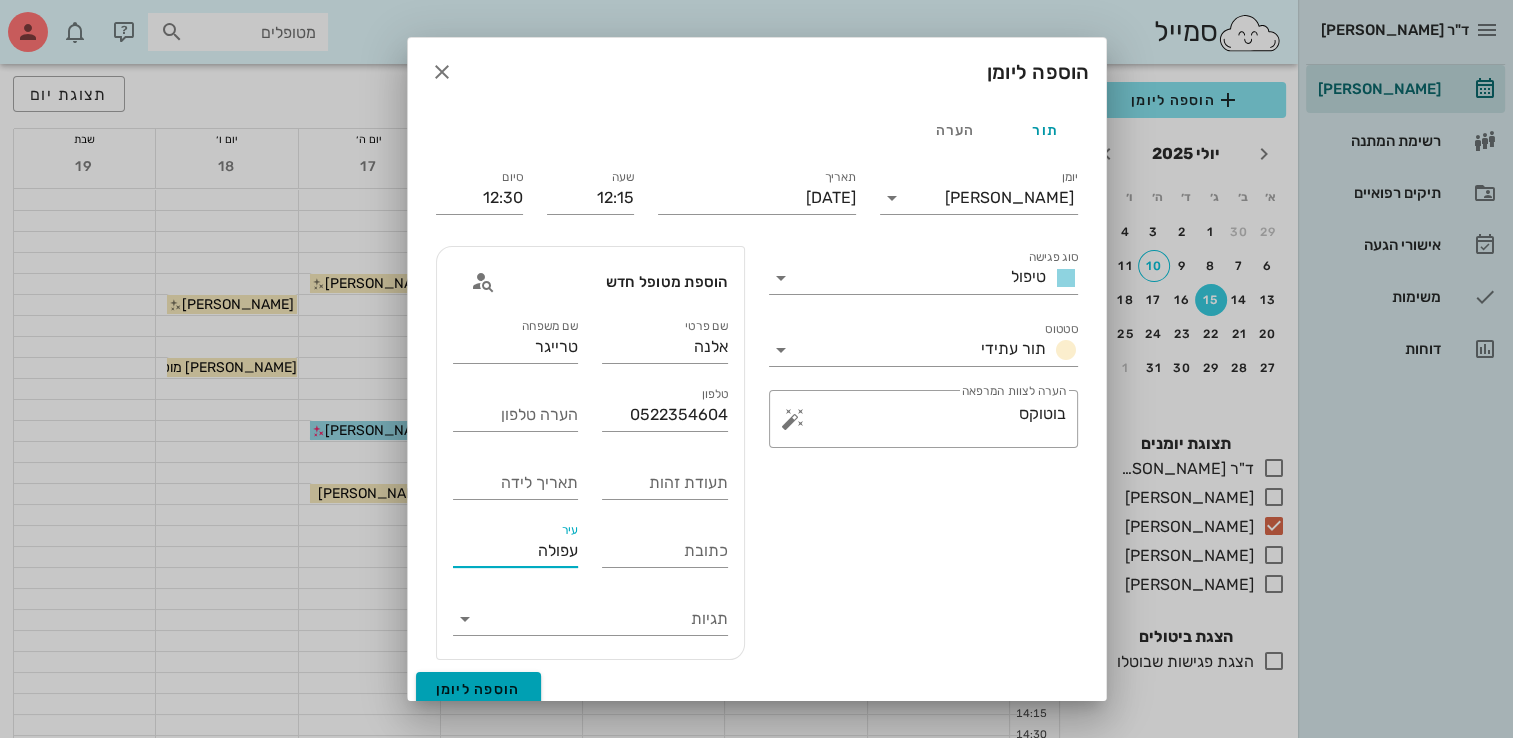 type on "עפולה" 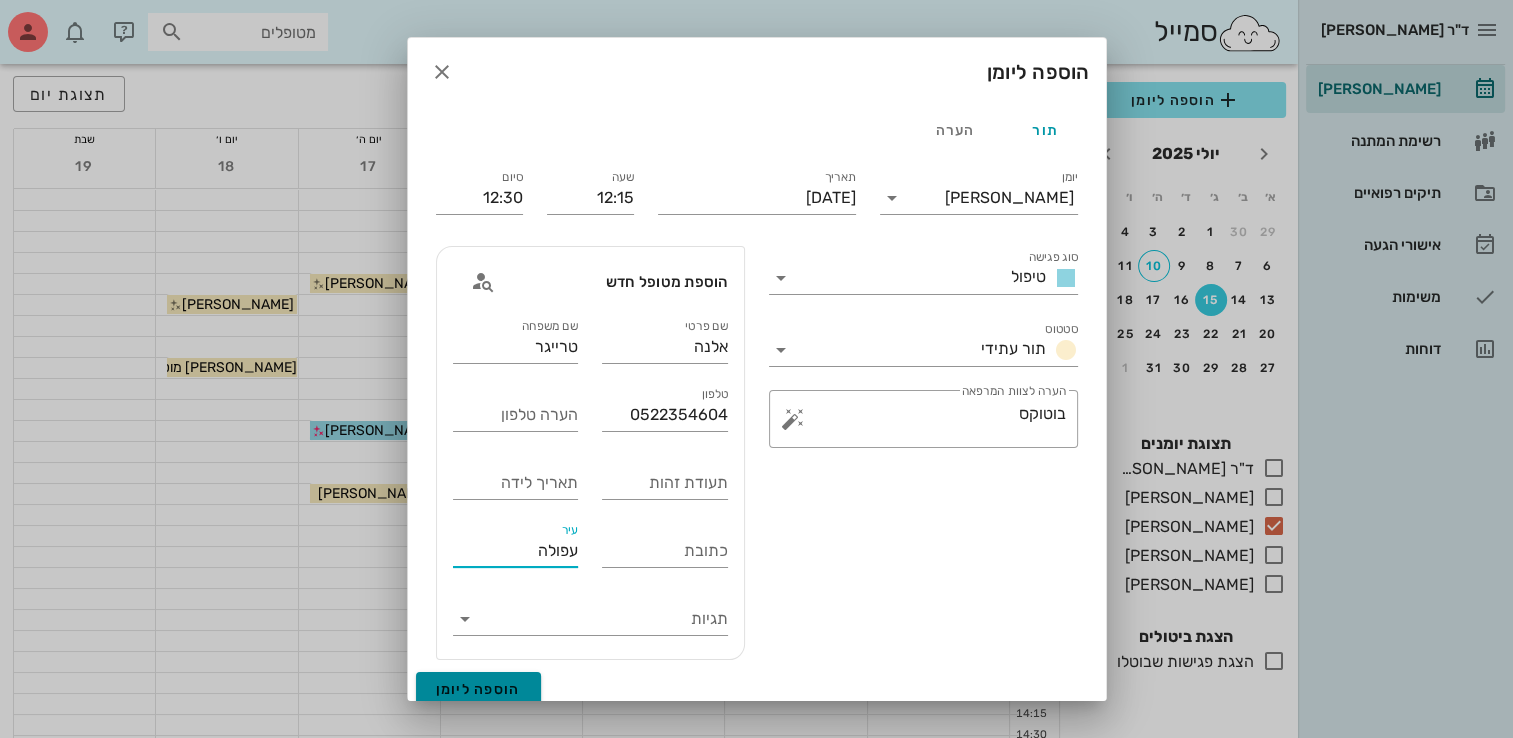 click on "הוספה ליומן" at bounding box center [478, 689] 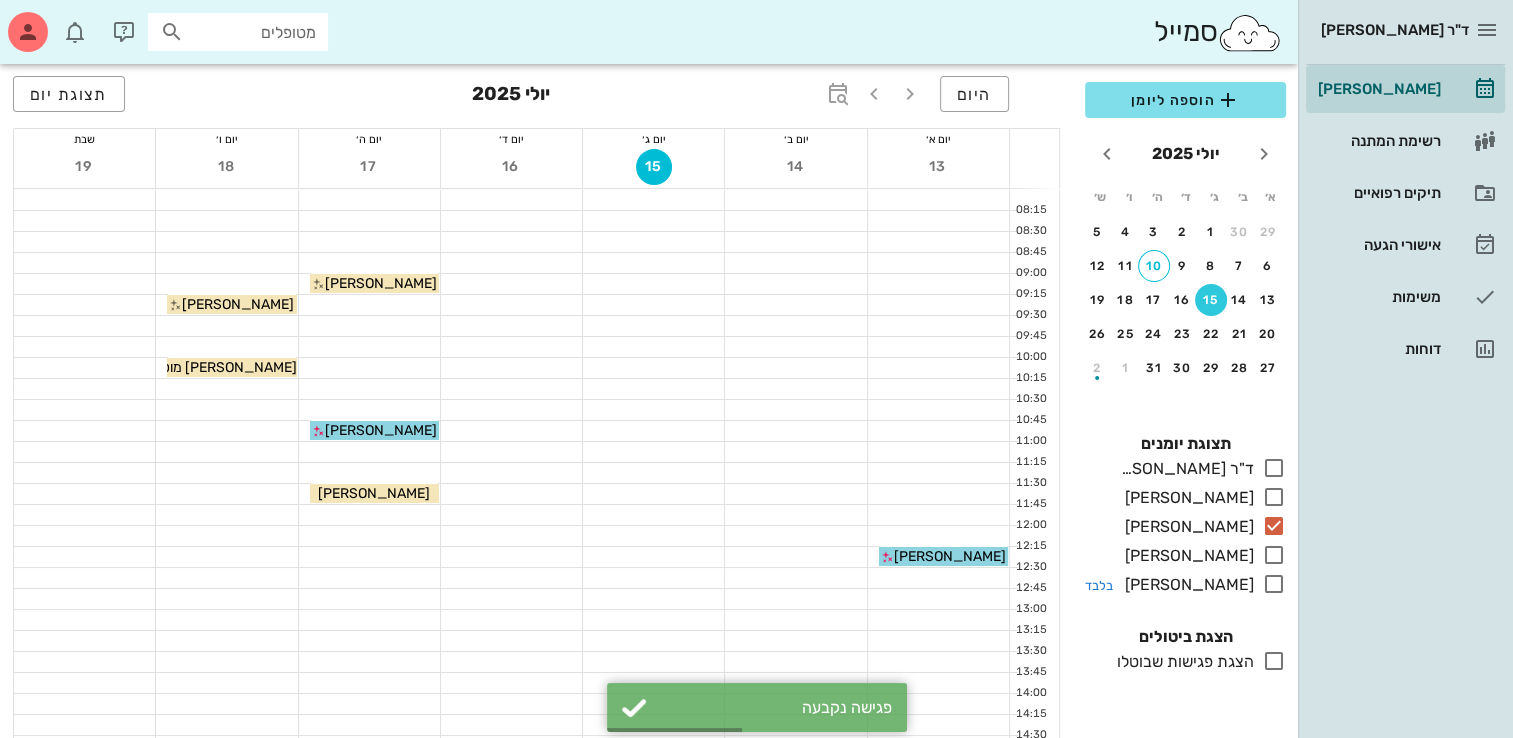 click at bounding box center (1274, 584) 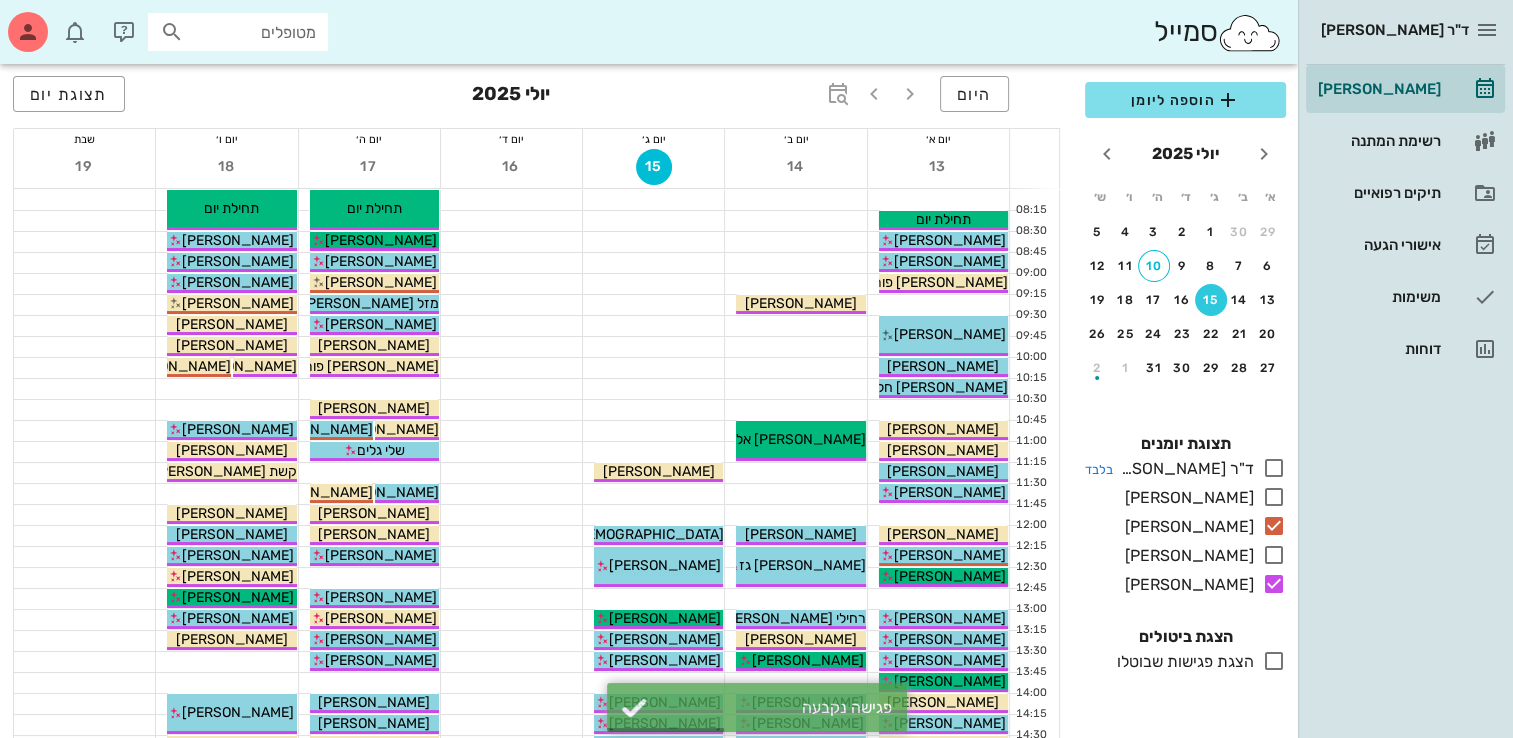 click at bounding box center (1274, 468) 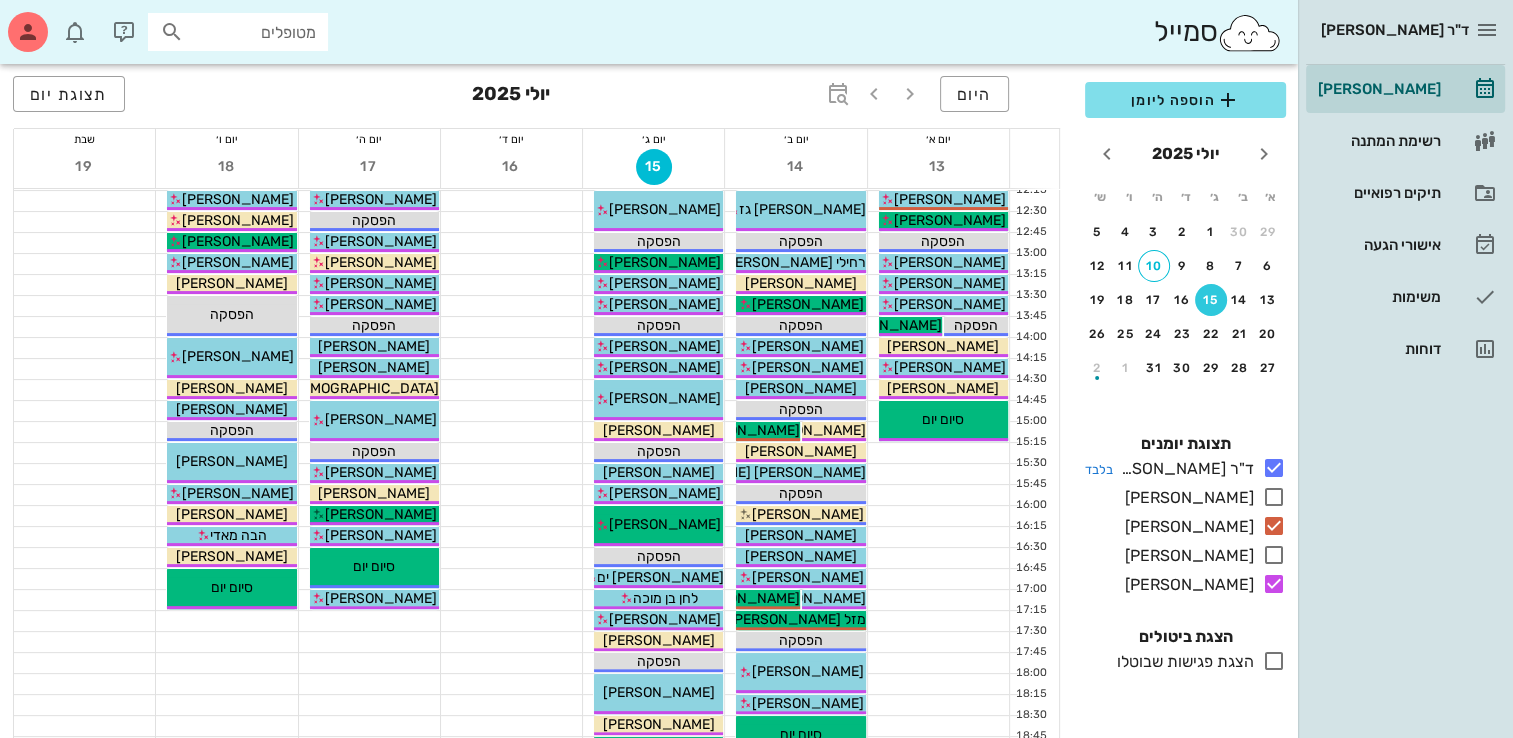 scroll, scrollTop: 360, scrollLeft: 0, axis: vertical 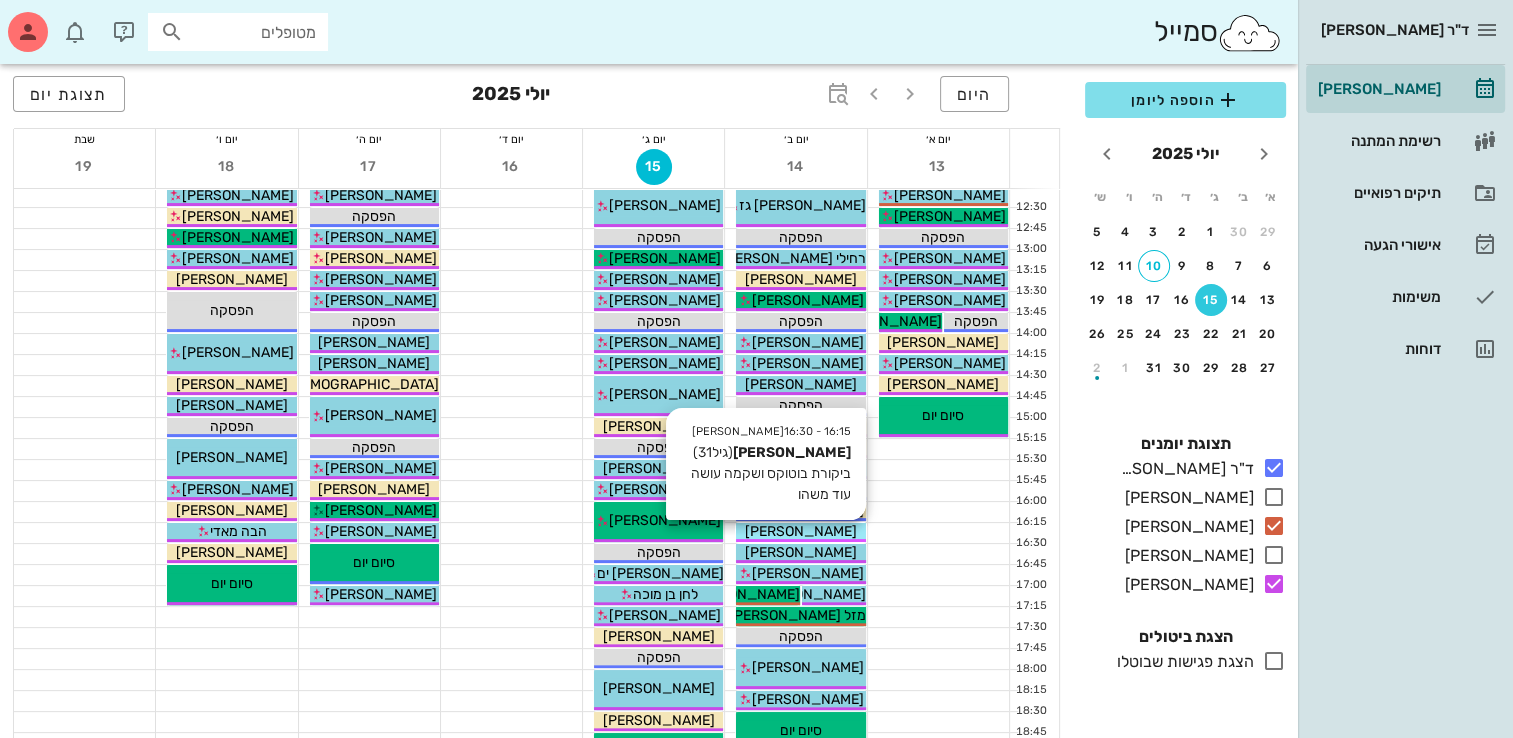 click on "16:15
- 16:30
[PERSON_NAME]
[PERSON_NAME]
(גיל
31 )
ביקורת בוטוקס ושקמה עושה עוד משהו
[PERSON_NAME]" at bounding box center [800, 532] 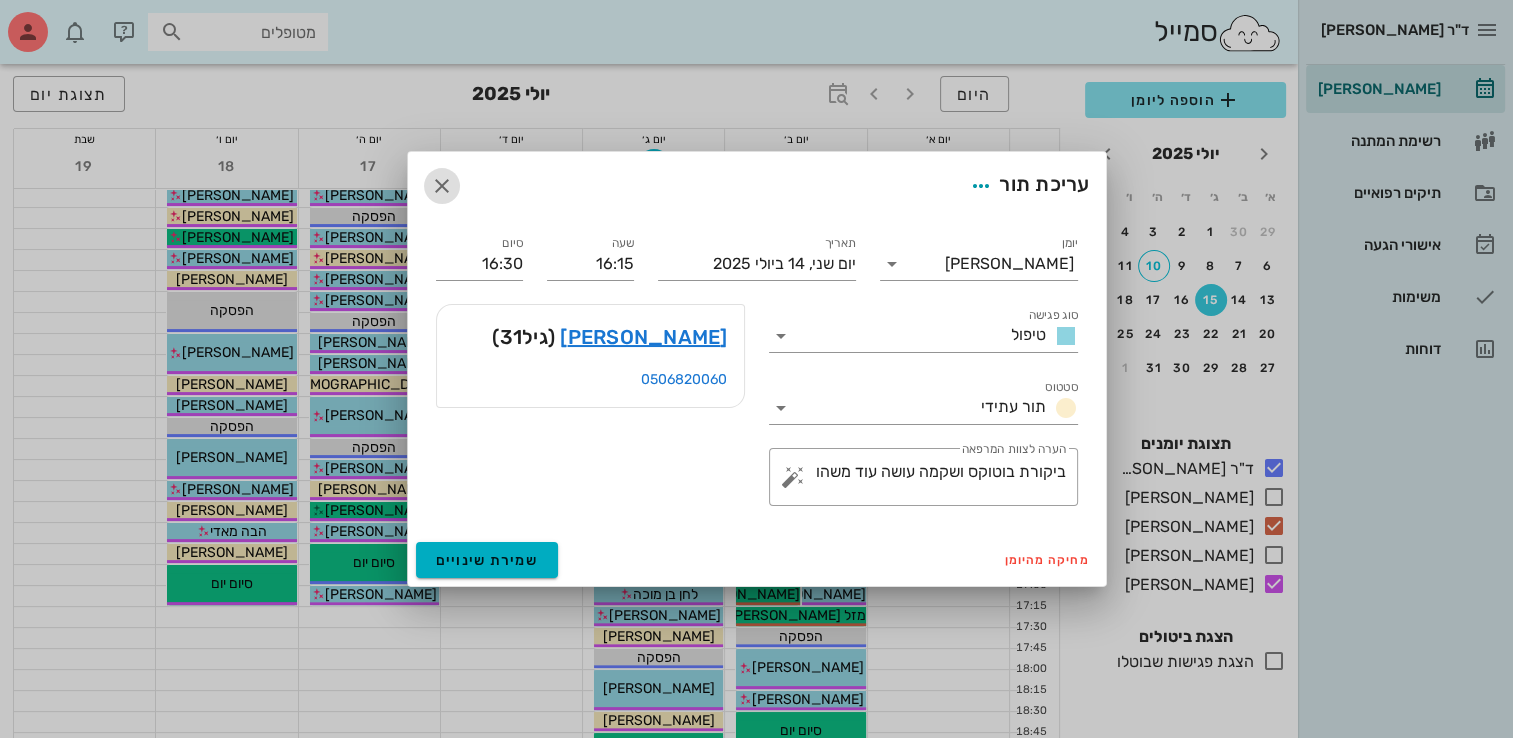 click at bounding box center [442, 186] 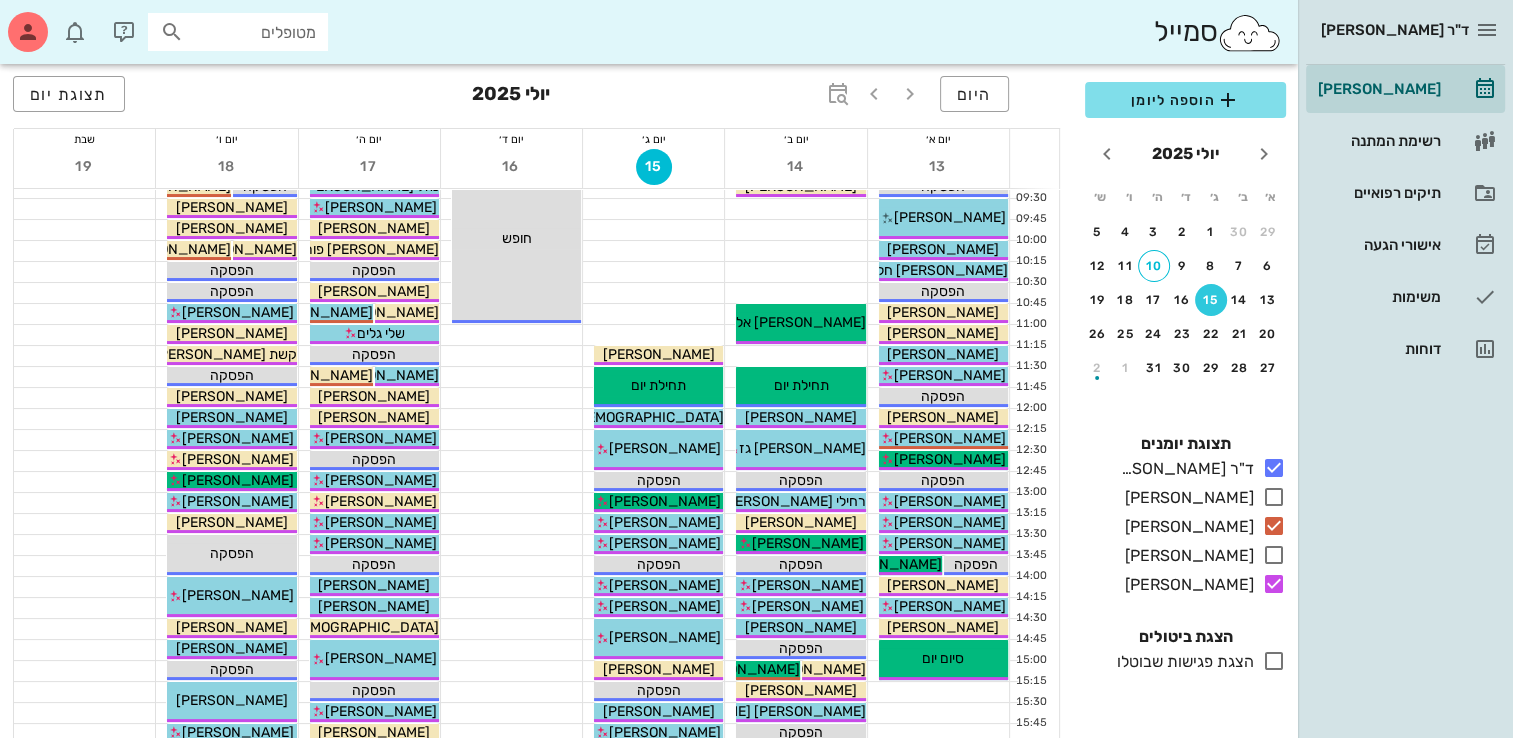 scroll, scrollTop: 101, scrollLeft: 0, axis: vertical 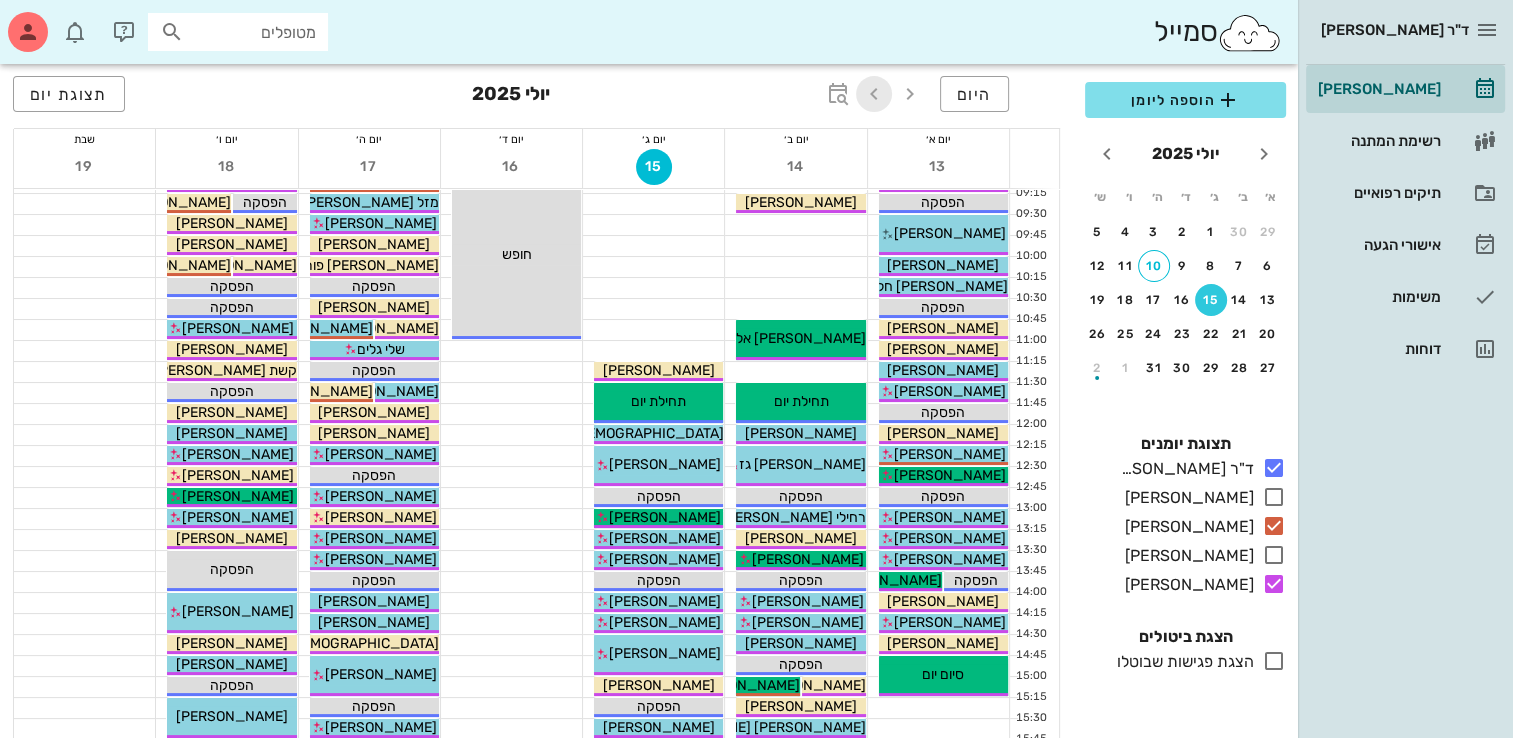 click at bounding box center (874, 94) 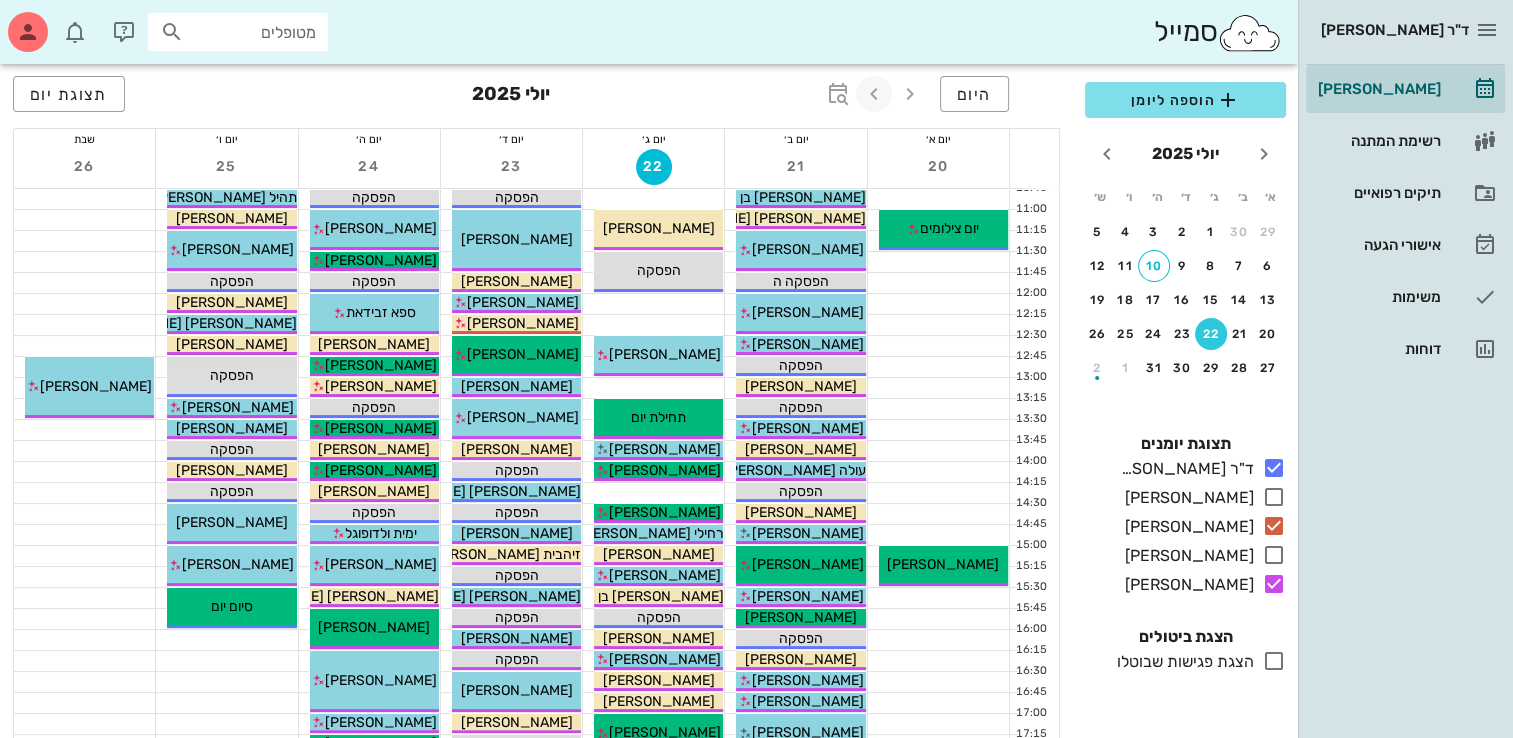 scroll, scrollTop: 234, scrollLeft: 0, axis: vertical 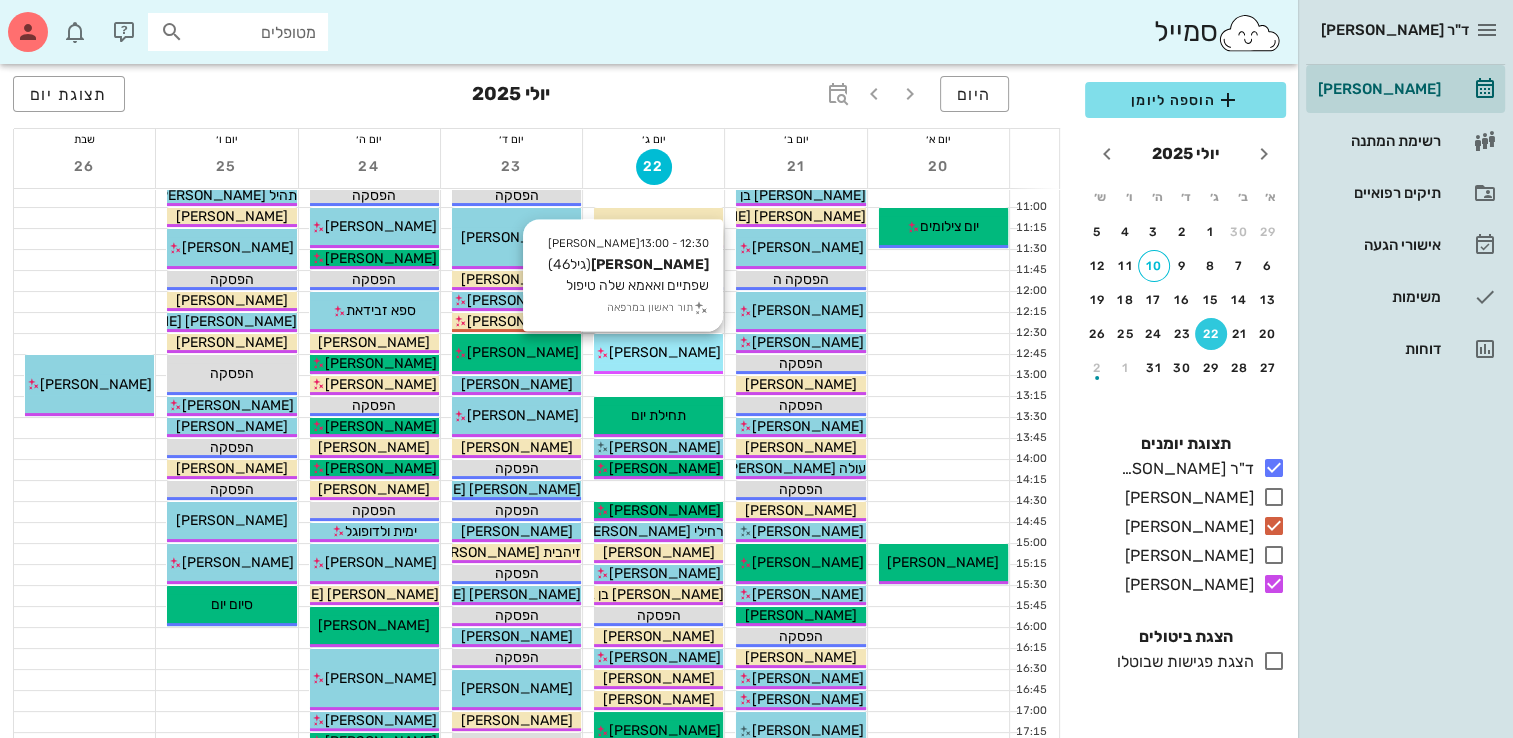 click on "[PERSON_NAME]" at bounding box center (665, 352) 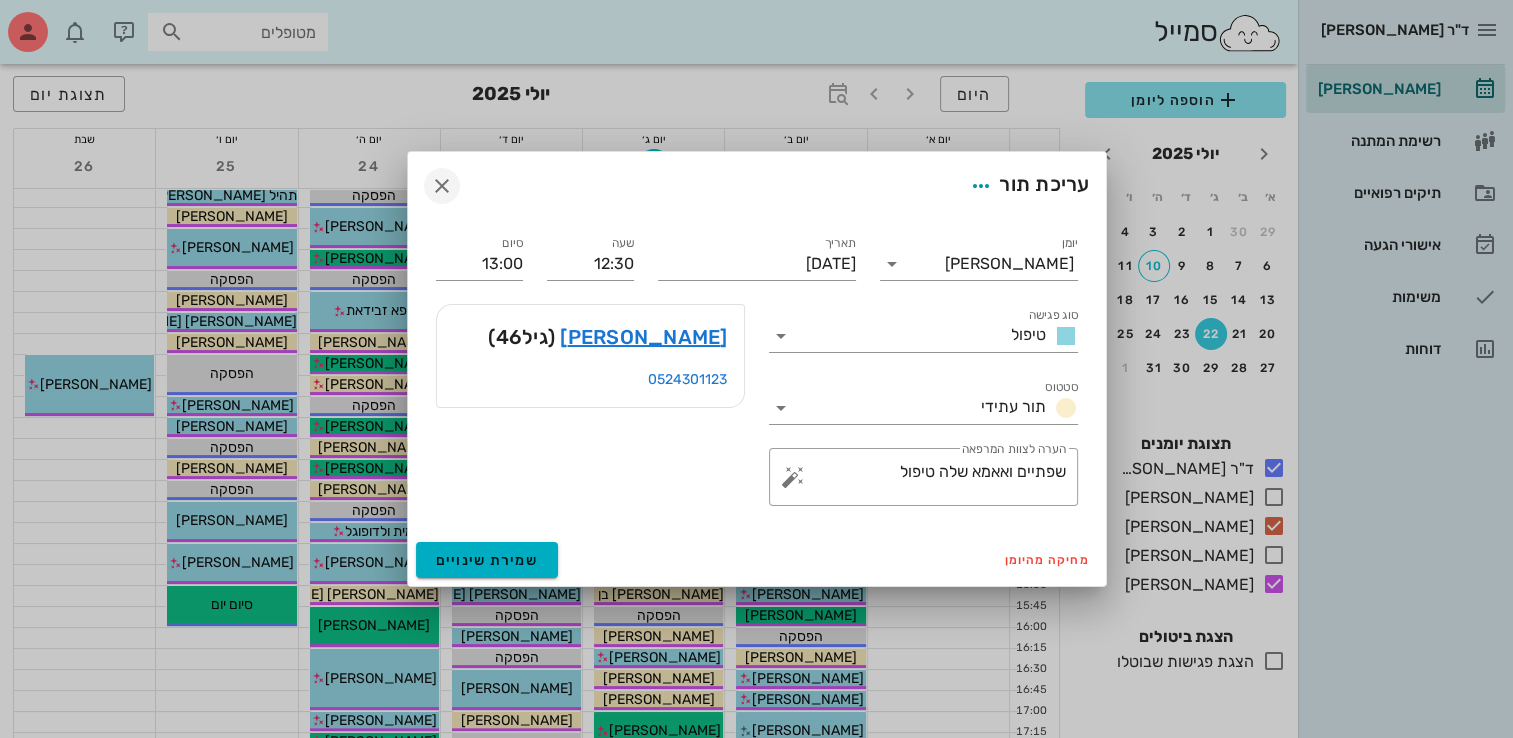 click at bounding box center (442, 186) 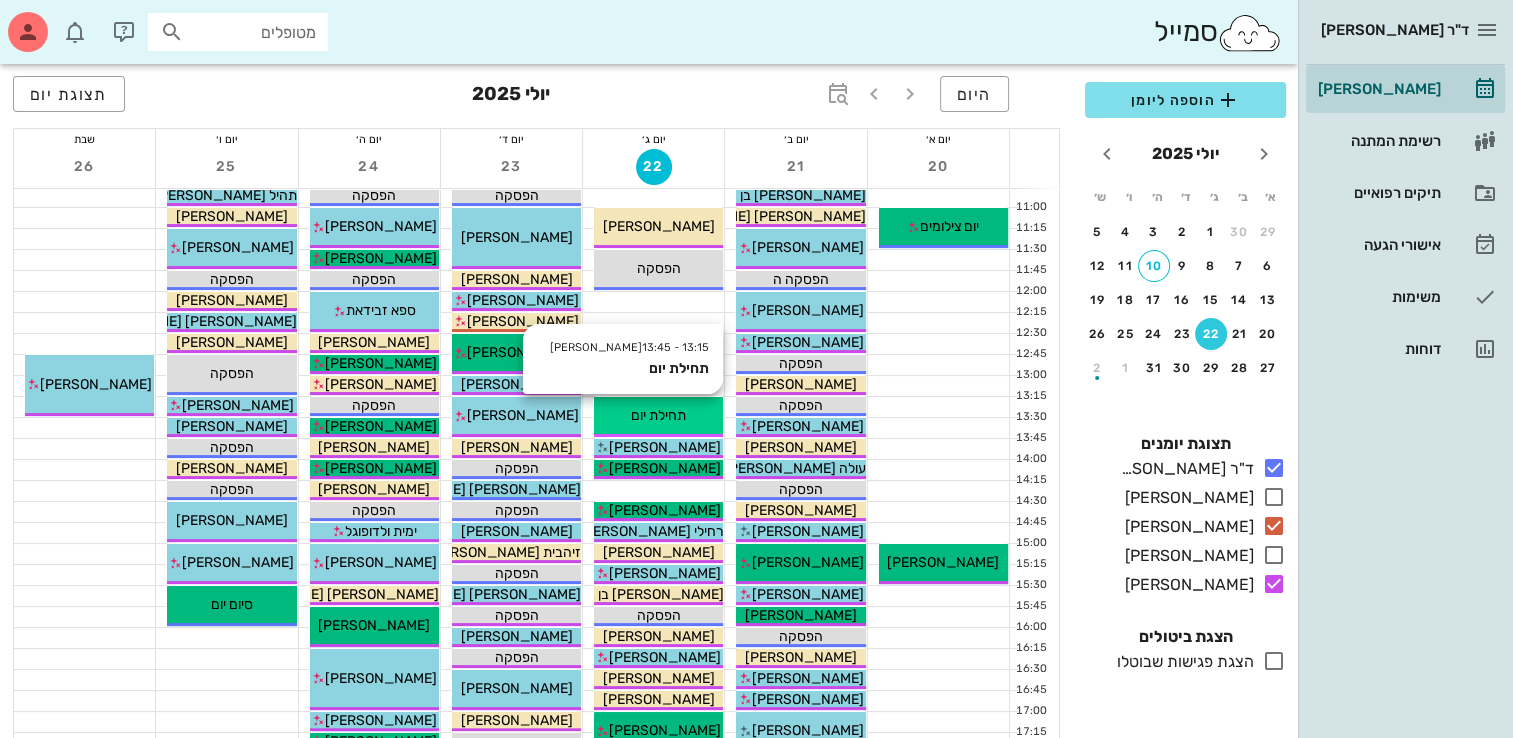 click on "תחילת יום" at bounding box center (658, 415) 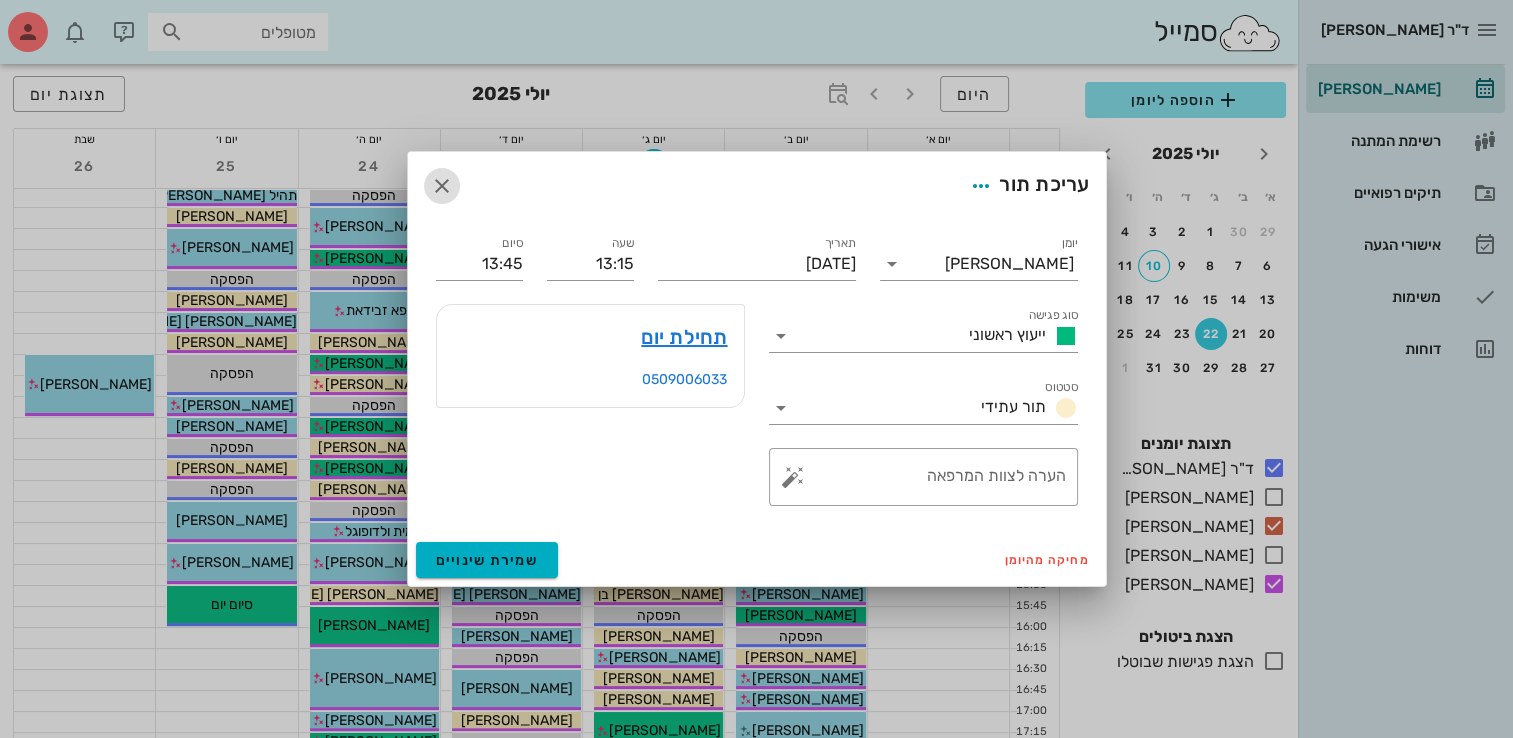 click at bounding box center (442, 186) 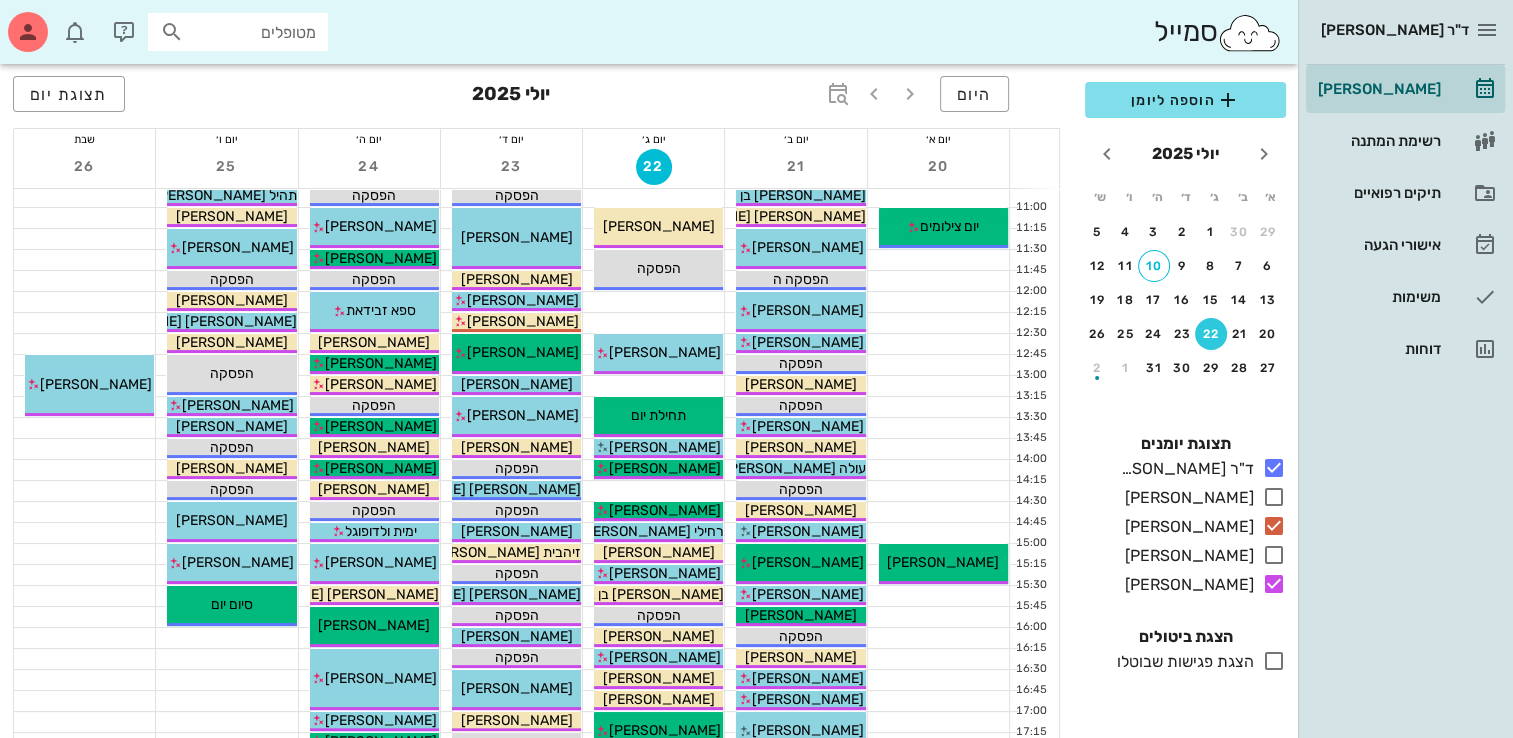 click at bounding box center [653, 491] 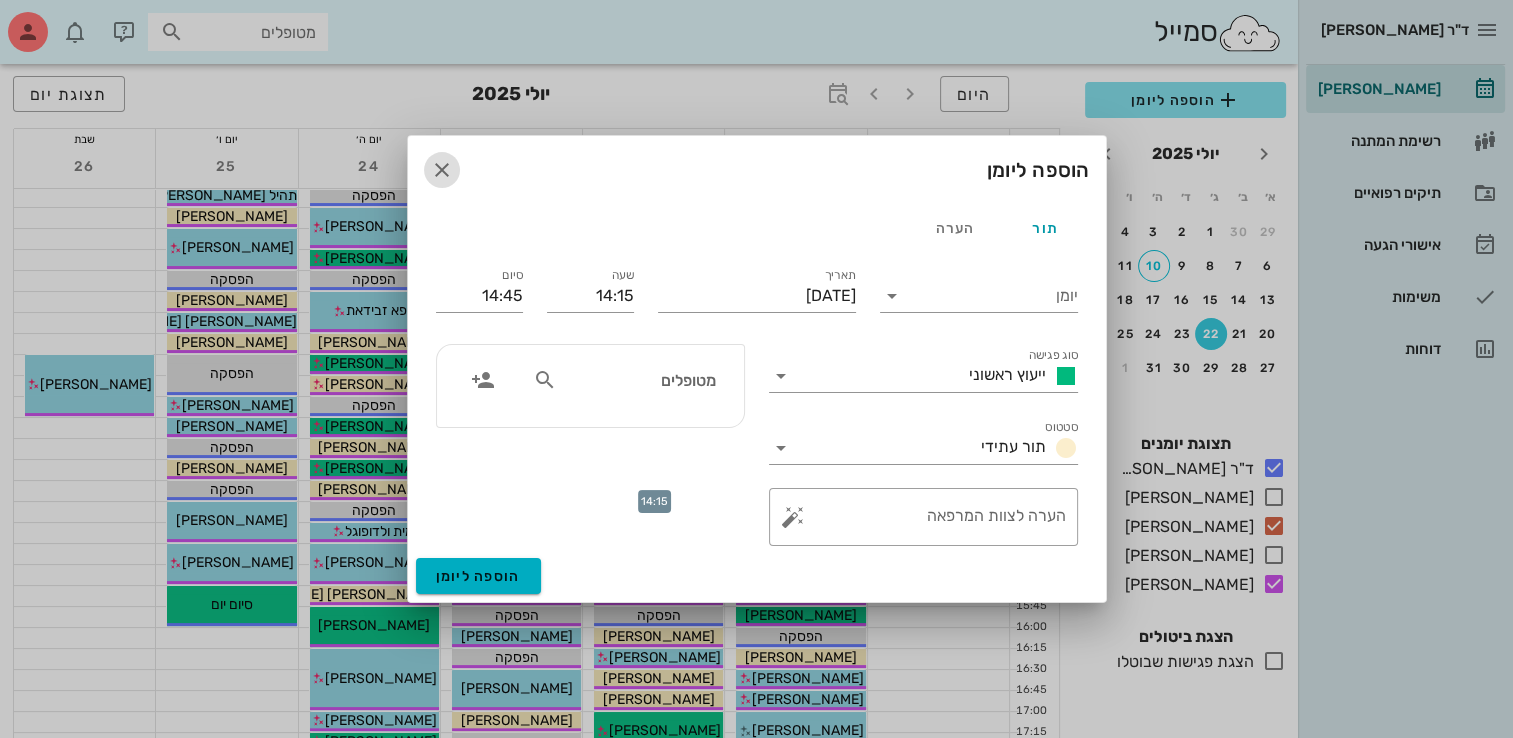 click at bounding box center (442, 170) 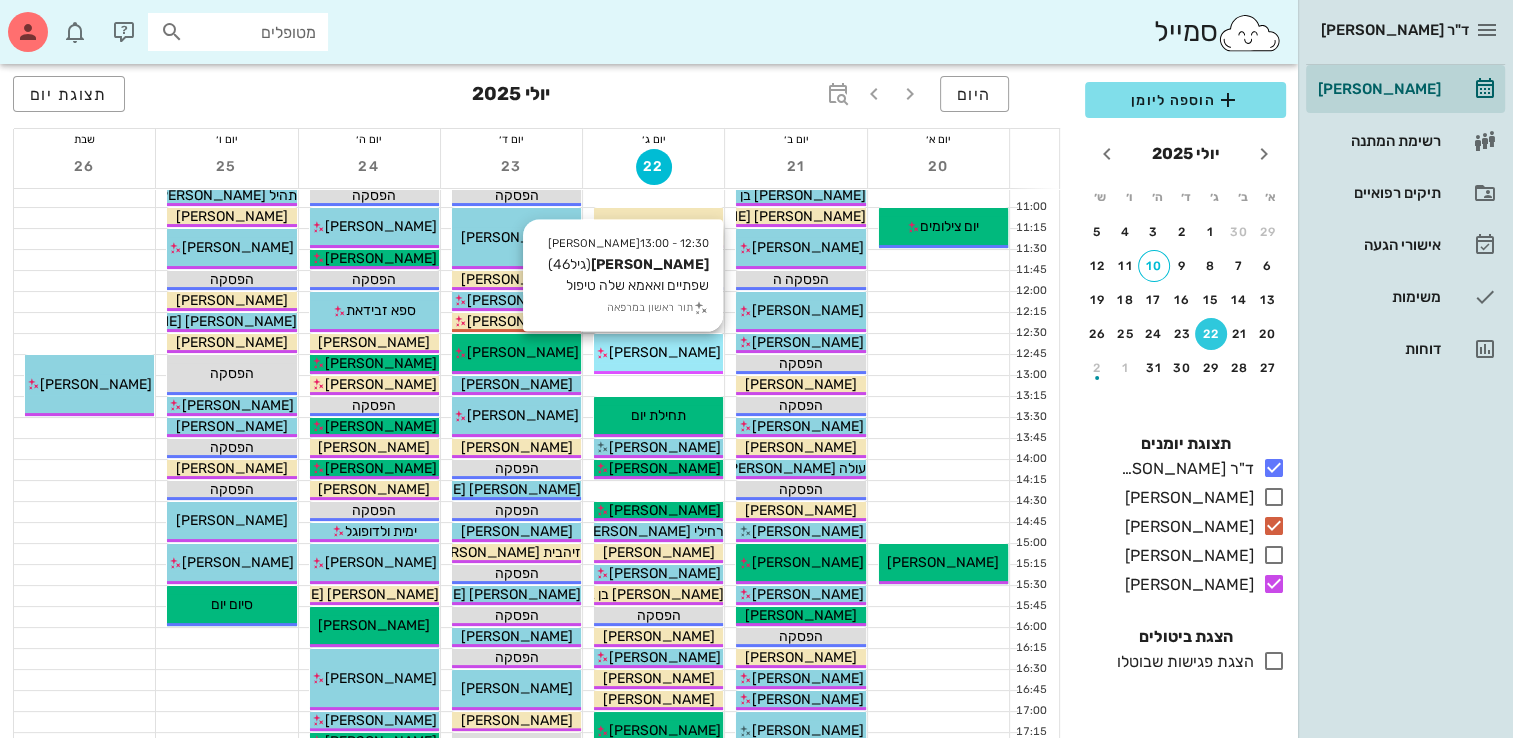 click on "[PERSON_NAME]" at bounding box center (665, 352) 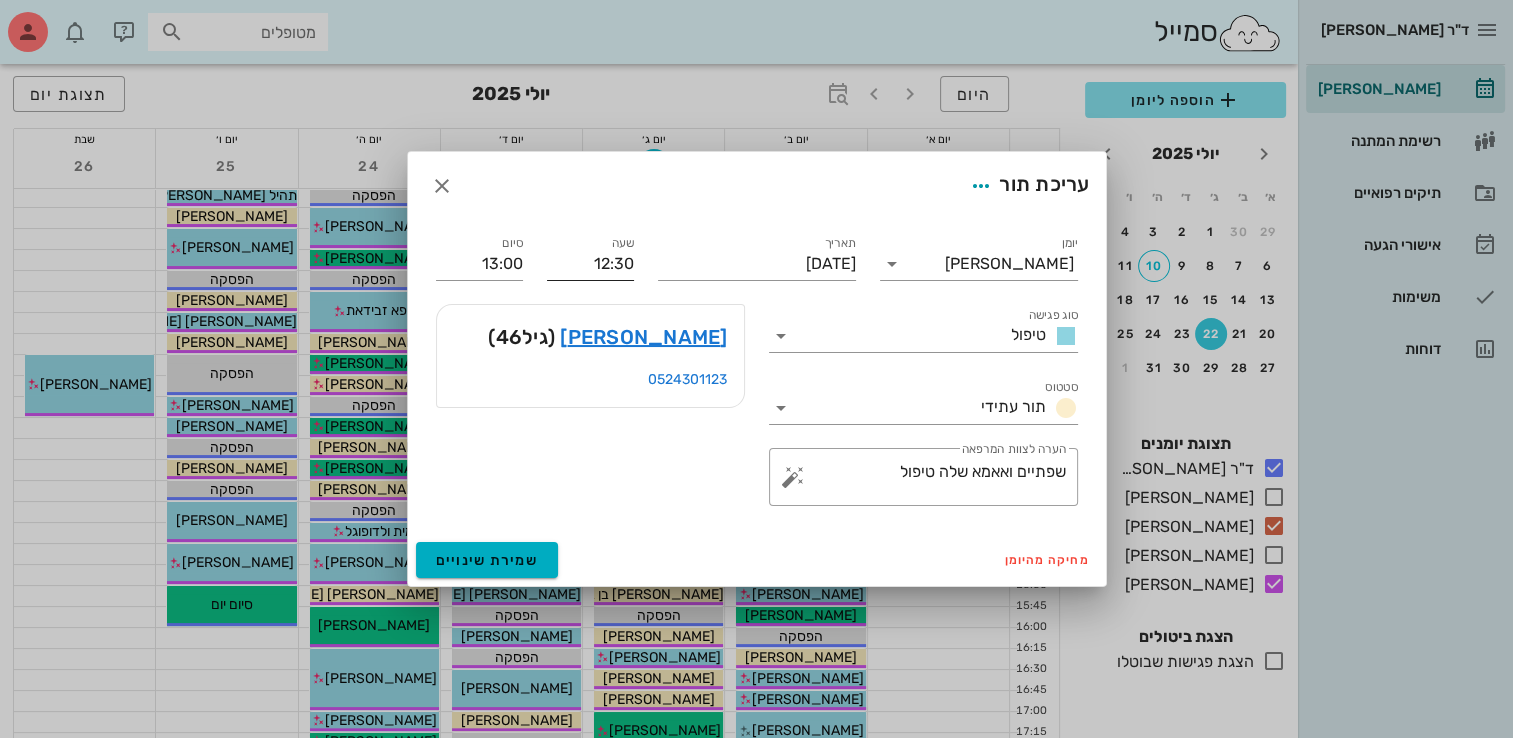 click on "12:30" at bounding box center (590, 264) 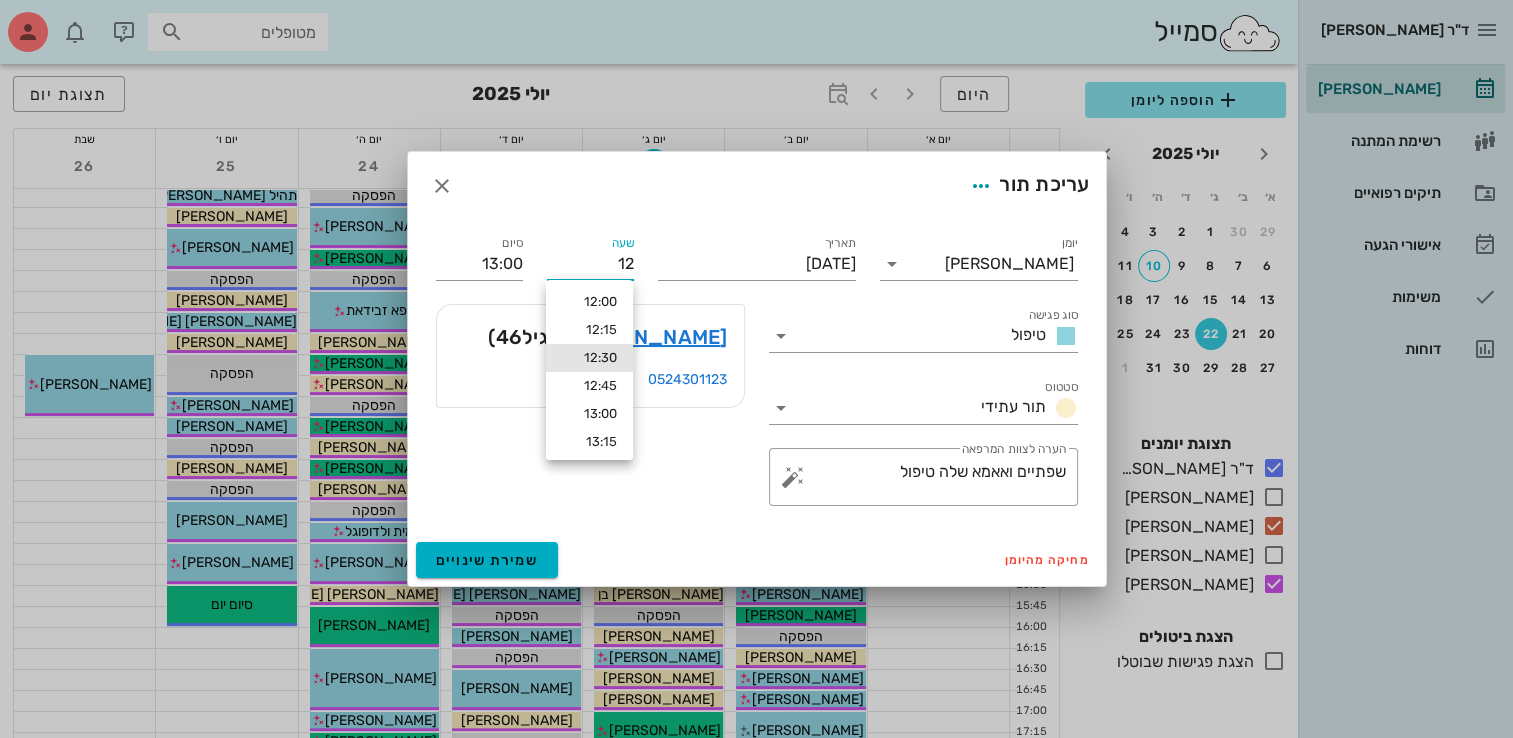 type on "1" 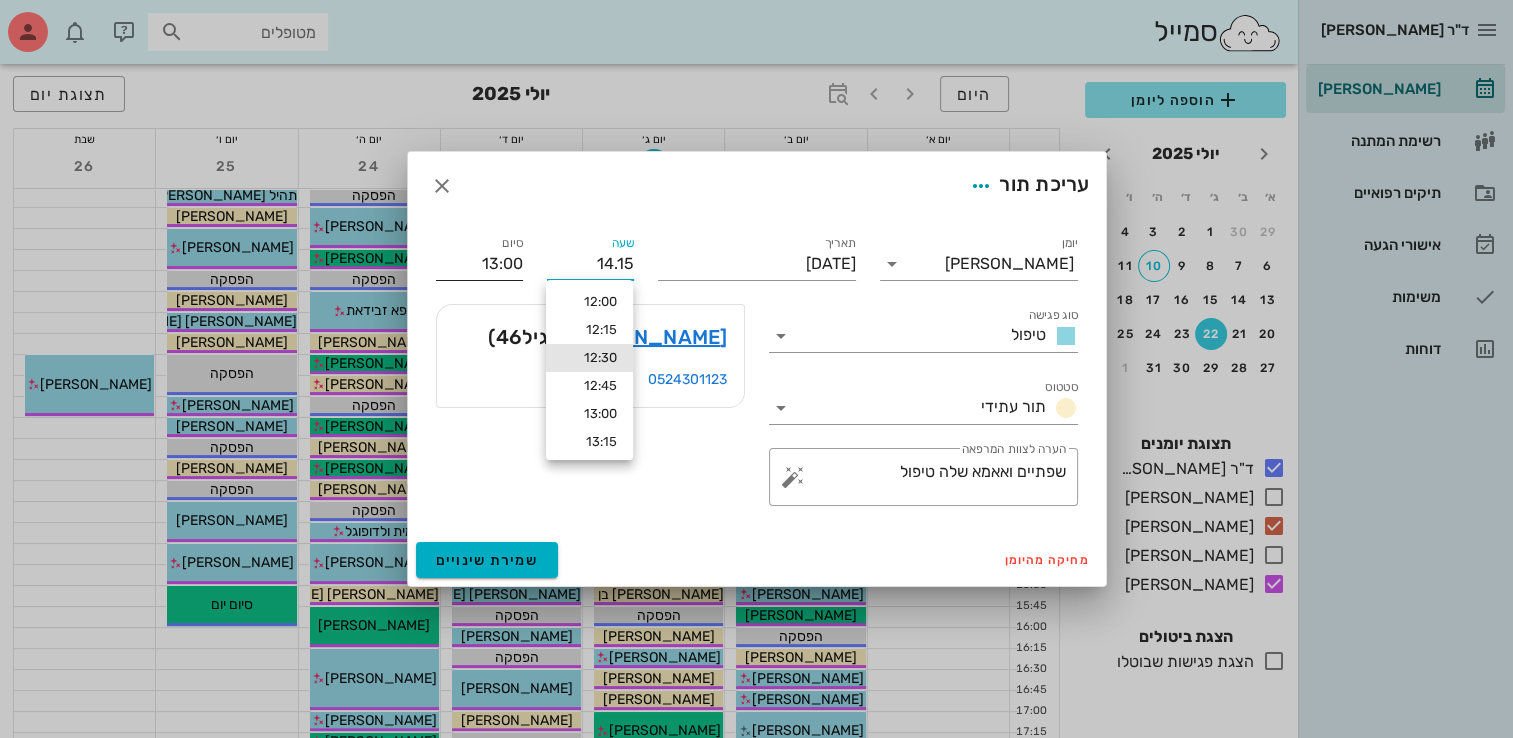 click on "יומן [PERSON_NAME] סוג פגישה טיפול סטטוס תור עתידי תאריך [DATE] שעה 14.15 סיום 13:00 סוג פגישה טיפול סטטוס תור עתידי ​ הערה לצוות המרפאה שפתיים ואאמא שלה טיפול ​ הערה לצוות המרפאה שפתיים ואאמא שלה טיפול
[PERSON_NAME]
(גיל
46 )
0524301123" at bounding box center [757, 377] 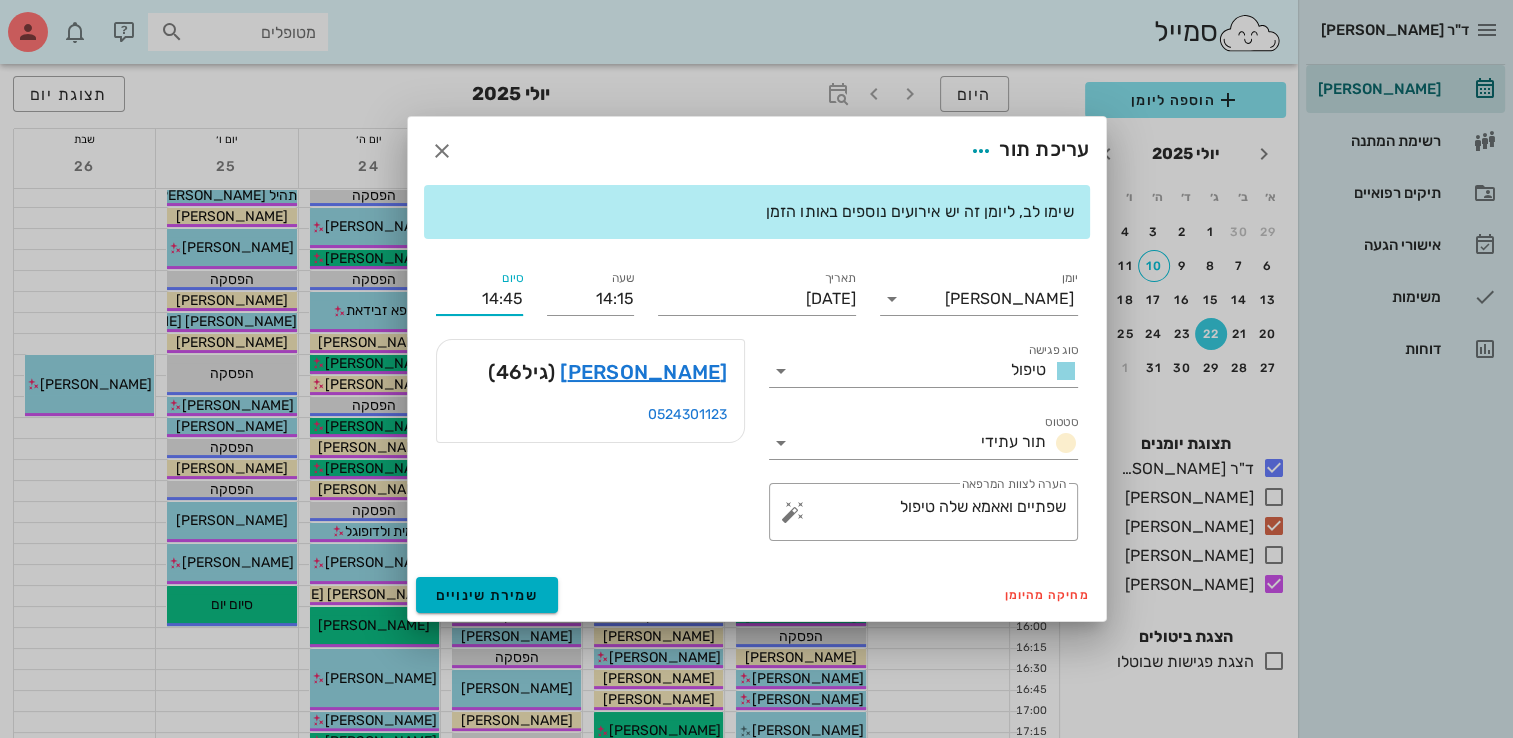 click on "14:45" at bounding box center (479, 299) 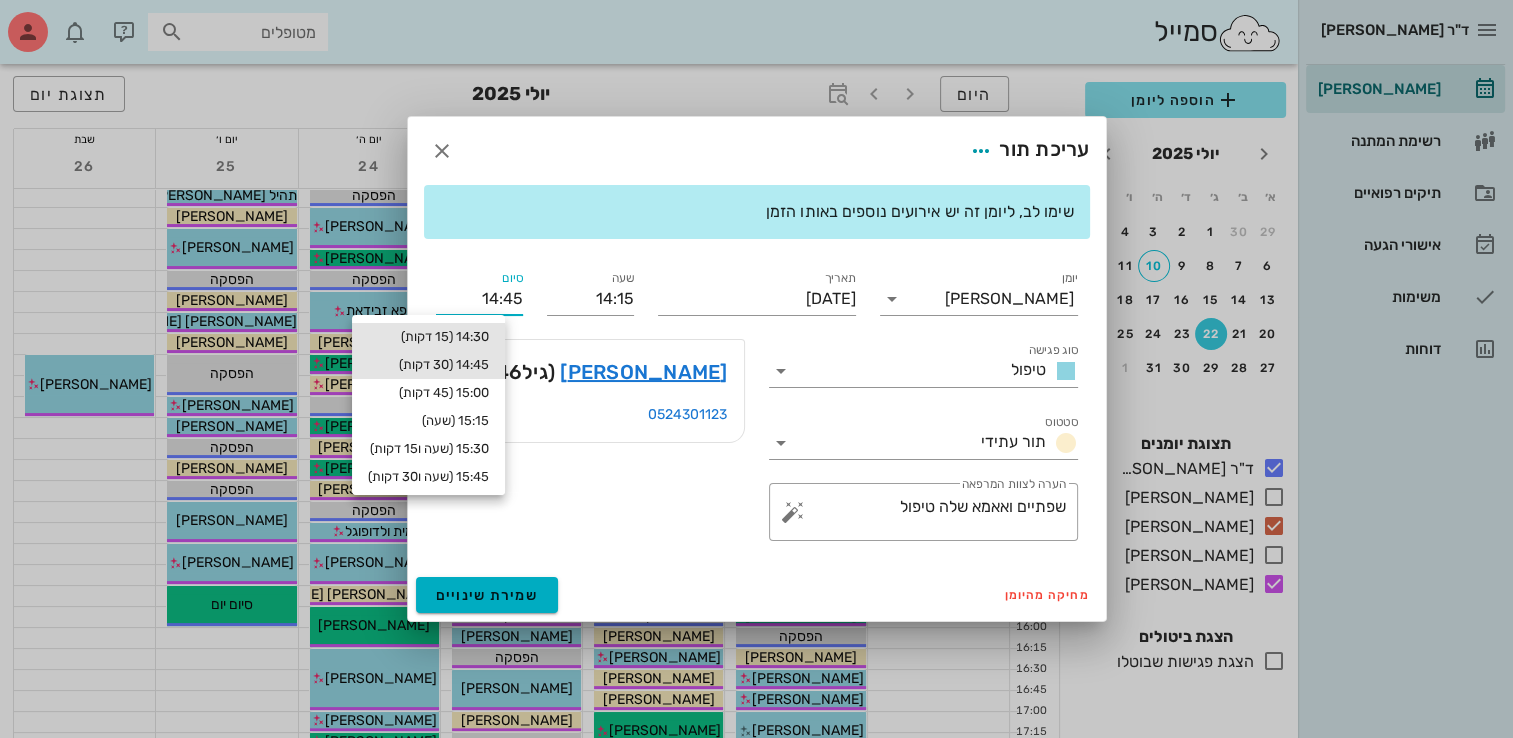 click on "14:30 (15 דקות)" at bounding box center [428, 337] 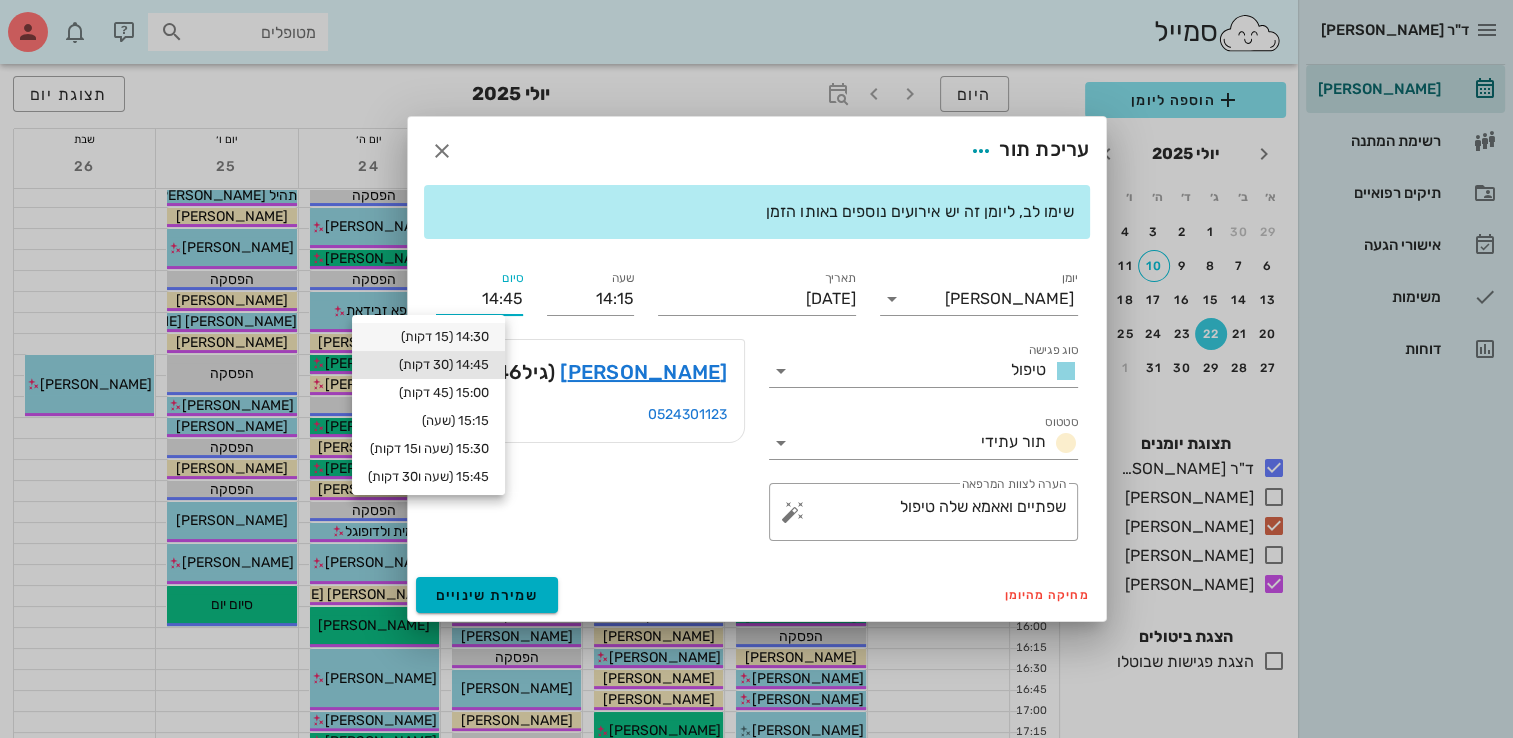 type on "14:30" 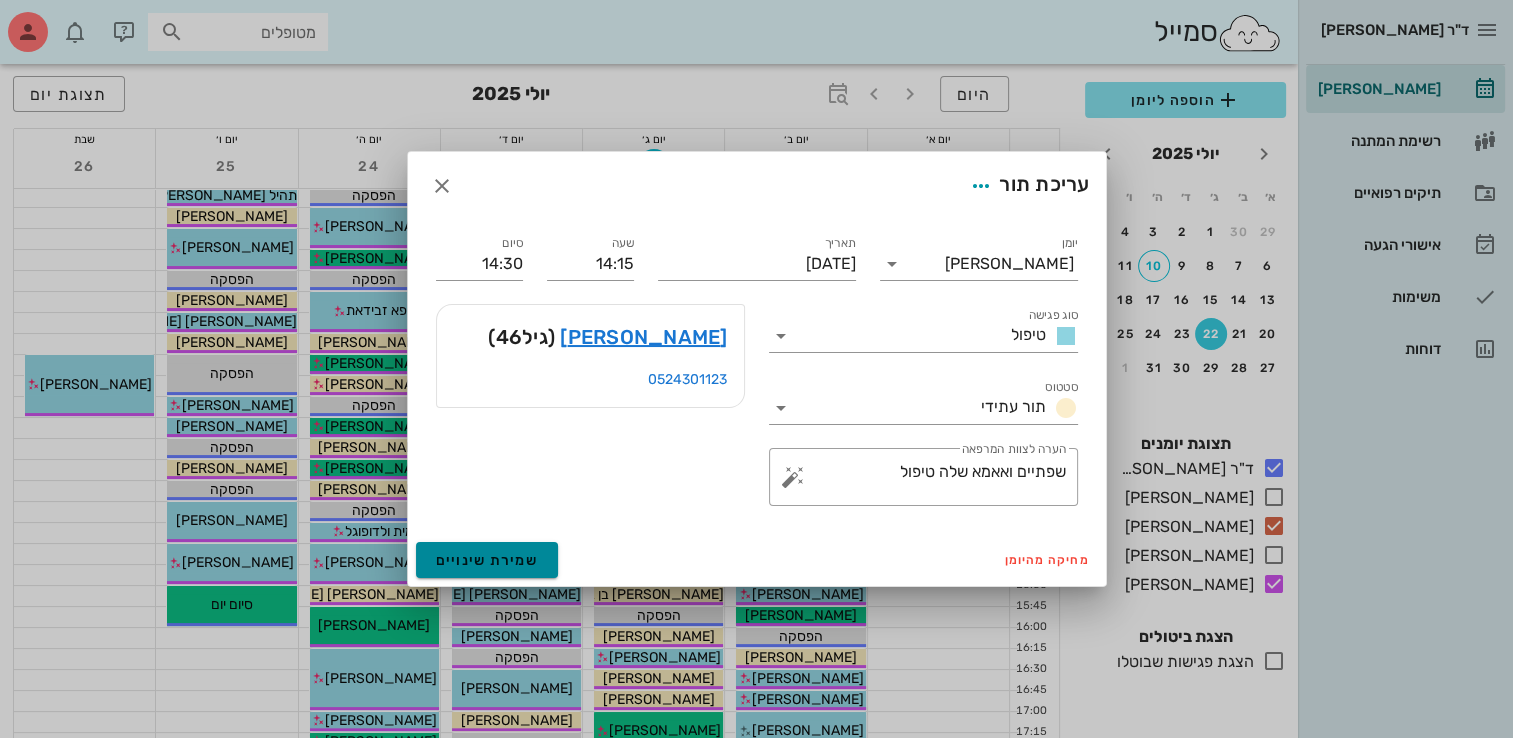 click on "שמירת שינויים" at bounding box center (487, 560) 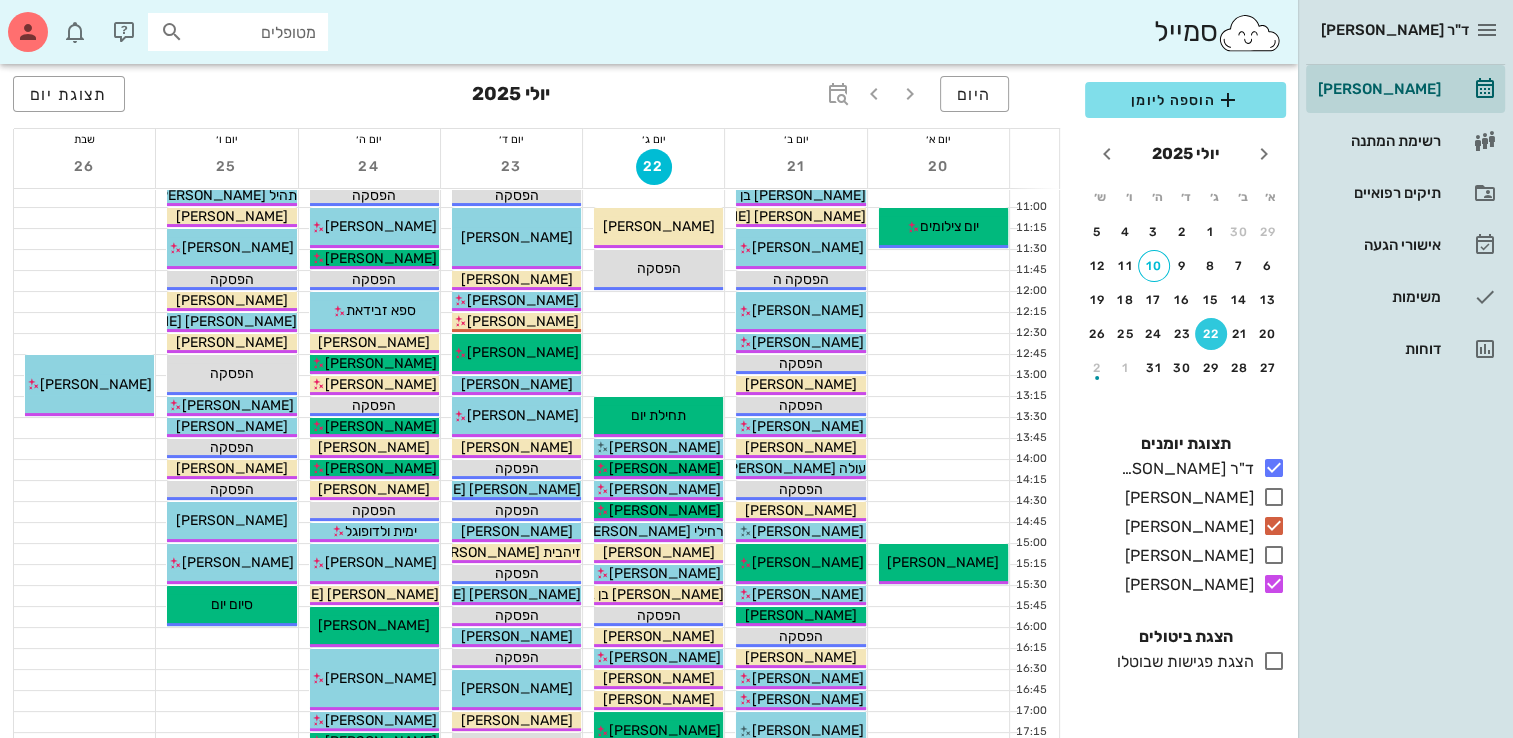 click on "מטופלים" at bounding box center [252, 32] 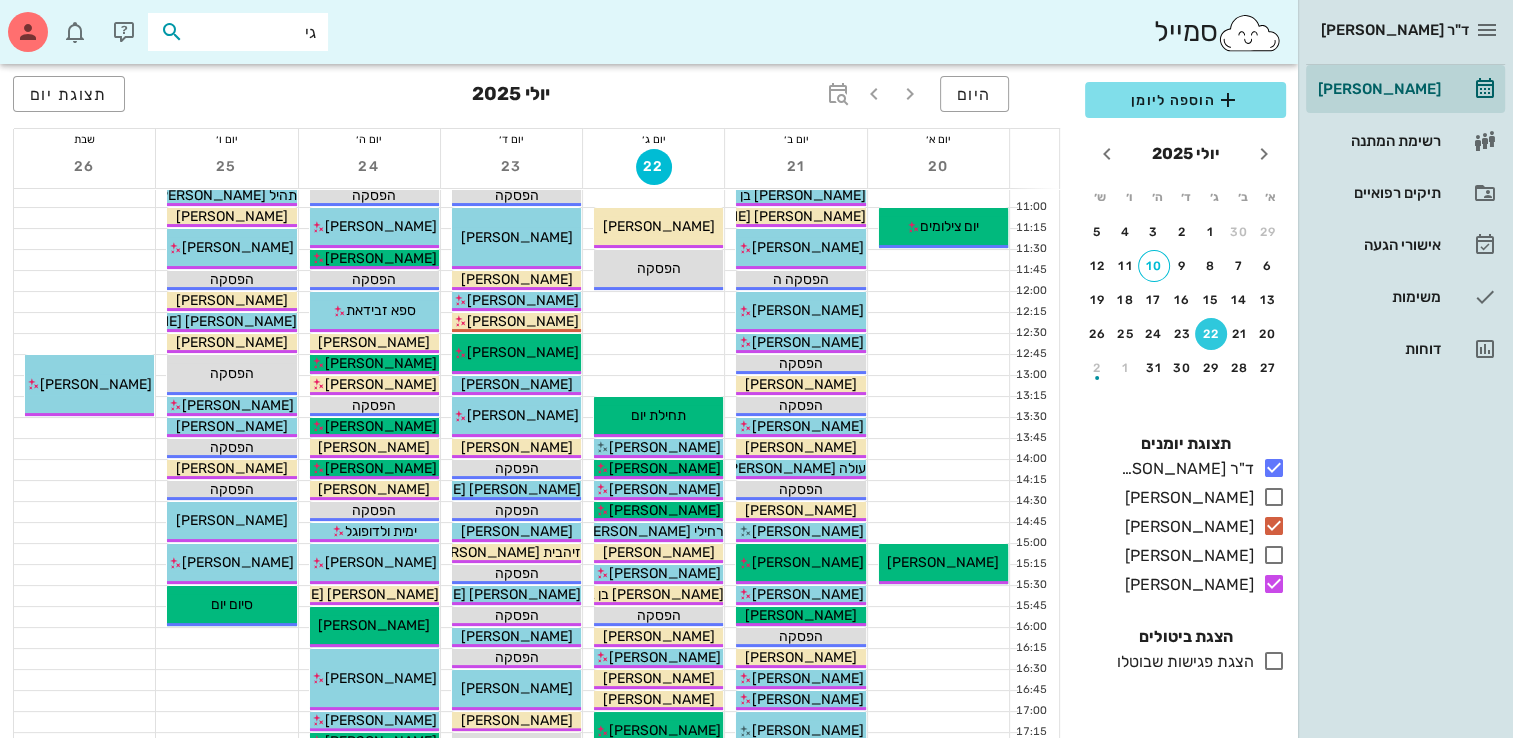 type on "ג" 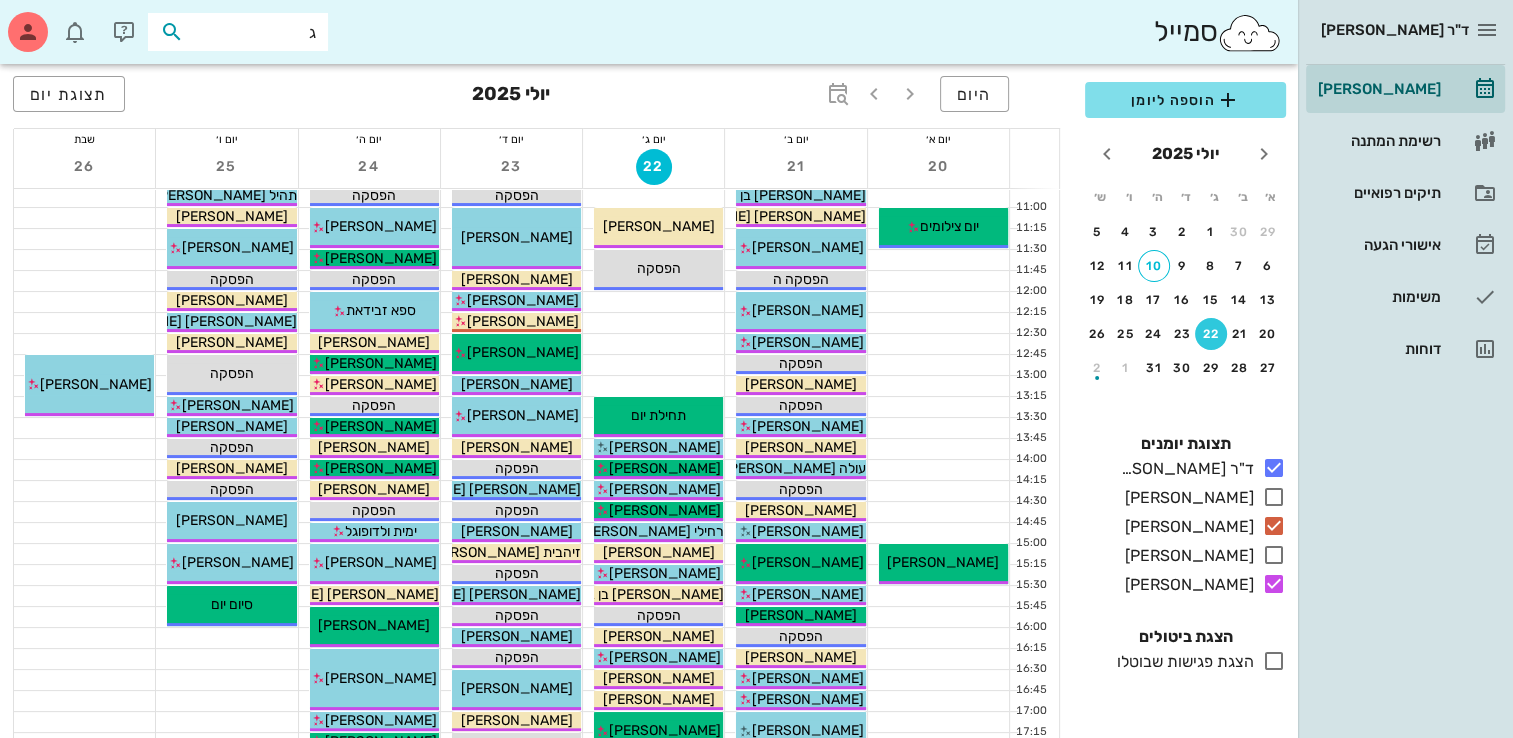 type 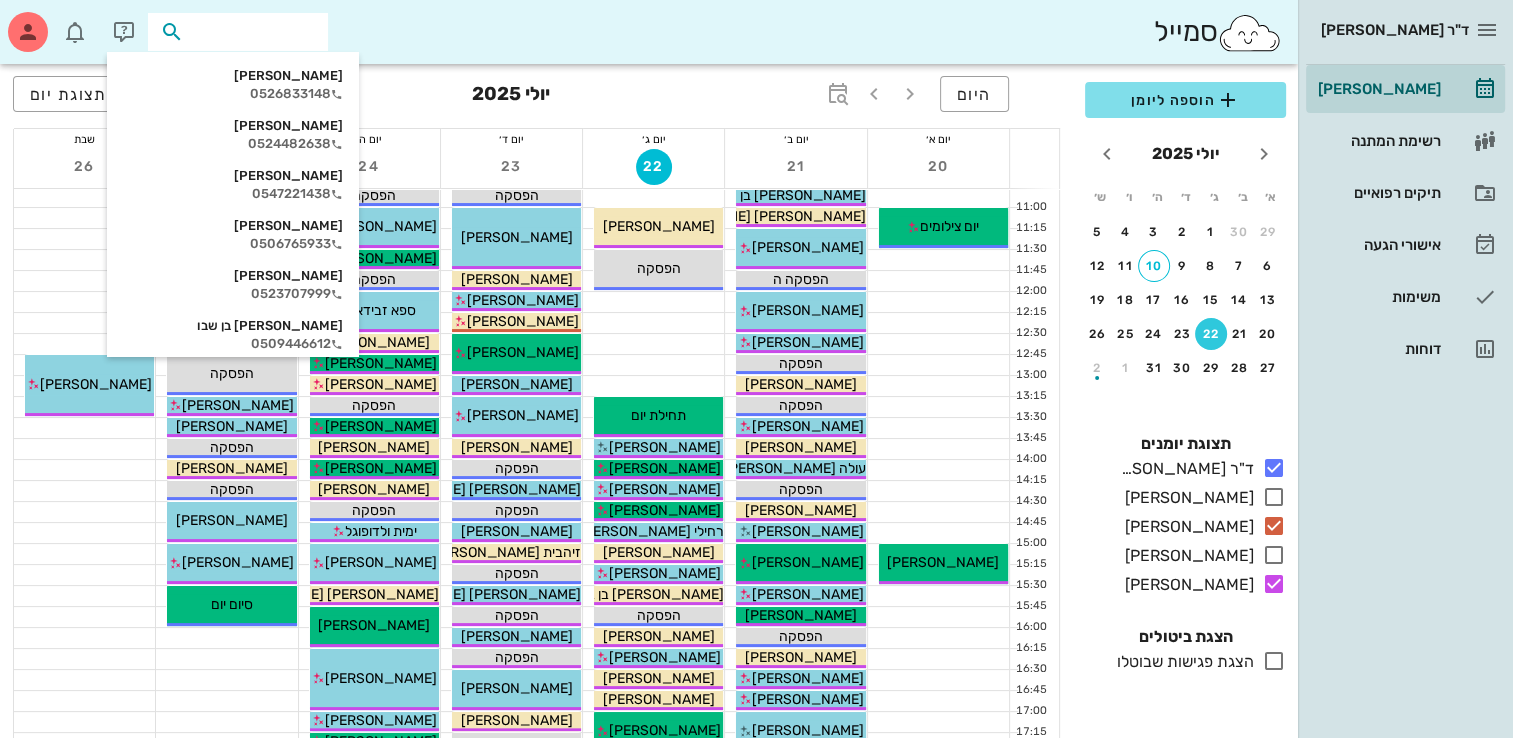 click at bounding box center (84, 554) 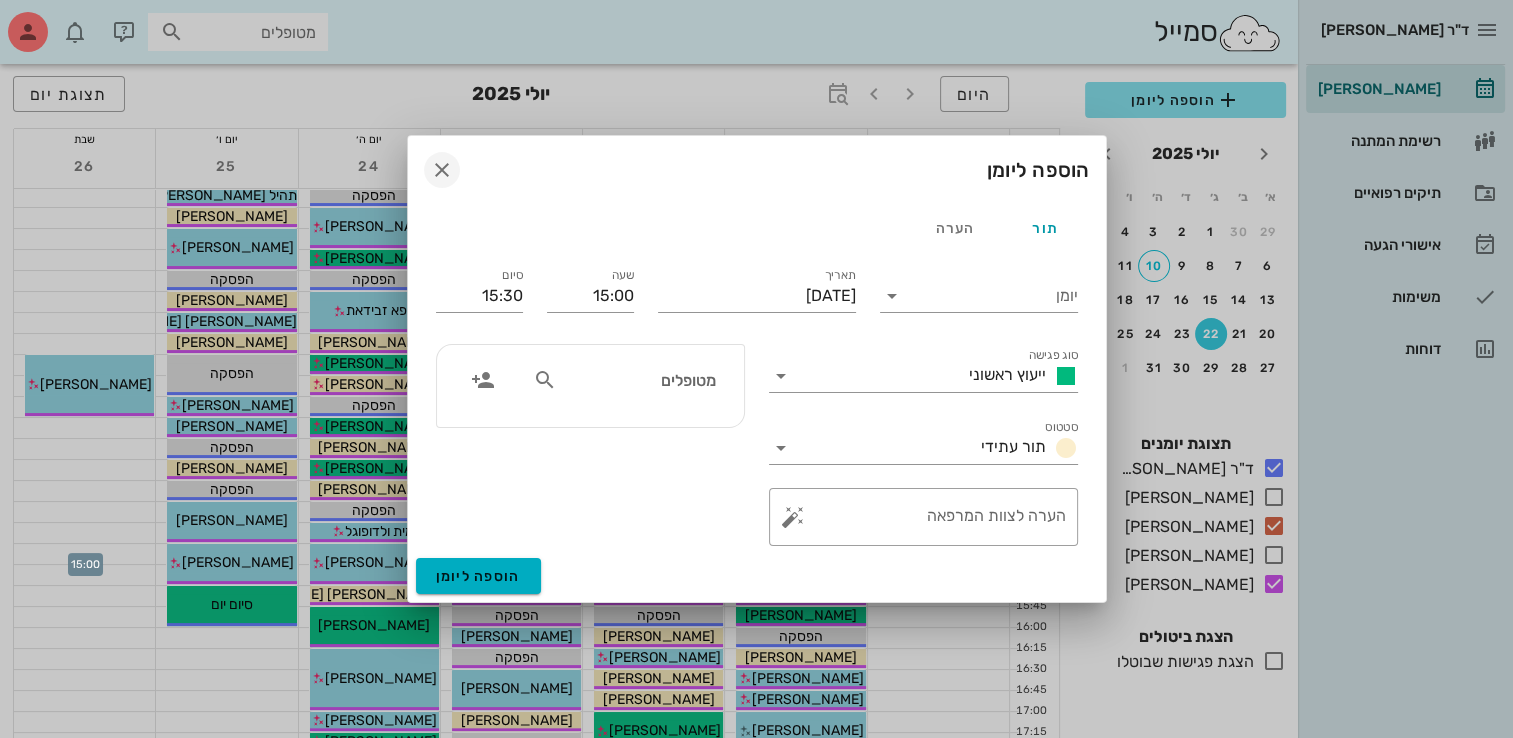 click at bounding box center (442, 170) 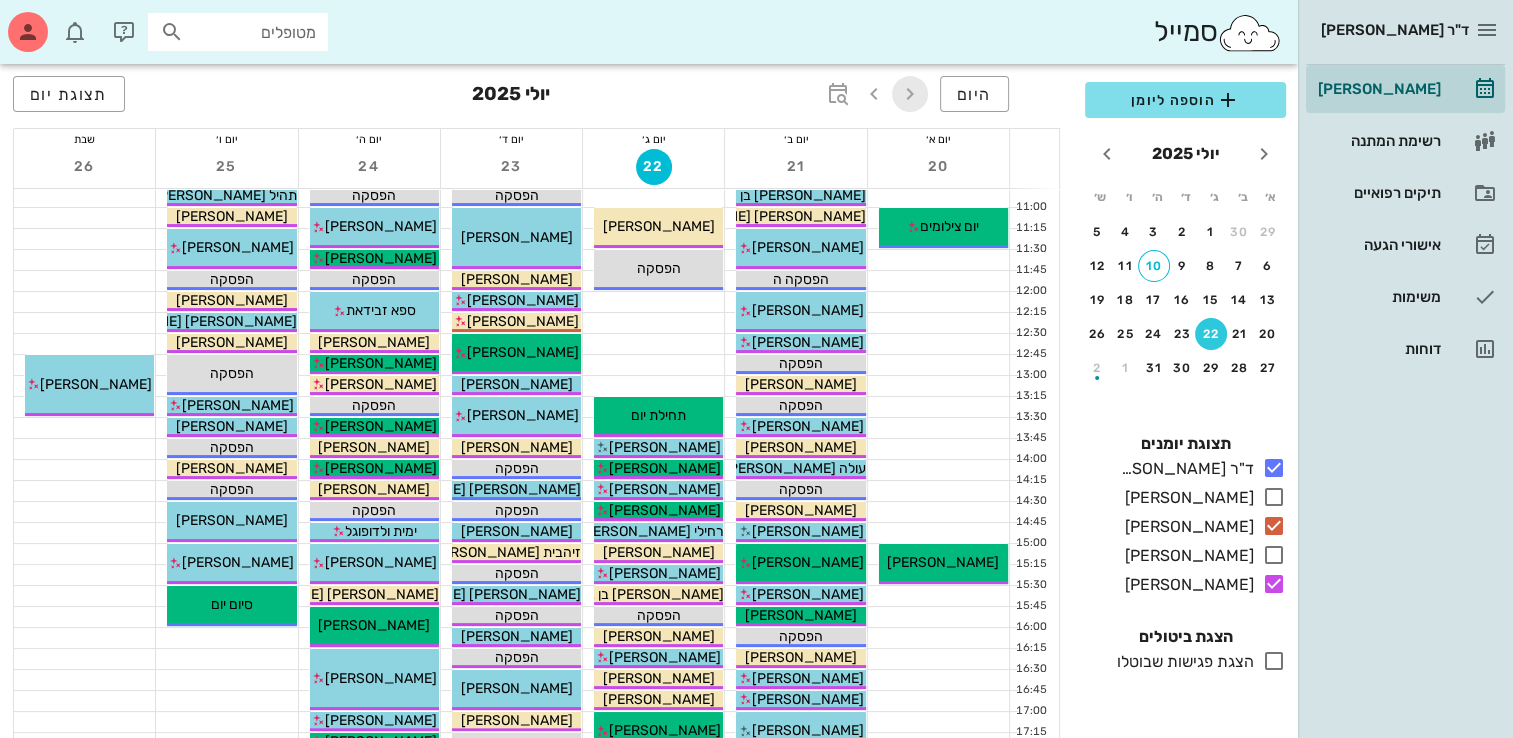 click at bounding box center [910, 94] 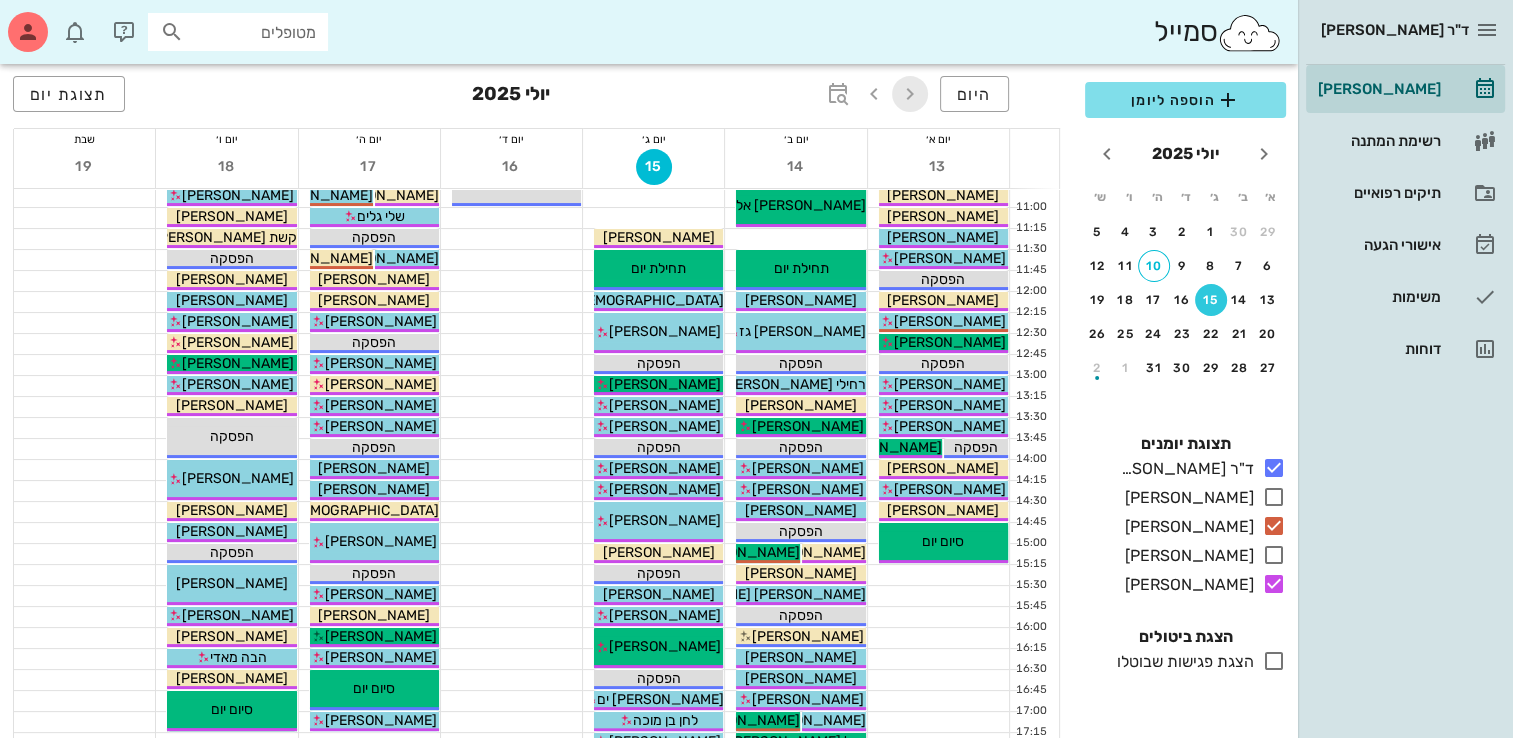 click at bounding box center [910, 94] 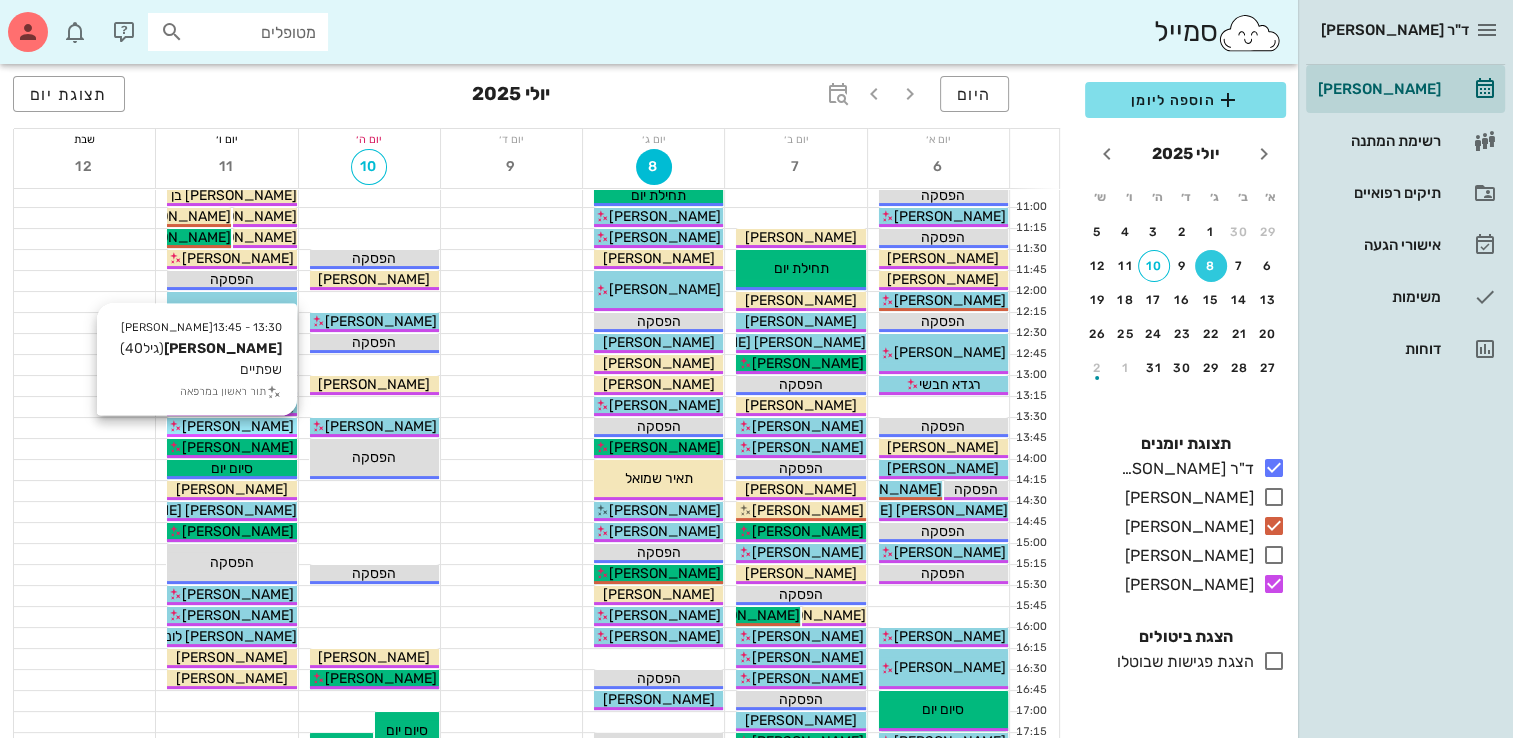 click on "[PERSON_NAME]" at bounding box center (238, 426) 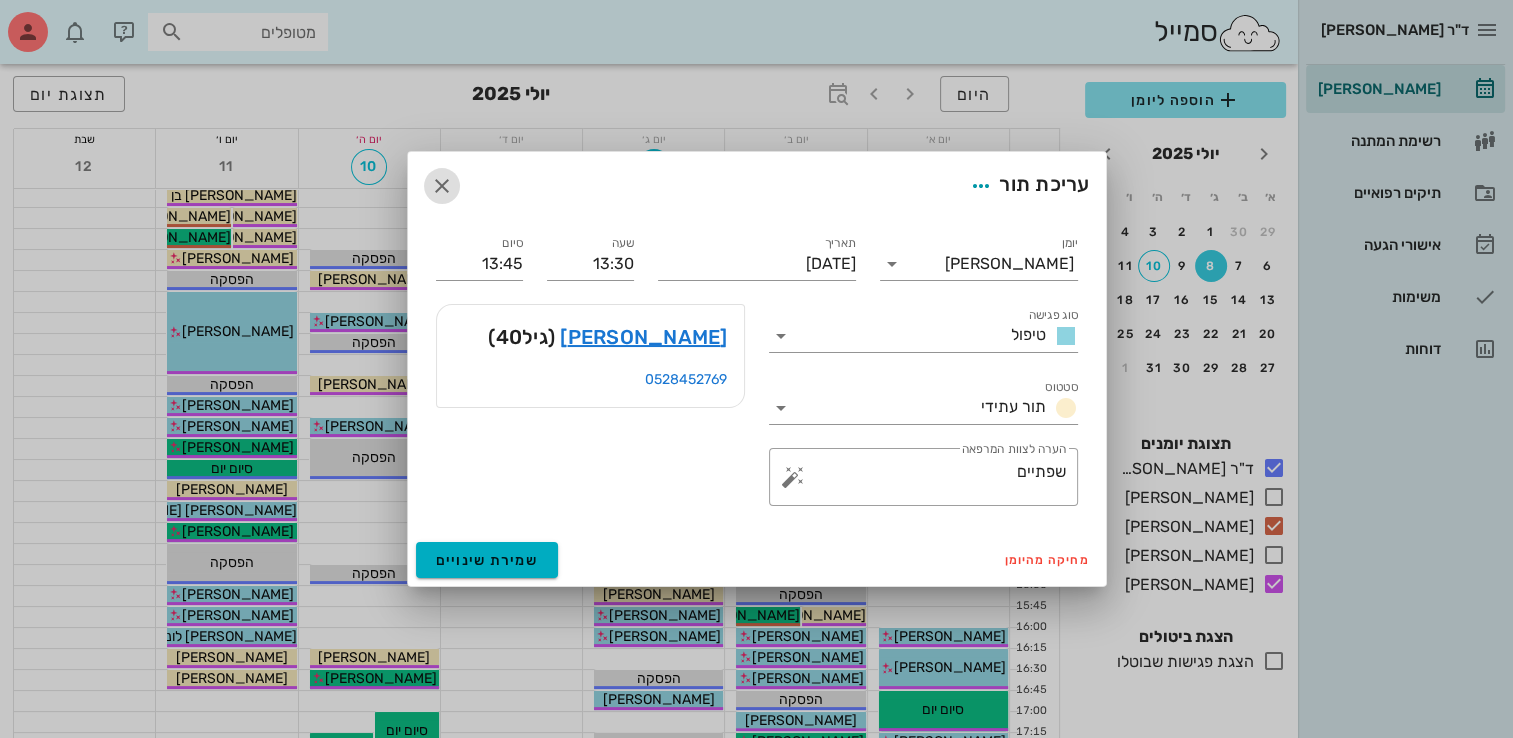 click at bounding box center (442, 186) 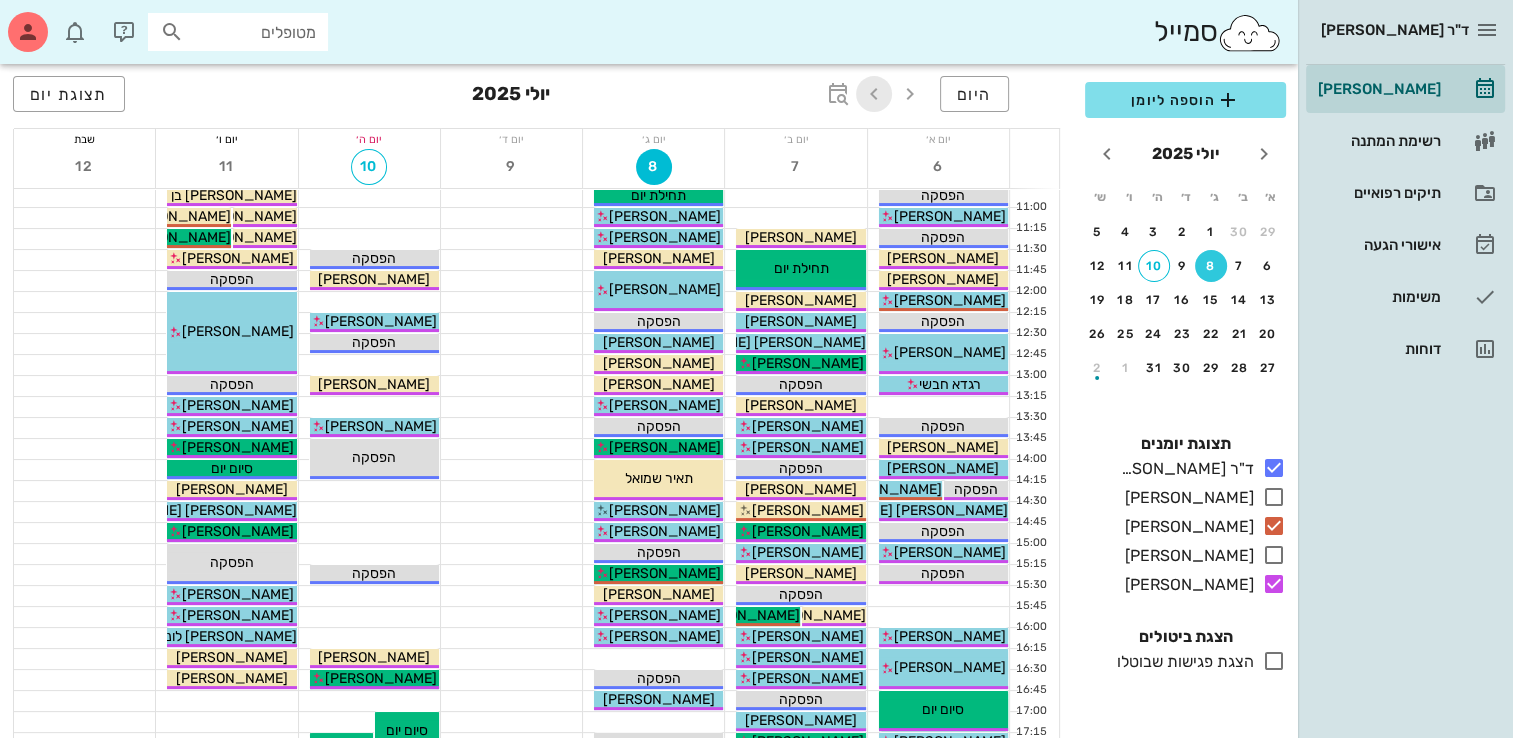 click at bounding box center (874, 94) 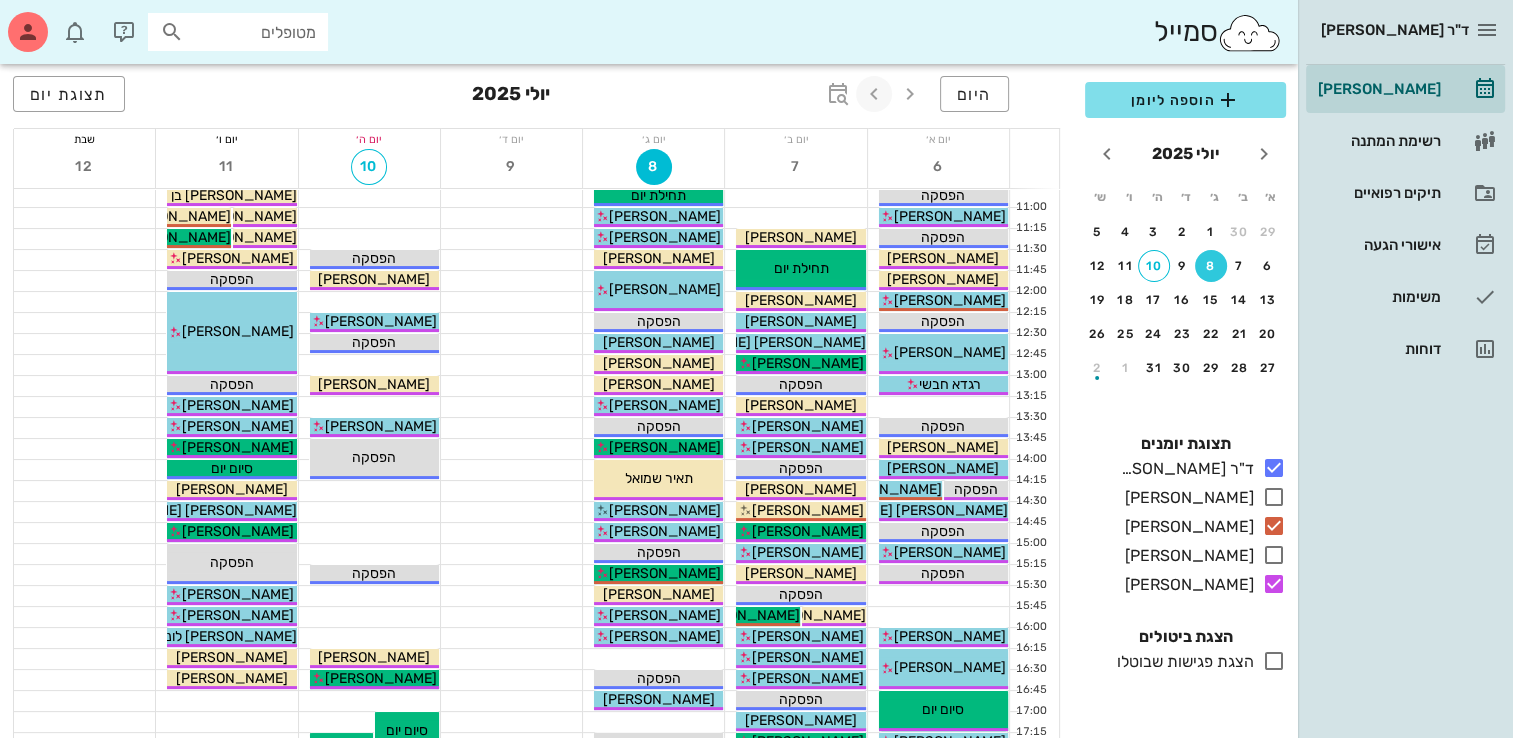 click at bounding box center (874, 94) 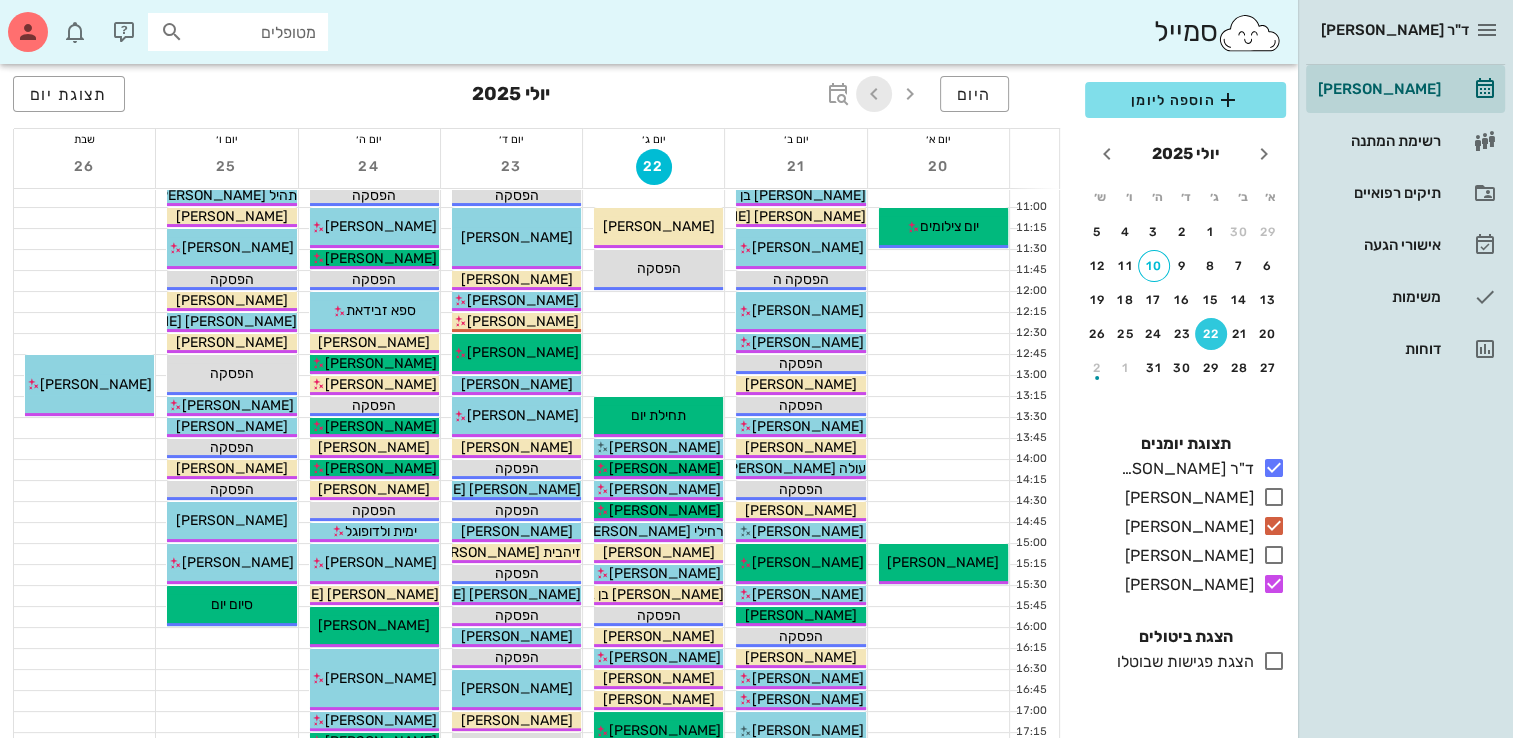click at bounding box center (874, 94) 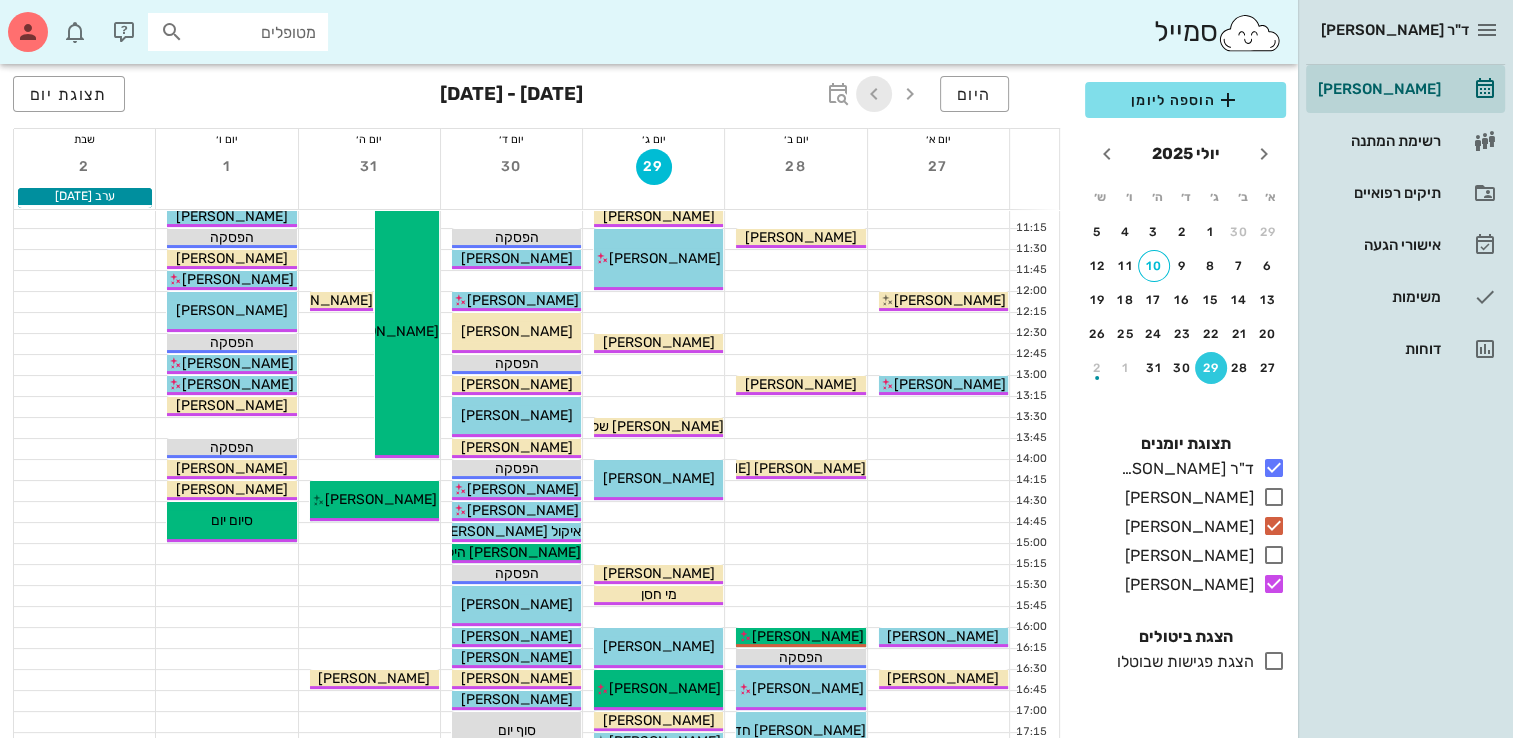 click at bounding box center (874, 94) 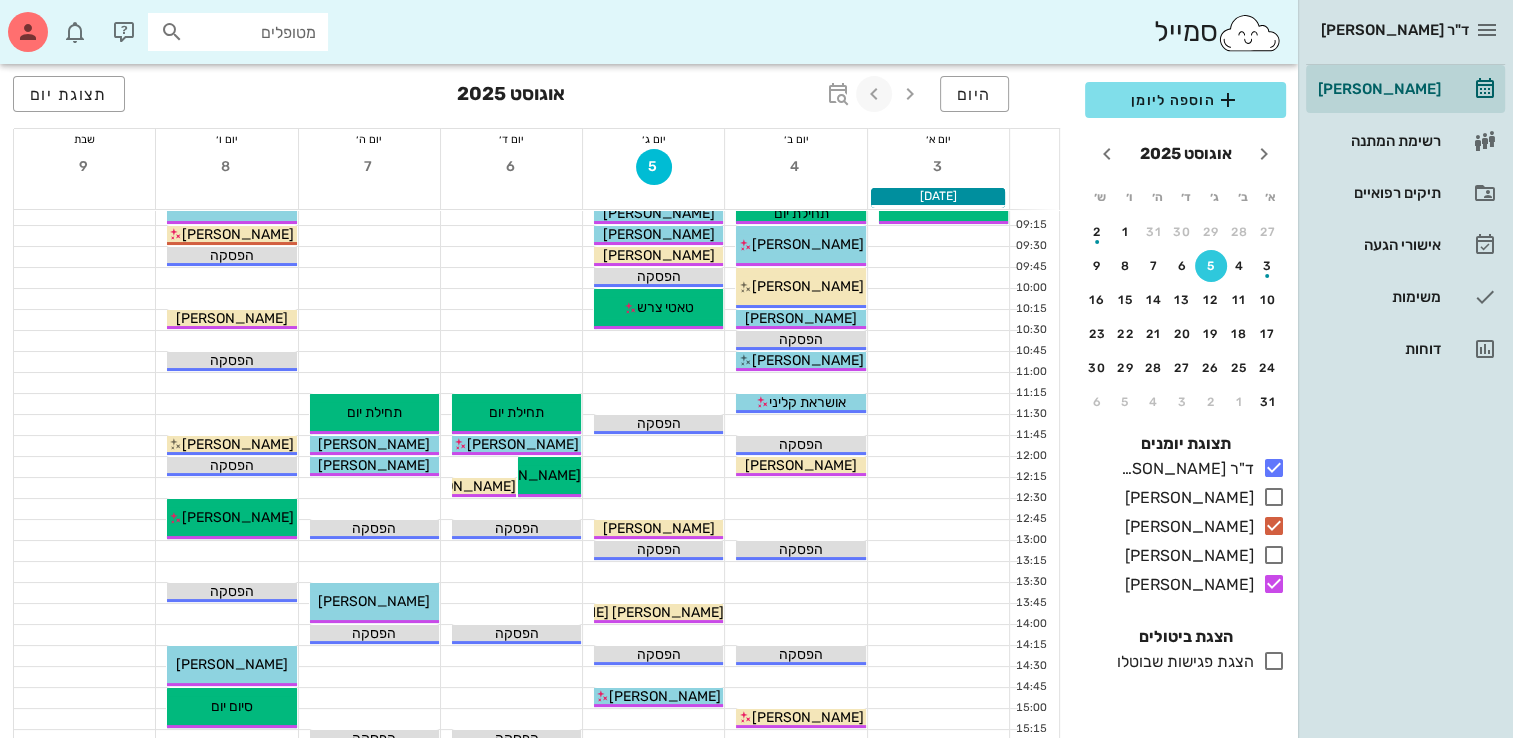 scroll, scrollTop: 65, scrollLeft: 0, axis: vertical 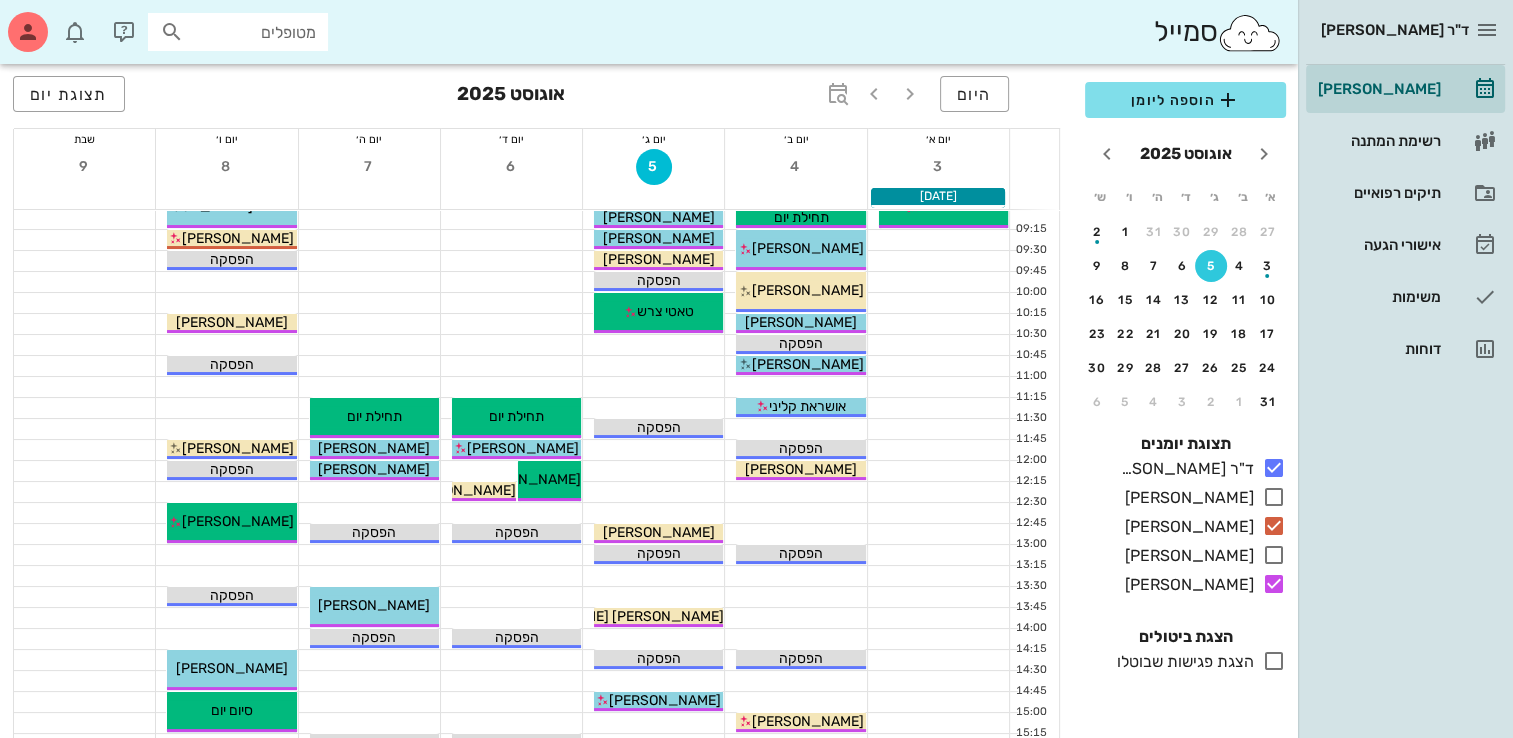 click at bounding box center [226, 618] 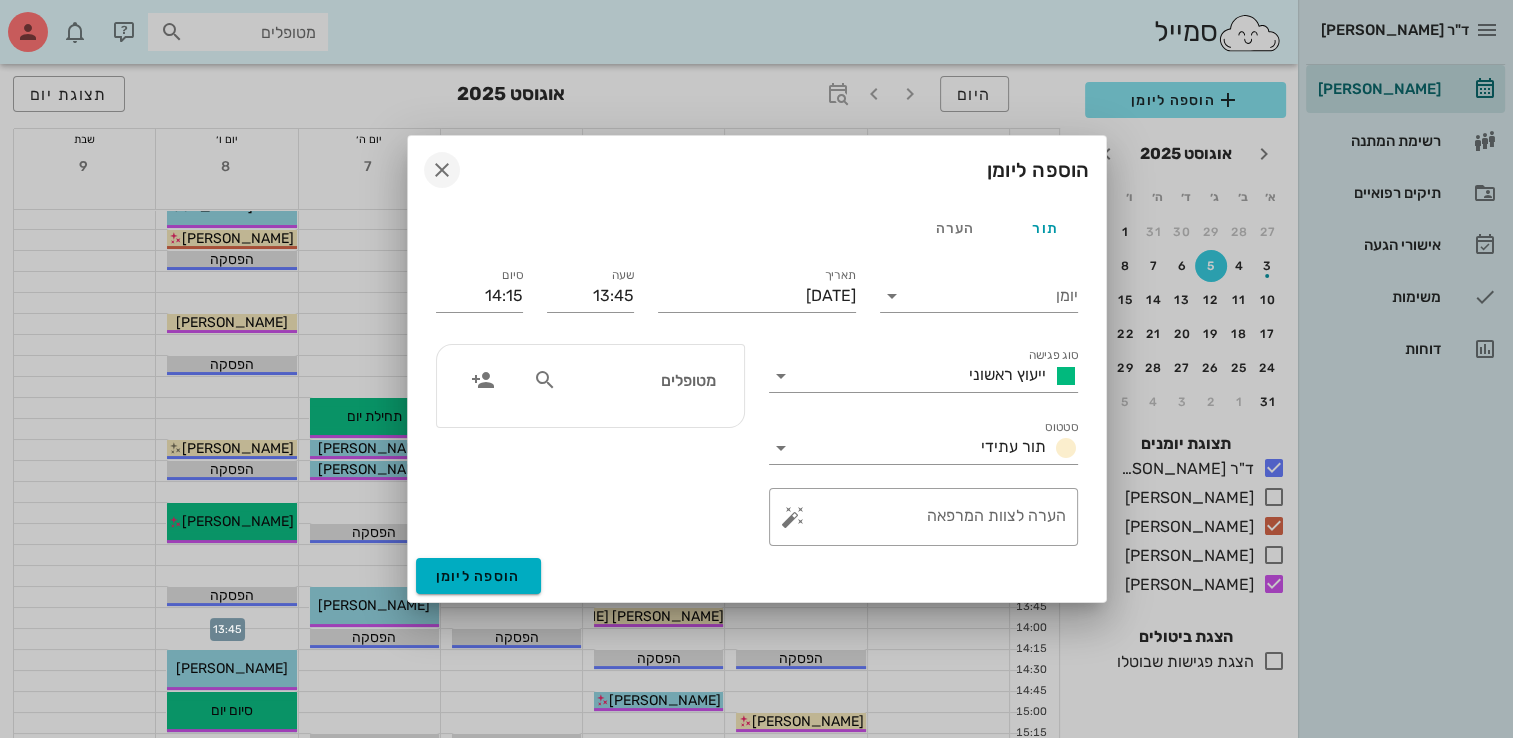 click at bounding box center (442, 170) 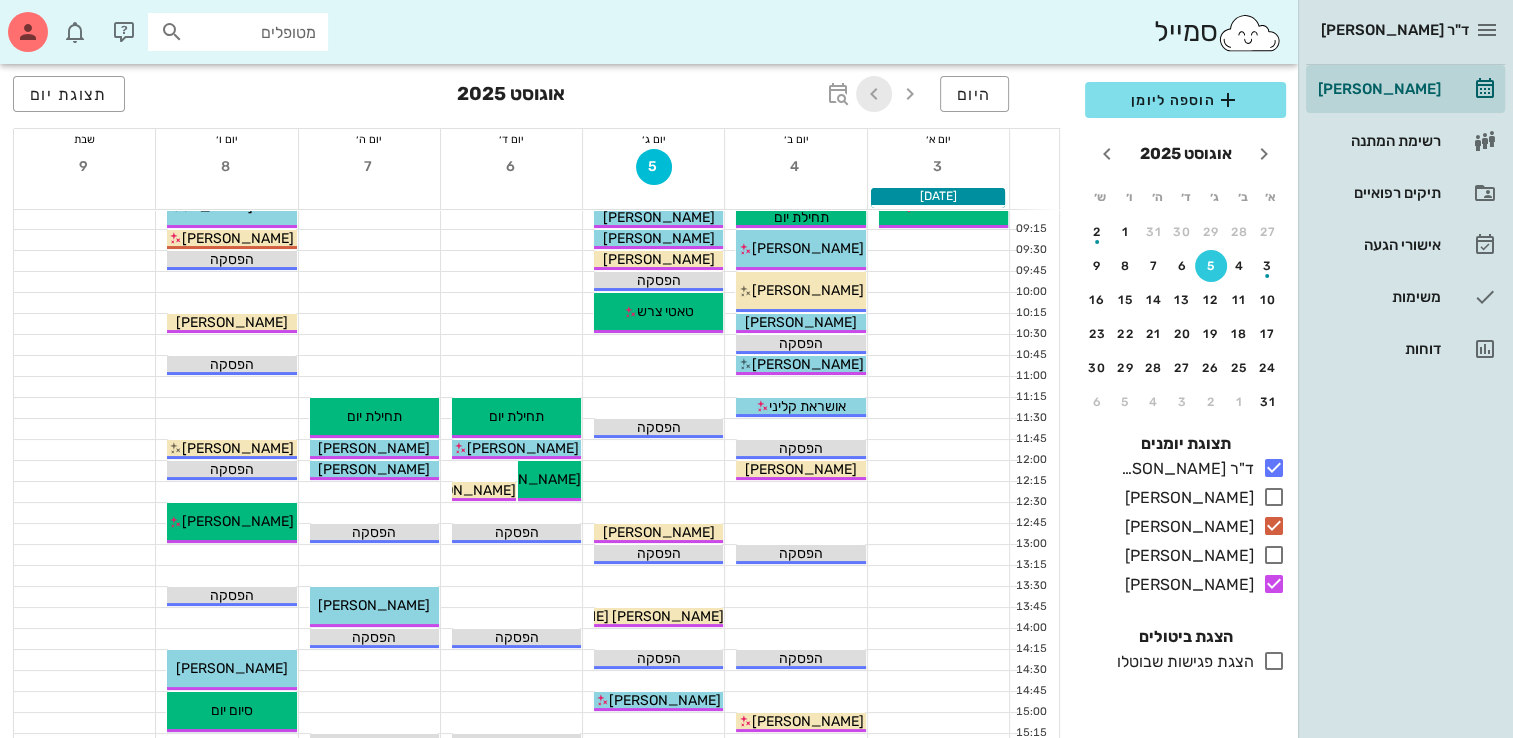 click at bounding box center [874, 94] 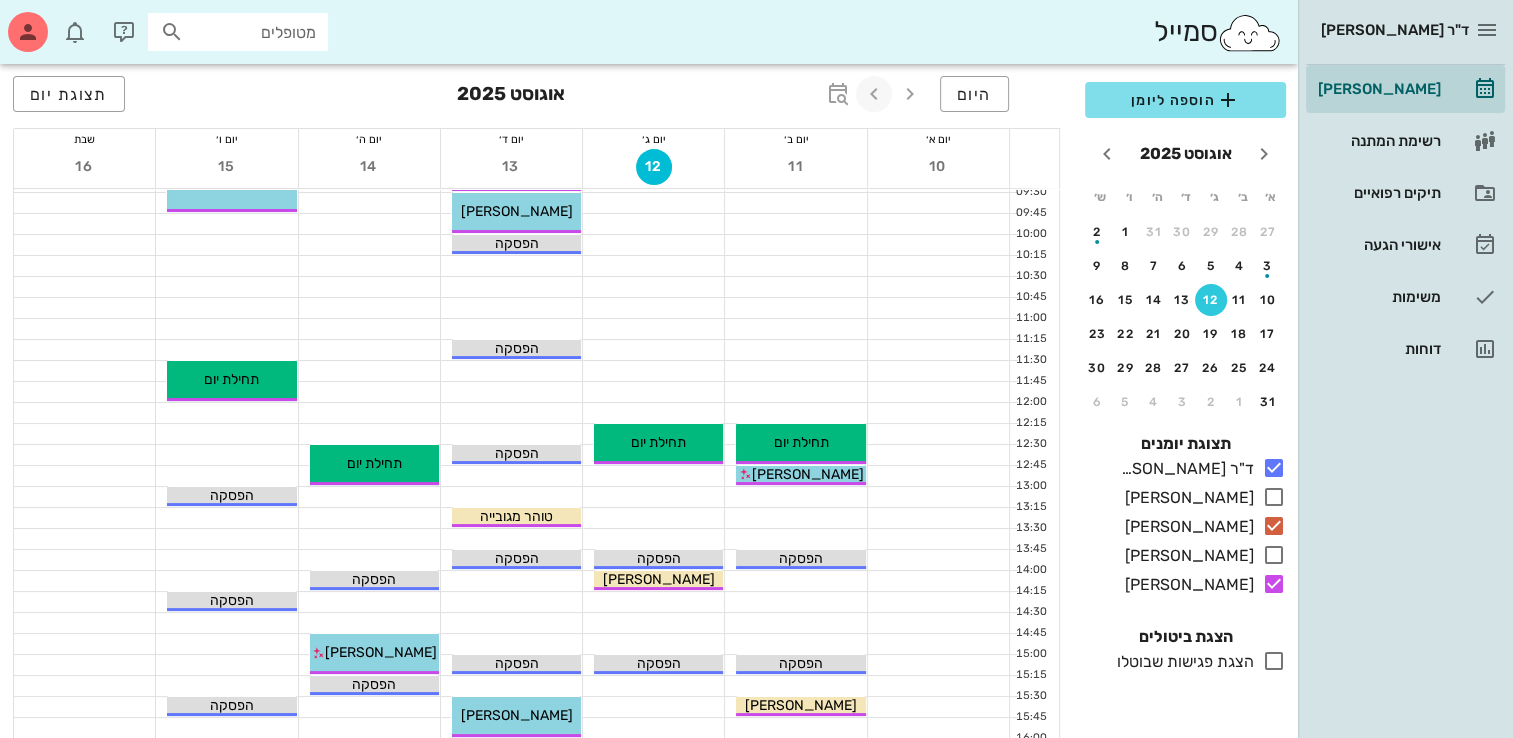 scroll, scrollTop: 235, scrollLeft: 0, axis: vertical 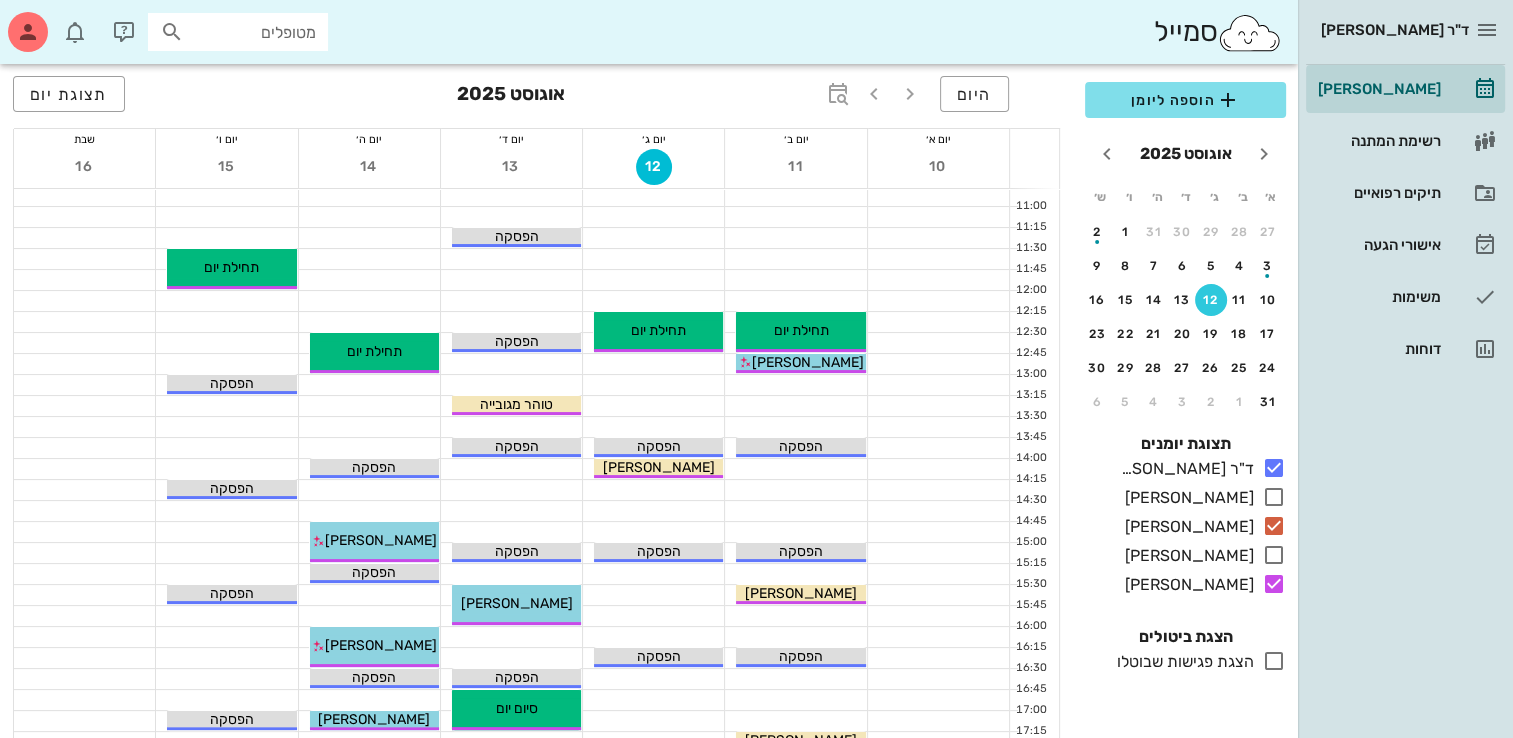 click at bounding box center (226, 448) 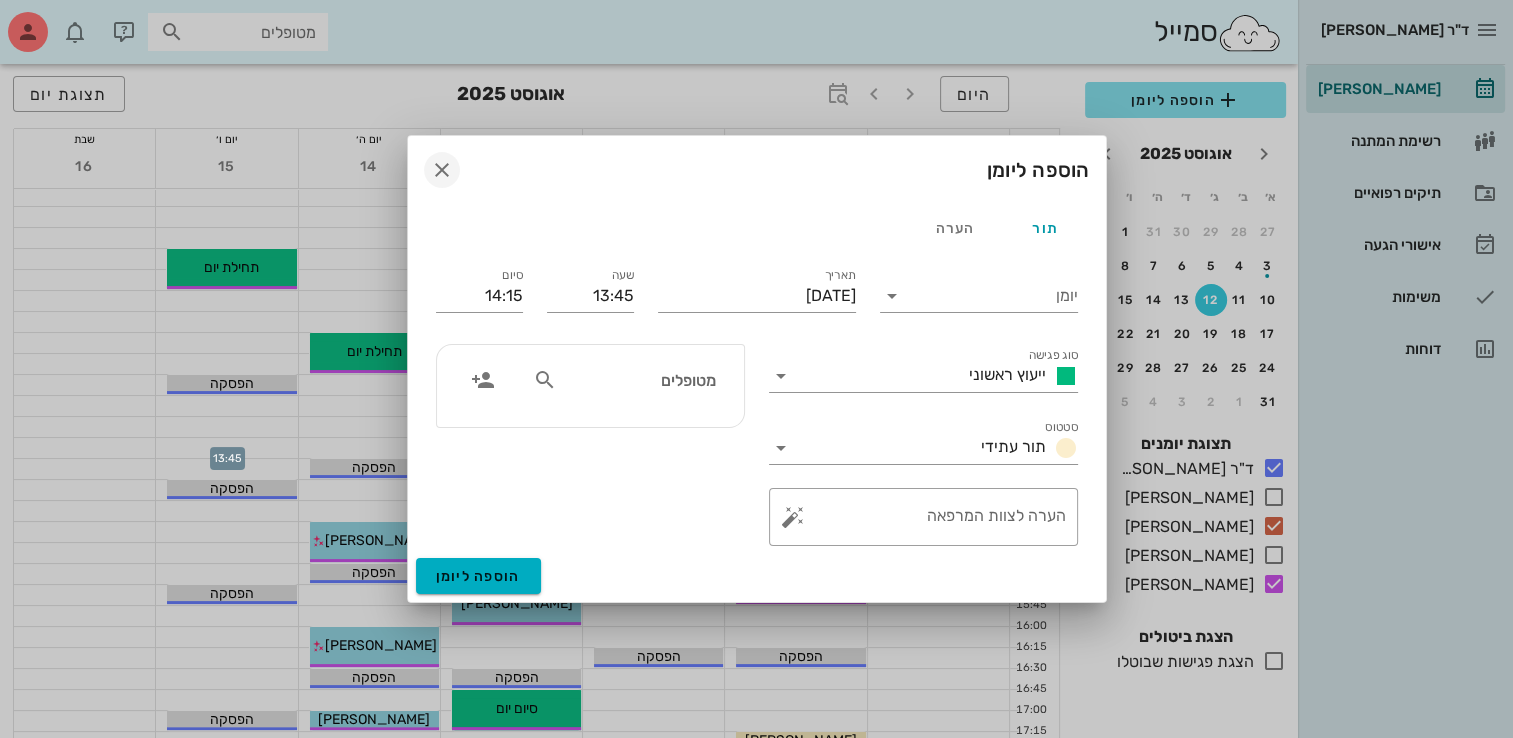 click at bounding box center (442, 170) 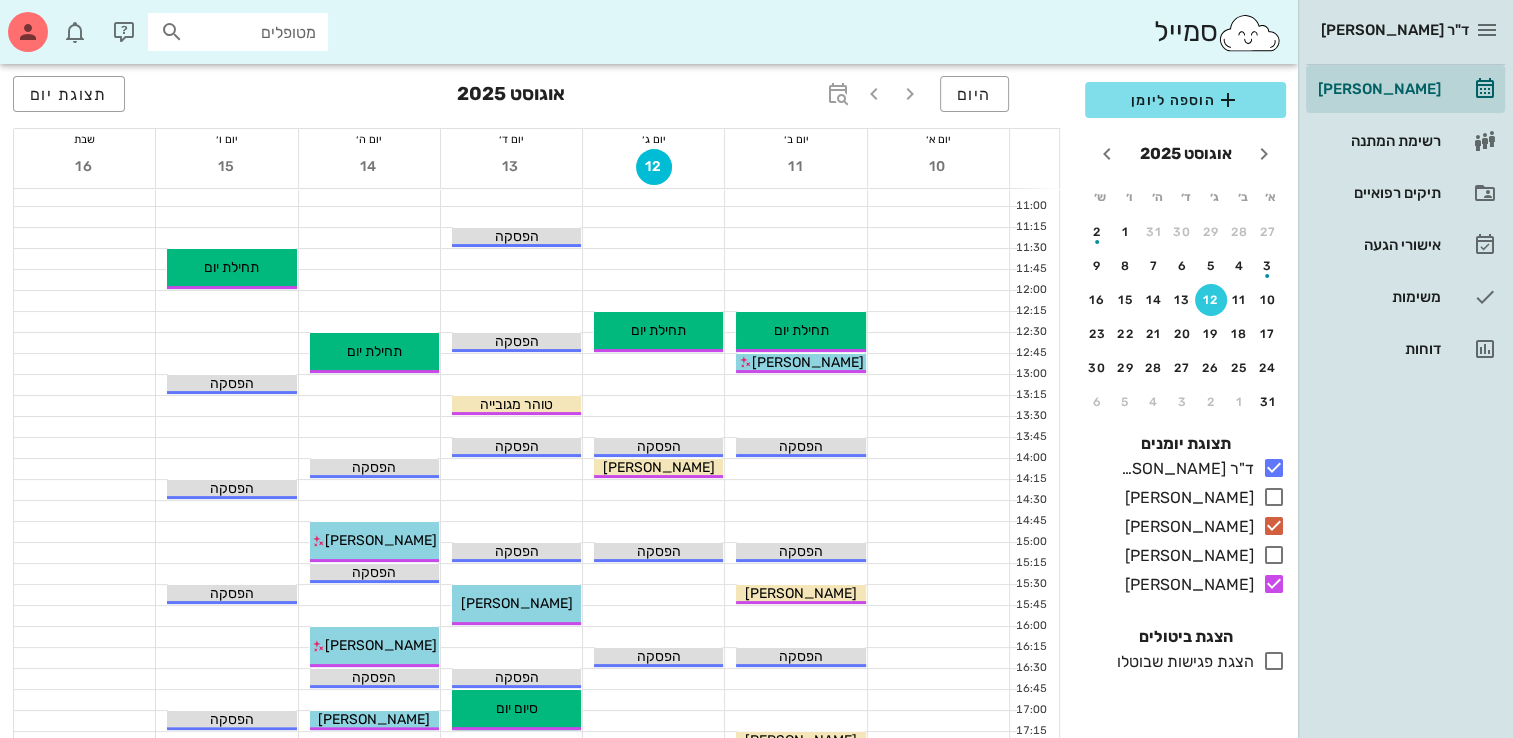 click at bounding box center [226, 469] 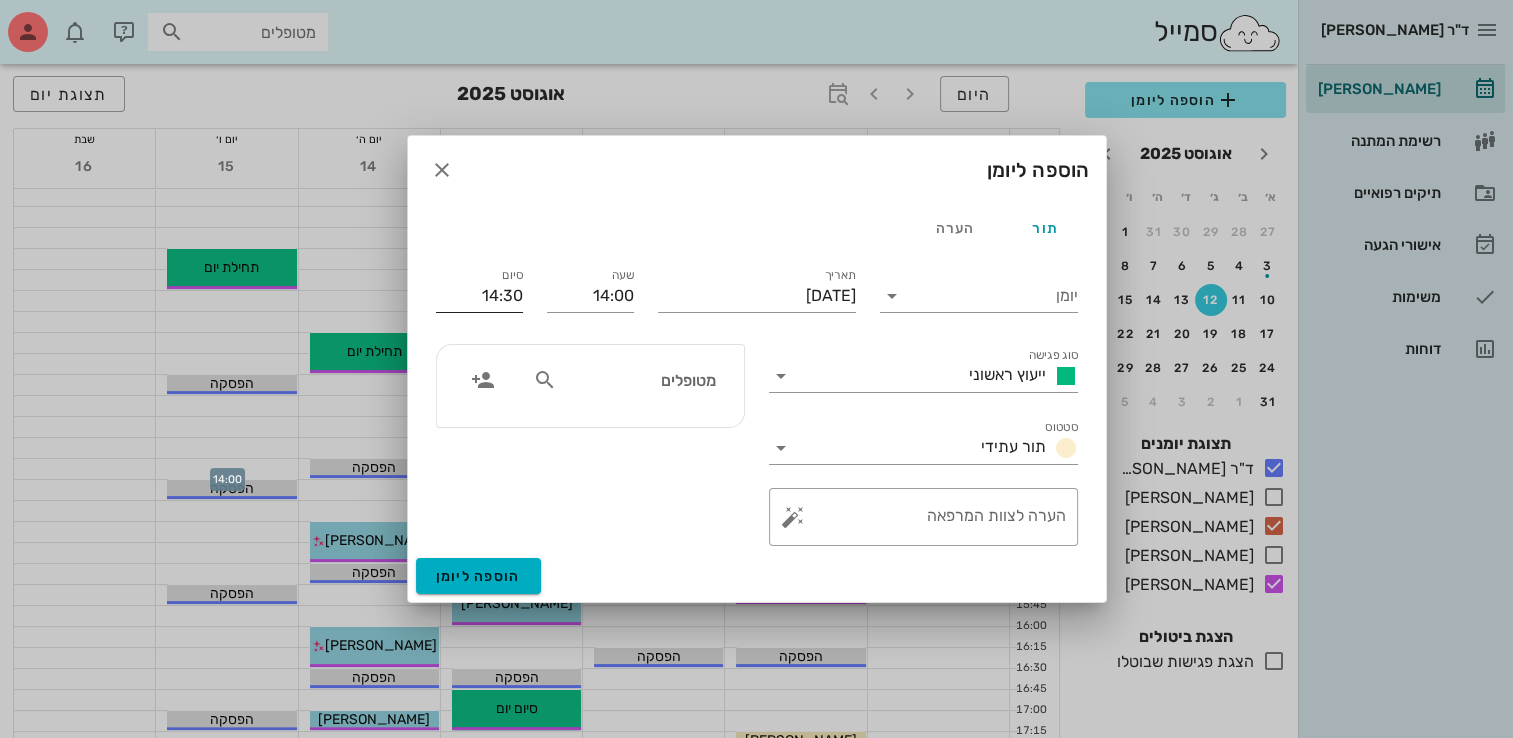 click on "14:30" at bounding box center (479, 296) 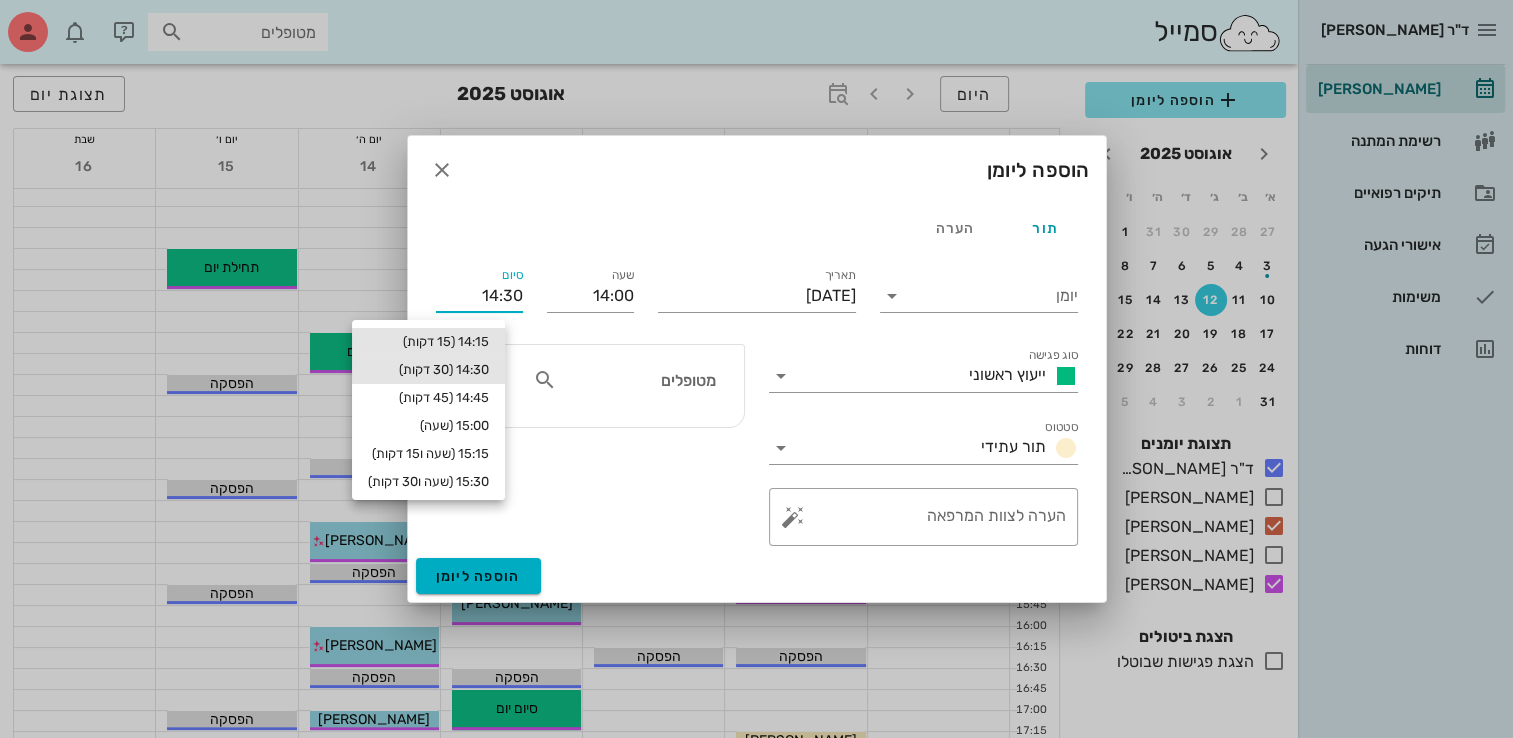 click on "14:15 (15 דקות)" at bounding box center (428, 342) 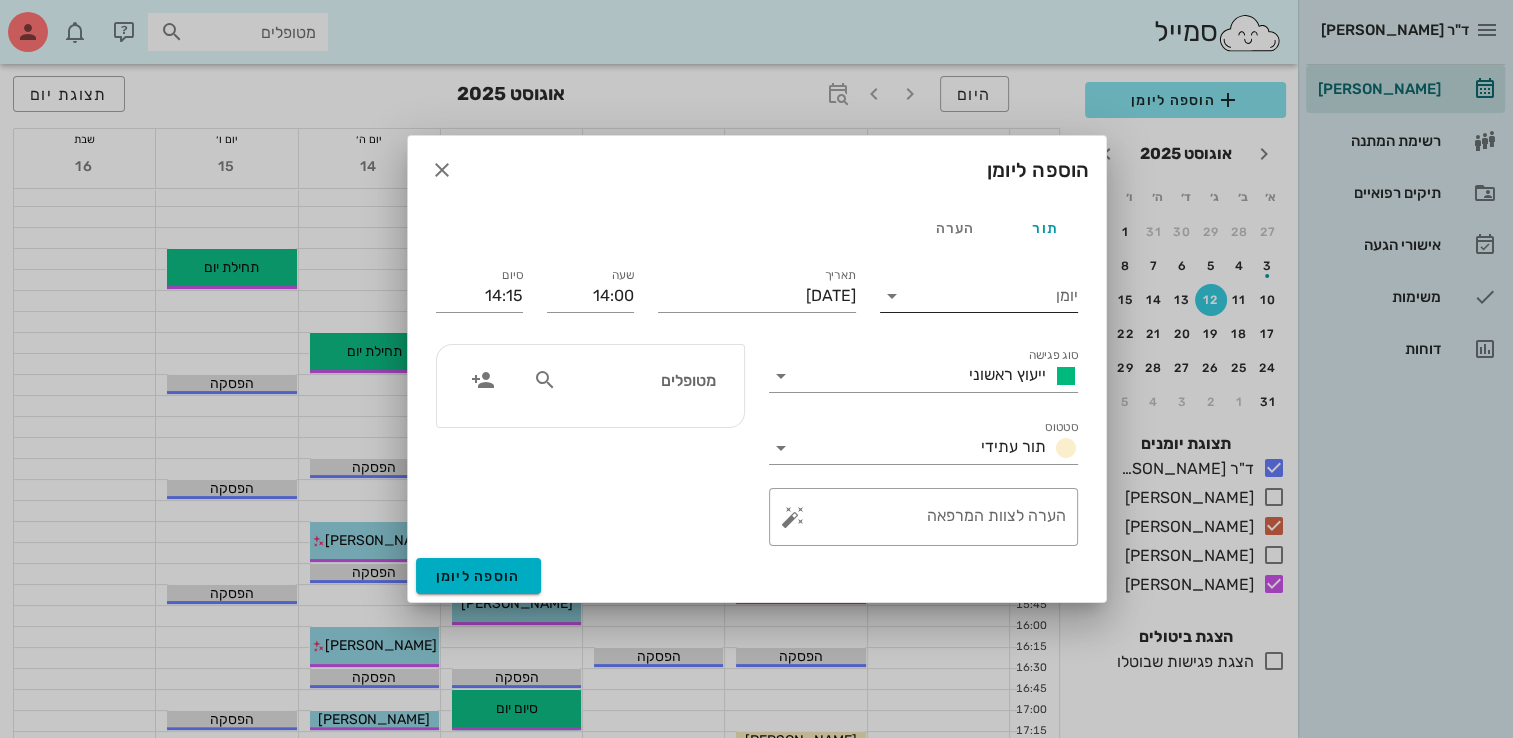click on "יומן" at bounding box center [993, 296] 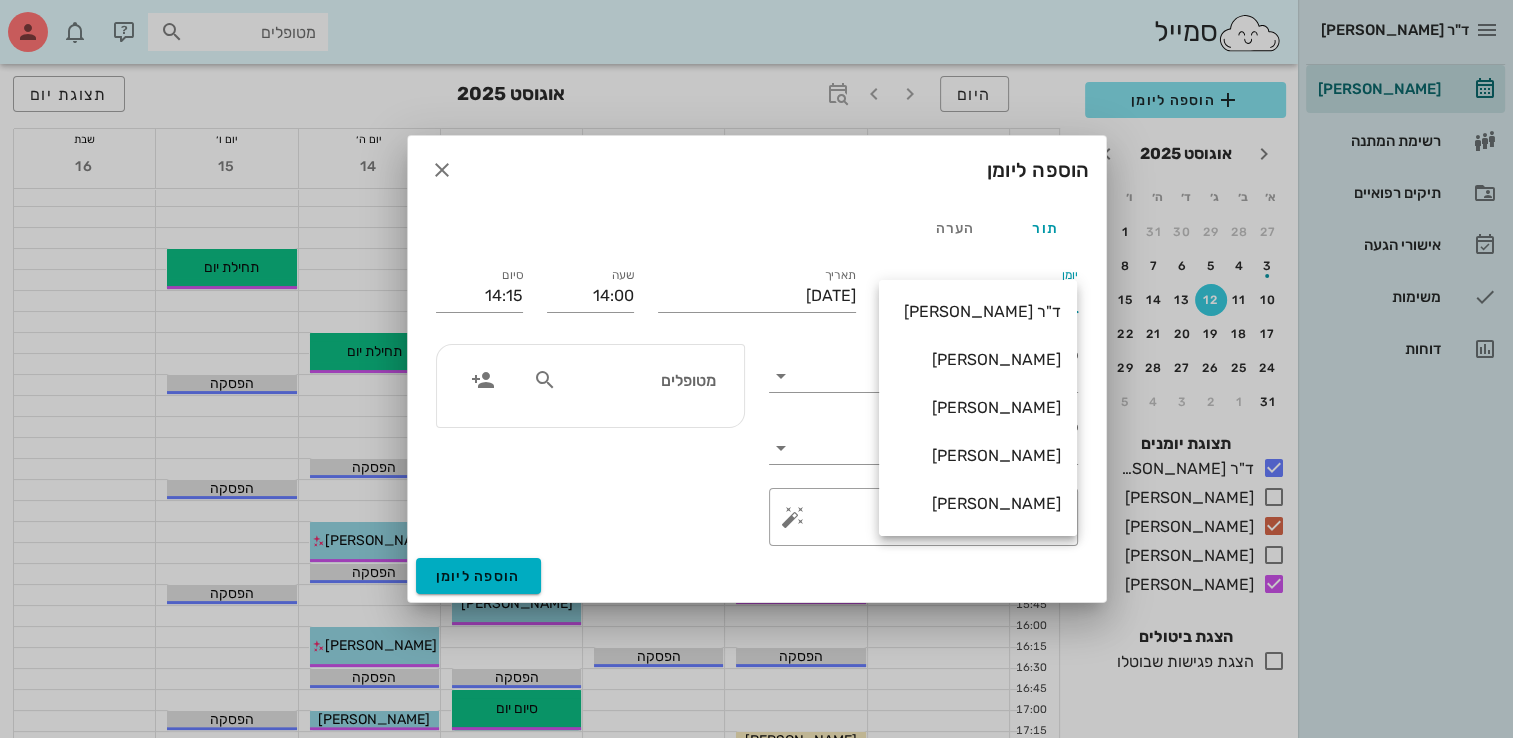 click on "[PERSON_NAME]" at bounding box center [978, 503] 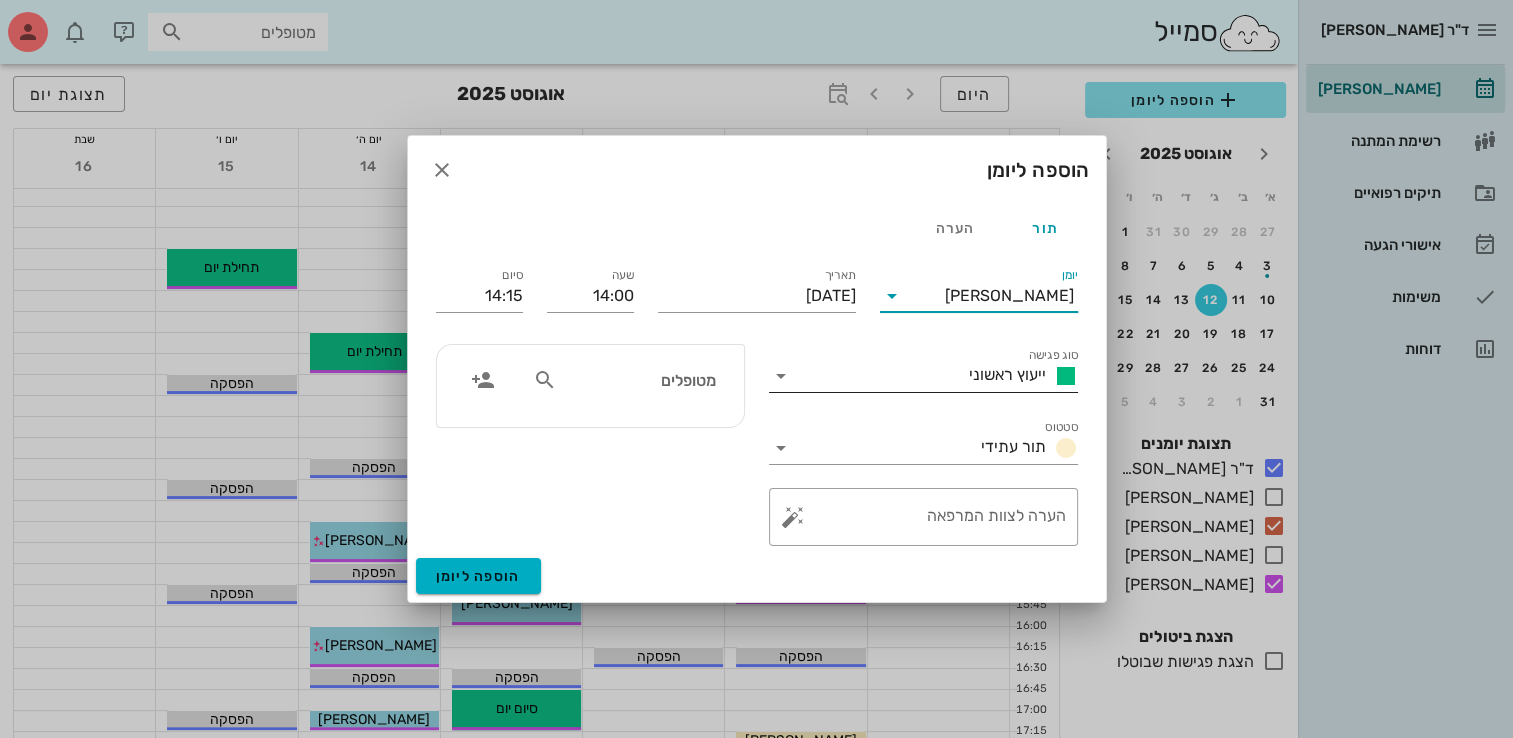 click on "סוג פגישה" at bounding box center (879, 376) 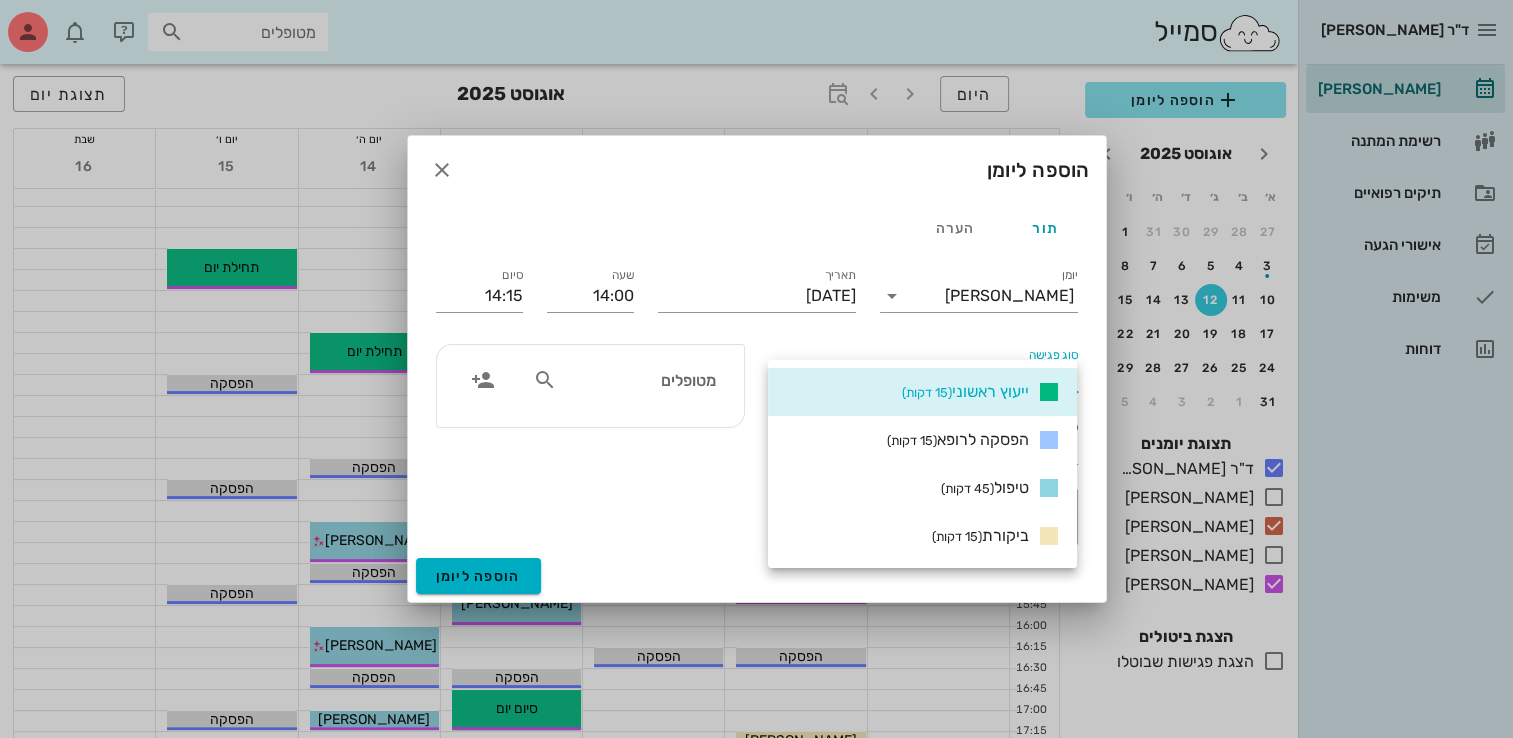 click on "טיפול  (45 דקות)" at bounding box center [985, 487] 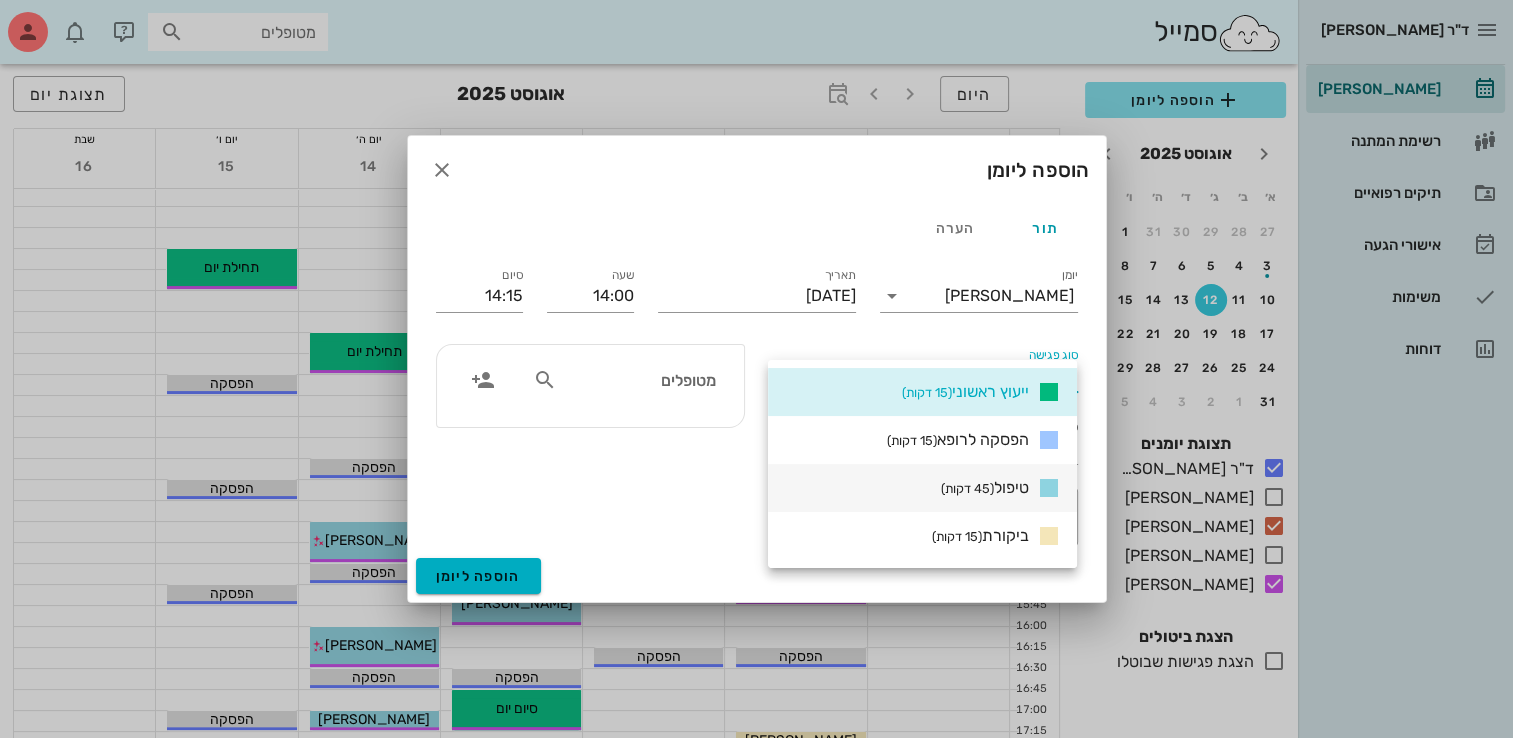 type on "14:45" 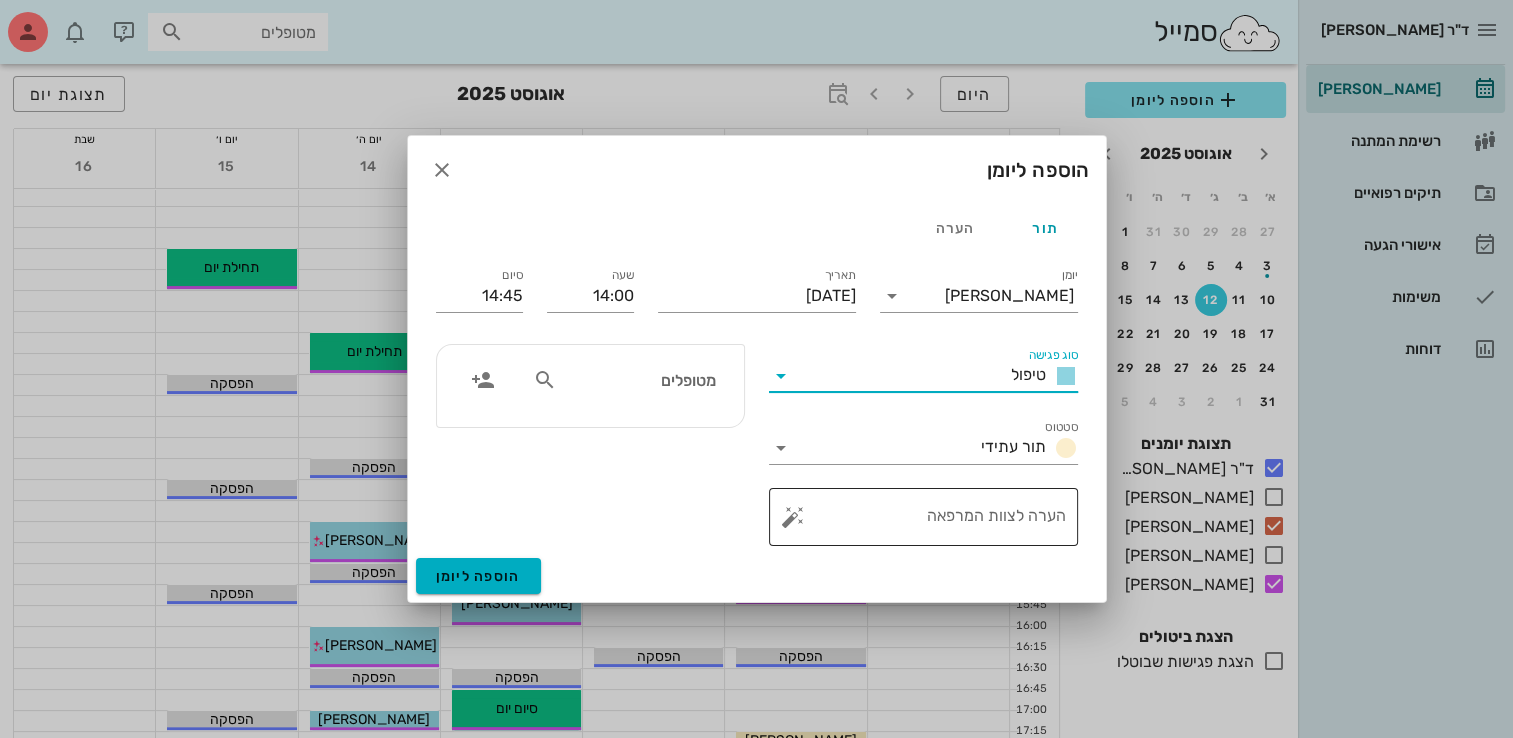 click on "הערה לצוות המרפאה" at bounding box center (931, 517) 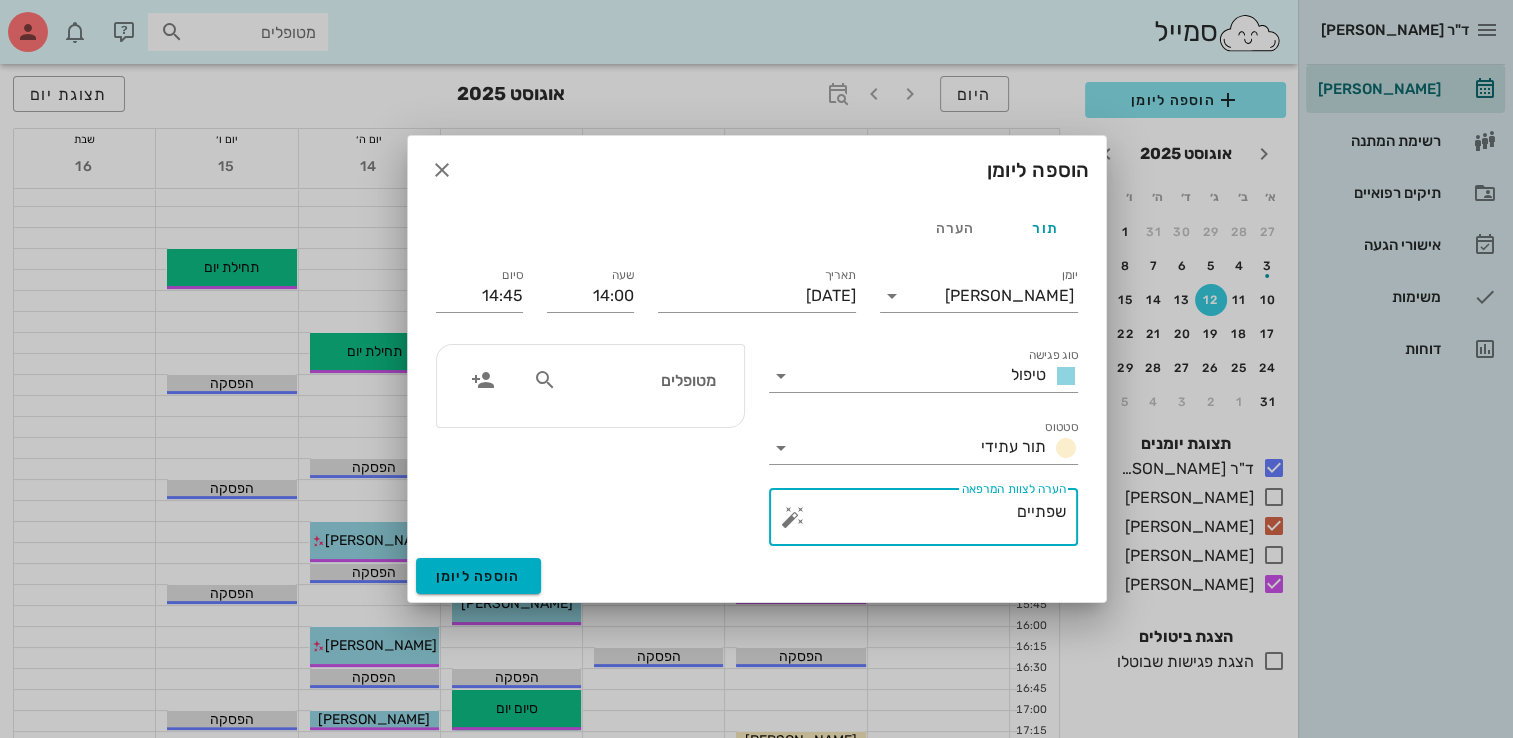 type on "שפתיים" 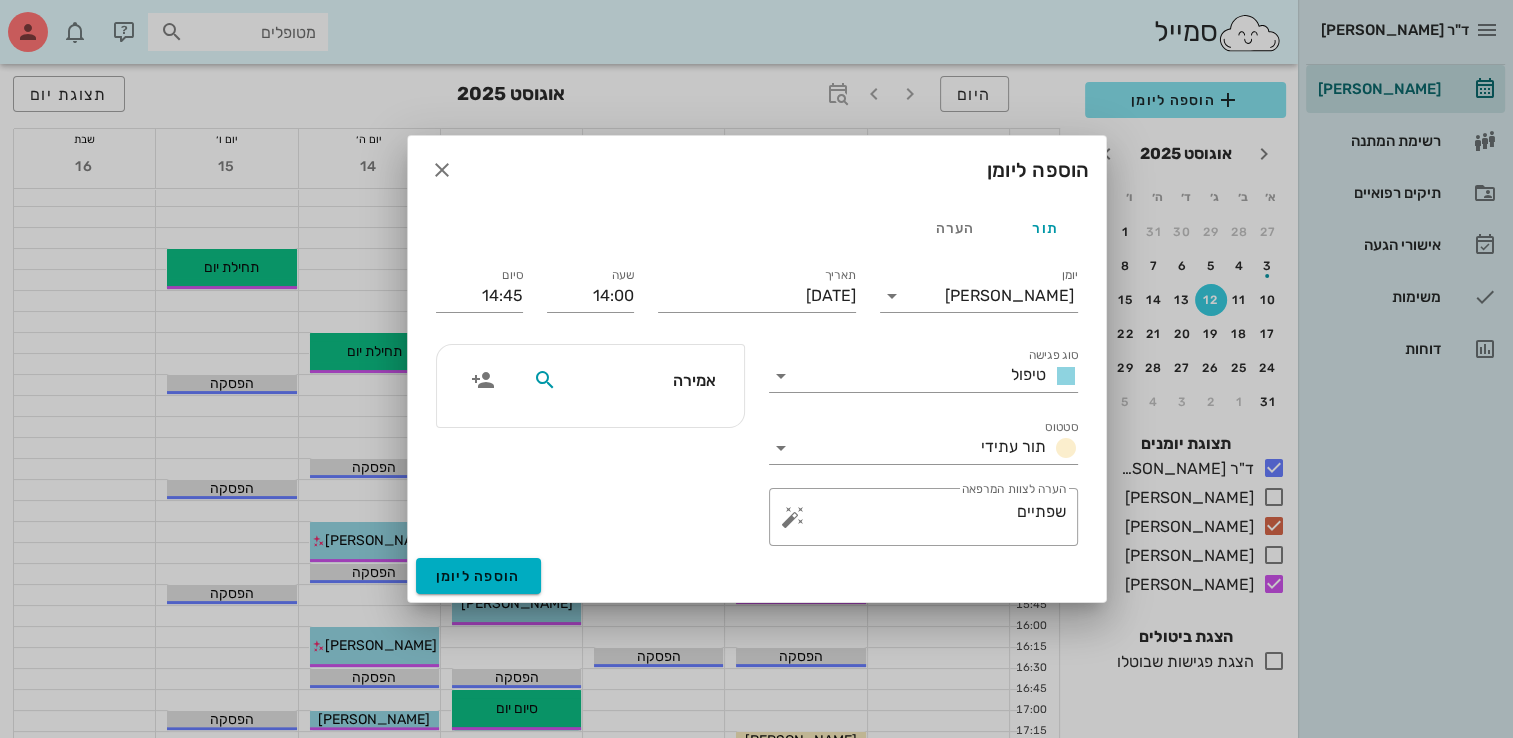 type on "אמירה" 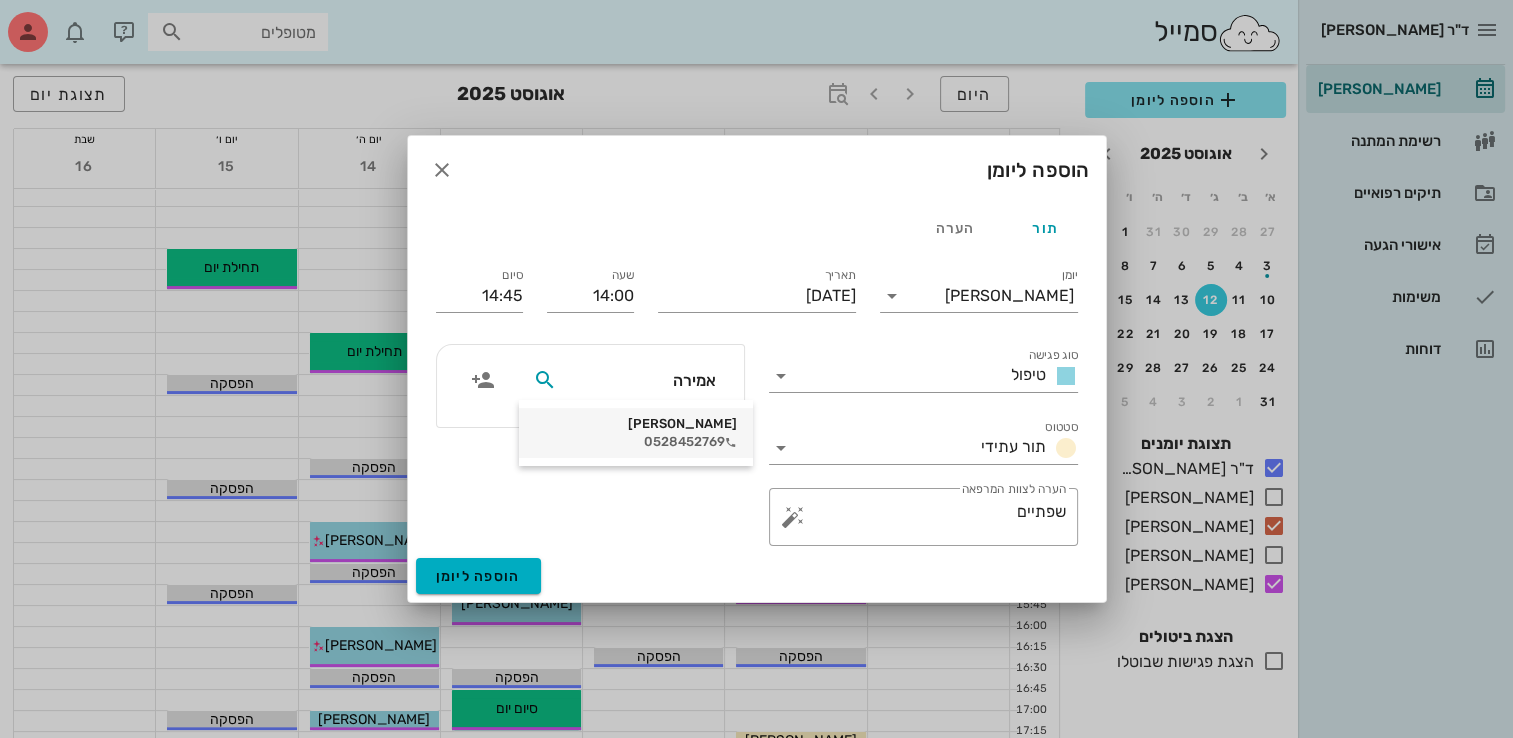 click on "[PERSON_NAME]" at bounding box center [636, 424] 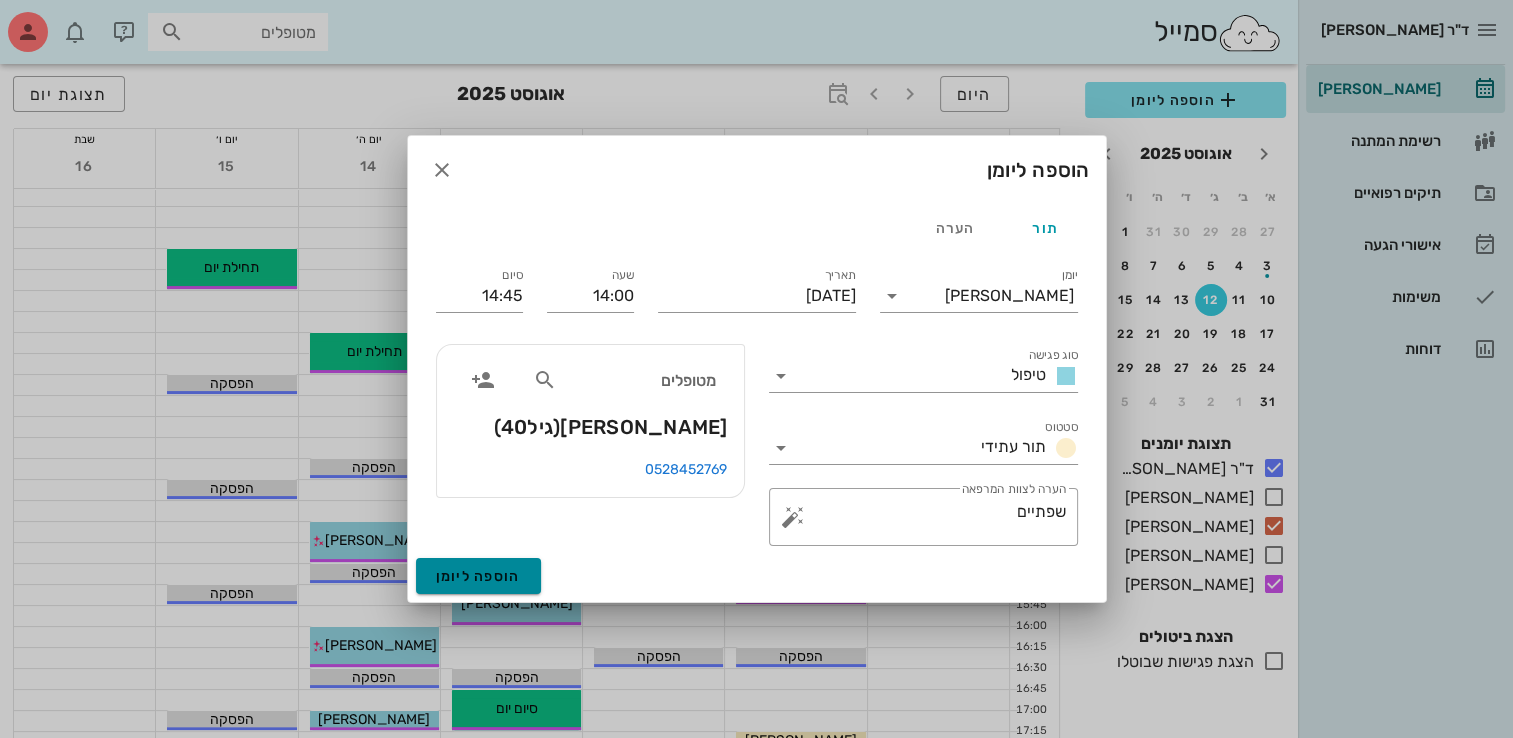 click on "הוספה ליומן" at bounding box center [478, 576] 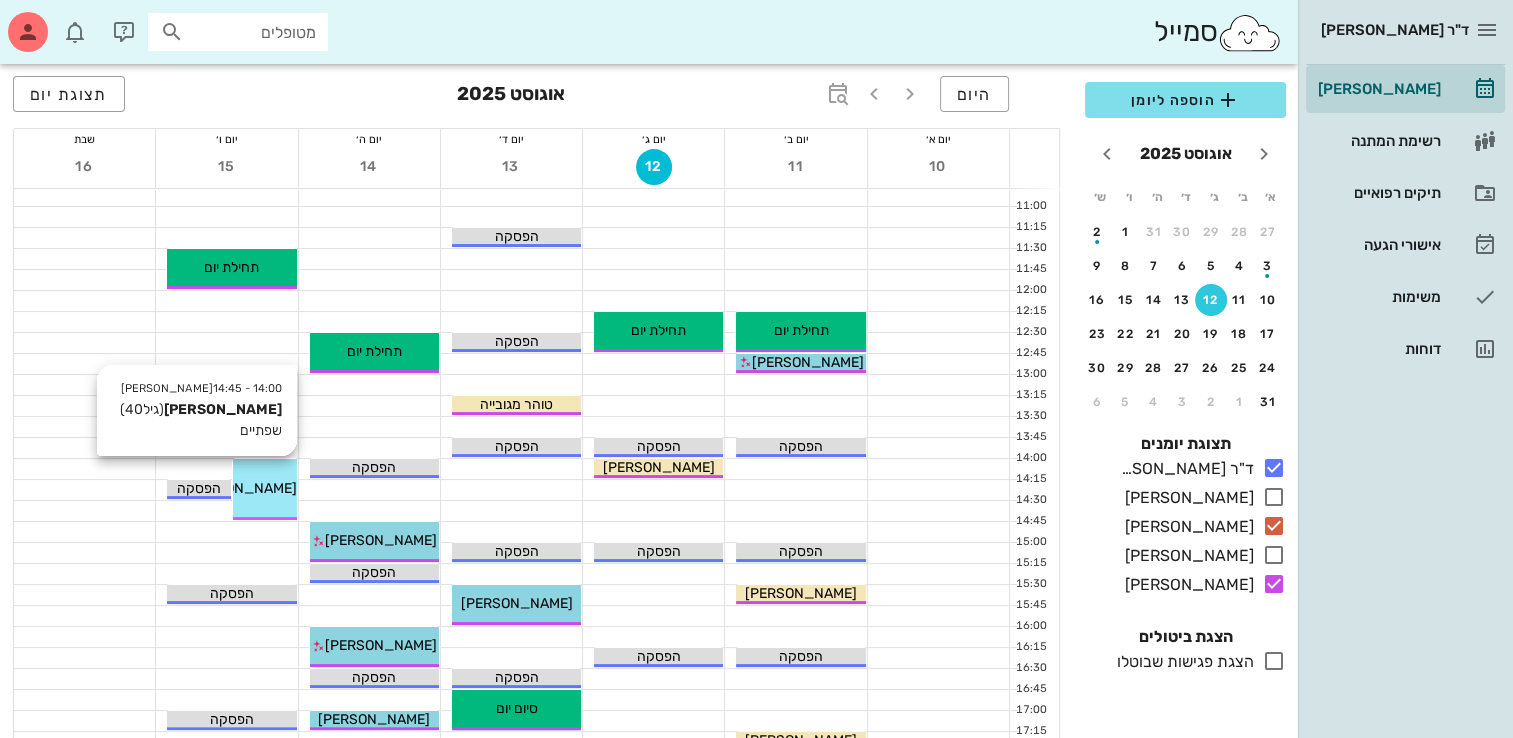 click on "[PERSON_NAME]" at bounding box center (241, 488) 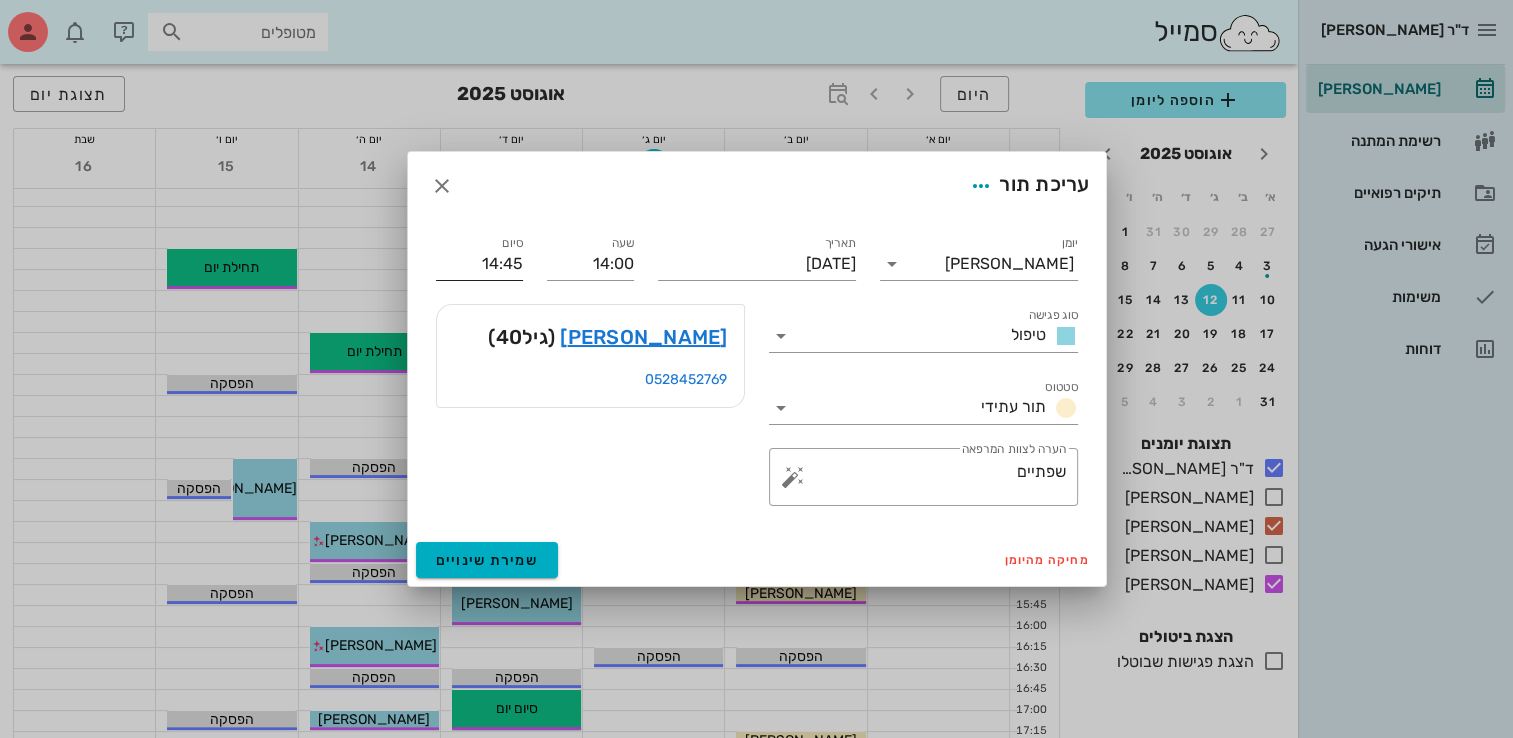 click on "14:45" at bounding box center [479, 264] 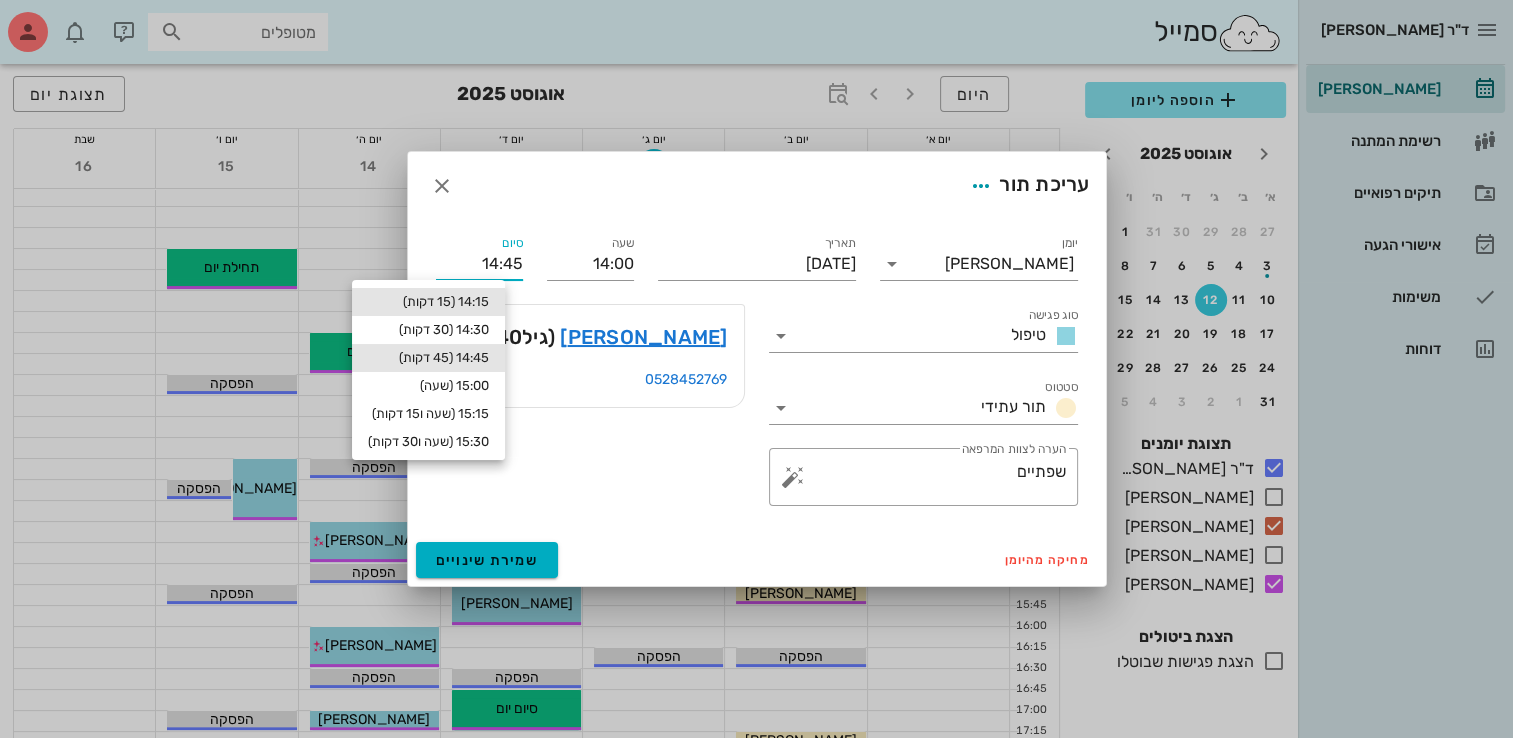 click on "14:15 (15 דקות)" at bounding box center [428, 302] 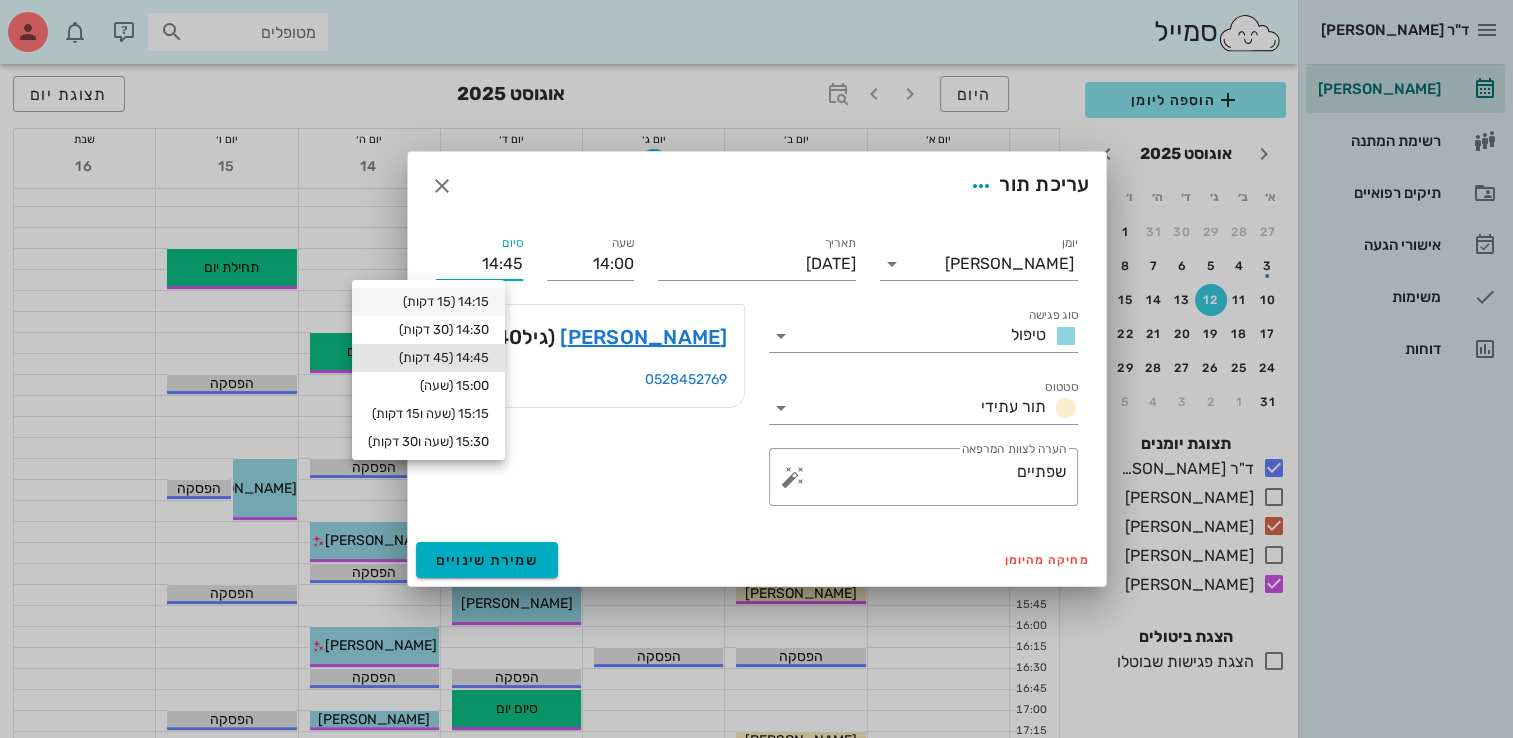 type on "14:15" 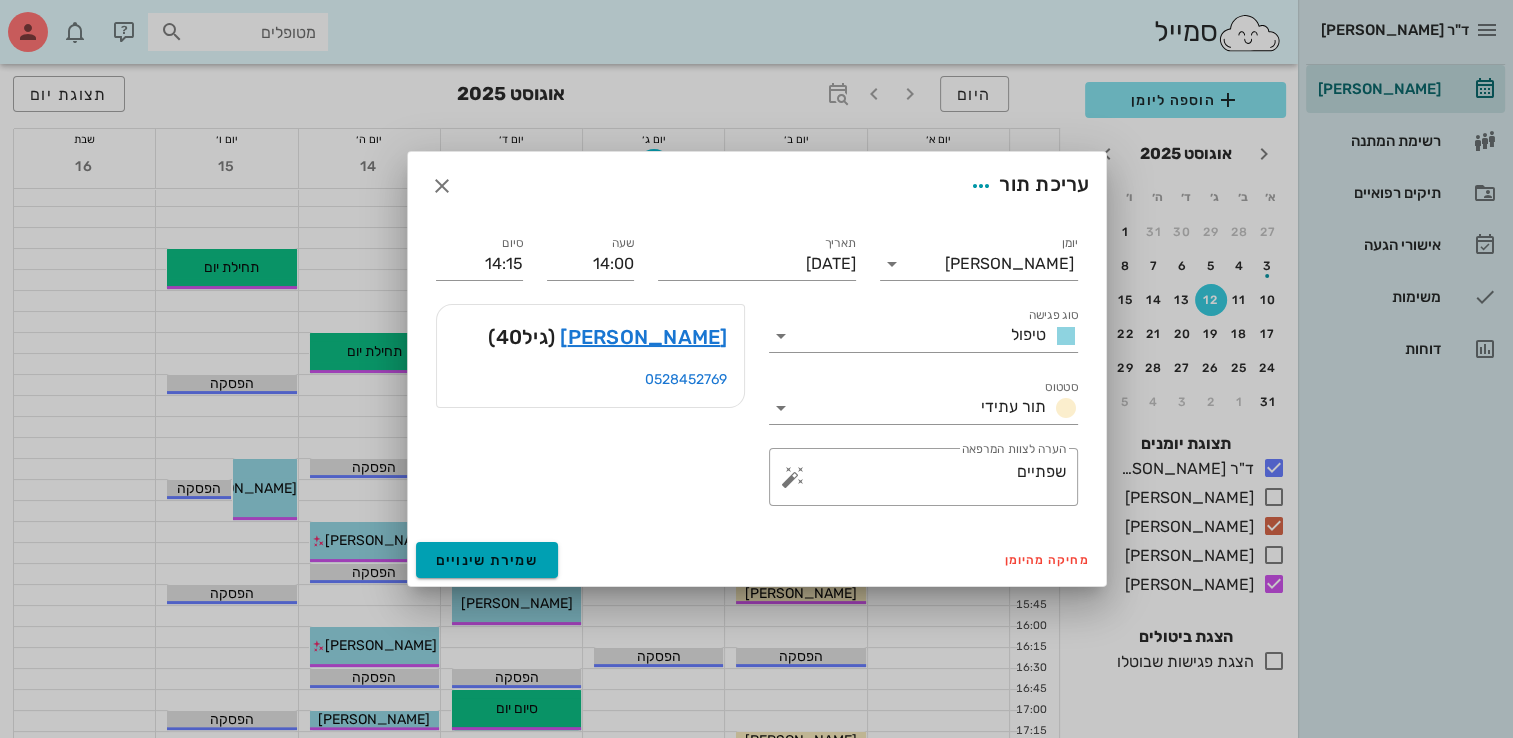 click on "שמירת שינויים" at bounding box center [487, 560] 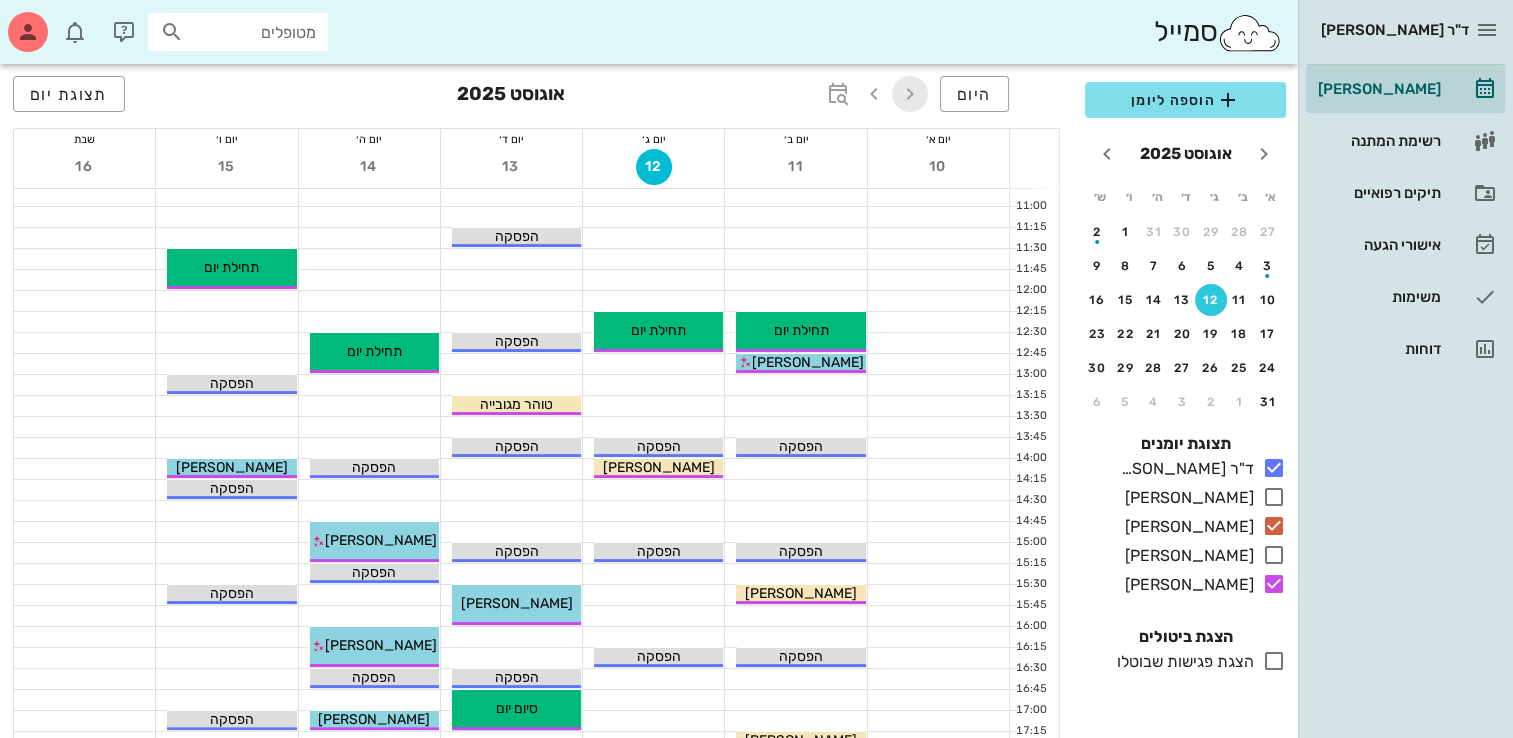 click at bounding box center [910, 94] 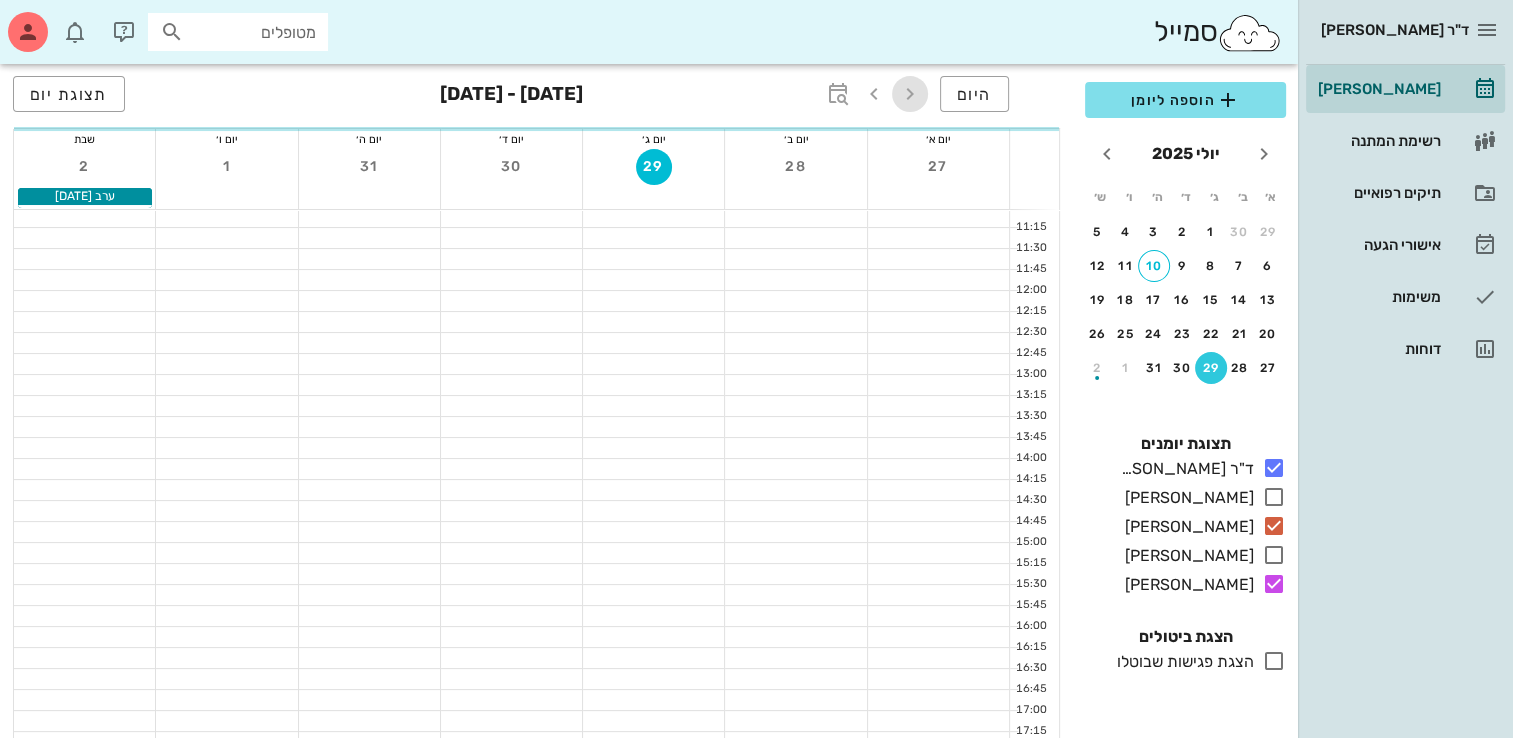 click at bounding box center [910, 94] 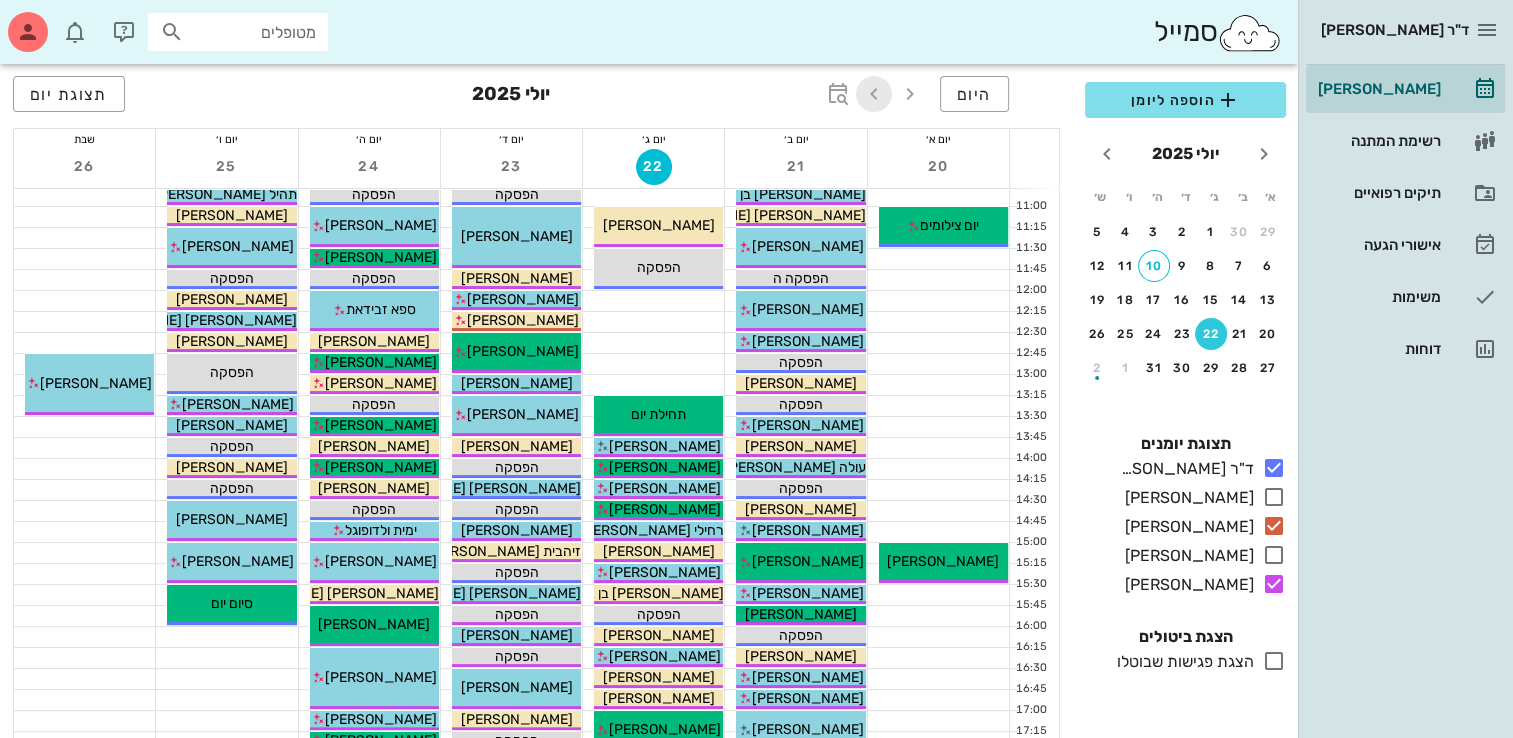 click at bounding box center [874, 94] 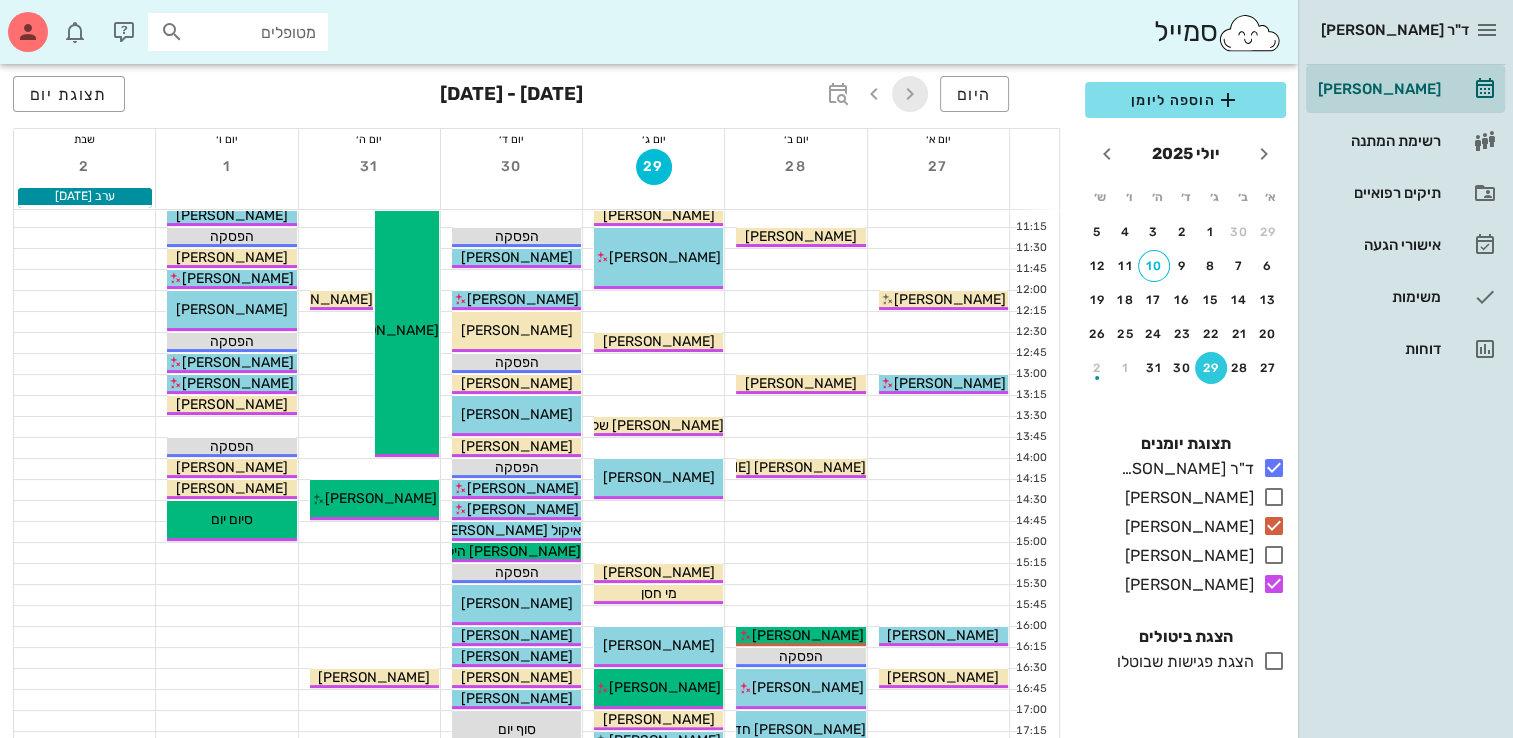 click at bounding box center [910, 94] 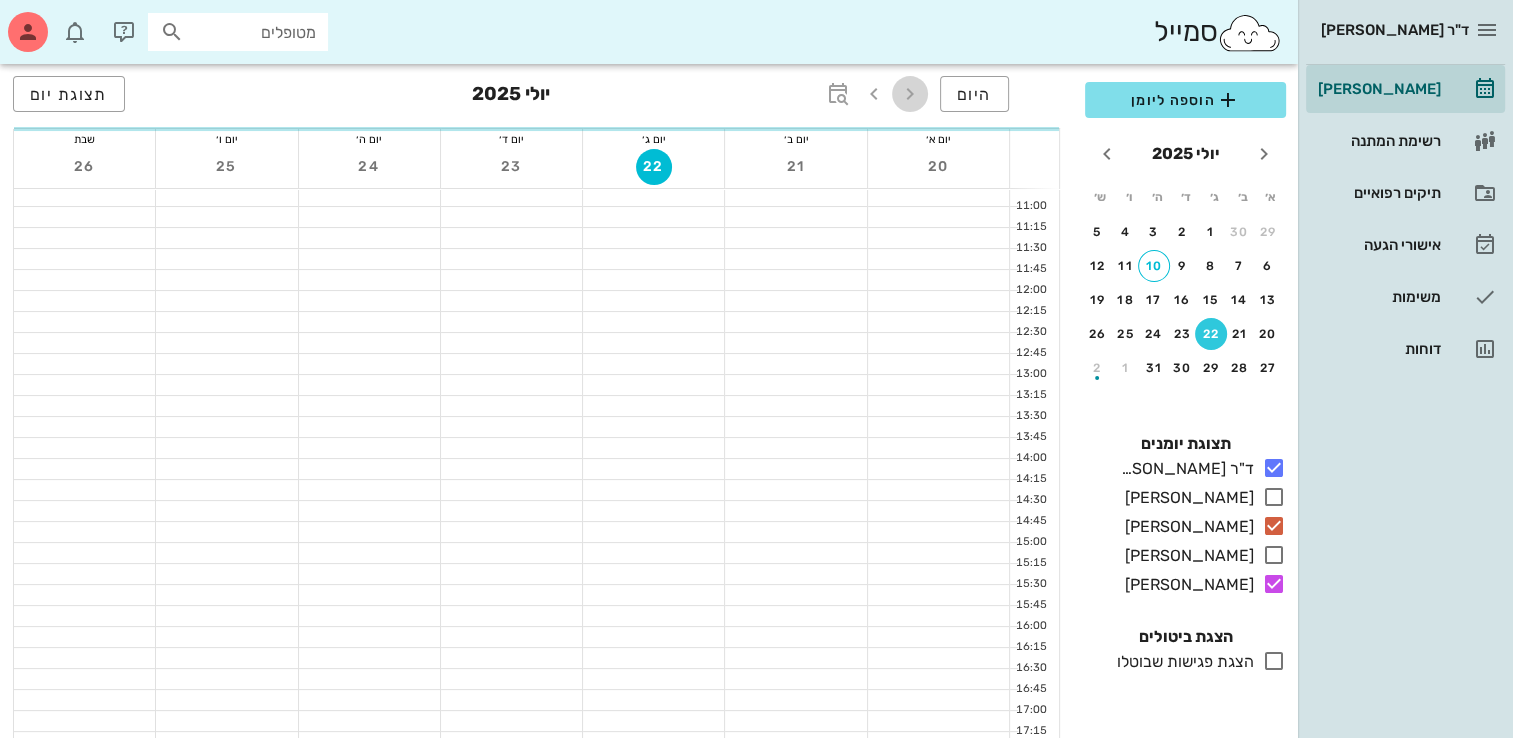 click at bounding box center [910, 94] 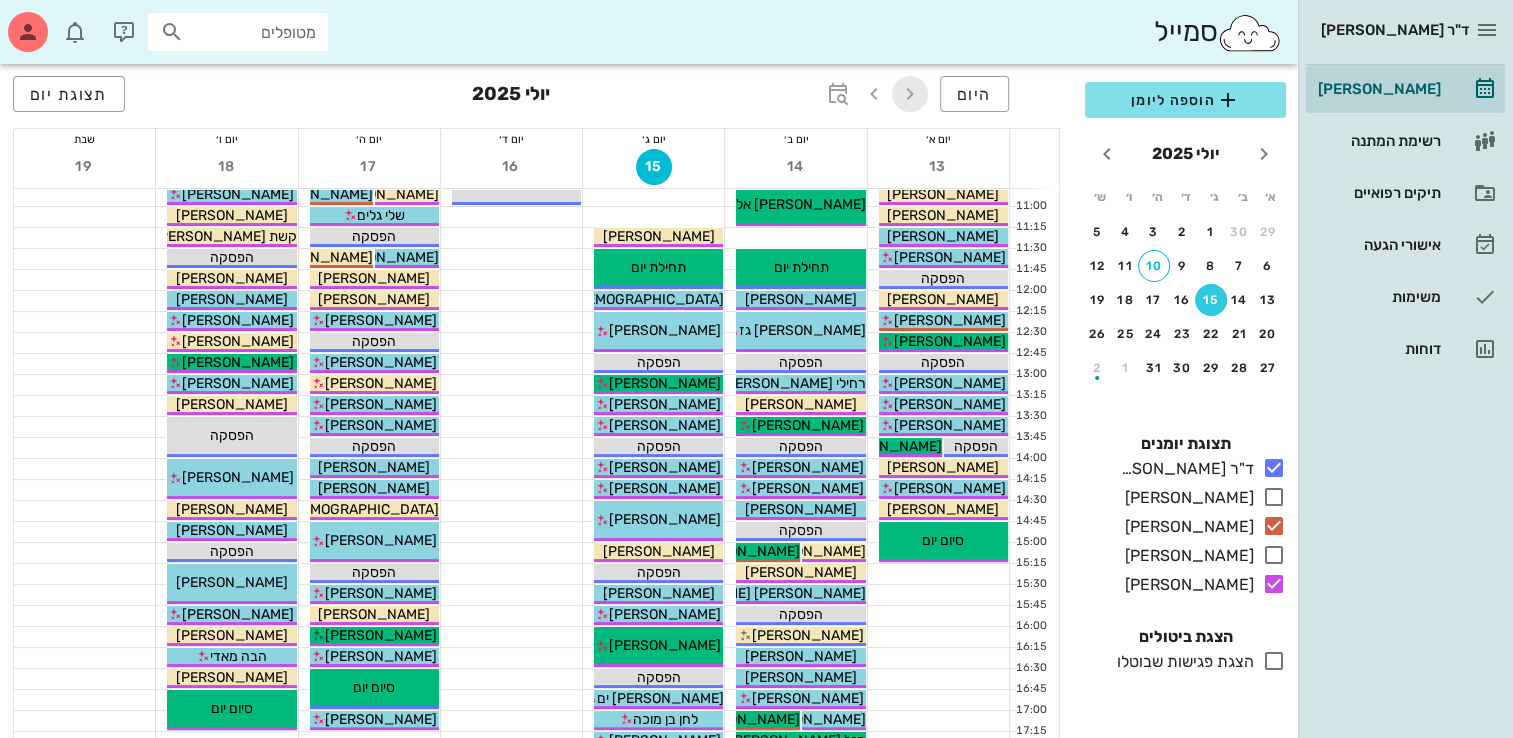 click at bounding box center [910, 94] 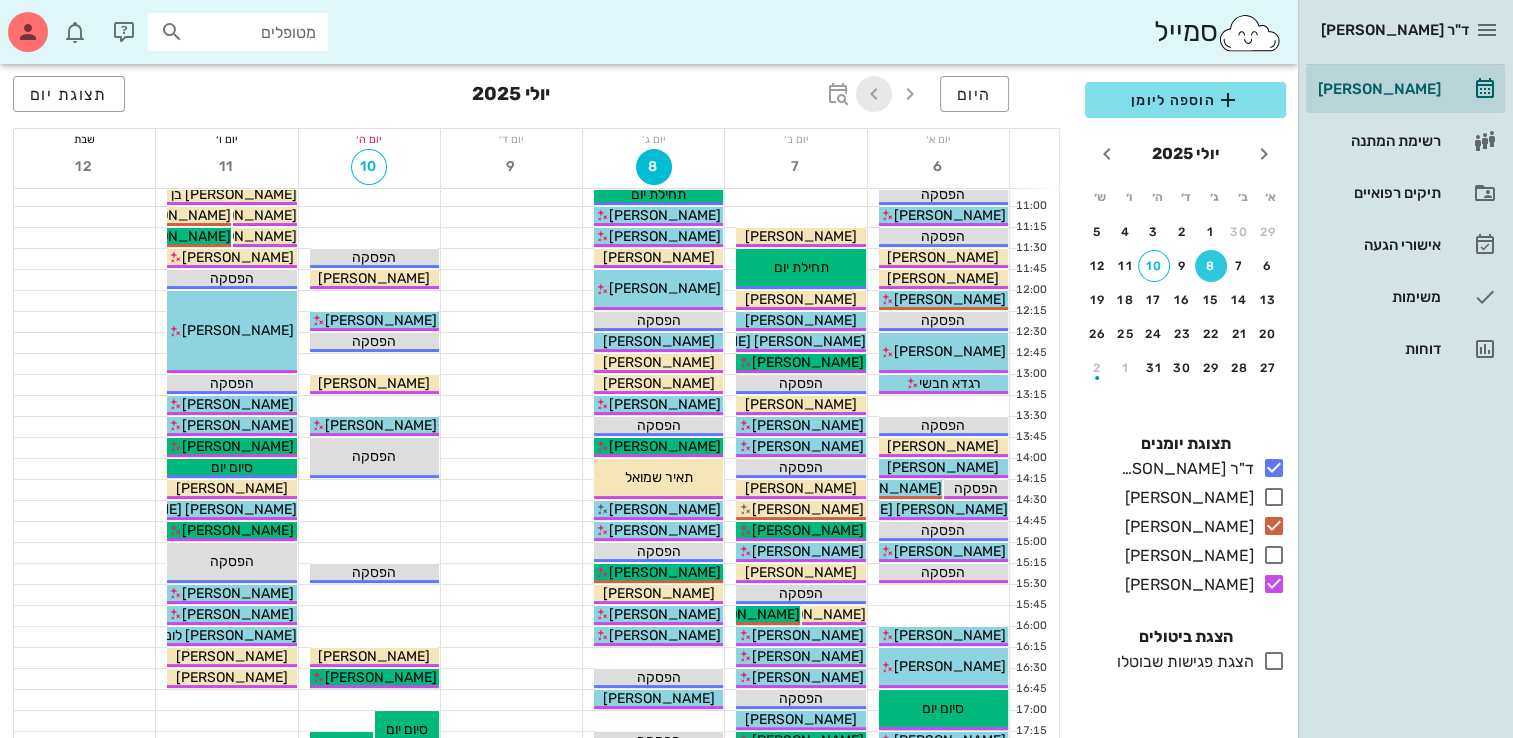 click at bounding box center (874, 94) 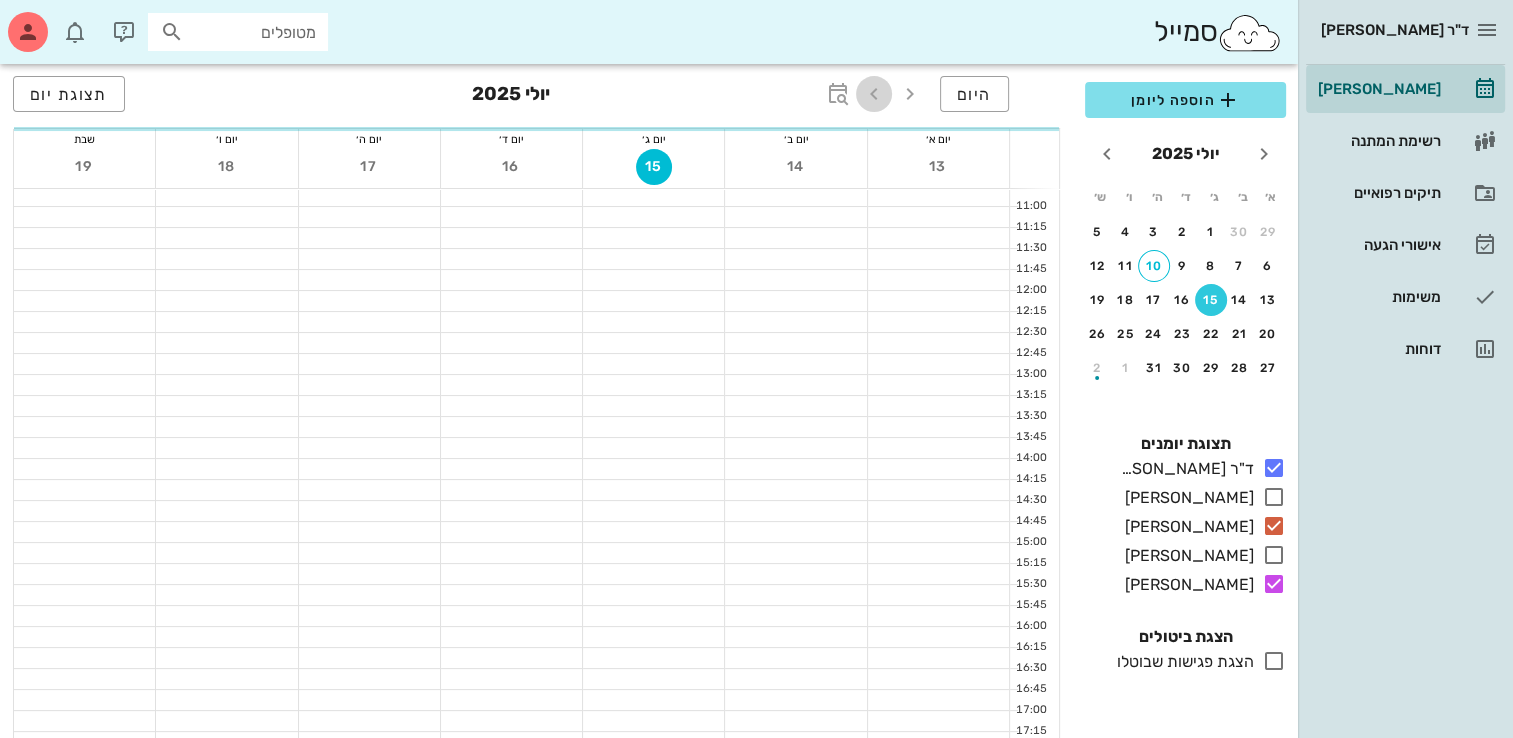 click at bounding box center (874, 94) 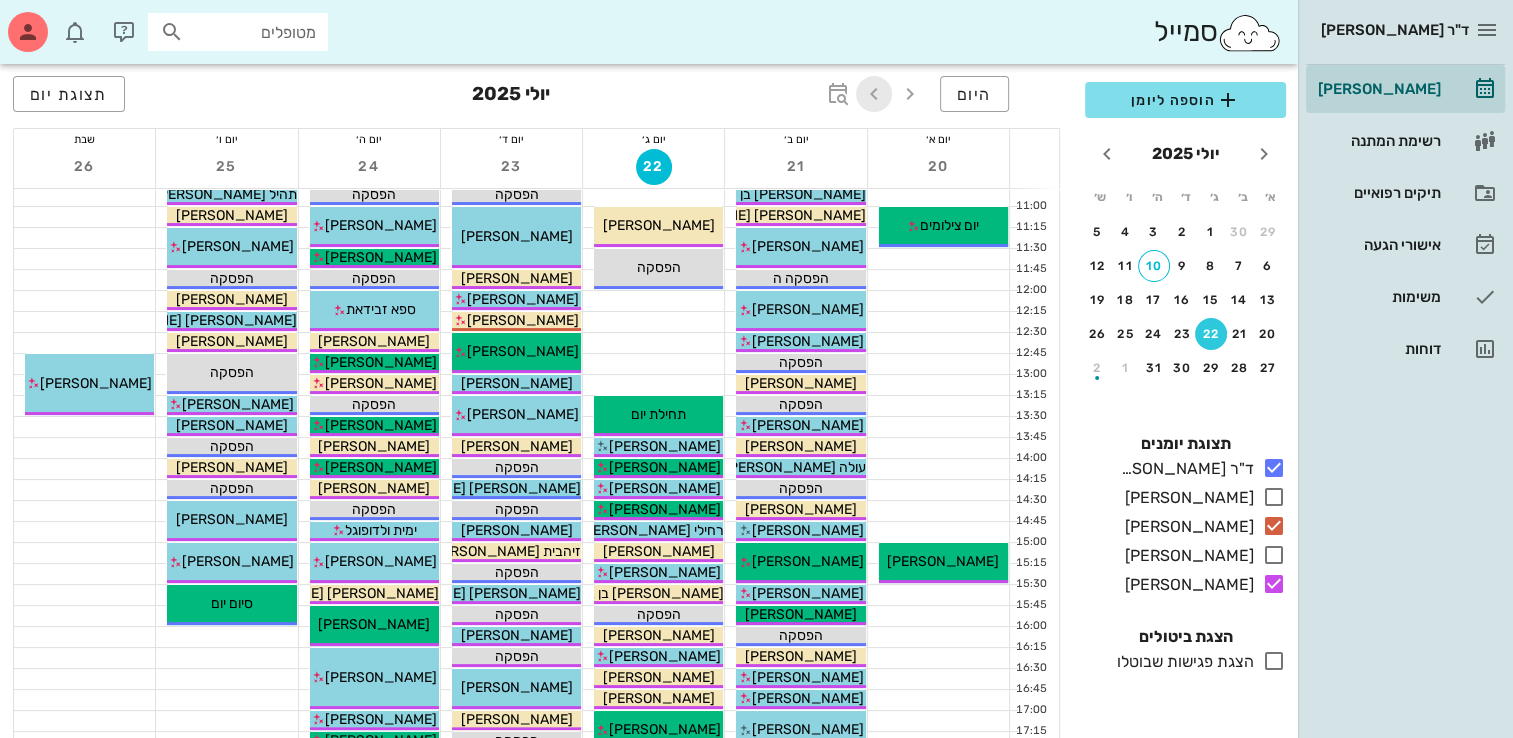 click at bounding box center (874, 94) 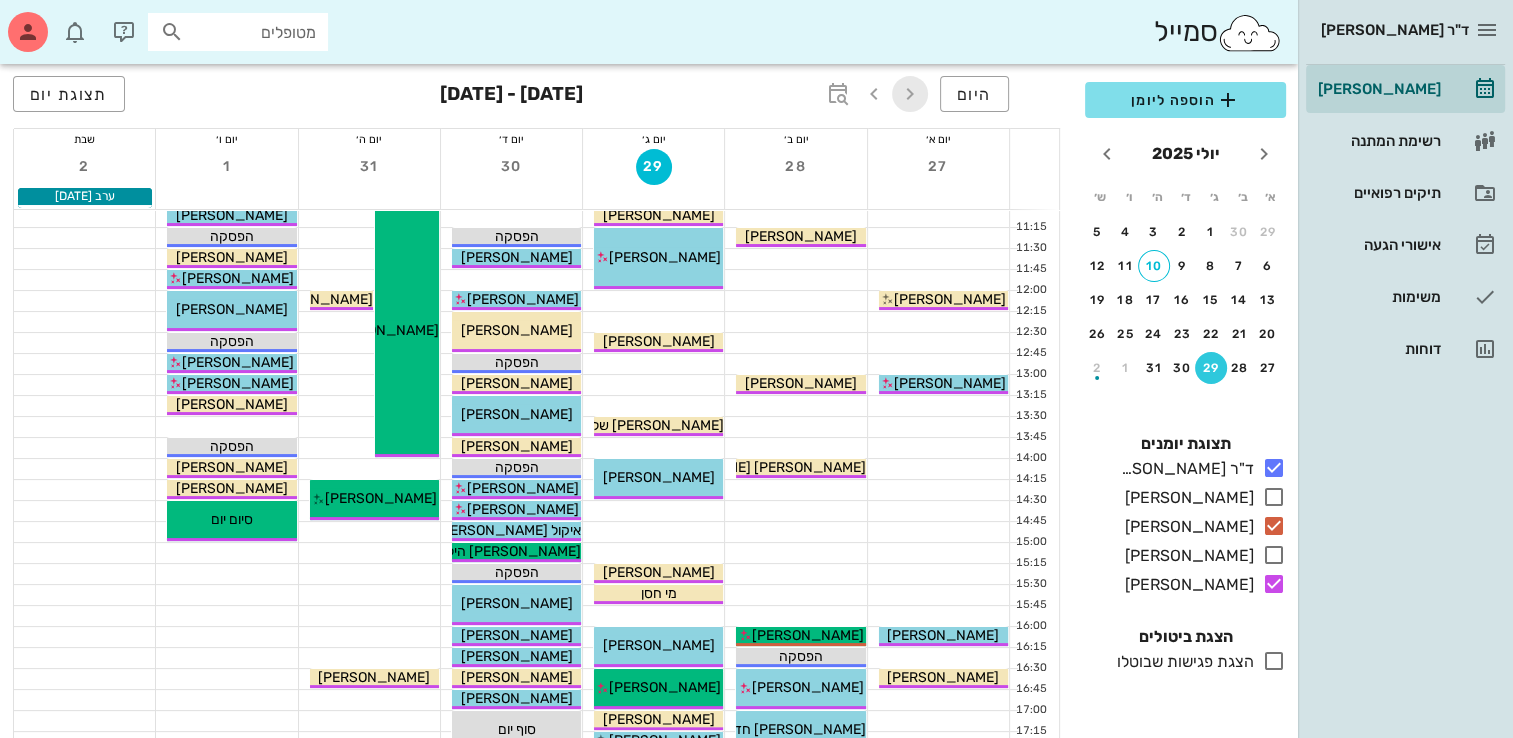 click at bounding box center (910, 94) 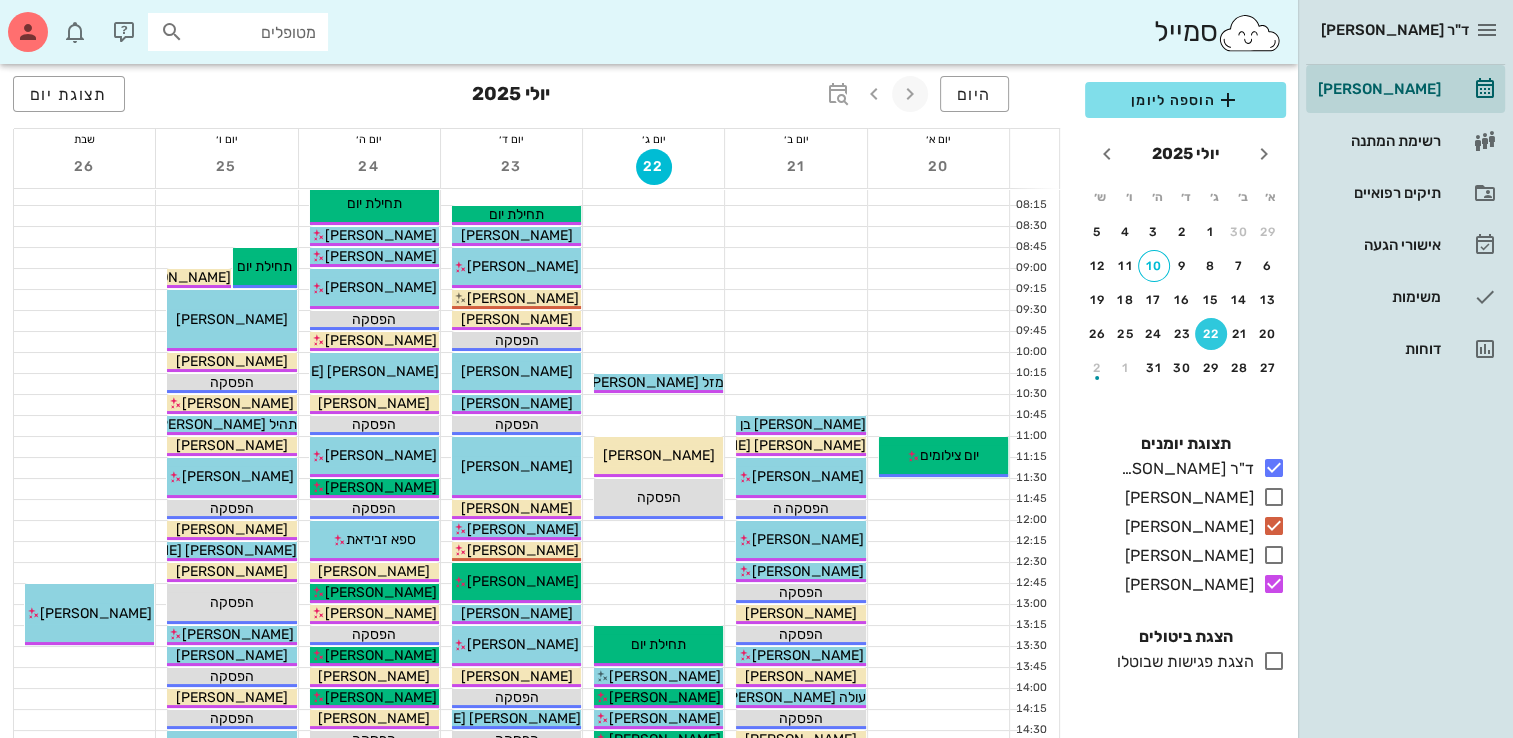 scroll, scrollTop: 0, scrollLeft: 0, axis: both 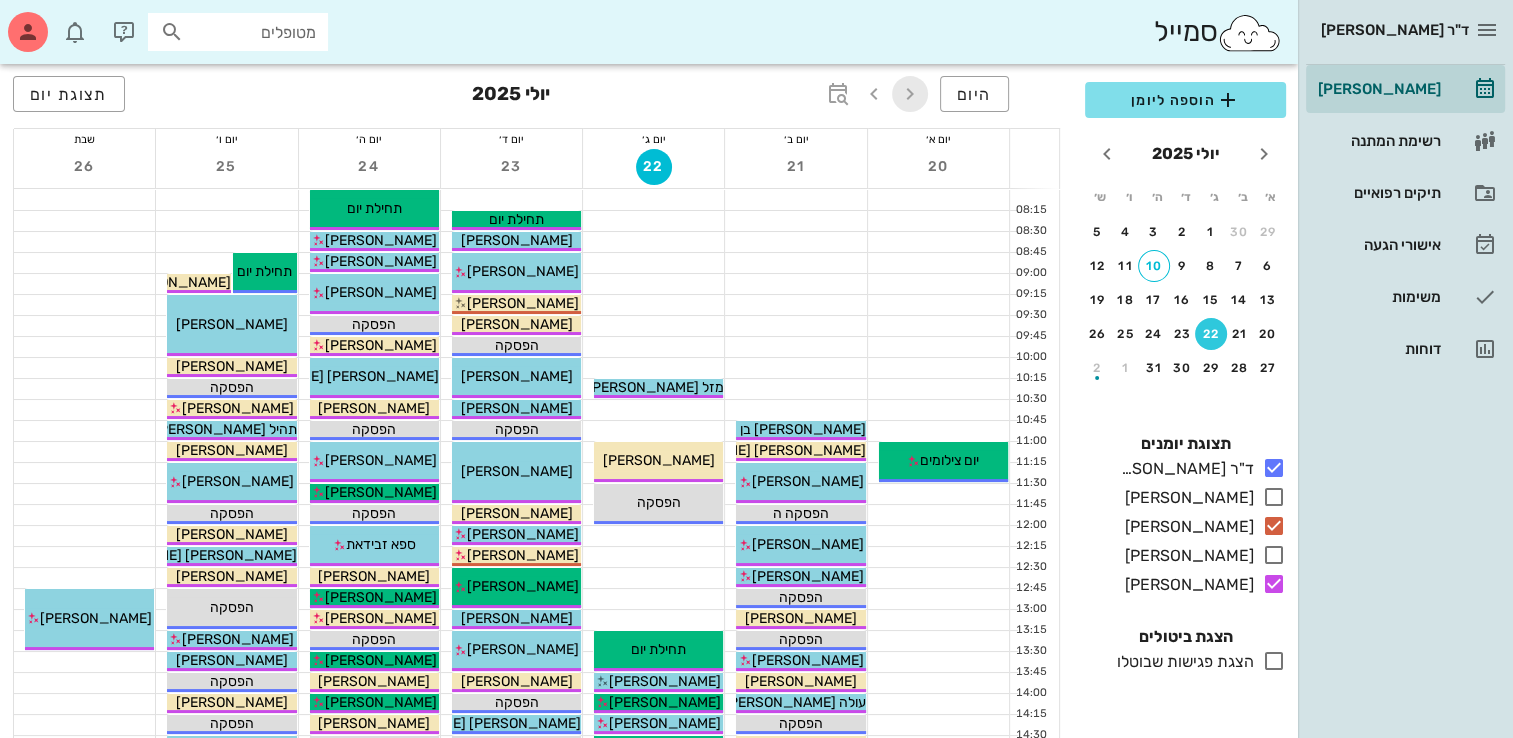 click at bounding box center [910, 94] 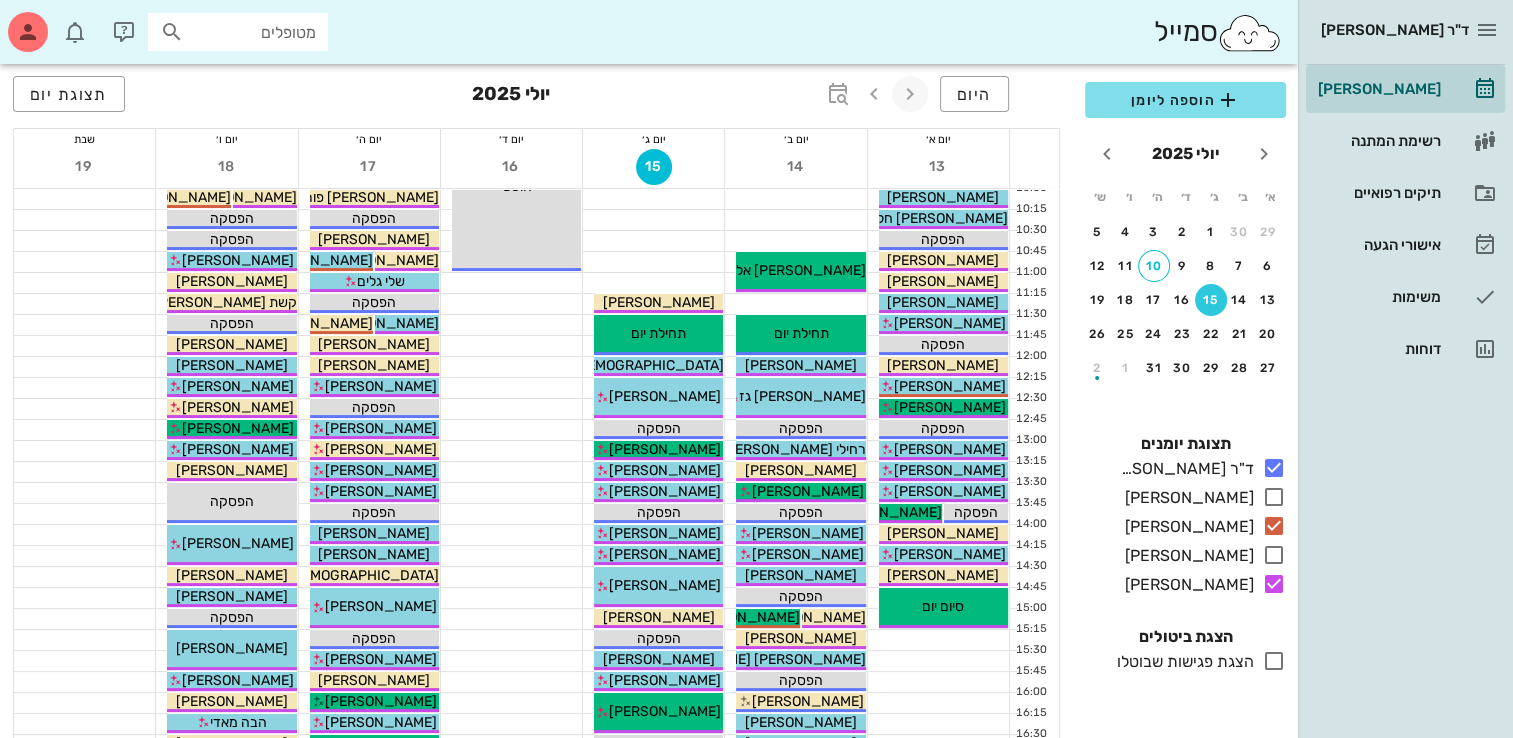scroll, scrollTop: 151, scrollLeft: 0, axis: vertical 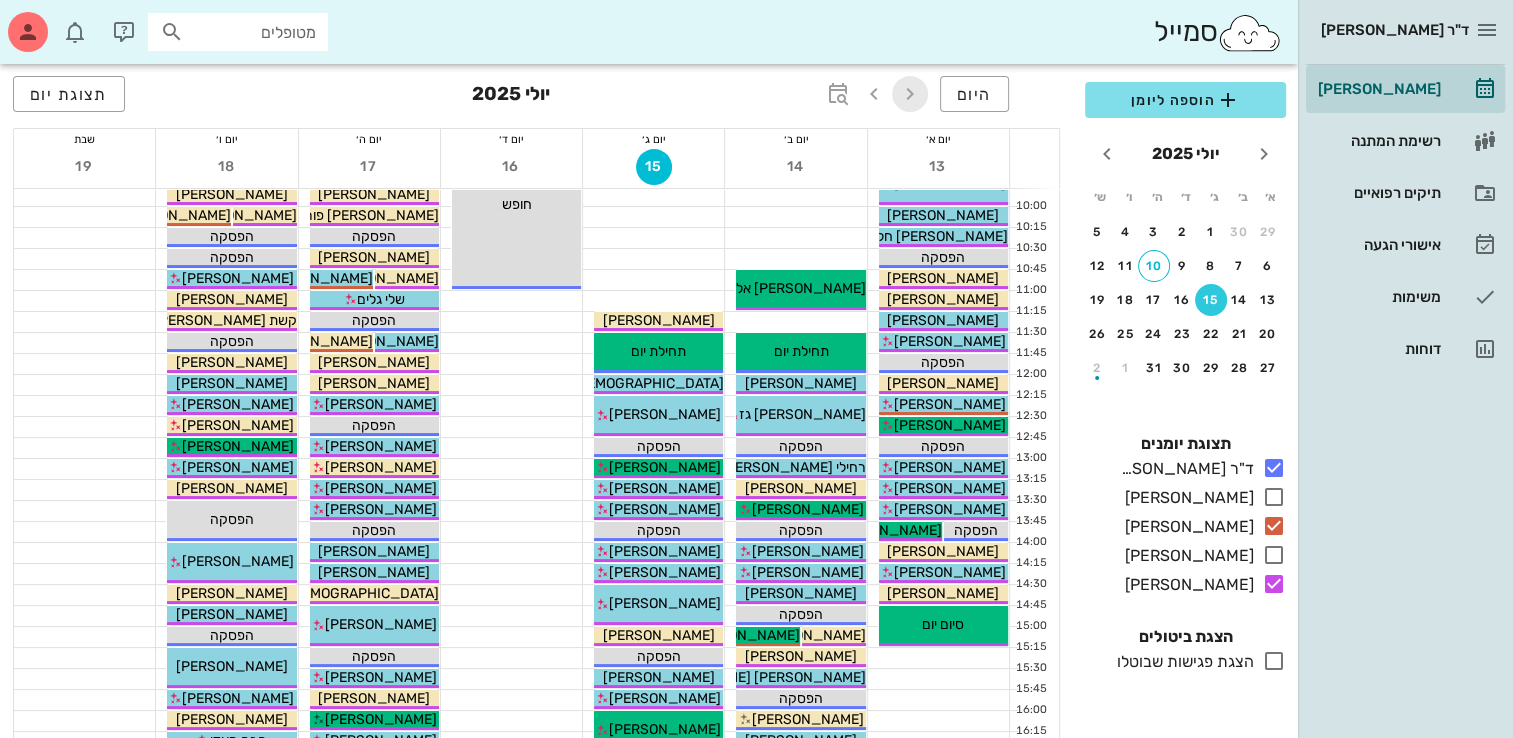 click at bounding box center [910, 94] 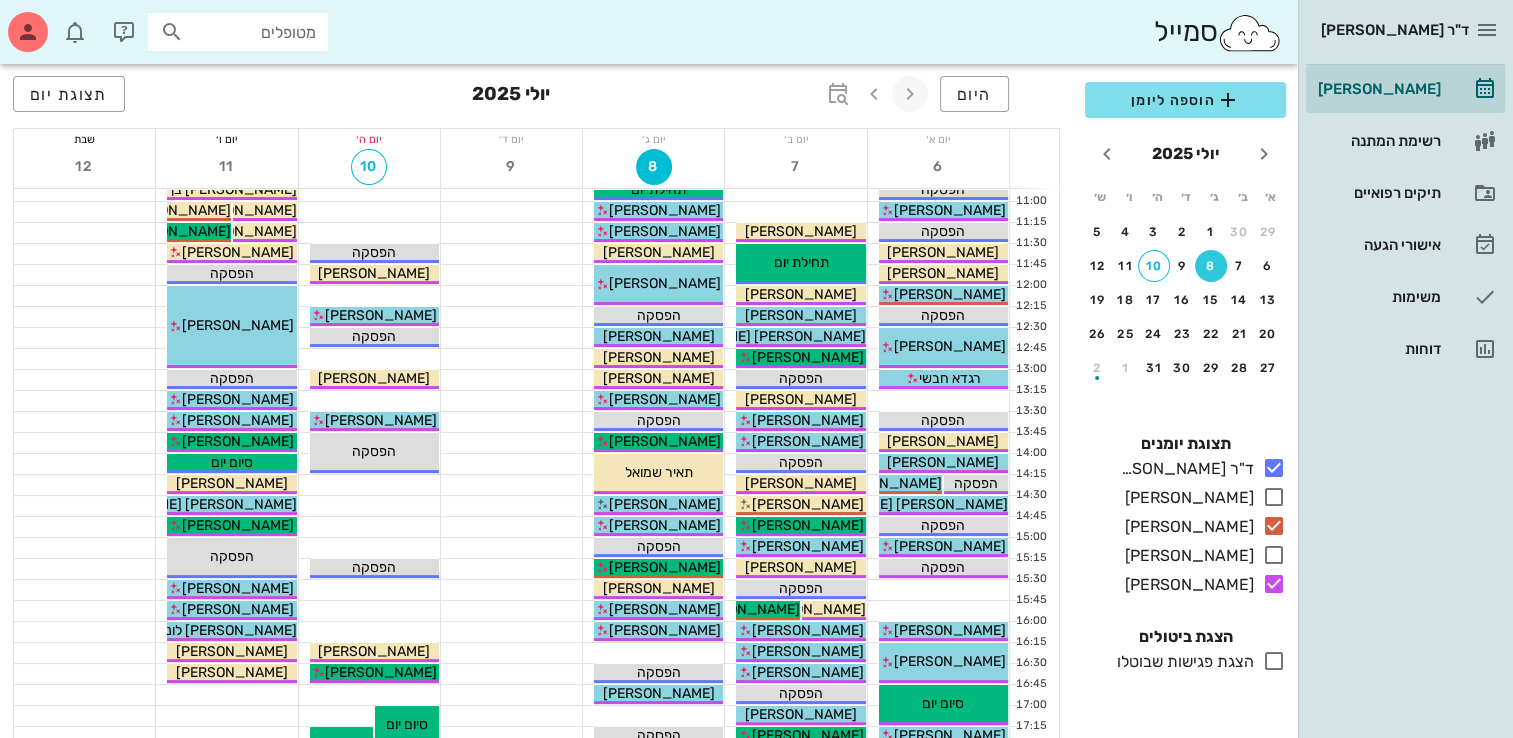 scroll, scrollTop: 449, scrollLeft: 0, axis: vertical 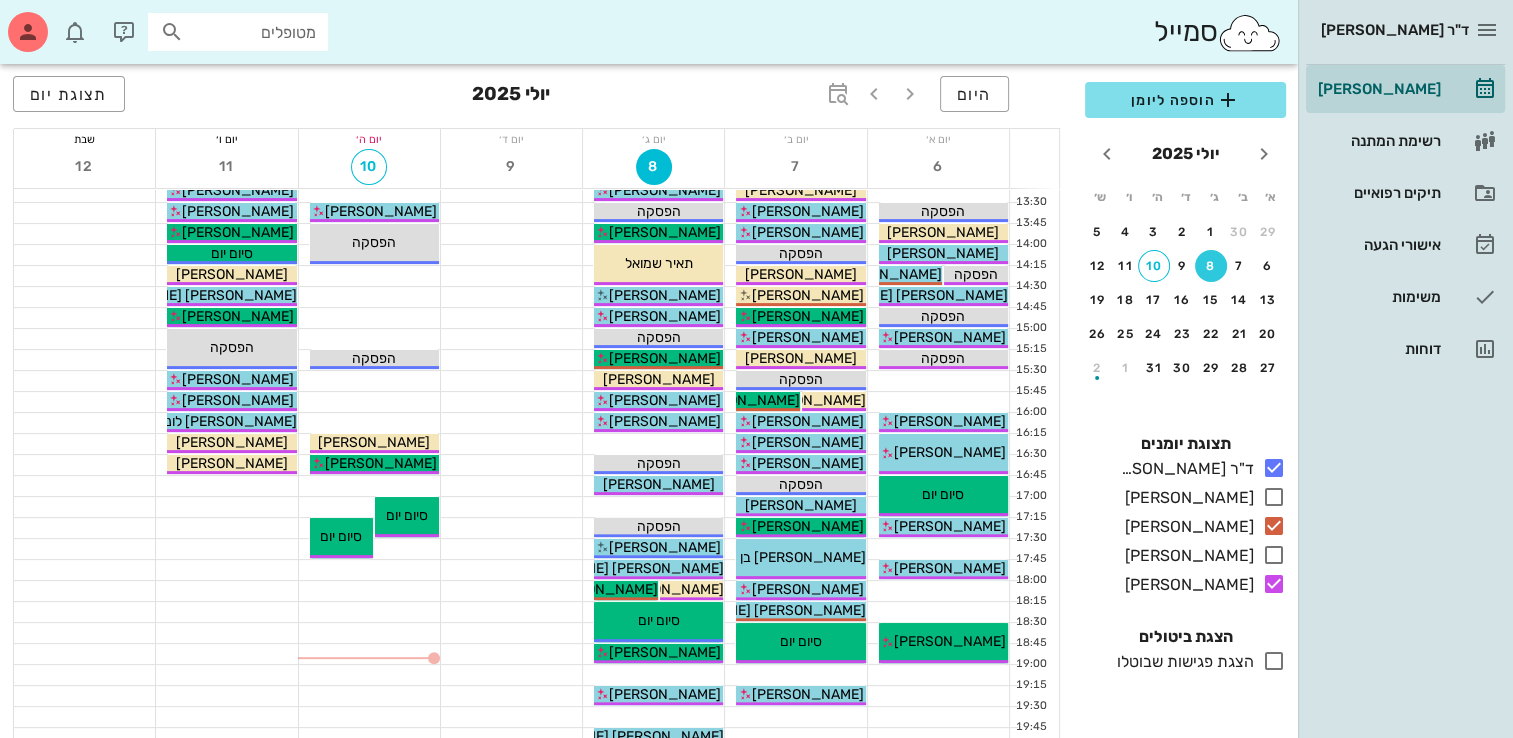 click at bounding box center [226, 486] 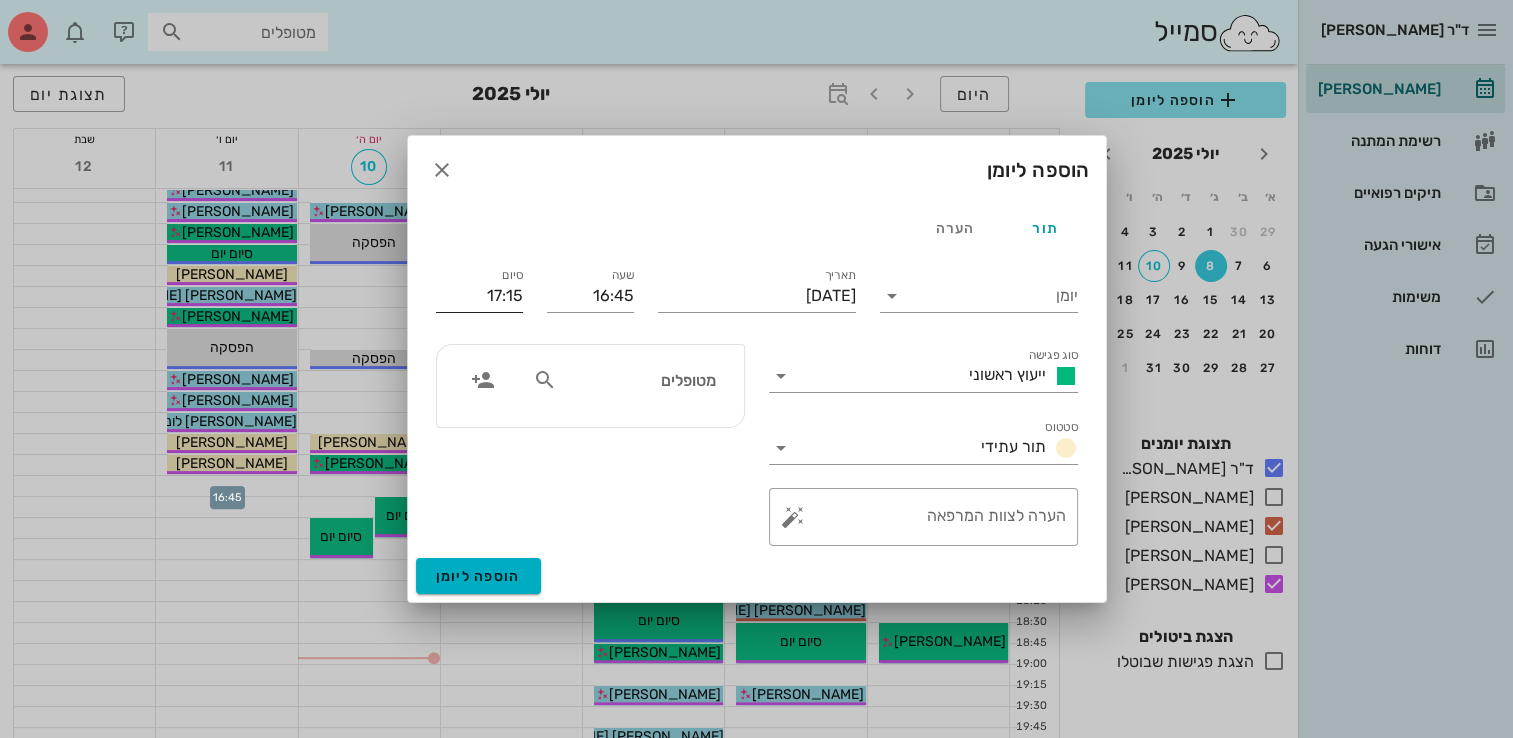 click on "סיום" at bounding box center [512, 275] 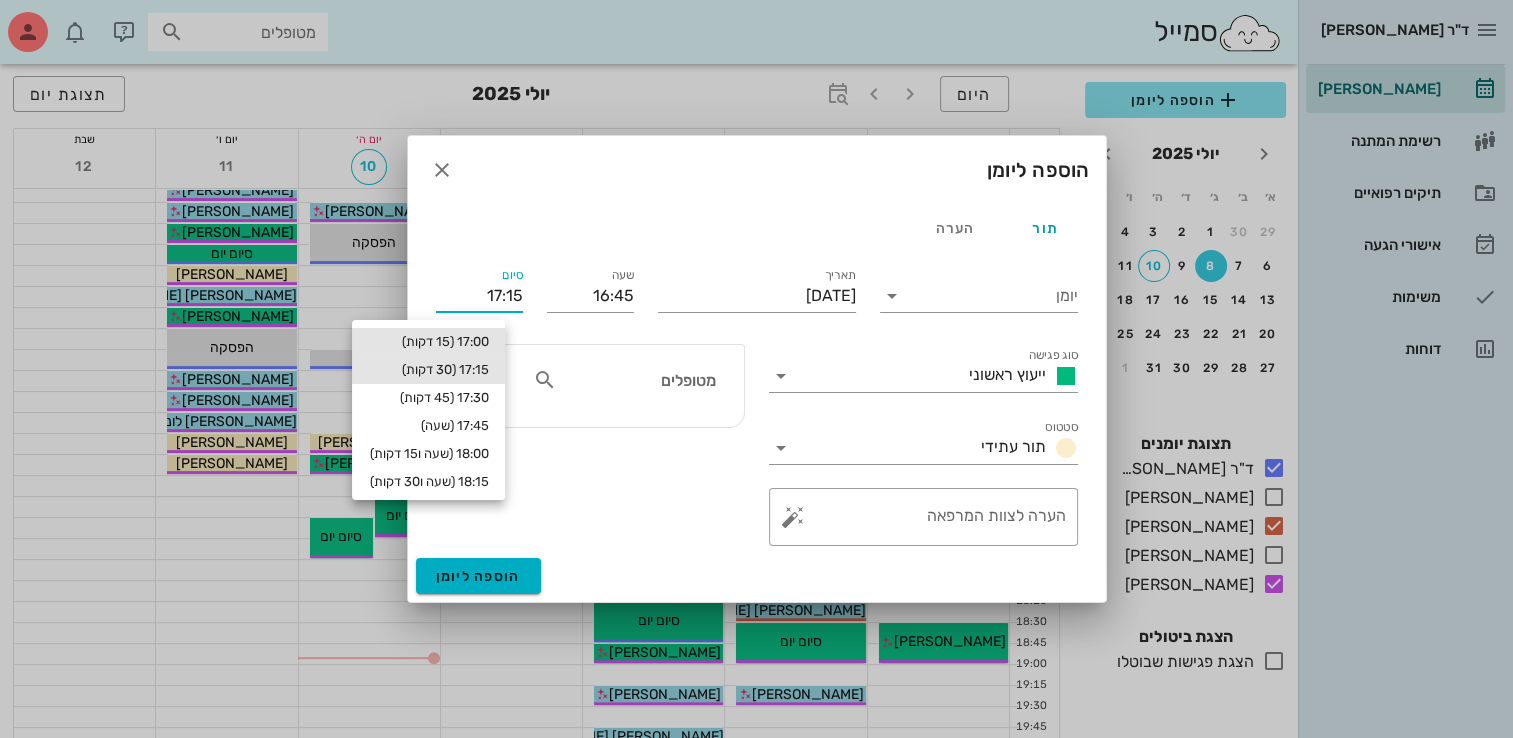 click on "17:00 (15 דקות)" at bounding box center (428, 342) 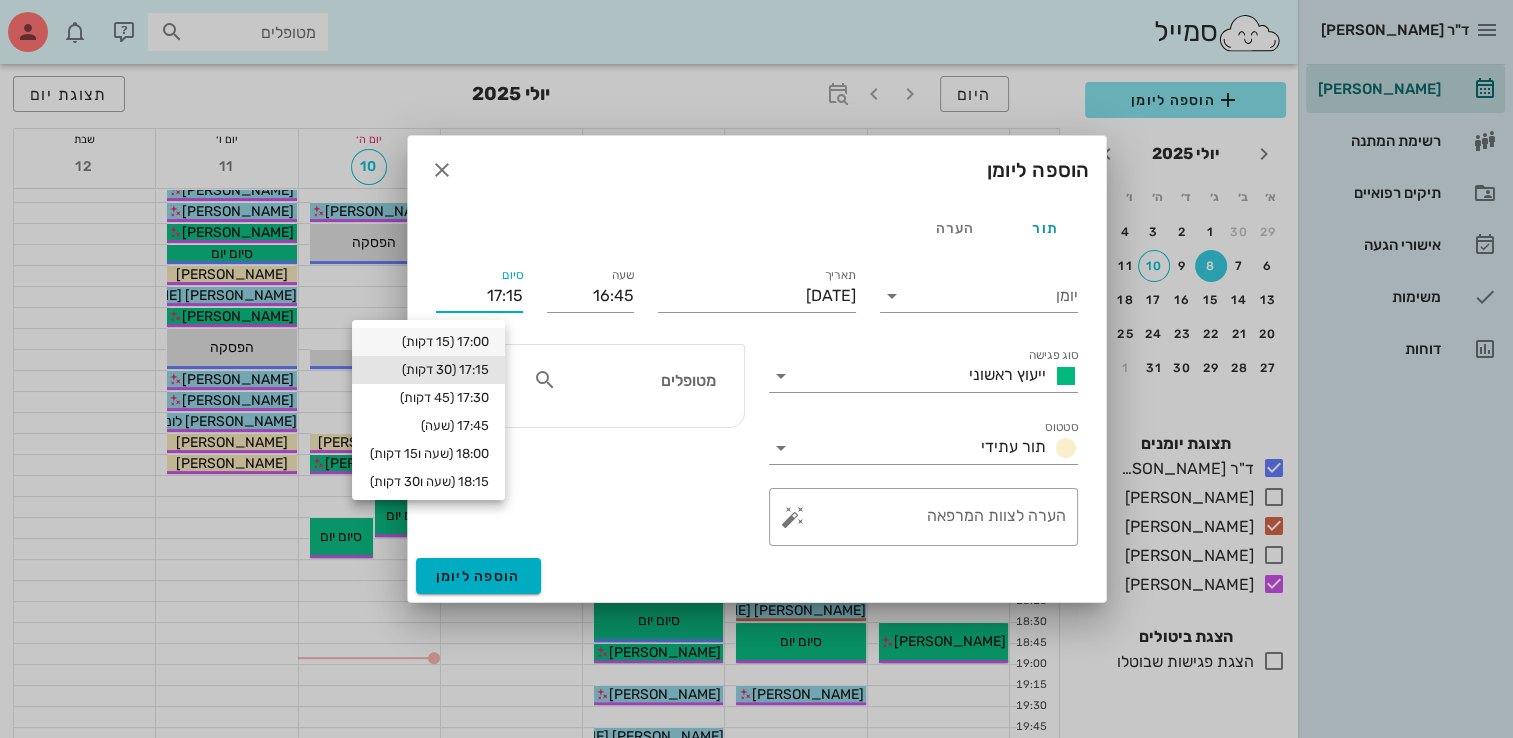 type on "17:00" 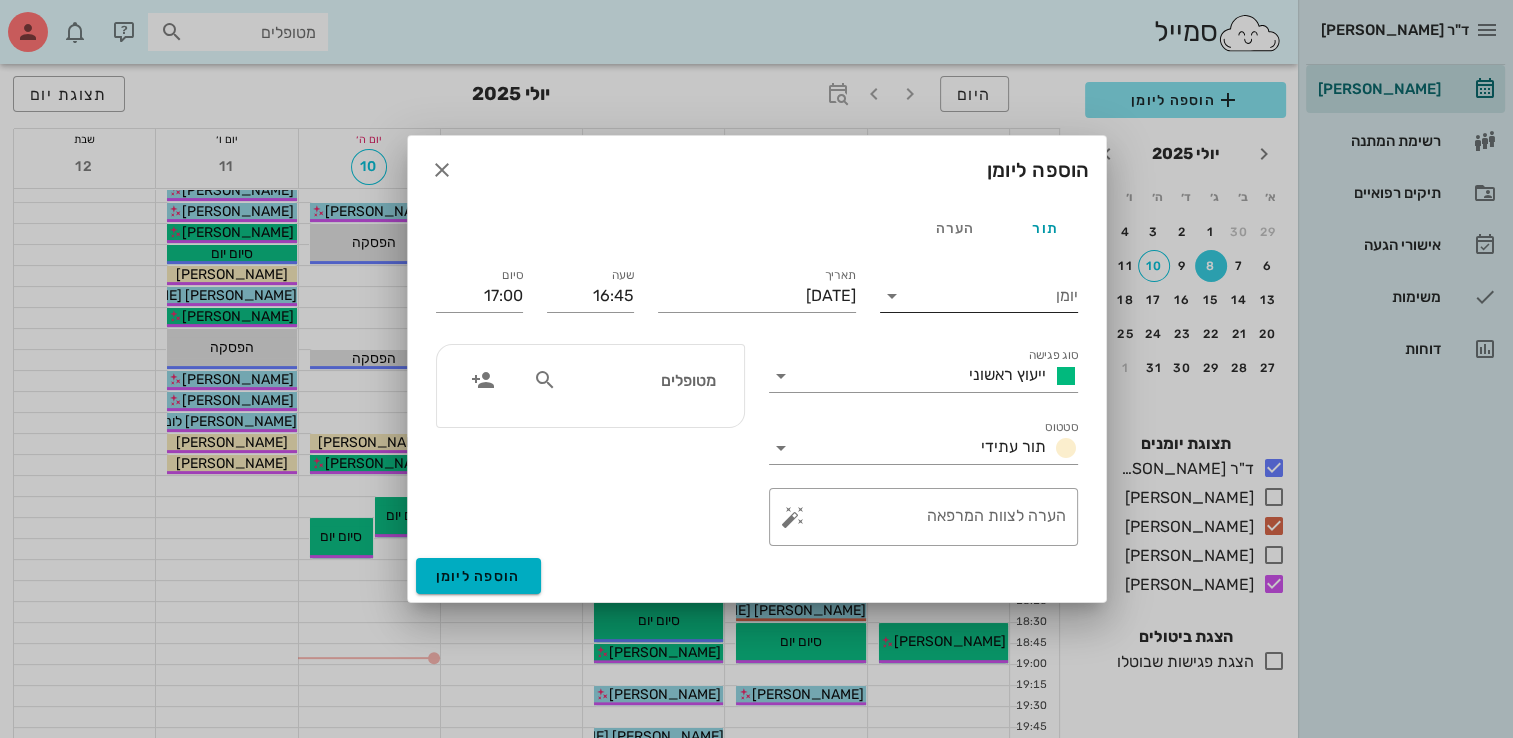 click on "יומן" at bounding box center [993, 296] 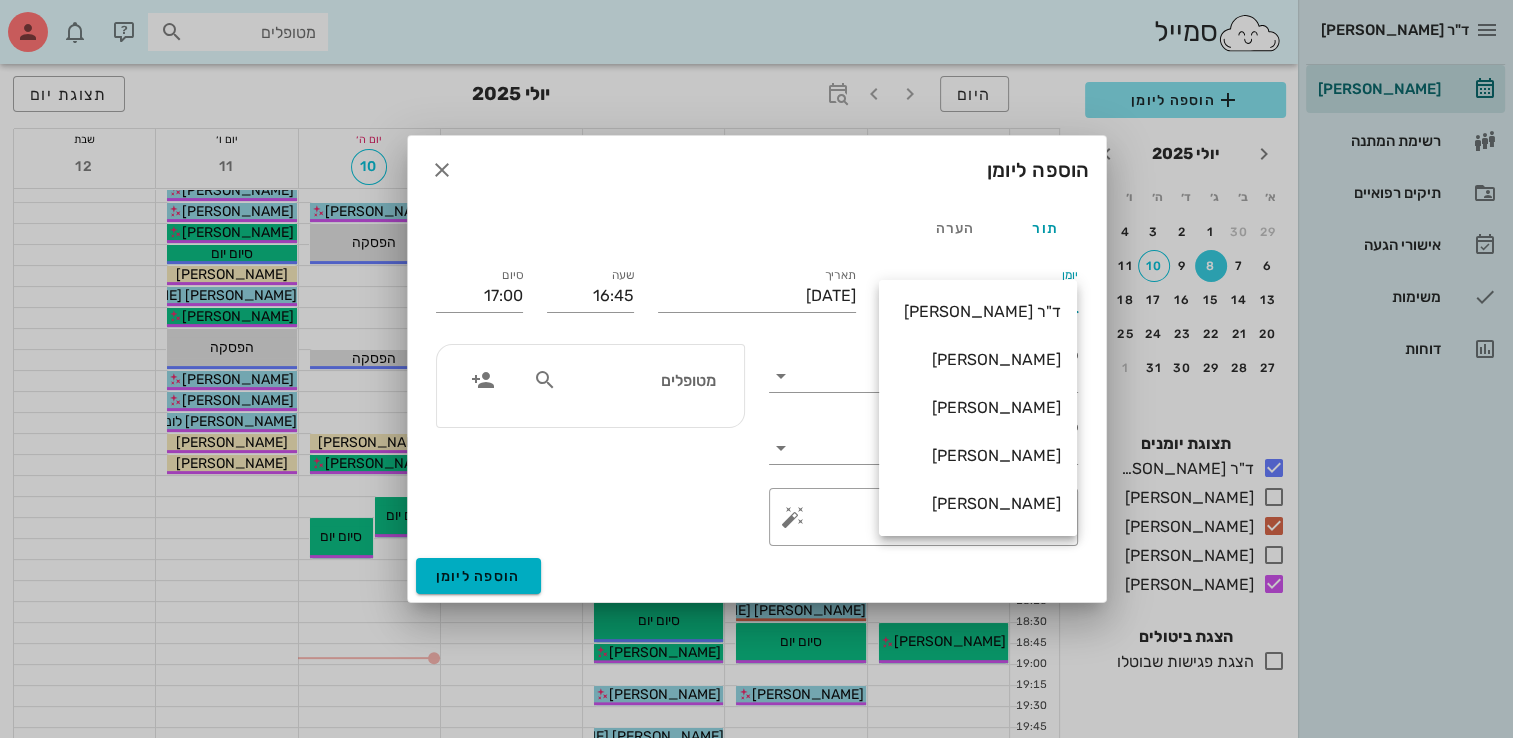 click on "[PERSON_NAME]" at bounding box center [978, 503] 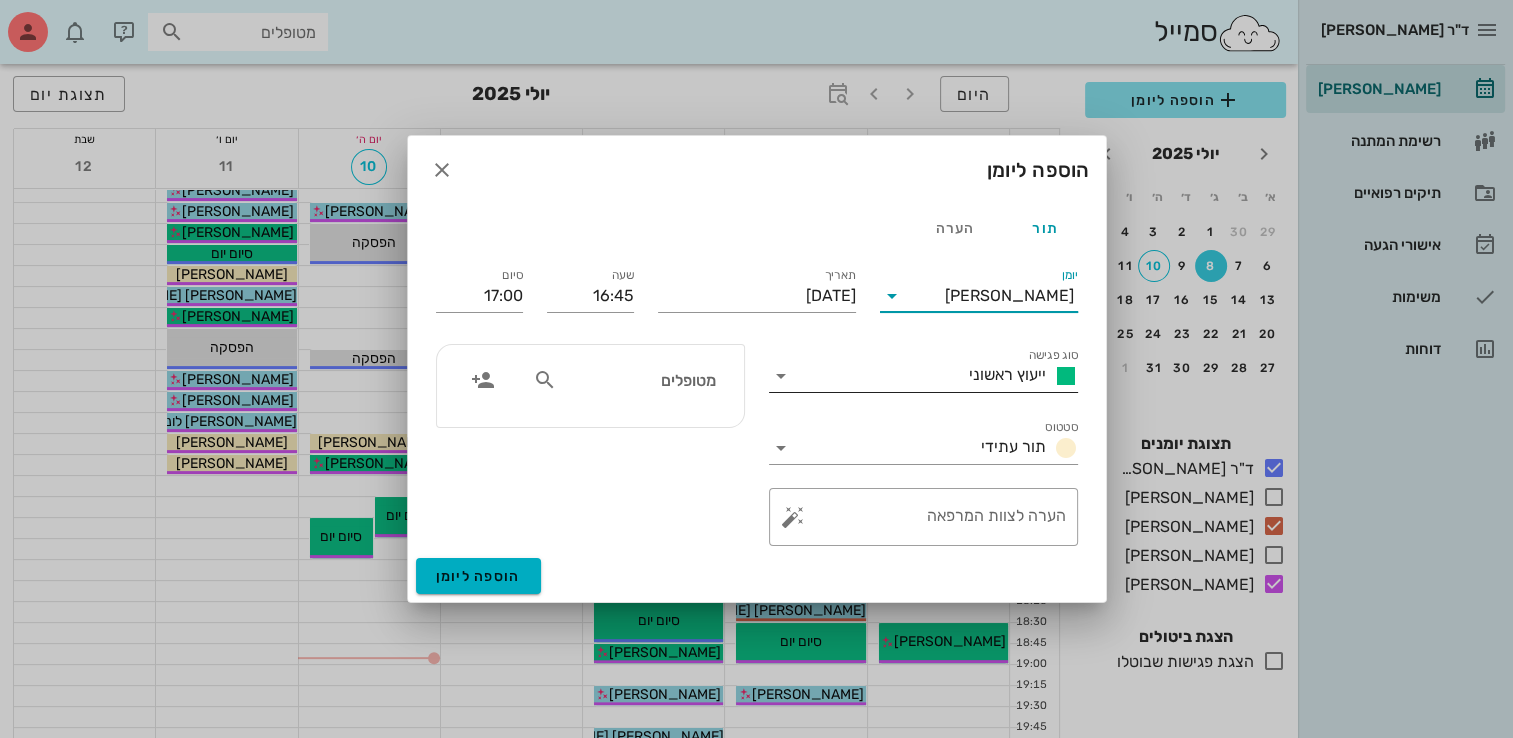 click on "ייעוץ ראשוני" at bounding box center (1007, 374) 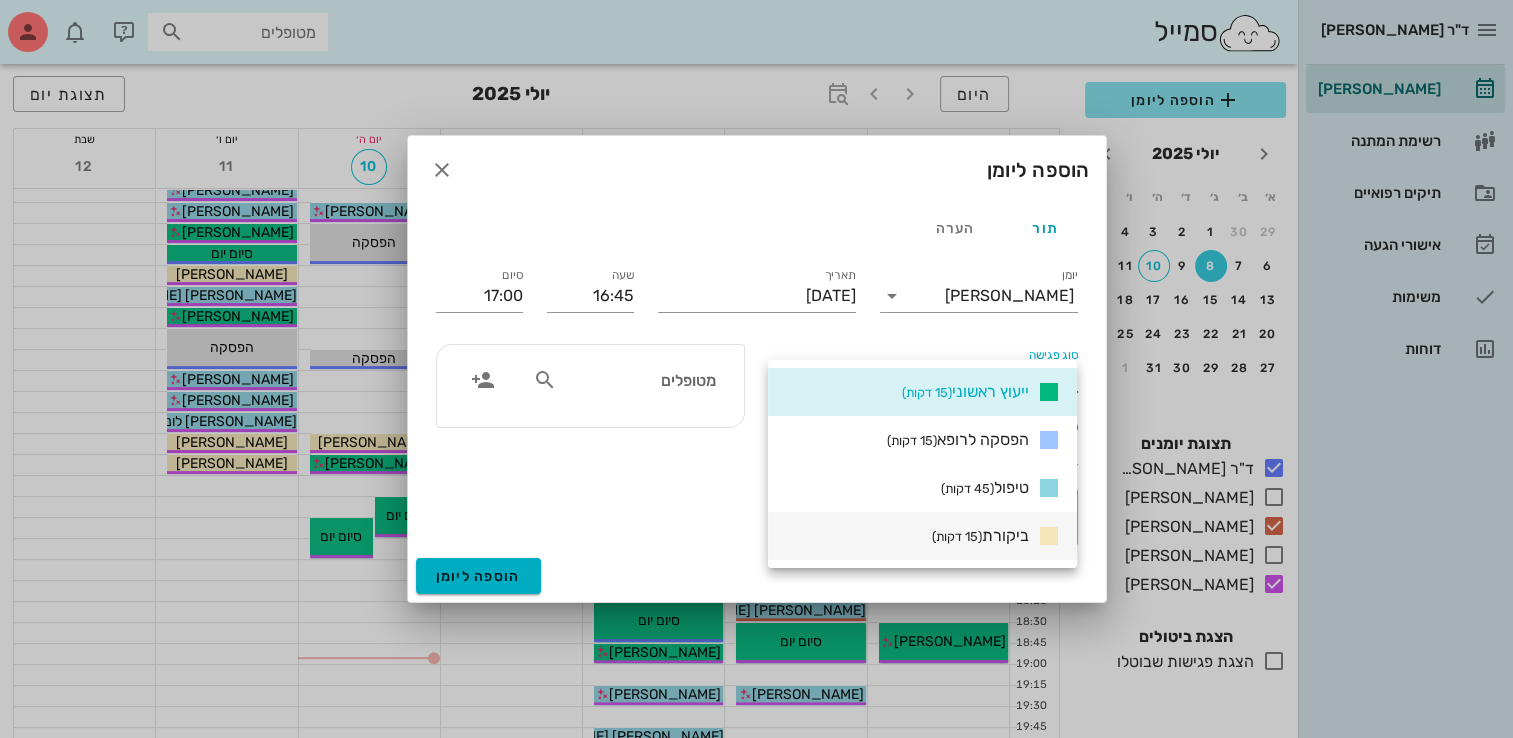 click on "ביקורת  (15 דקות)" at bounding box center [980, 535] 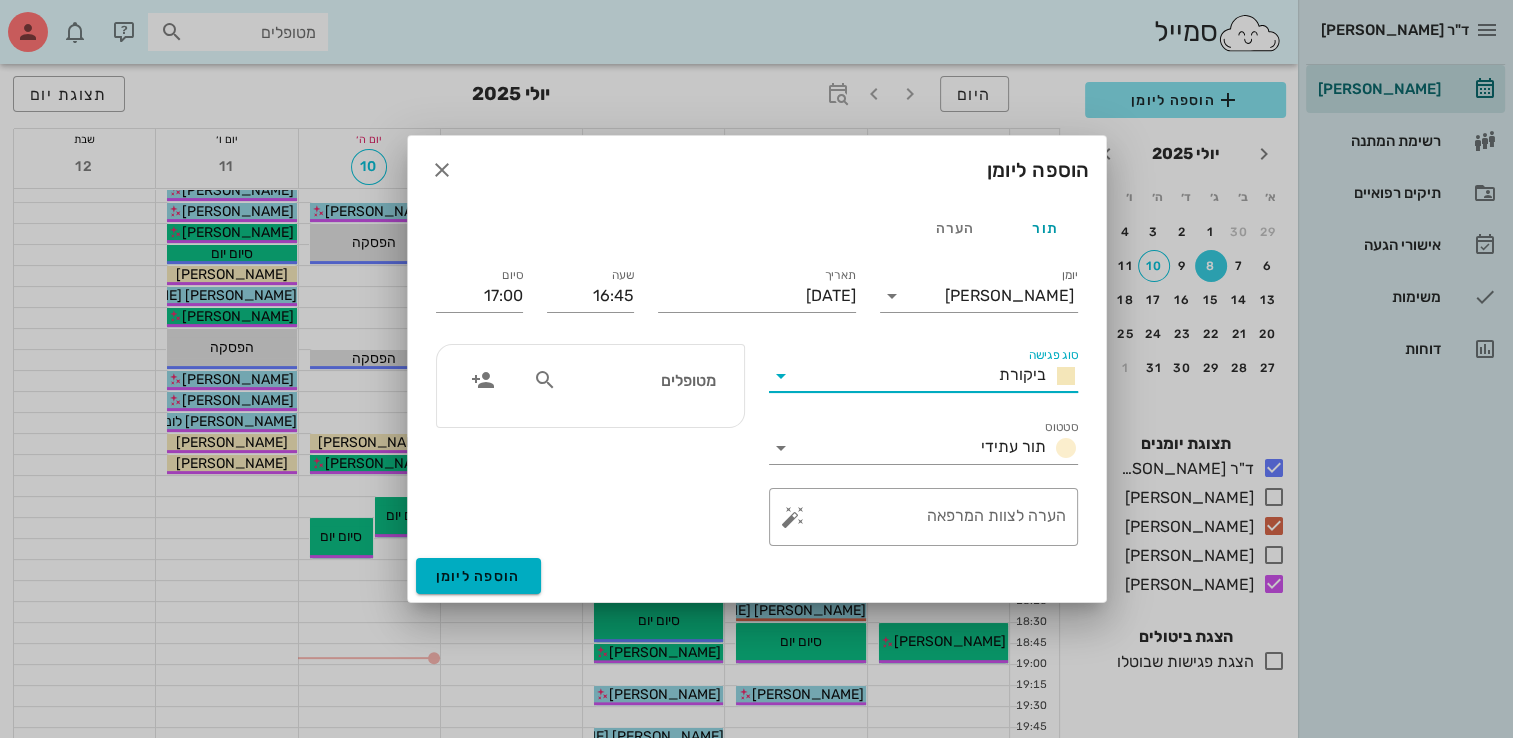 click on "מטופלים" at bounding box center (638, 380) 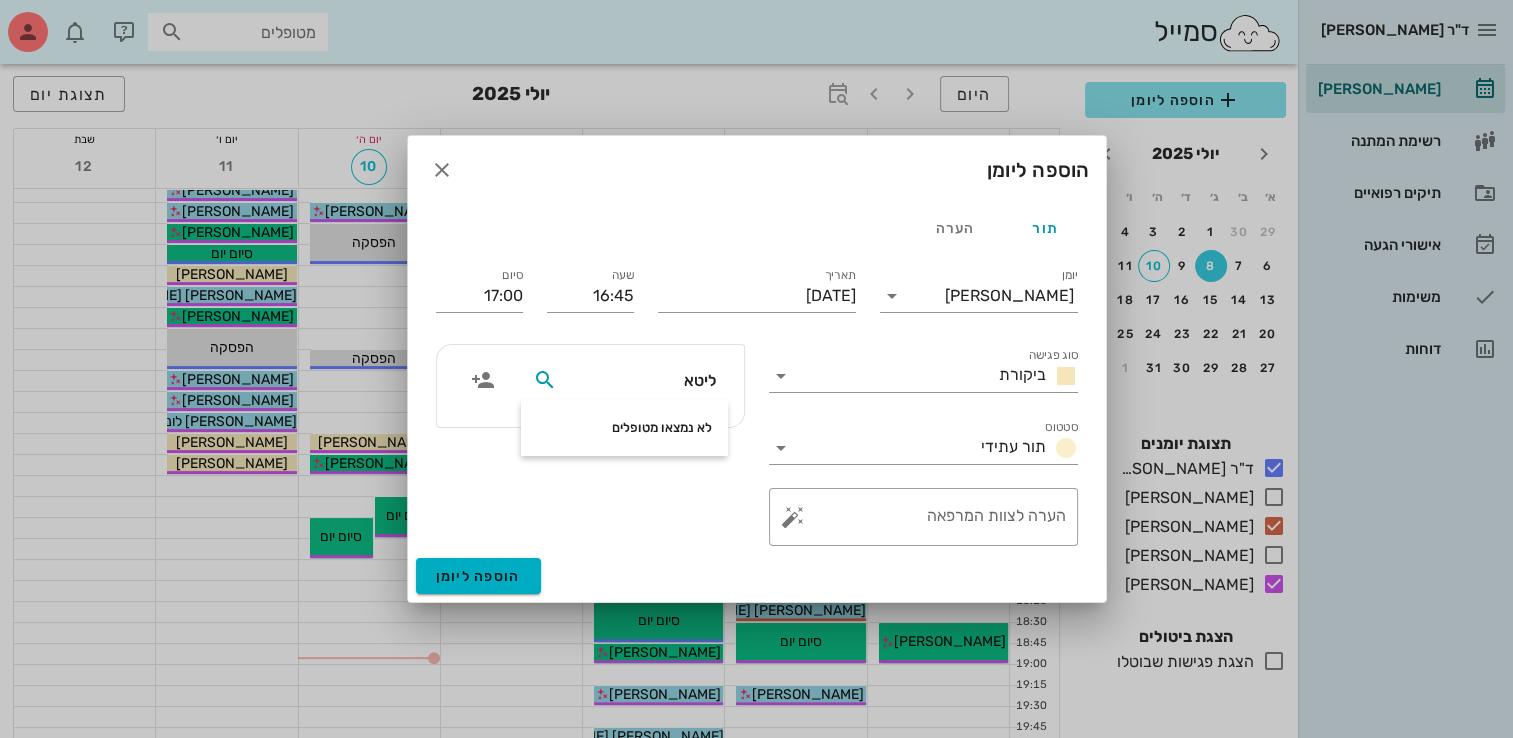 type on "ליט" 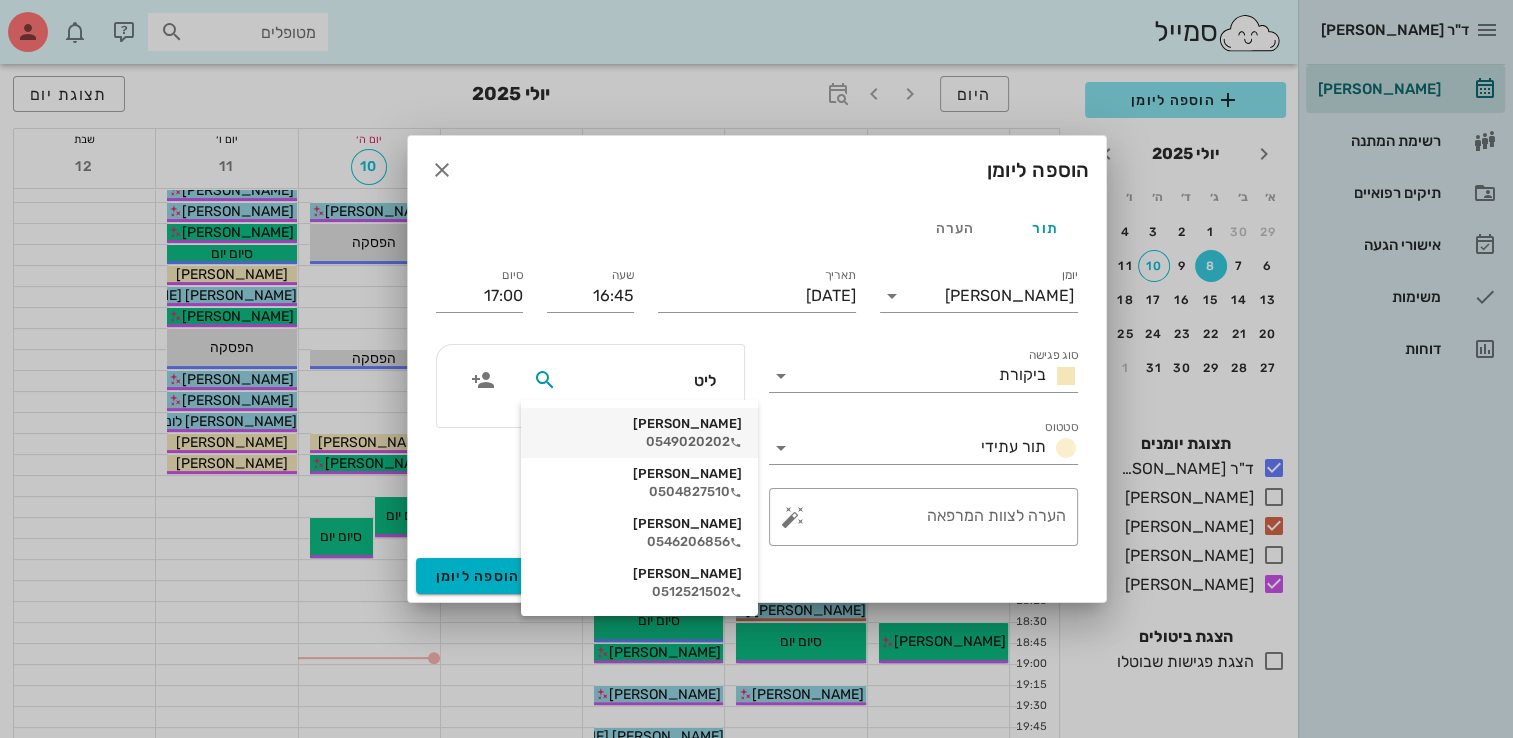 click on "[PERSON_NAME]" at bounding box center (639, 424) 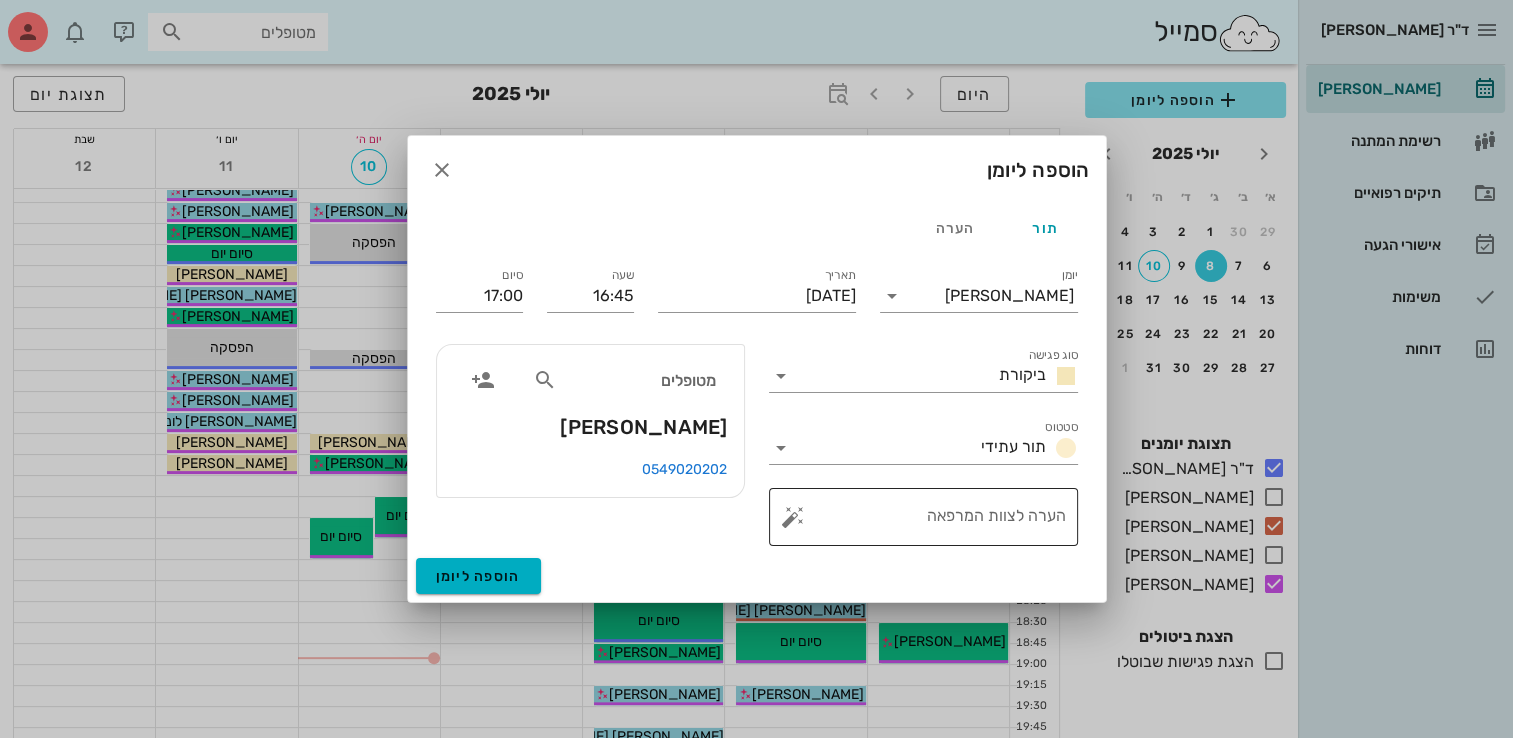 click on "הערה לצוות המרפאה" at bounding box center [931, 522] 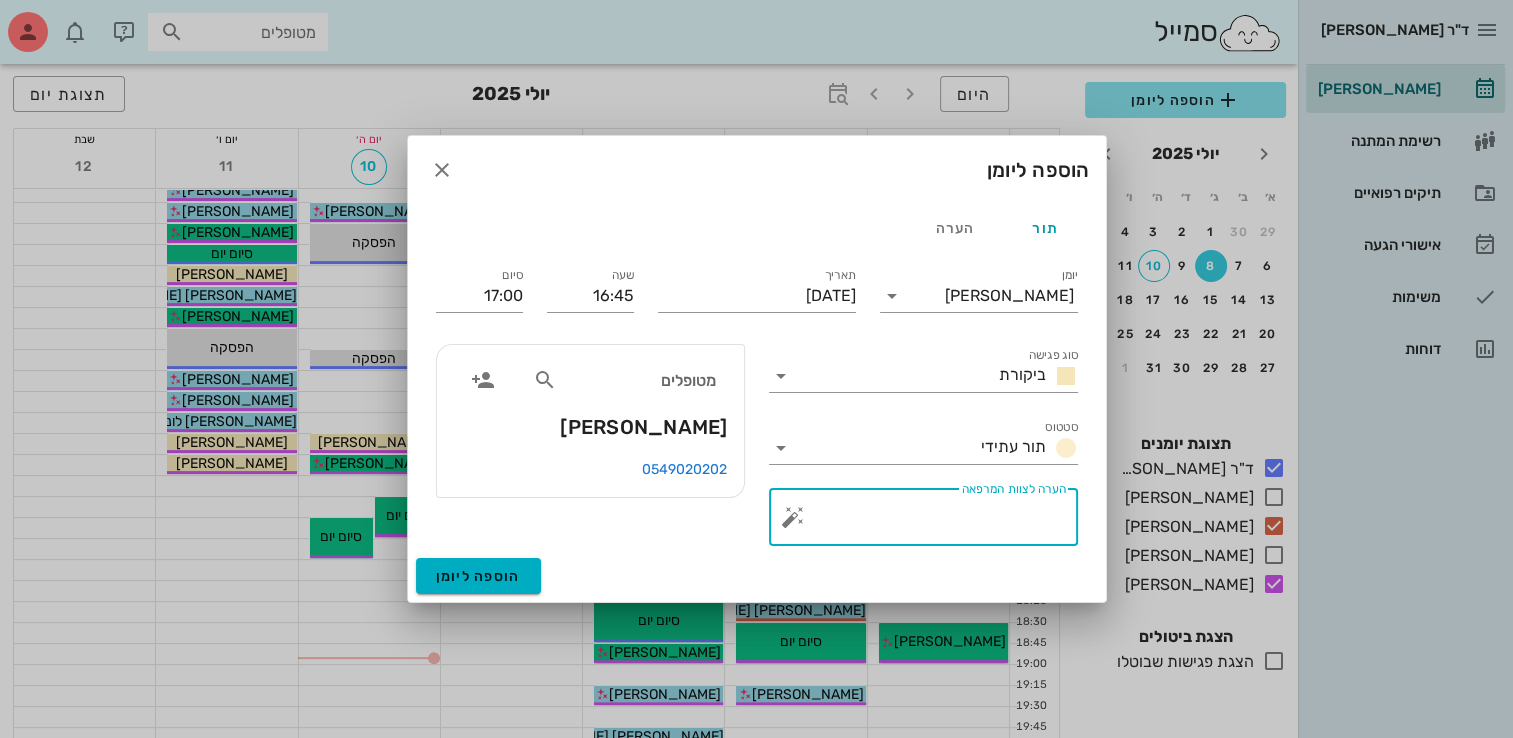 type on "ה" 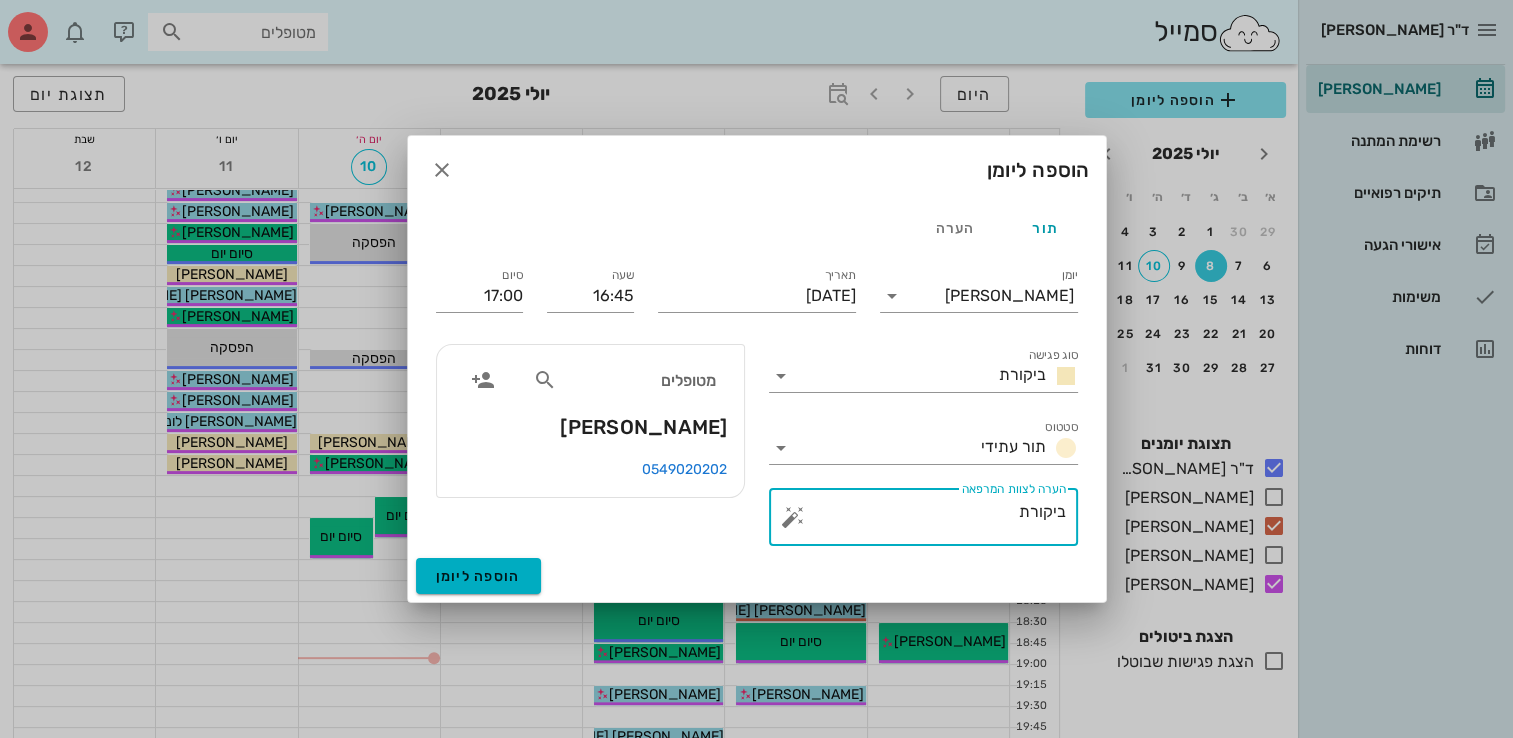 type on "ביקורת" 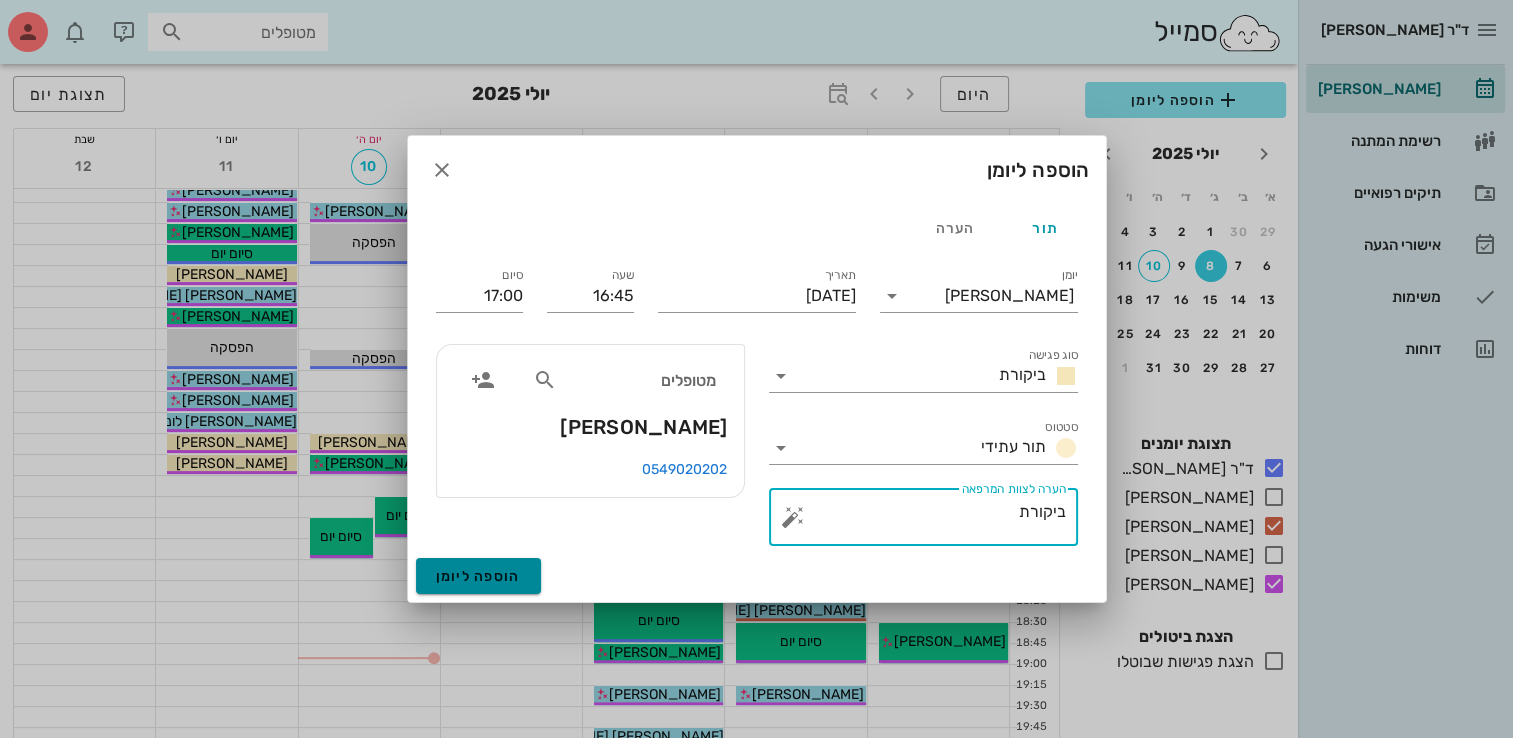 click on "הוספה ליומן" at bounding box center [478, 576] 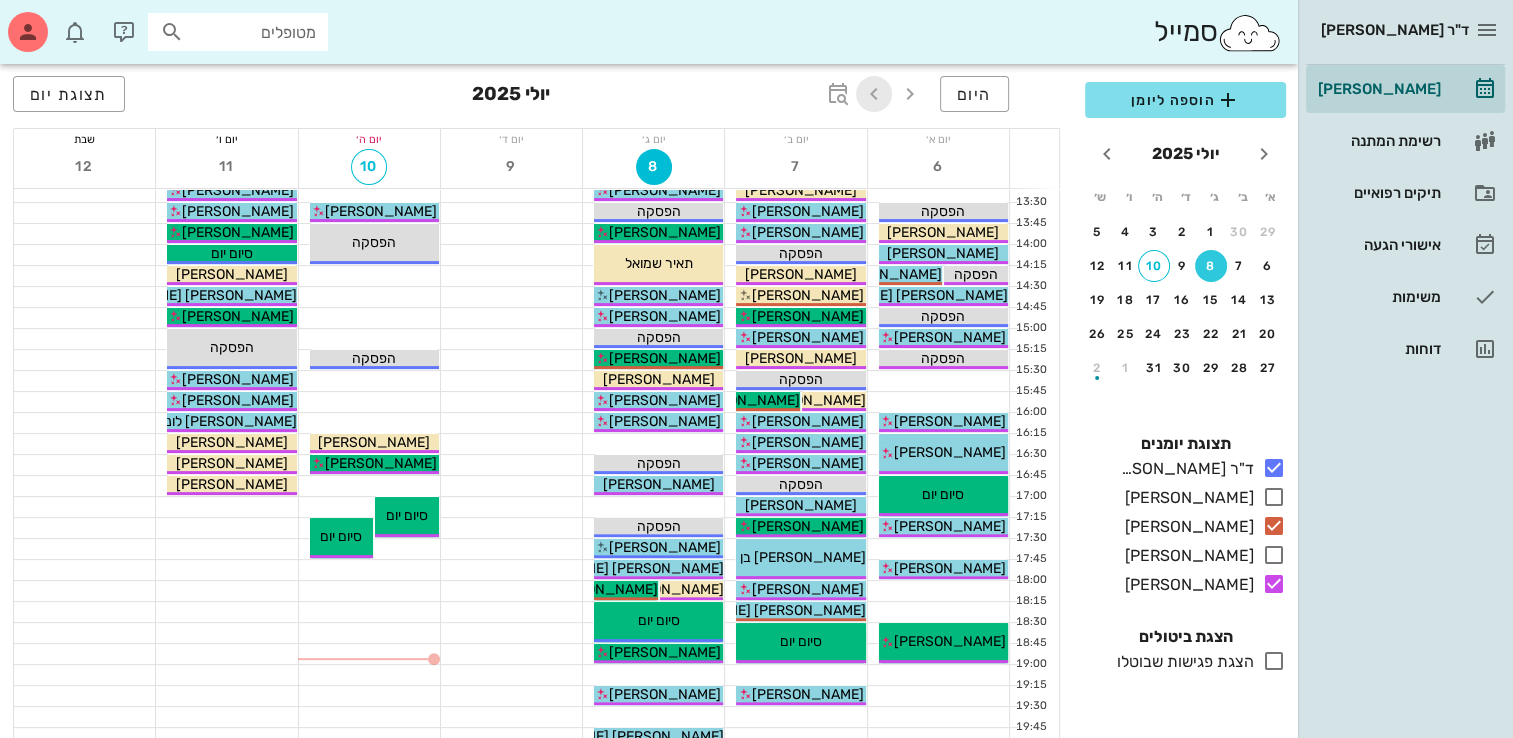 click at bounding box center [874, 94] 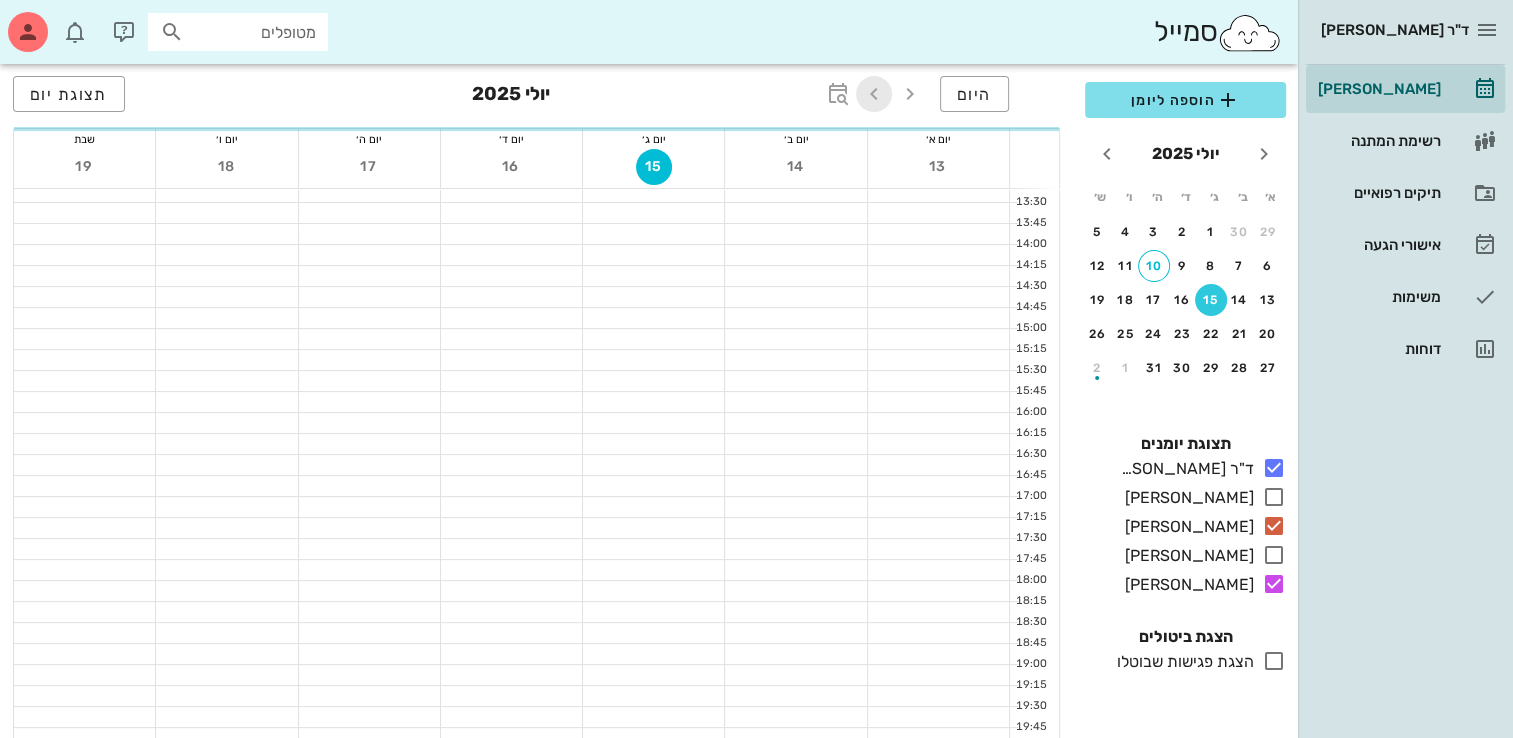 click at bounding box center (874, 94) 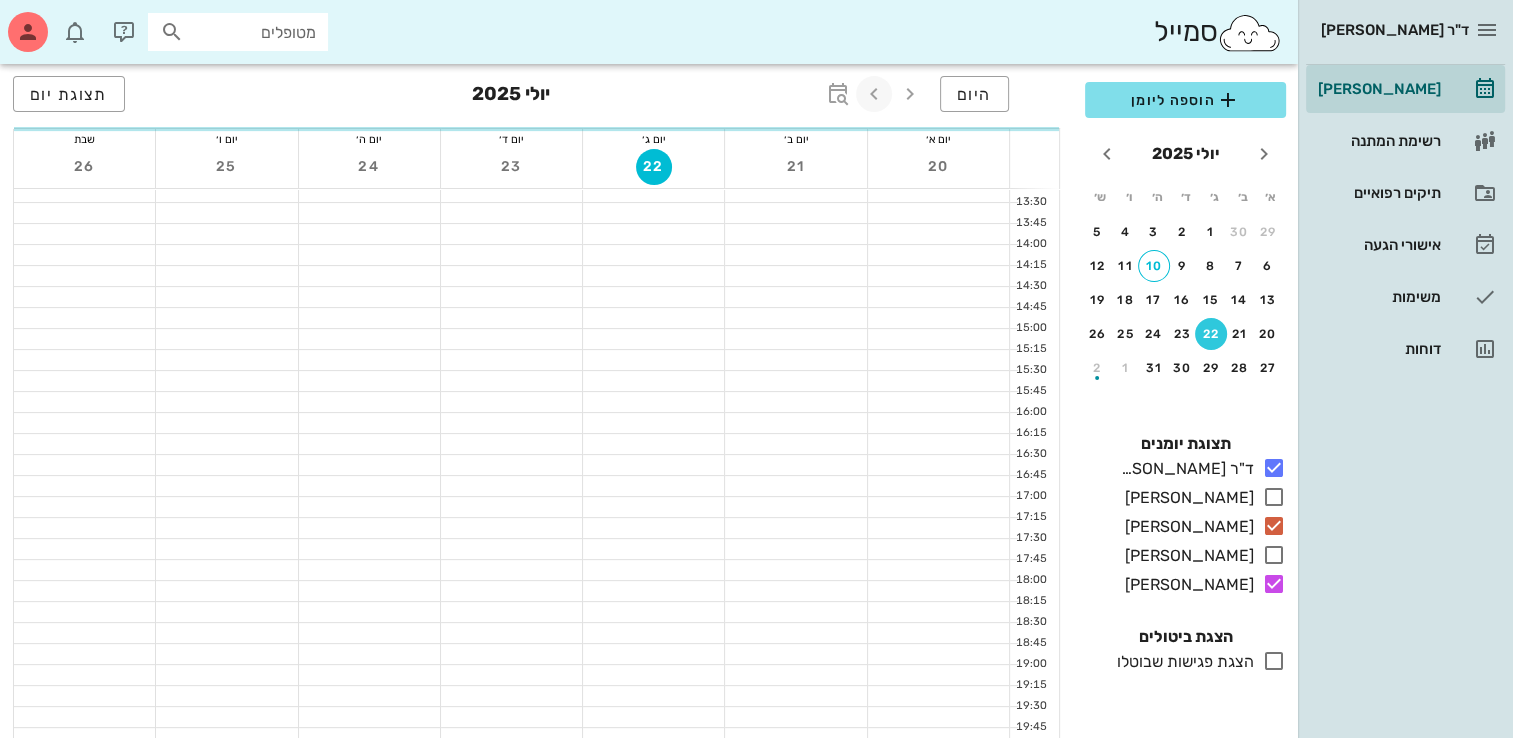 click at bounding box center [874, 94] 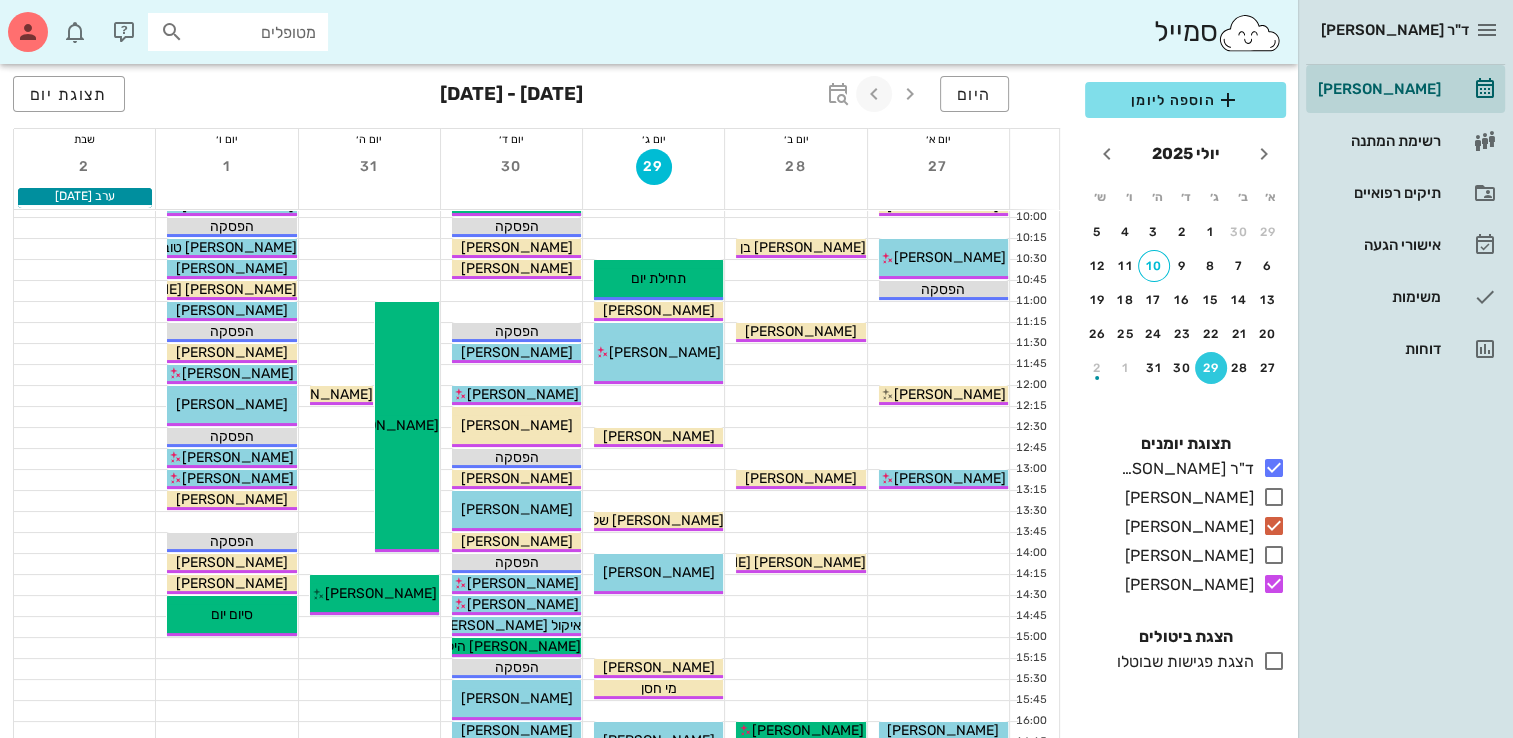 scroll, scrollTop: 215, scrollLeft: 0, axis: vertical 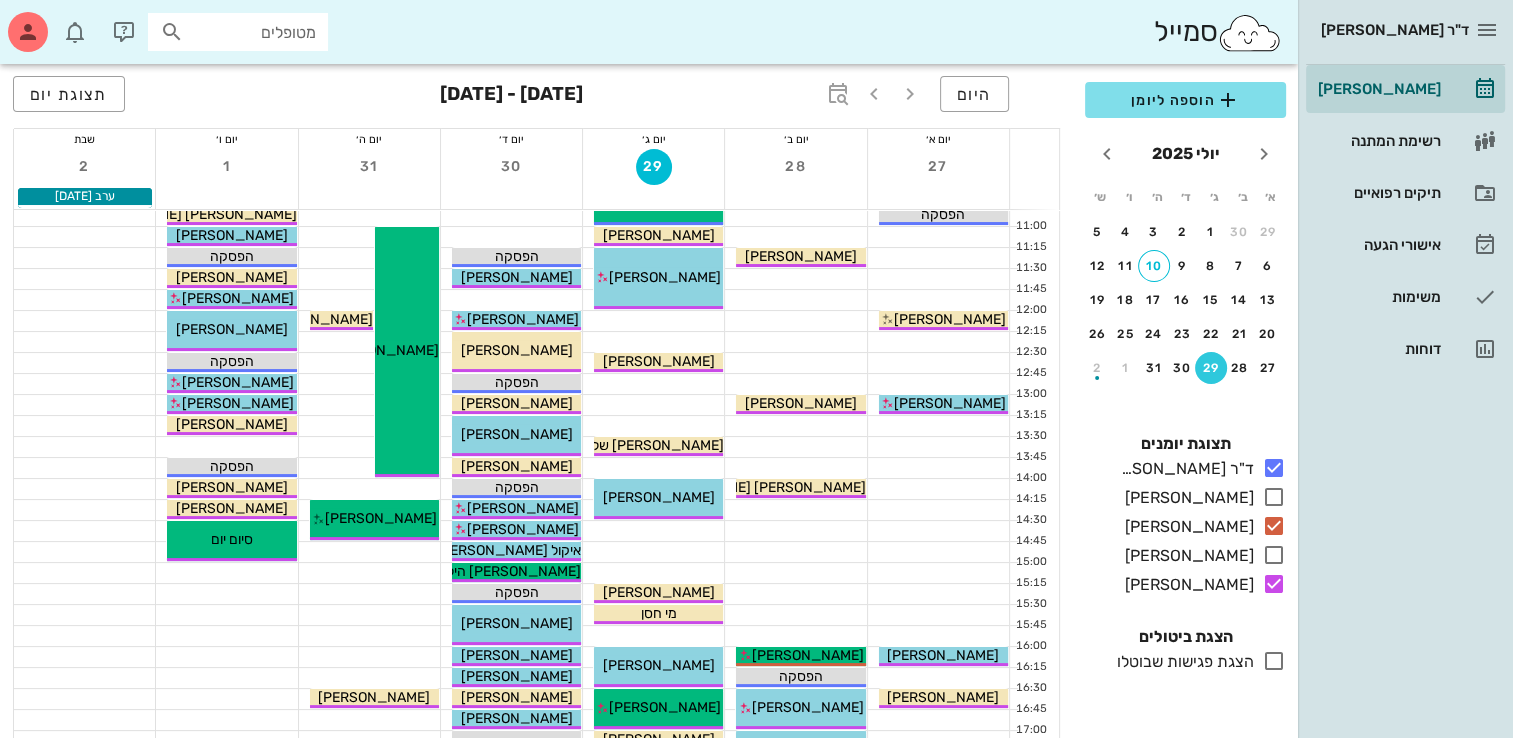 click at bounding box center (795, 594) 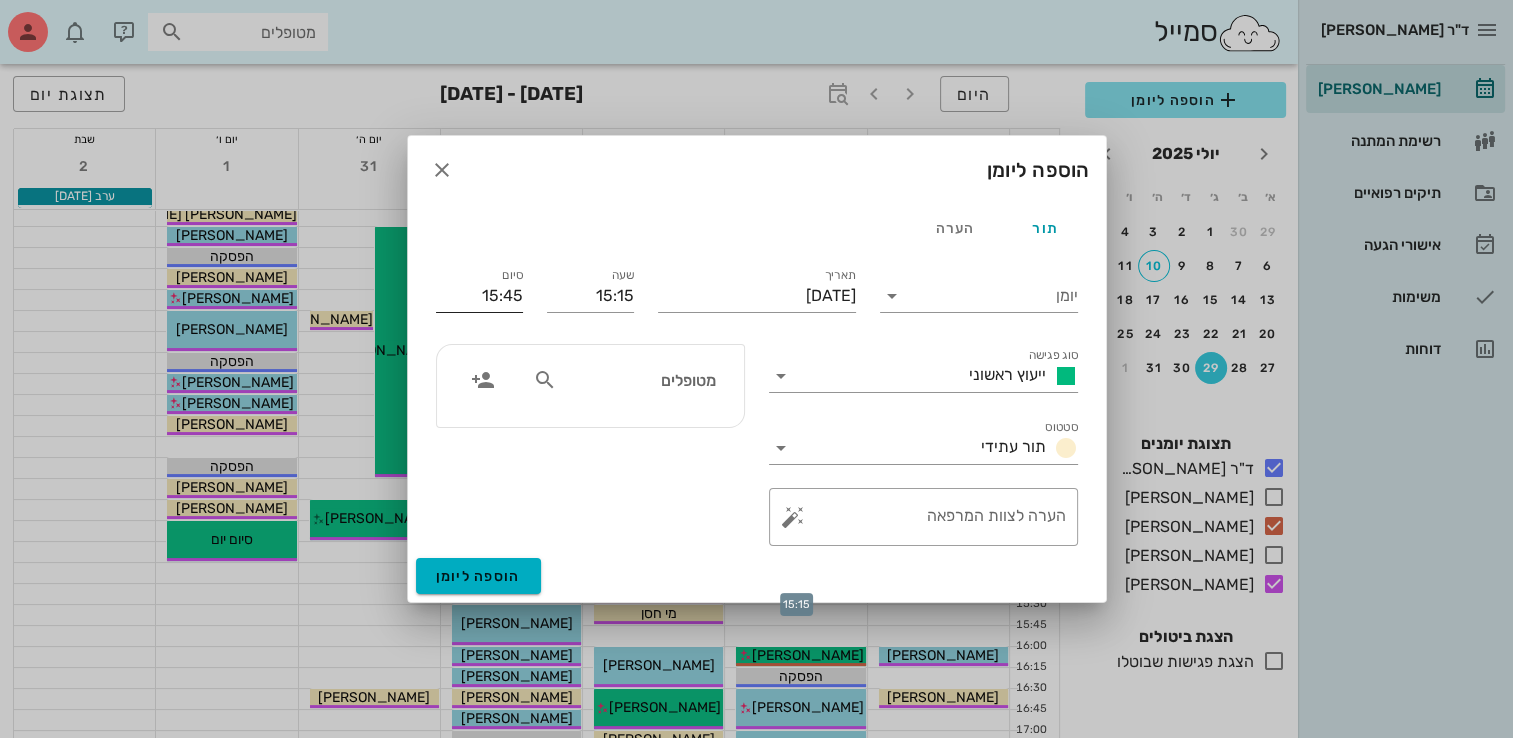 click on "15:45" at bounding box center (479, 296) 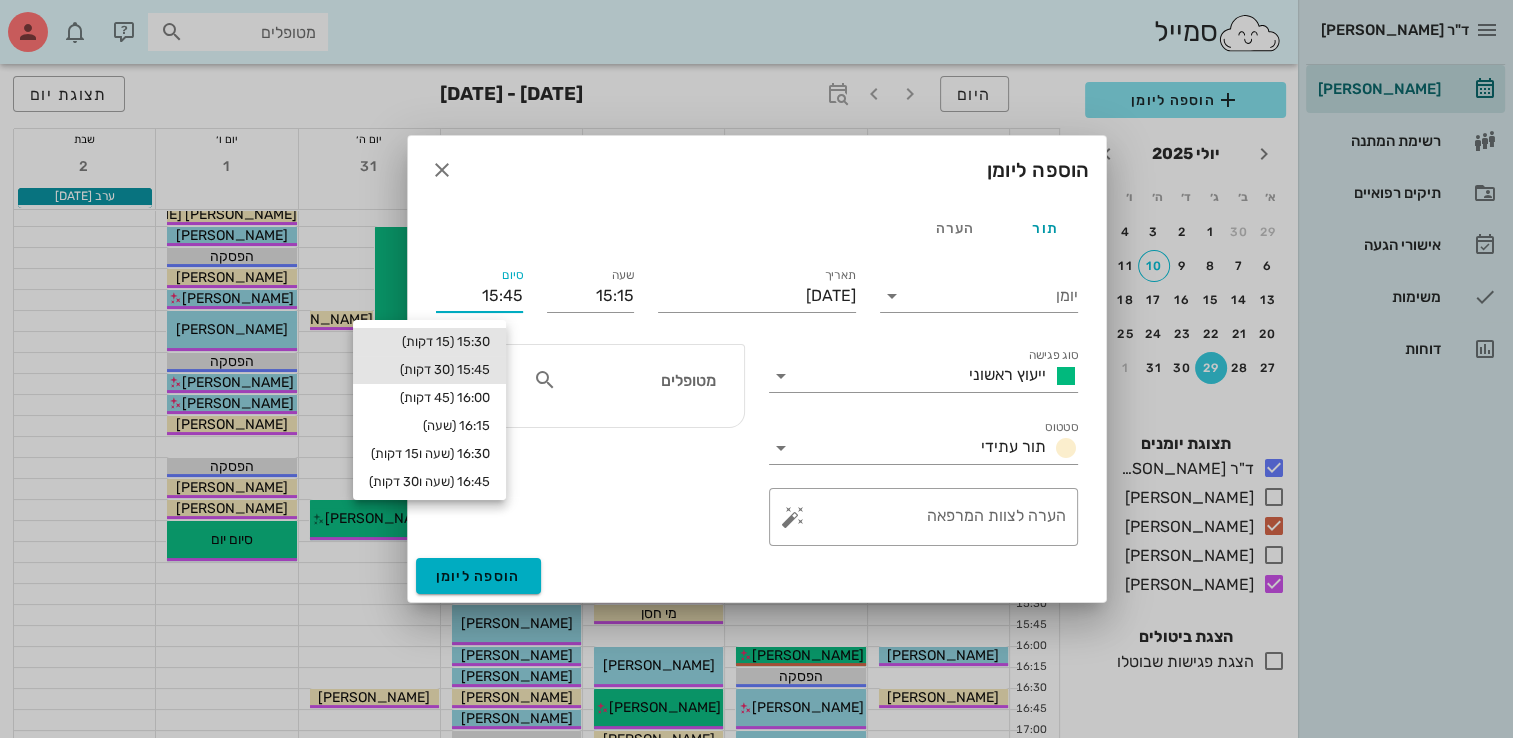 click on "15:30 (15 דקות)" at bounding box center (429, 342) 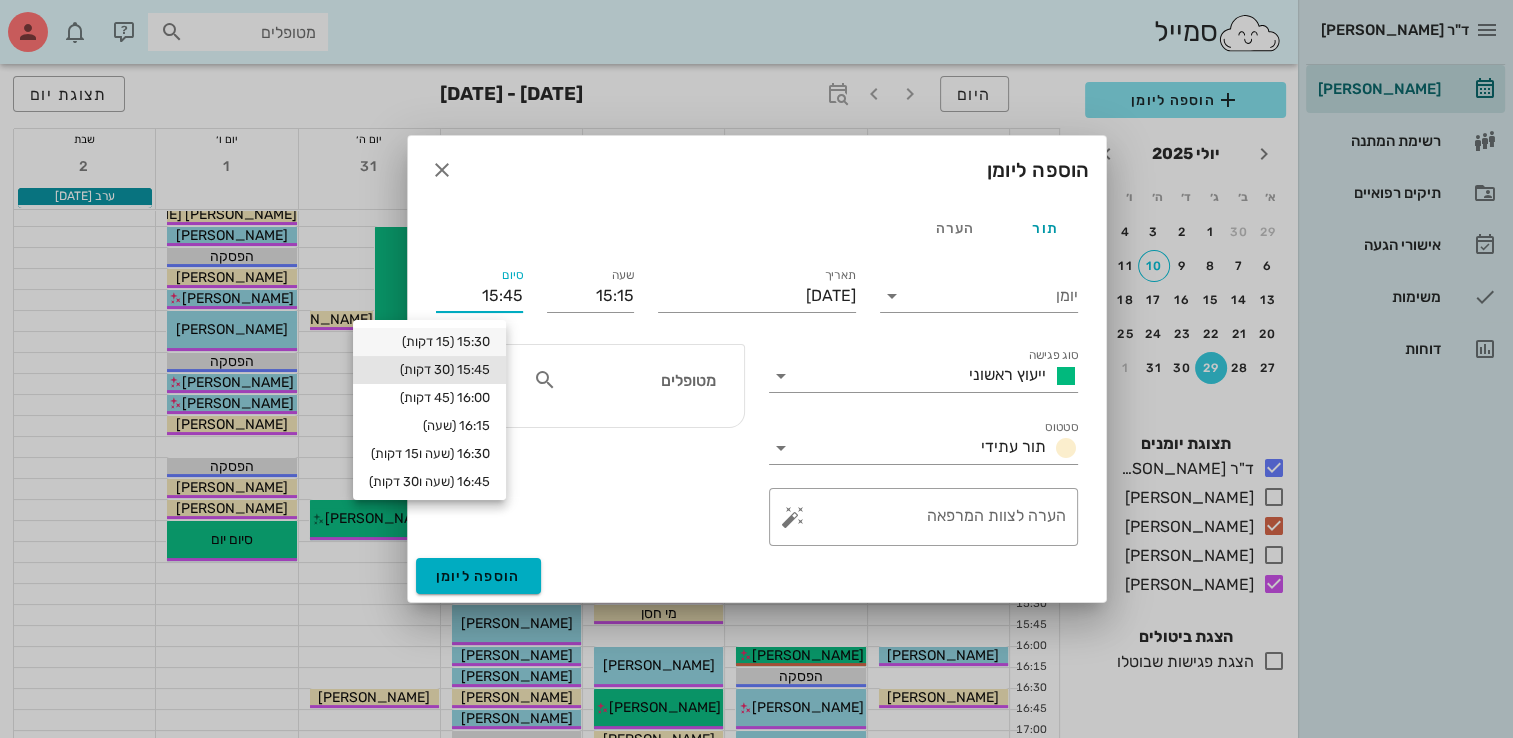 type on "15:30" 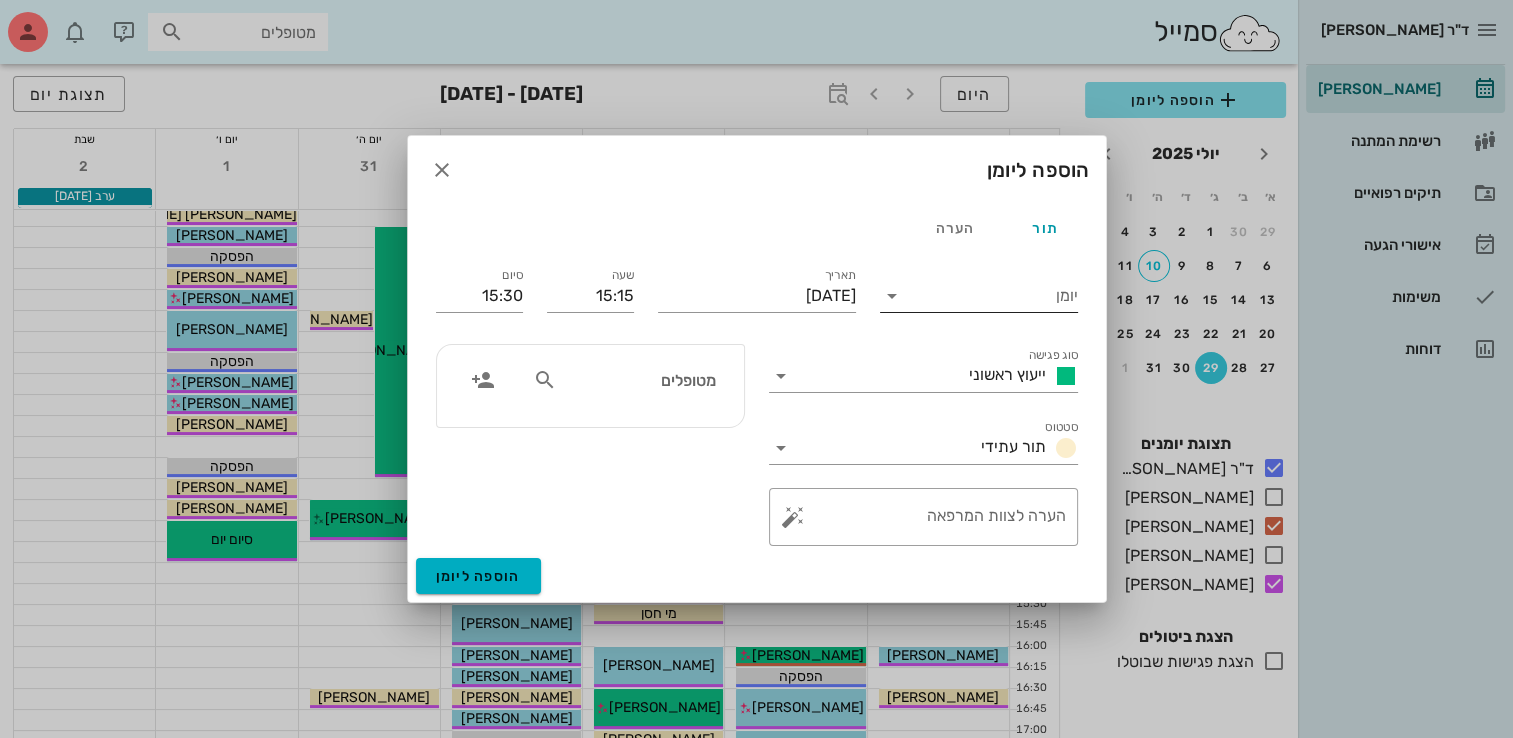 click on "יומן" at bounding box center (993, 296) 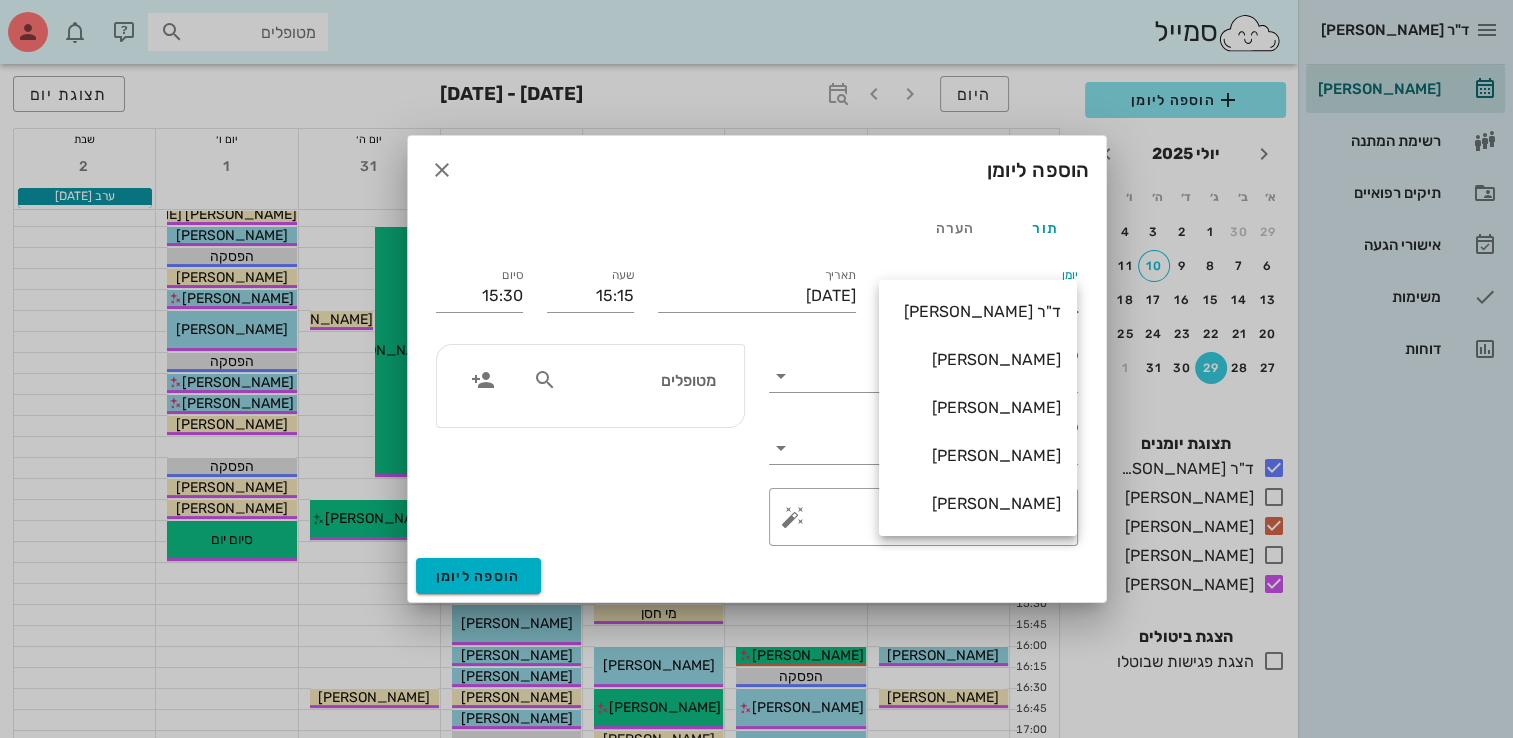 click on "[PERSON_NAME]" at bounding box center (978, 503) 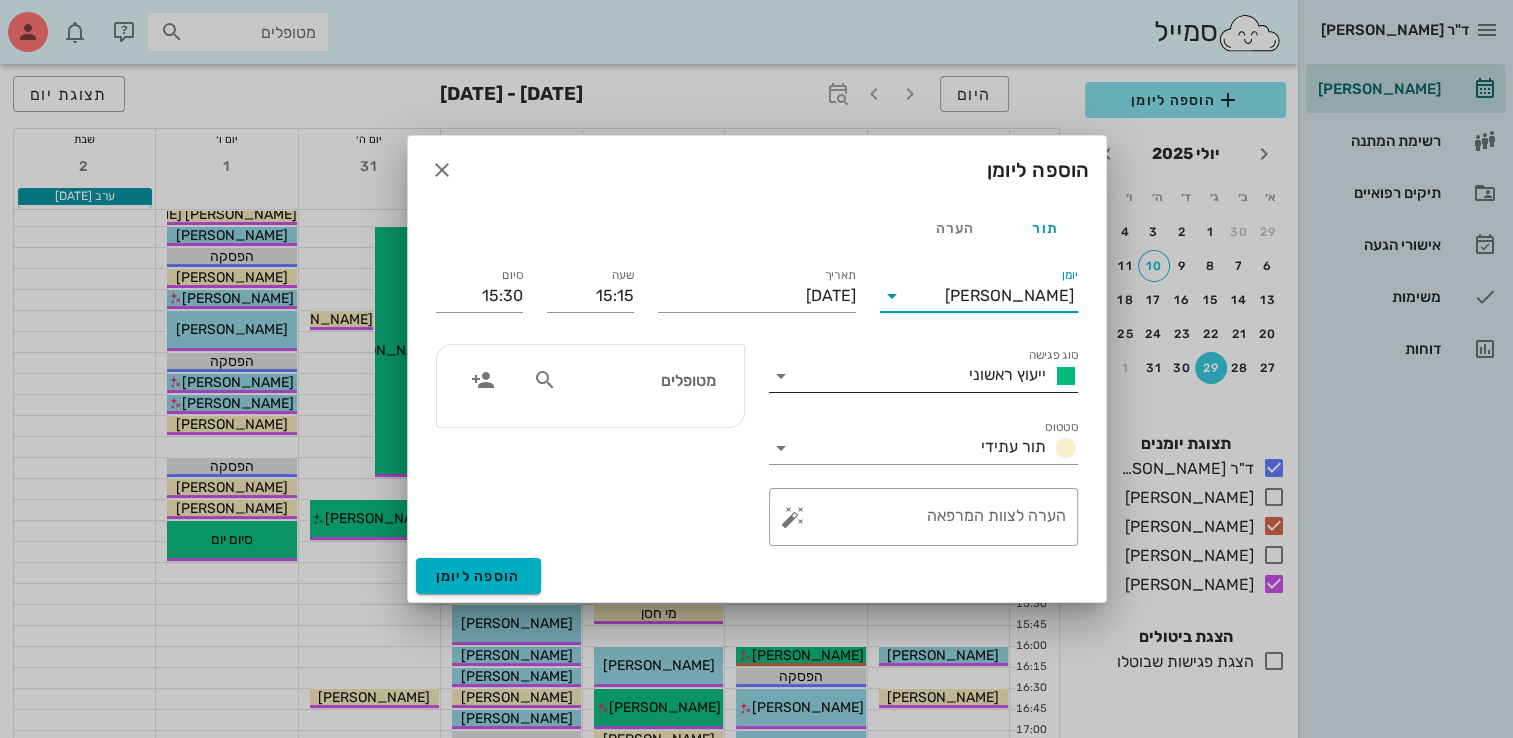 click on "ייעוץ ראשוני" at bounding box center (1007, 374) 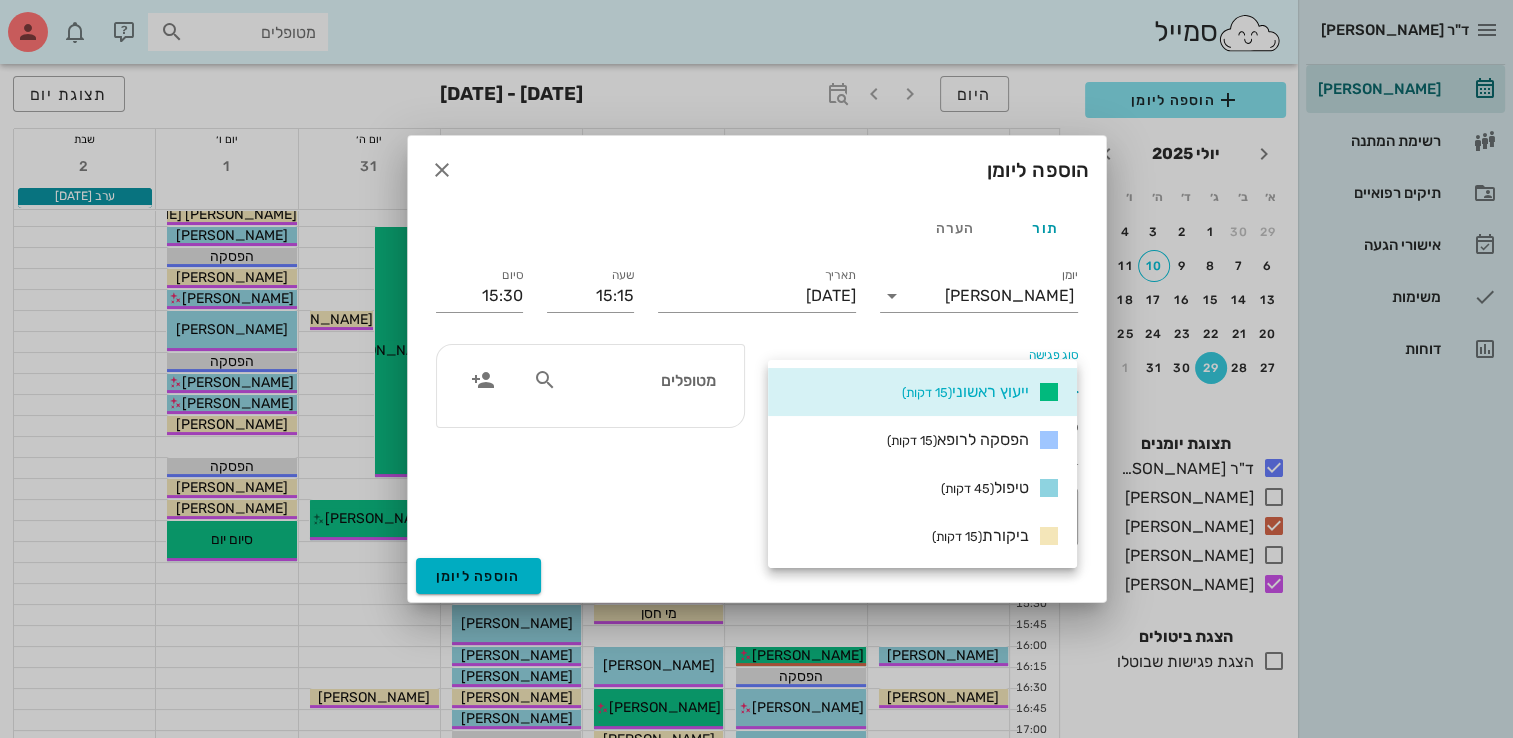 click on "ביקורת  (15 דקות)" at bounding box center (980, 535) 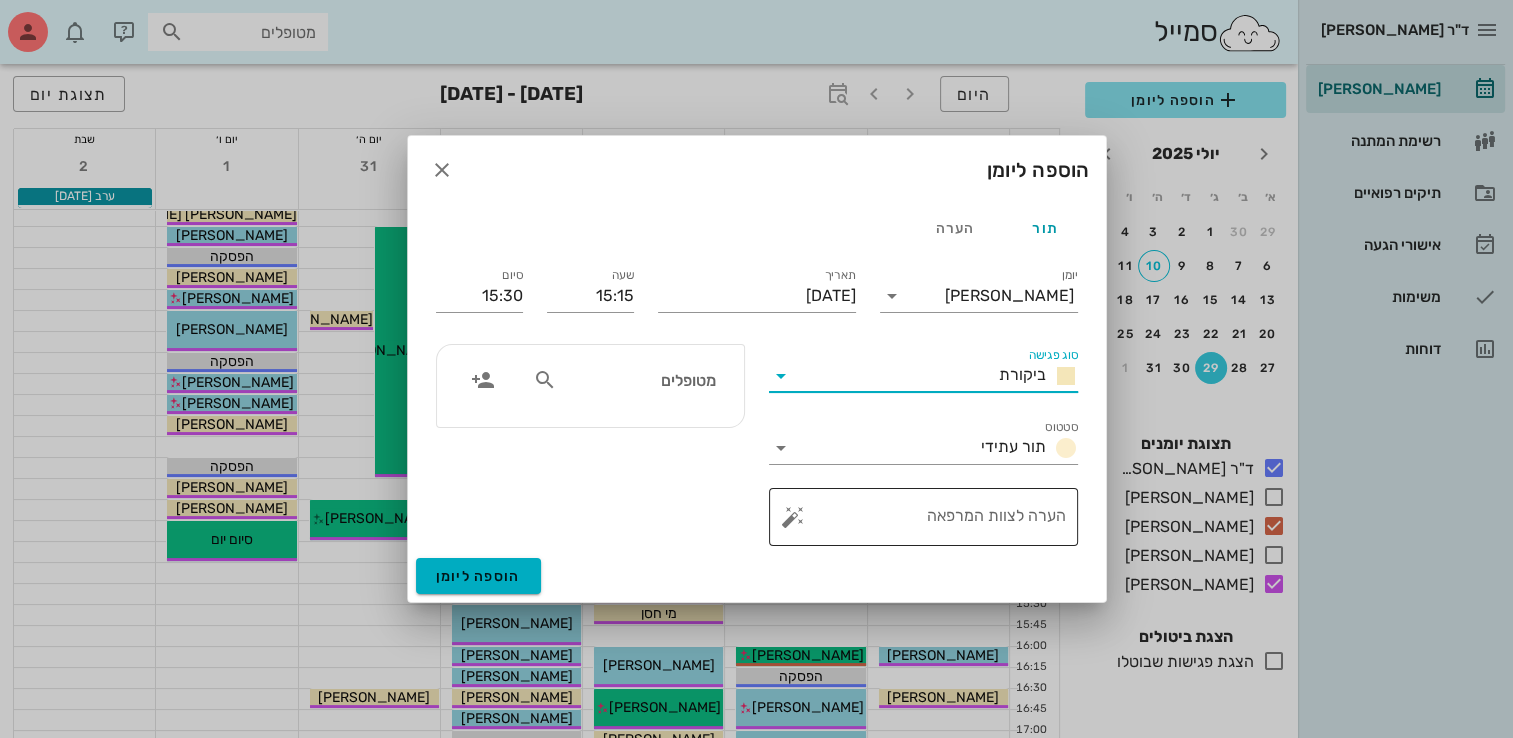 click on "הערה לצוות המרפאה" at bounding box center [931, 517] 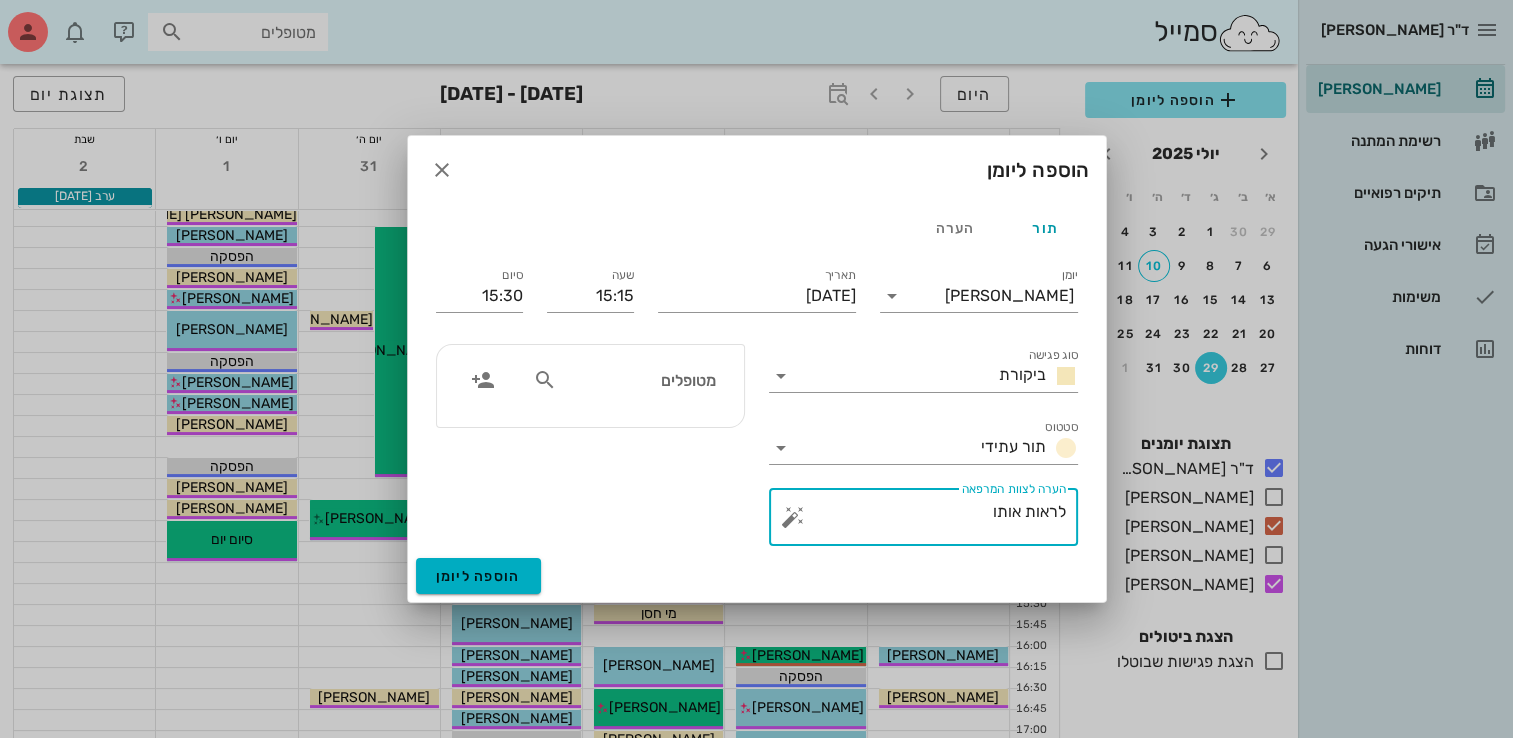 type on "לראות אותו" 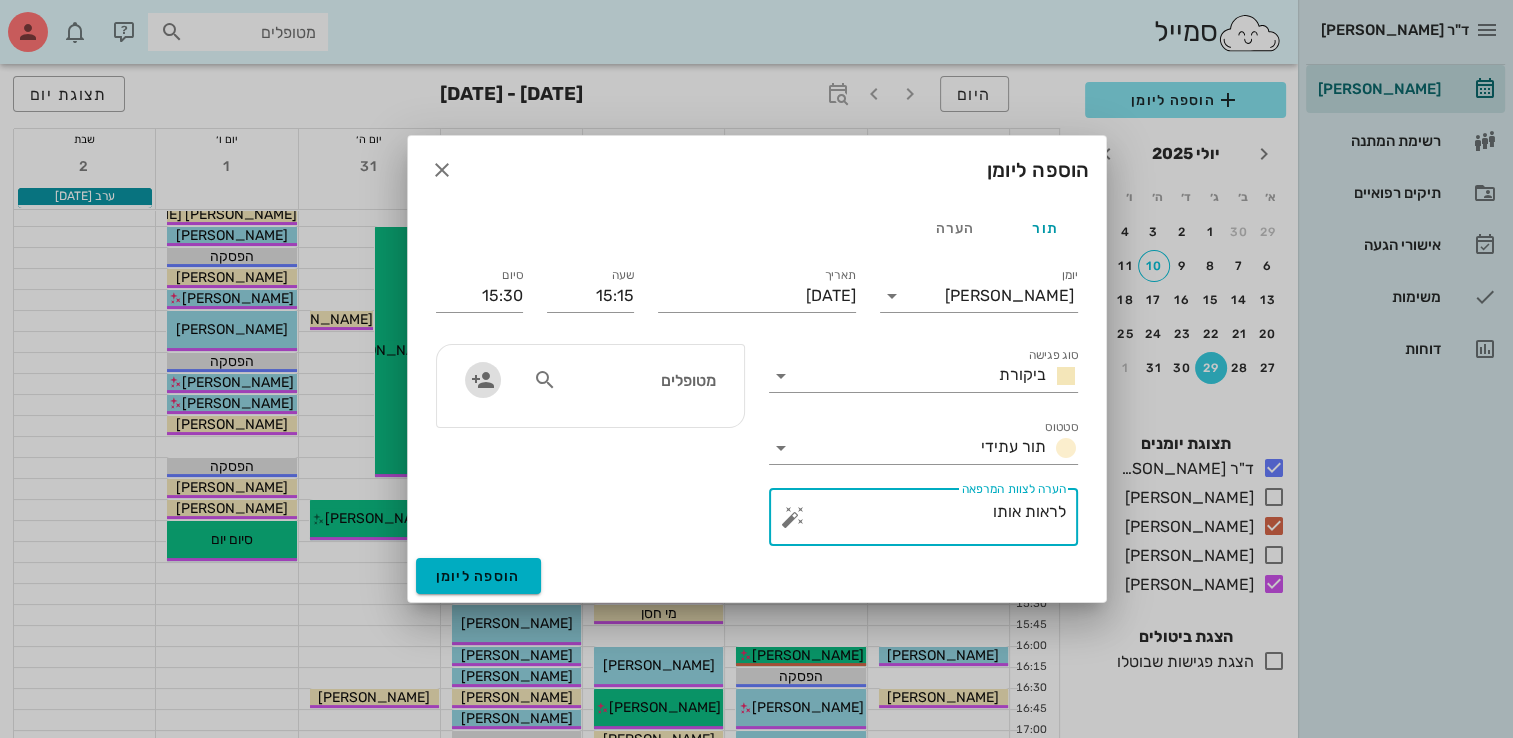 click at bounding box center [483, 380] 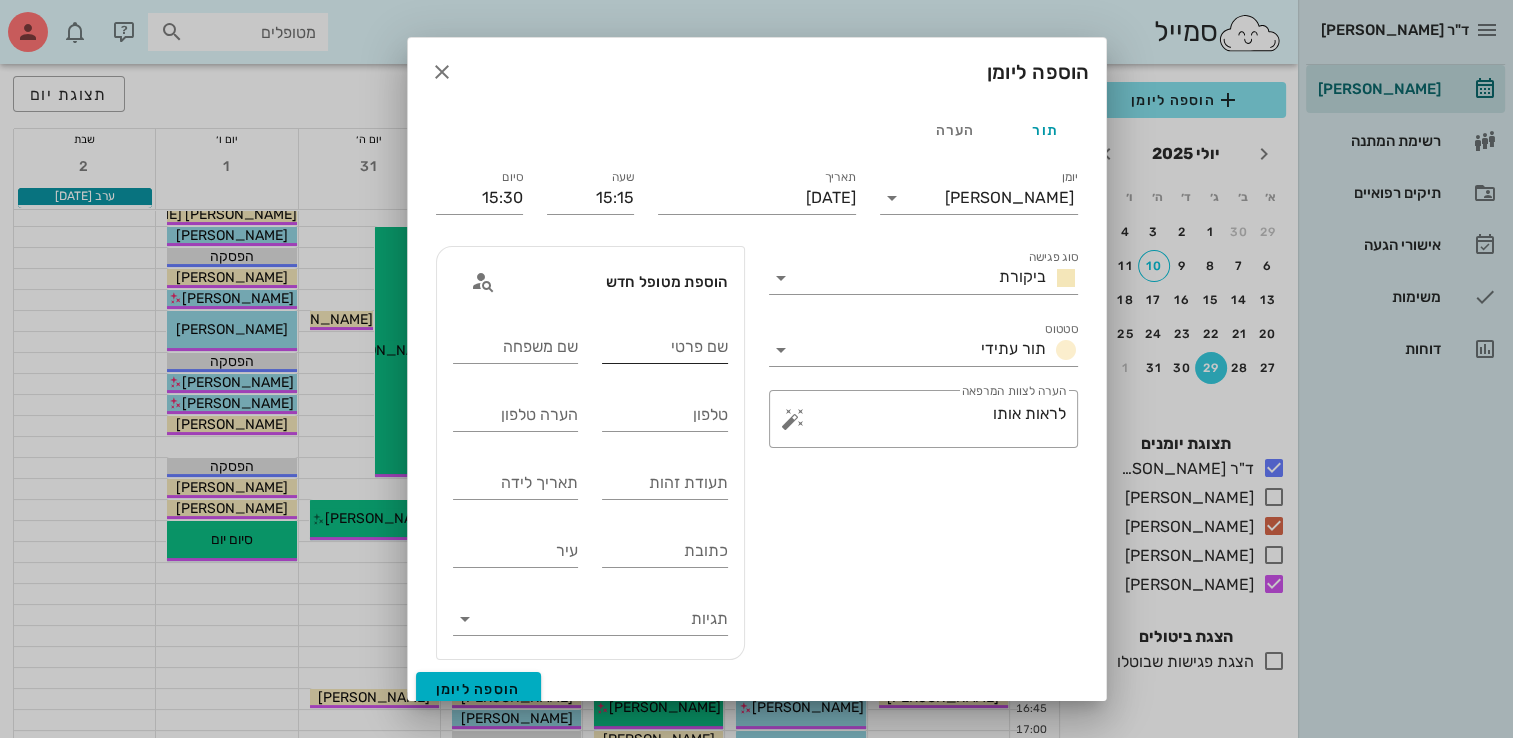 click on "שם פרטי" at bounding box center [665, 347] 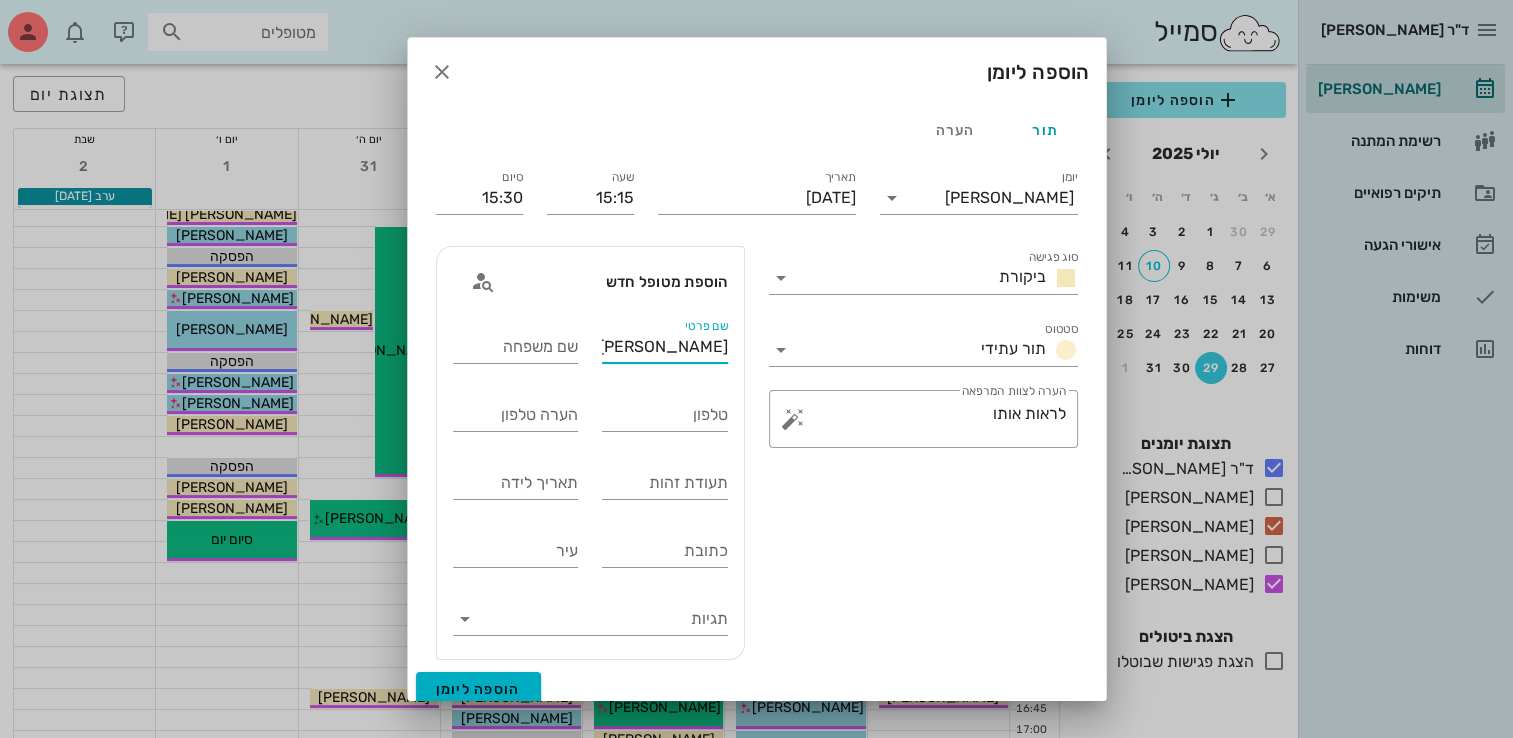 type on "[PERSON_NAME]" 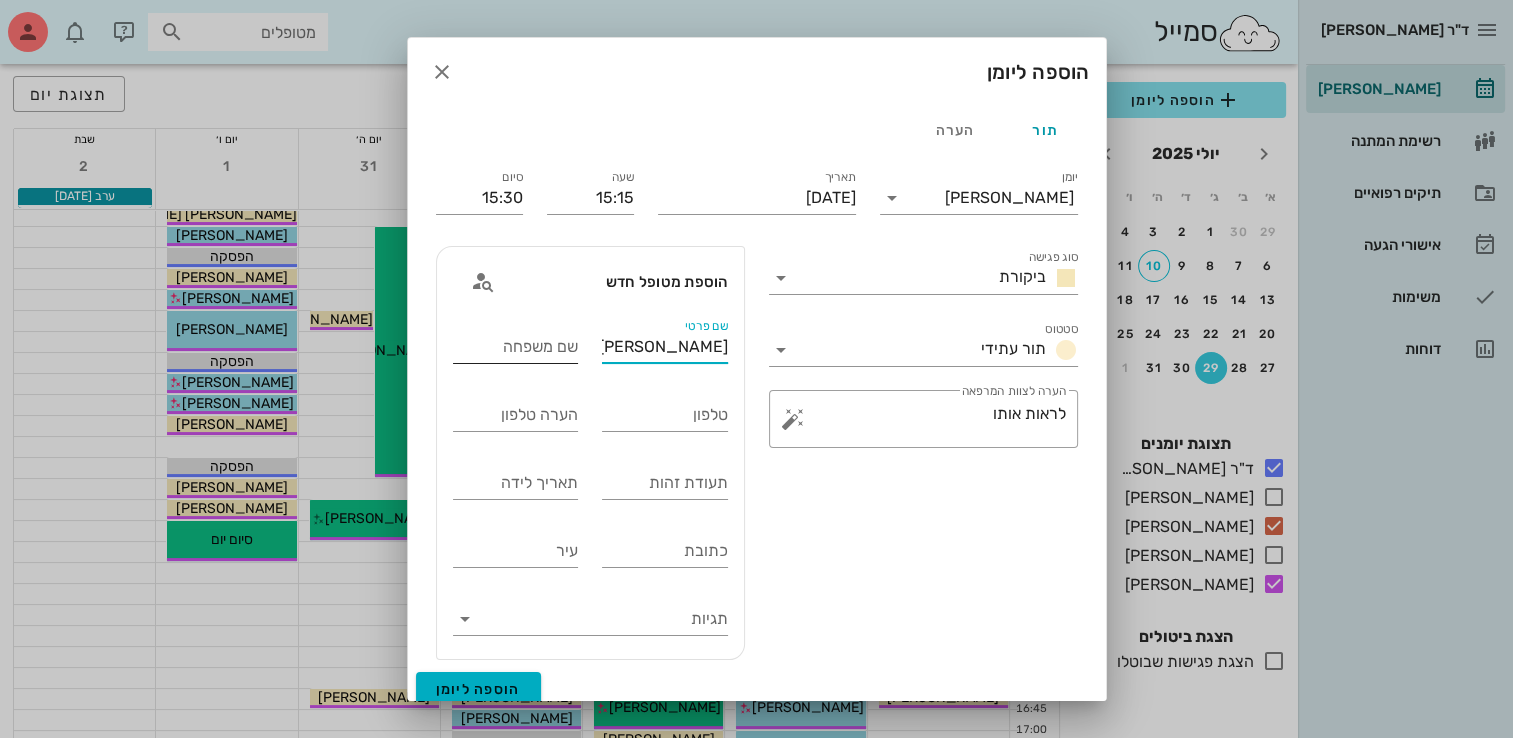 click on "שם משפחה" at bounding box center (516, 347) 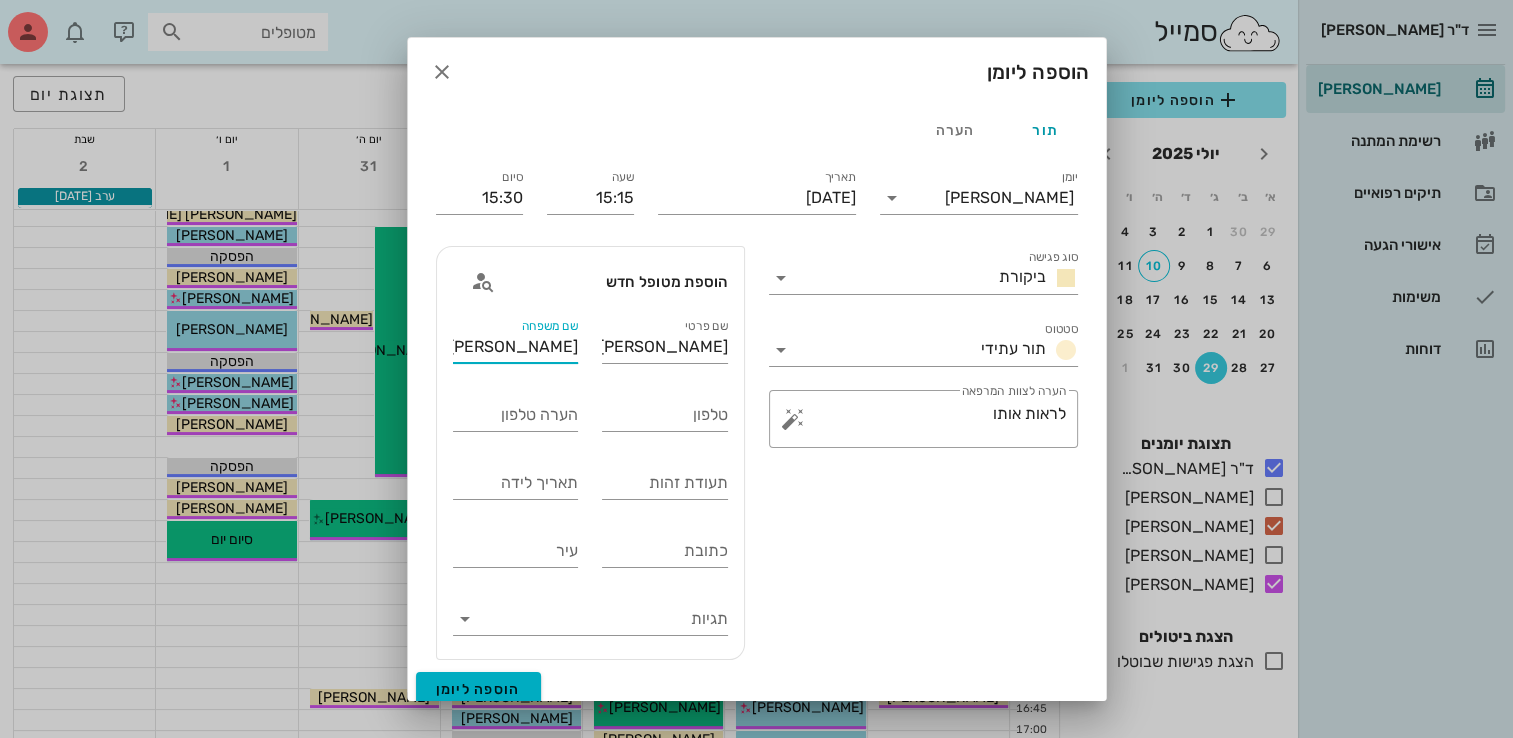 type on "[PERSON_NAME]" 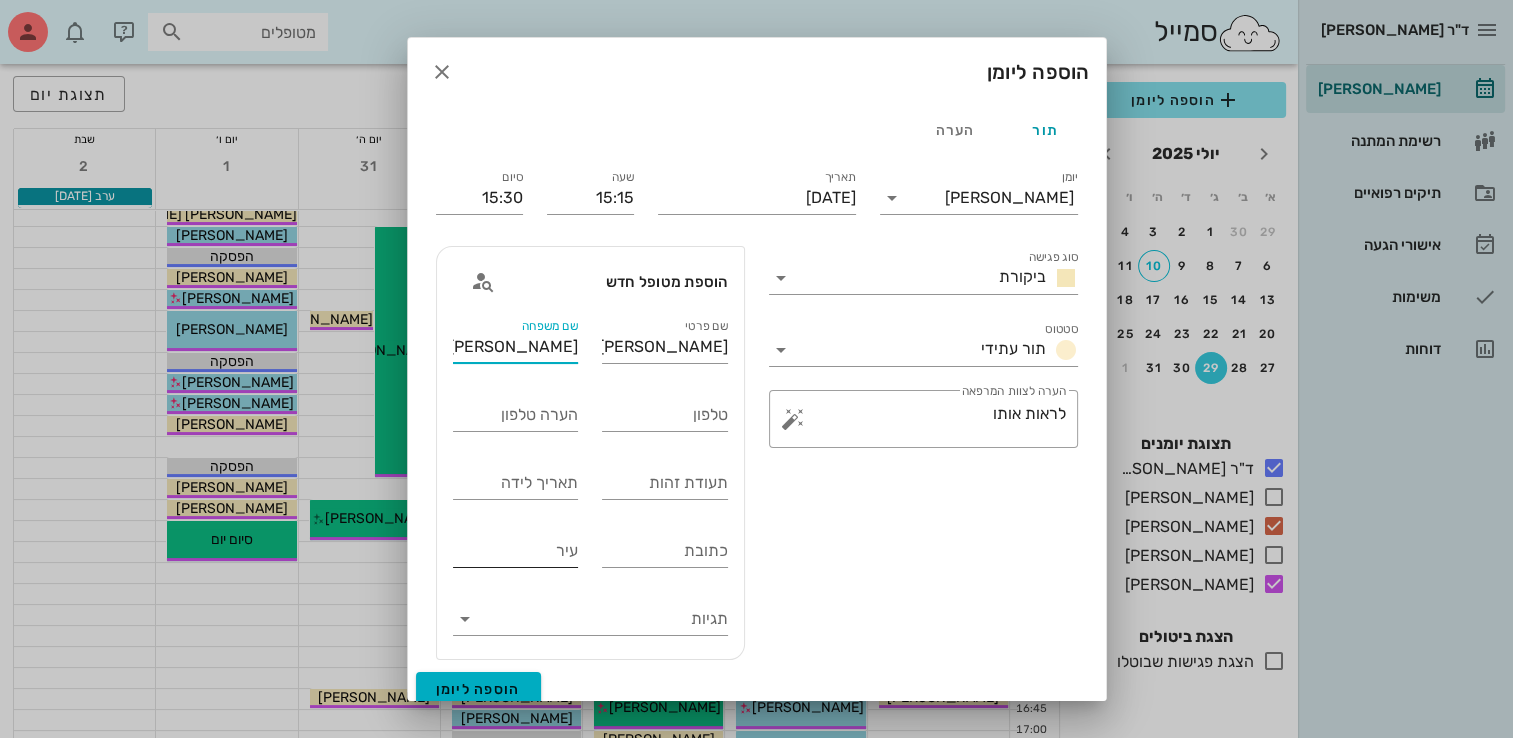click on "עיר" at bounding box center (516, 551) 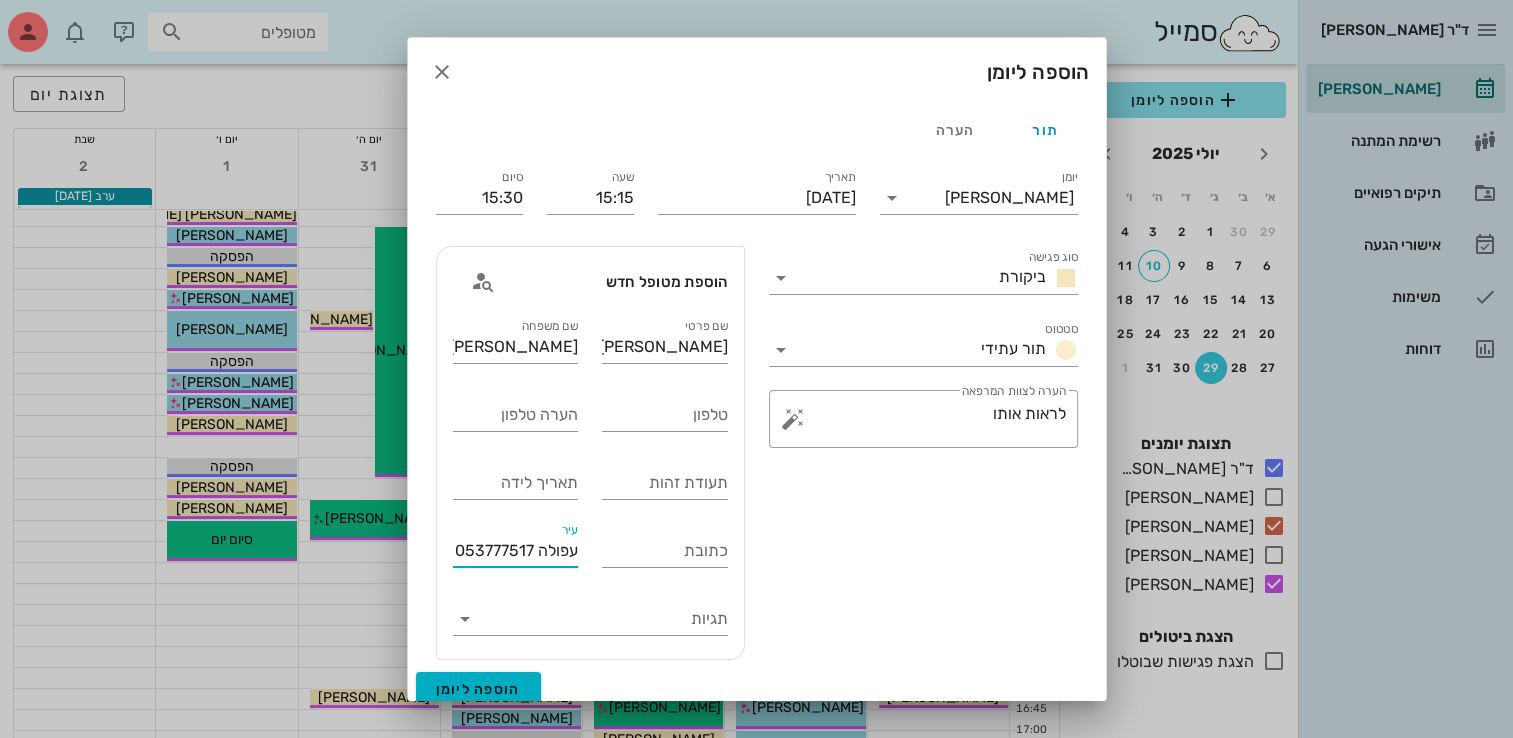 scroll, scrollTop: 0, scrollLeft: 0, axis: both 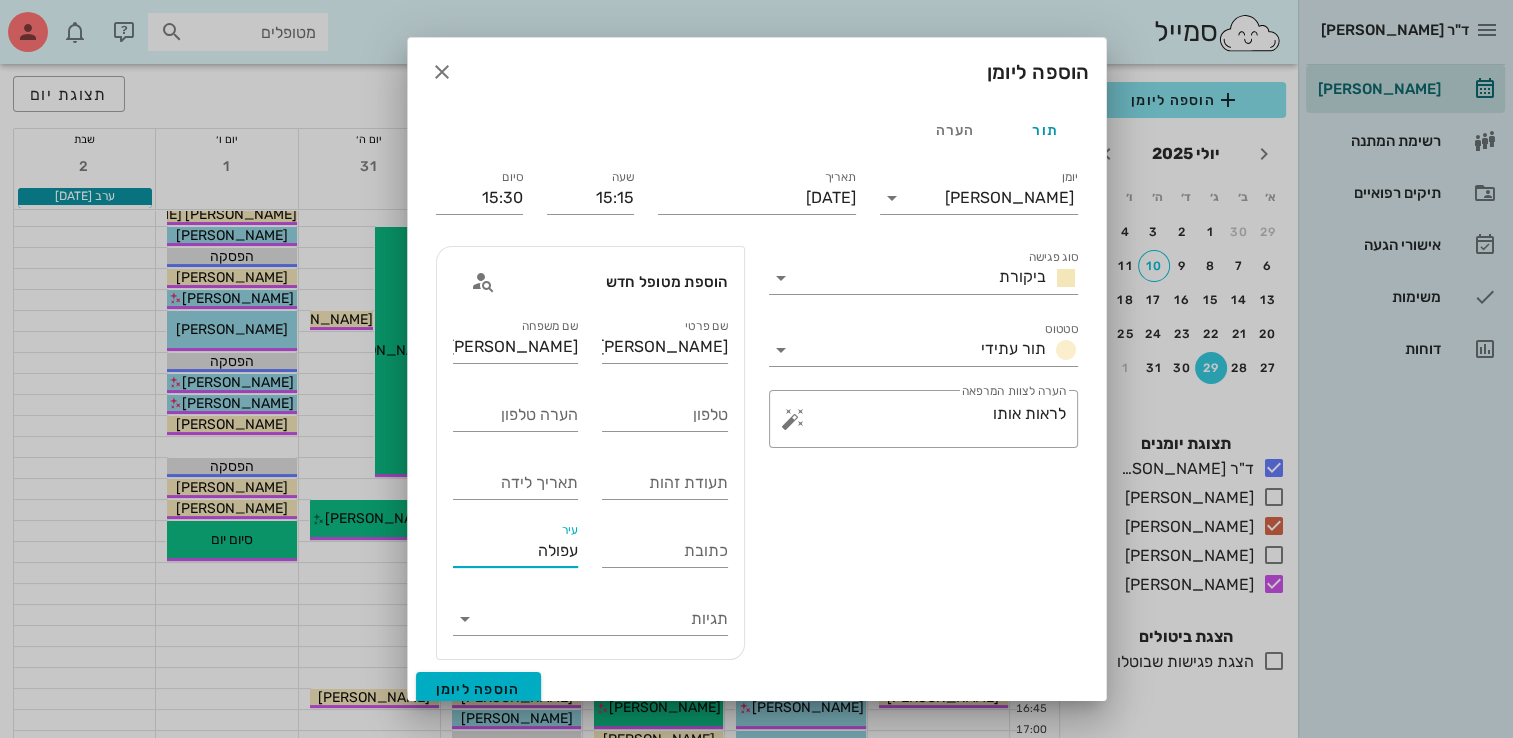 type on "עפולה" 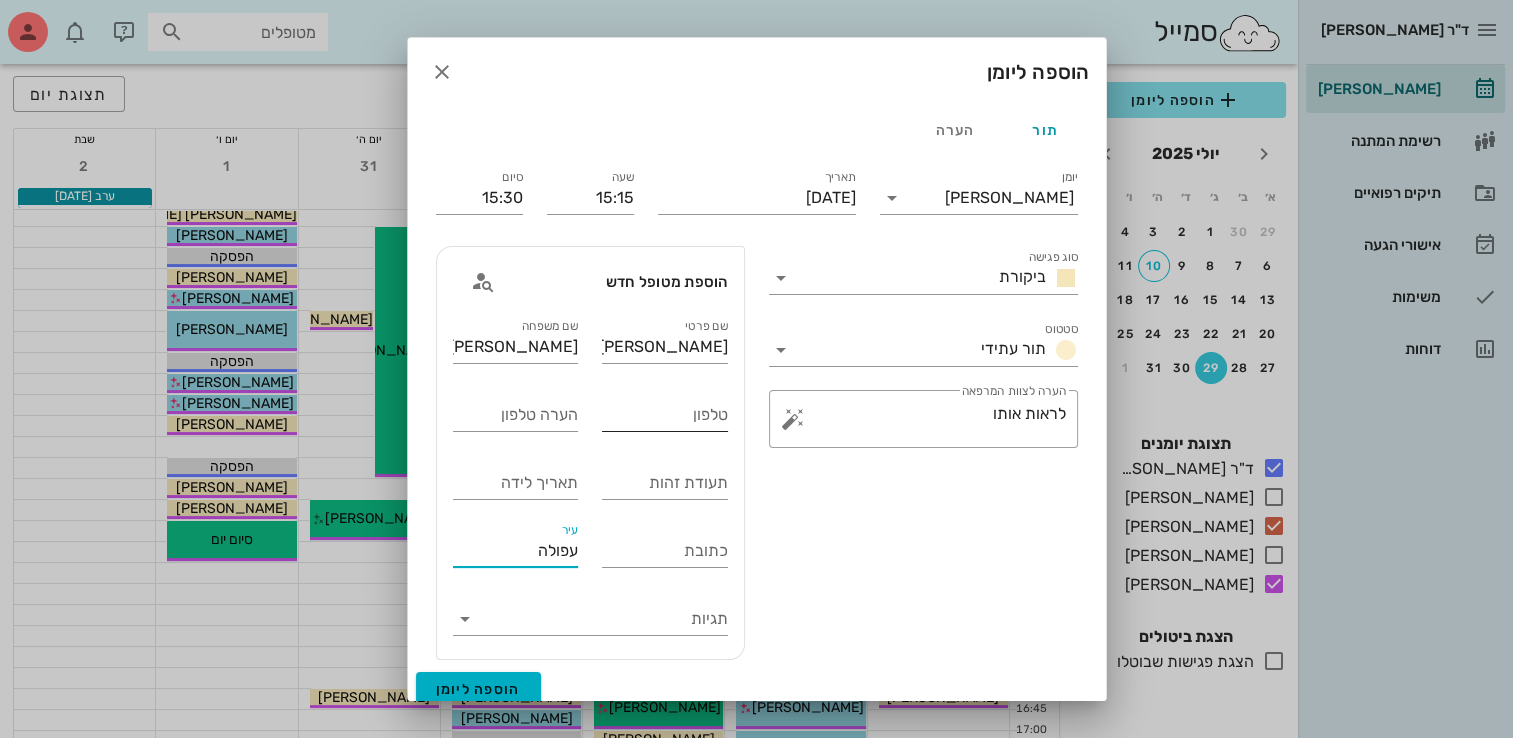click on "טלפון" at bounding box center [665, 415] 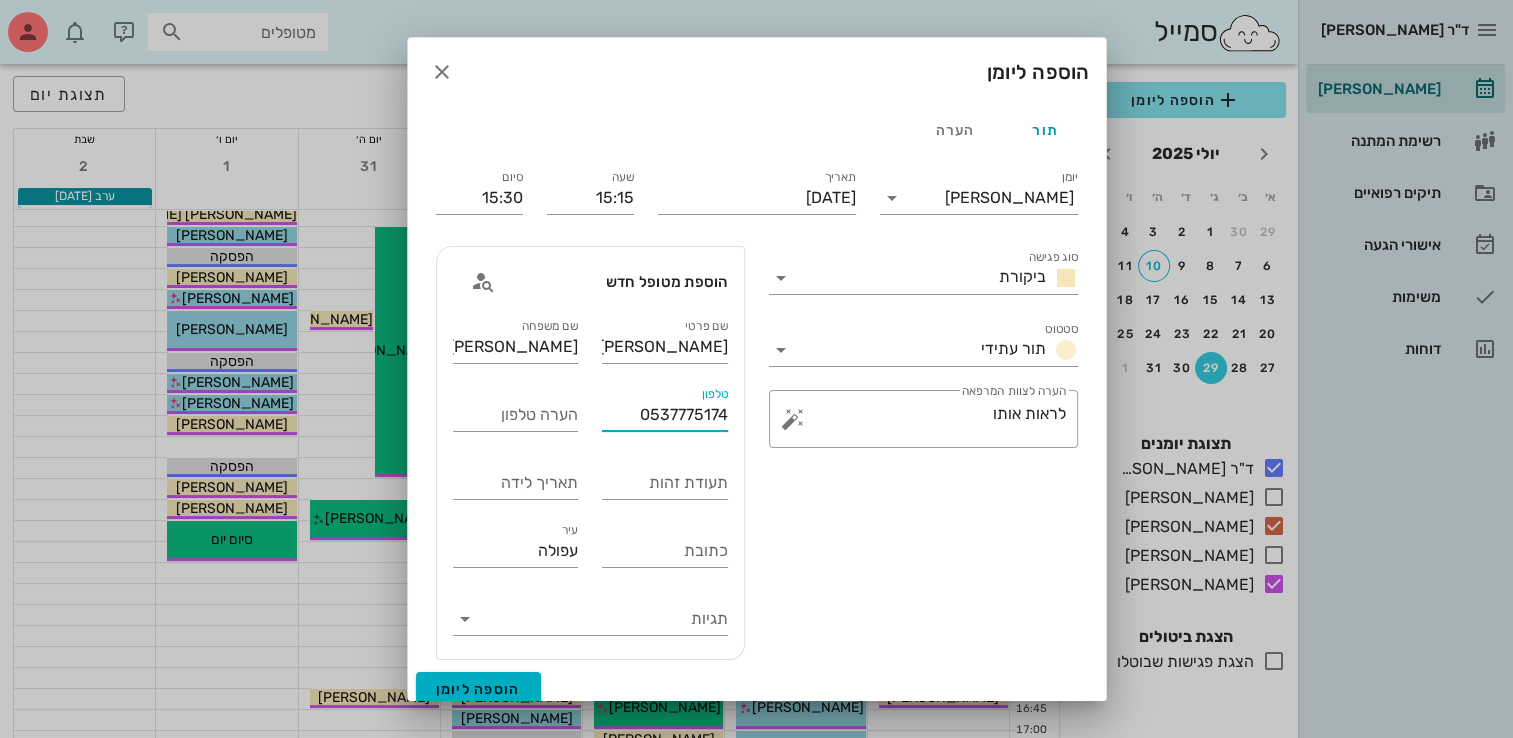 type on "0537775174" 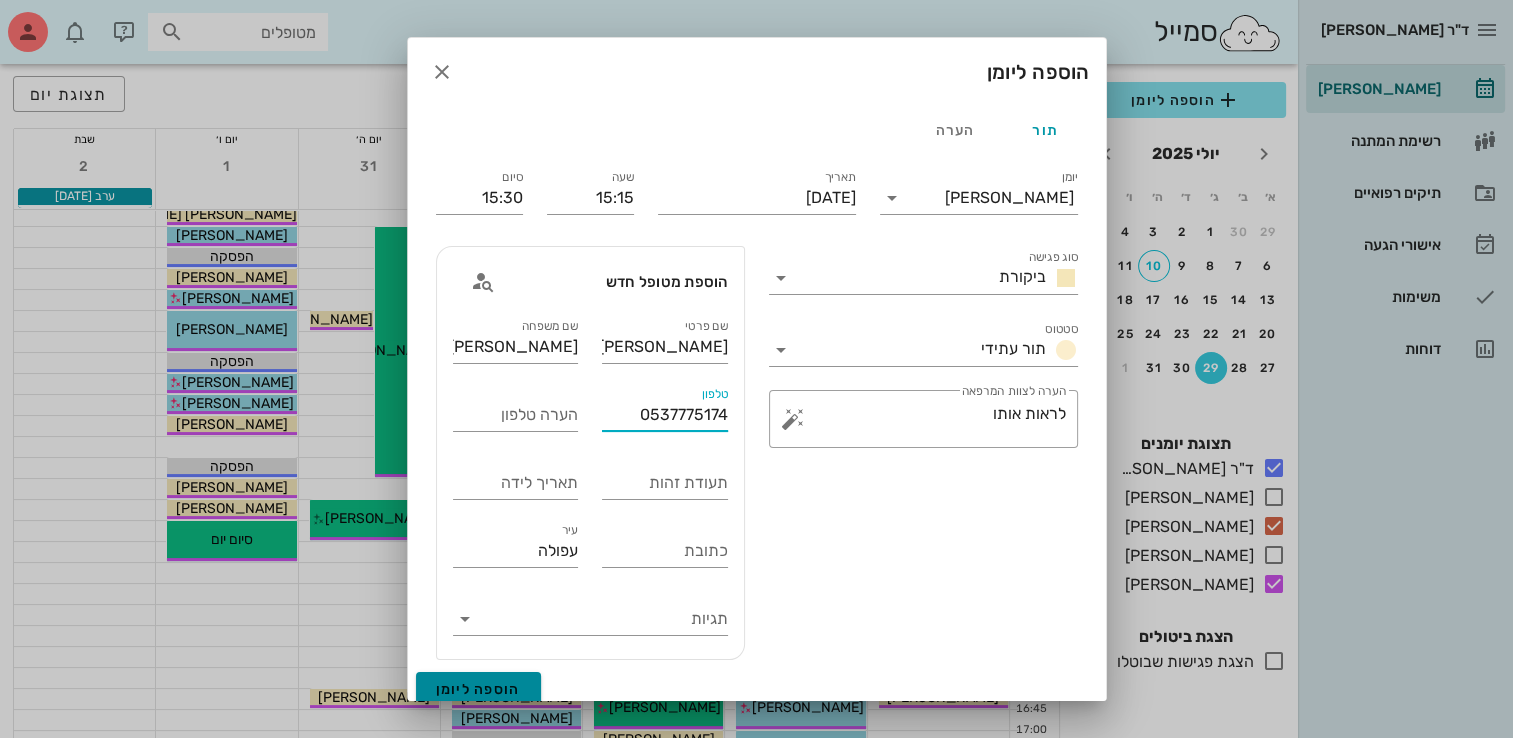 click on "הוספה ליומן" at bounding box center [478, 689] 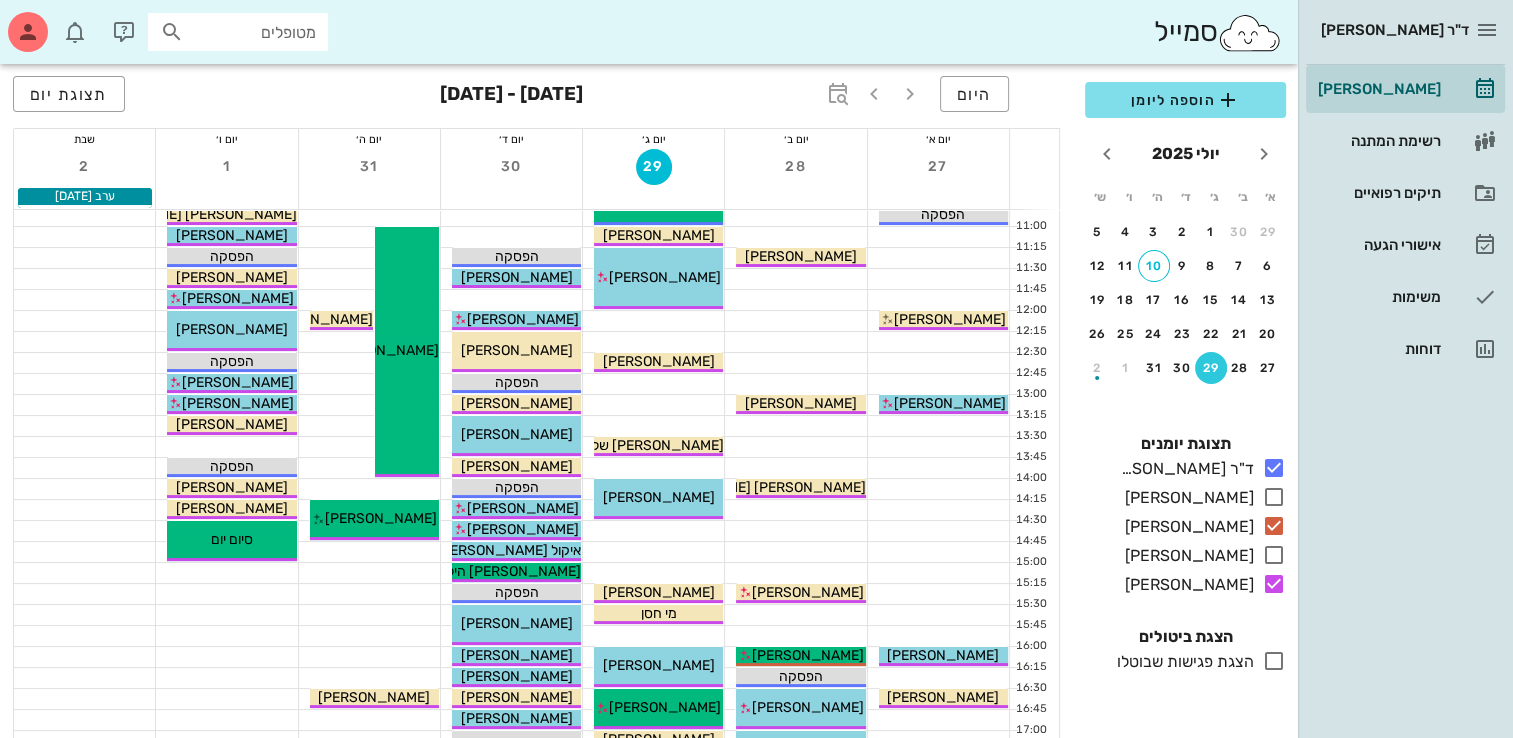 click at bounding box center (795, 321) 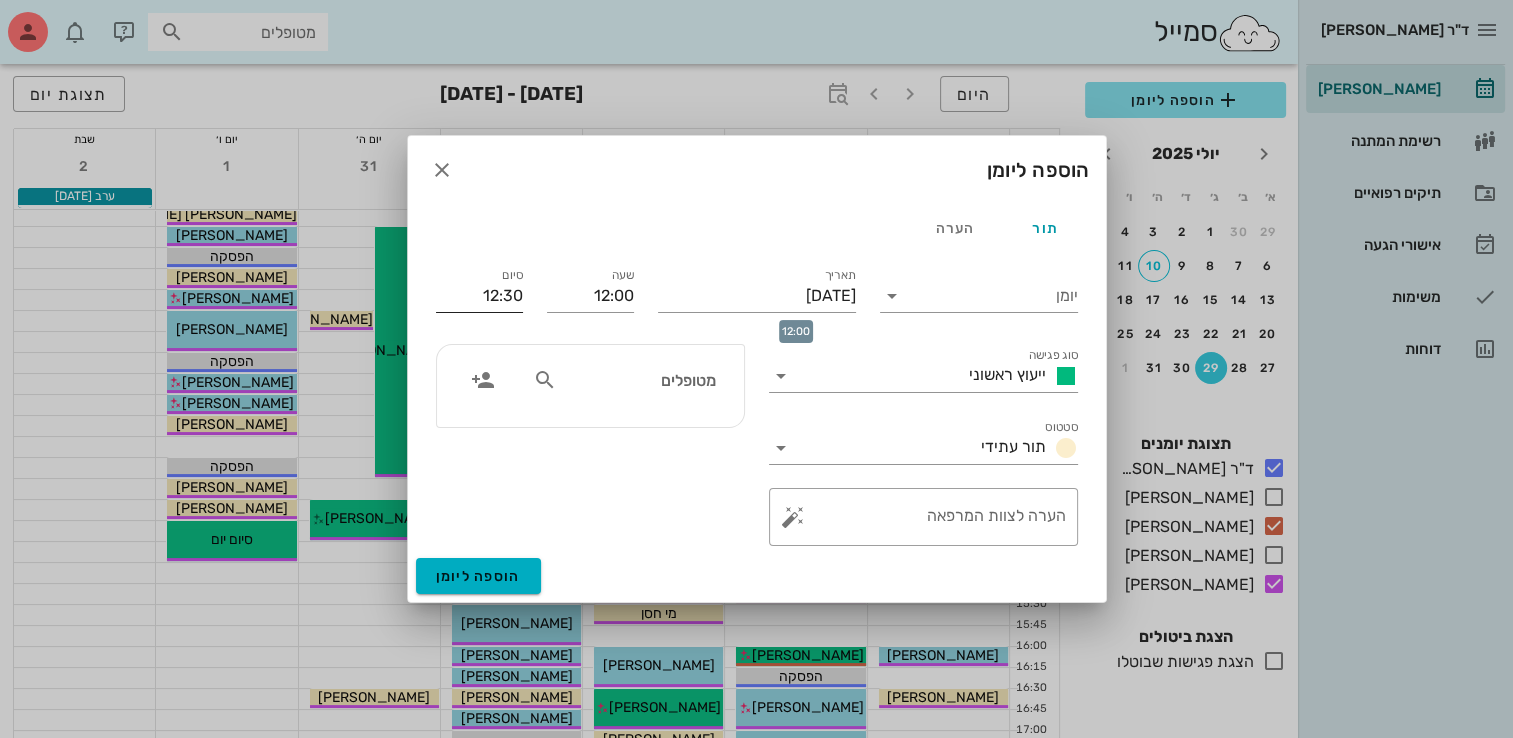 click on "12:30" at bounding box center [479, 296] 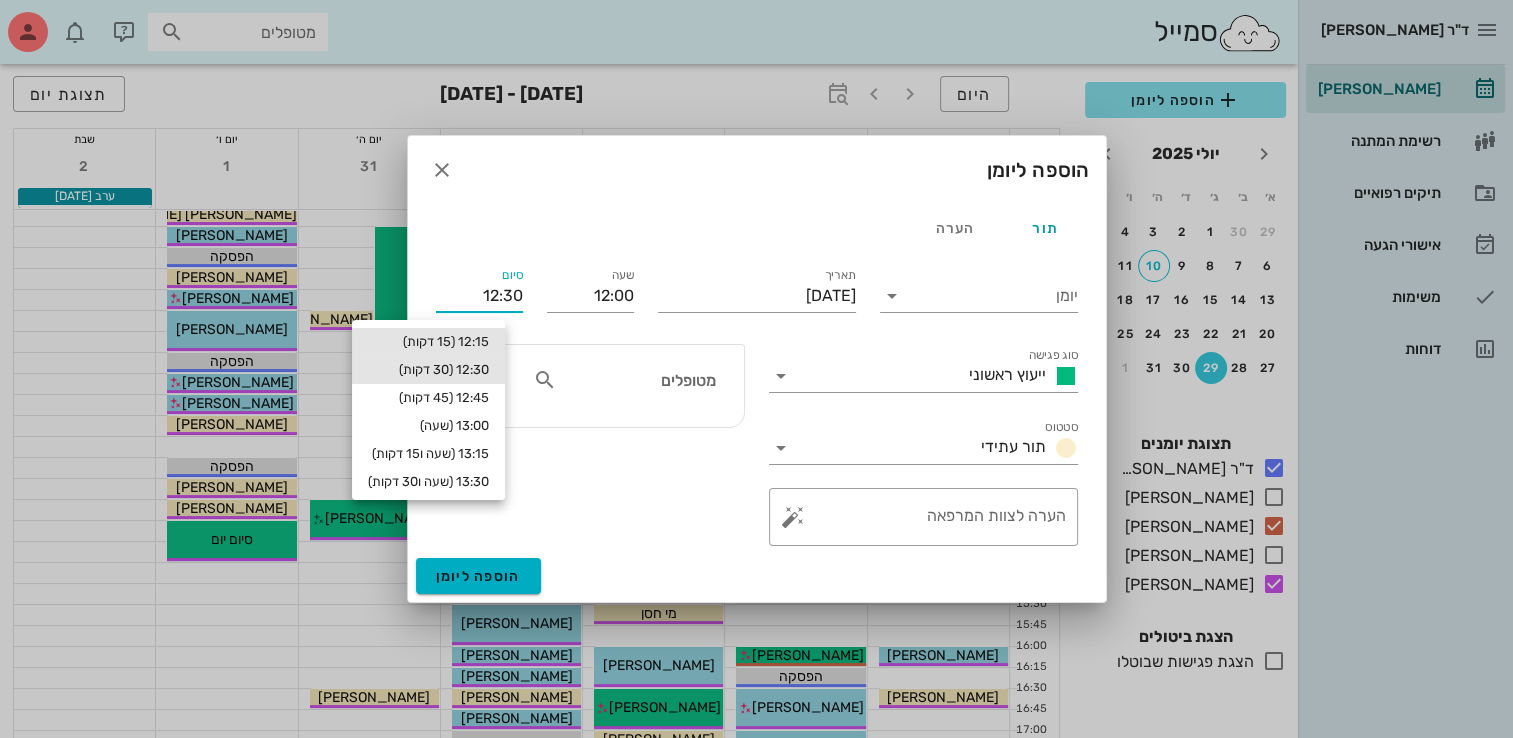 click on "12:15 (15 דקות)" at bounding box center (428, 342) 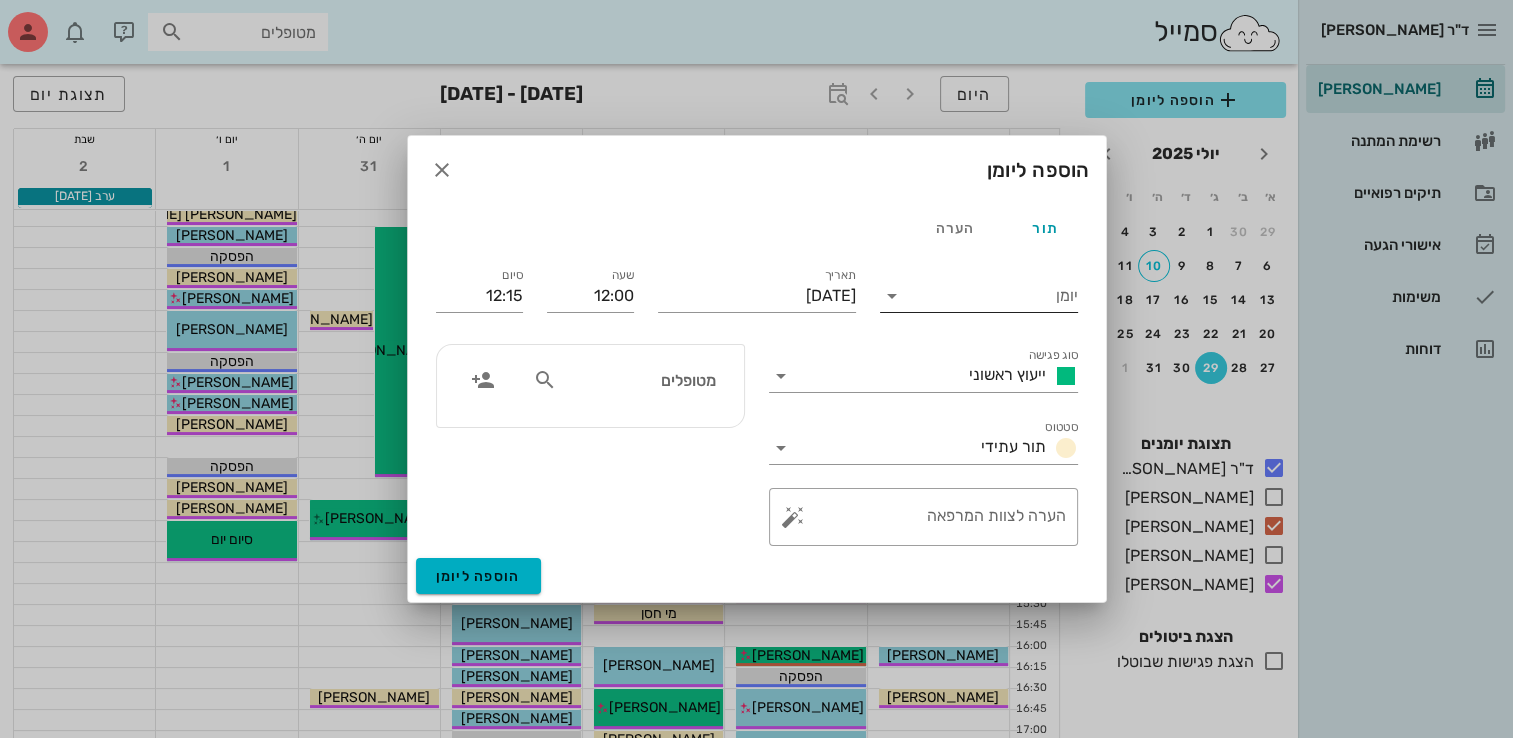 click on "יומן" at bounding box center (993, 296) 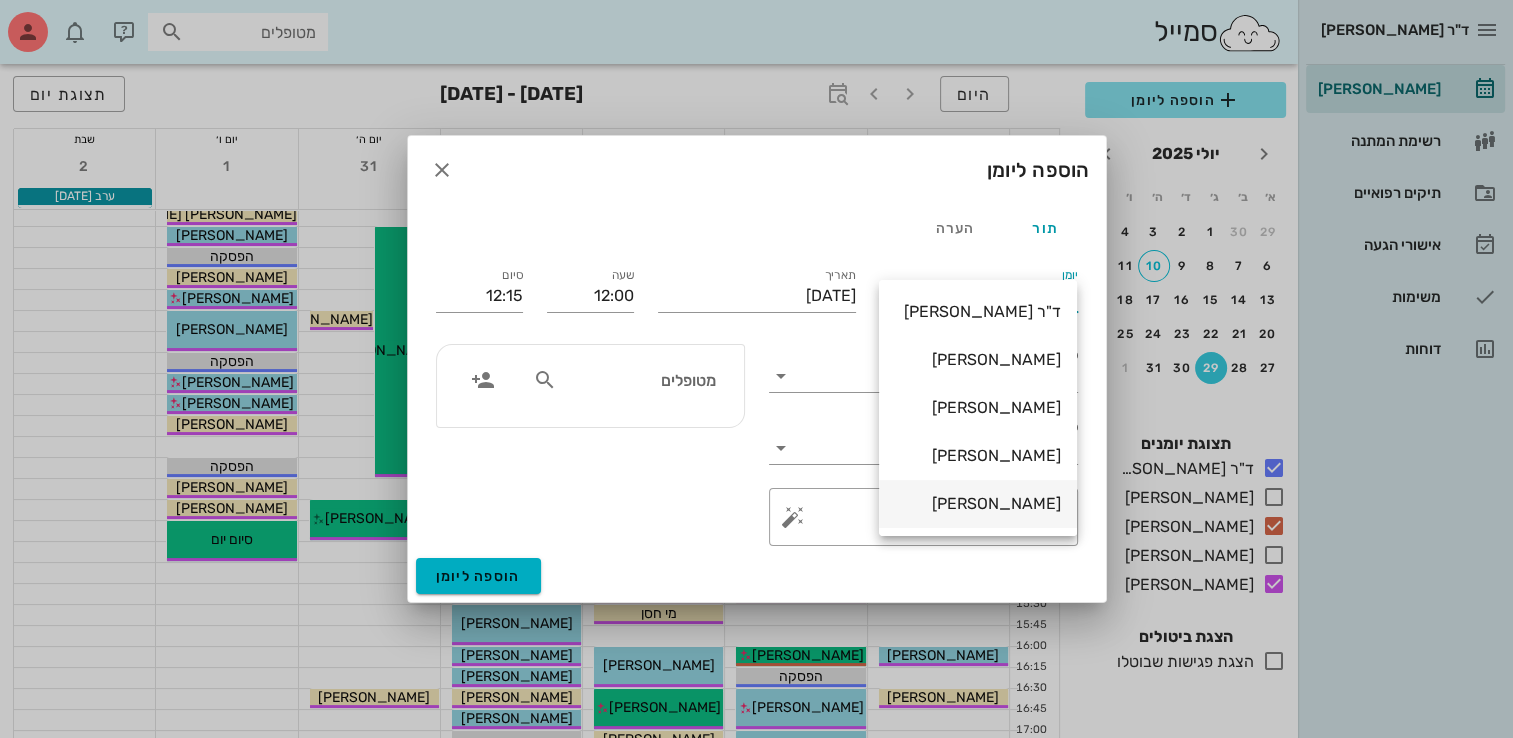click on "[PERSON_NAME]" at bounding box center [978, 503] 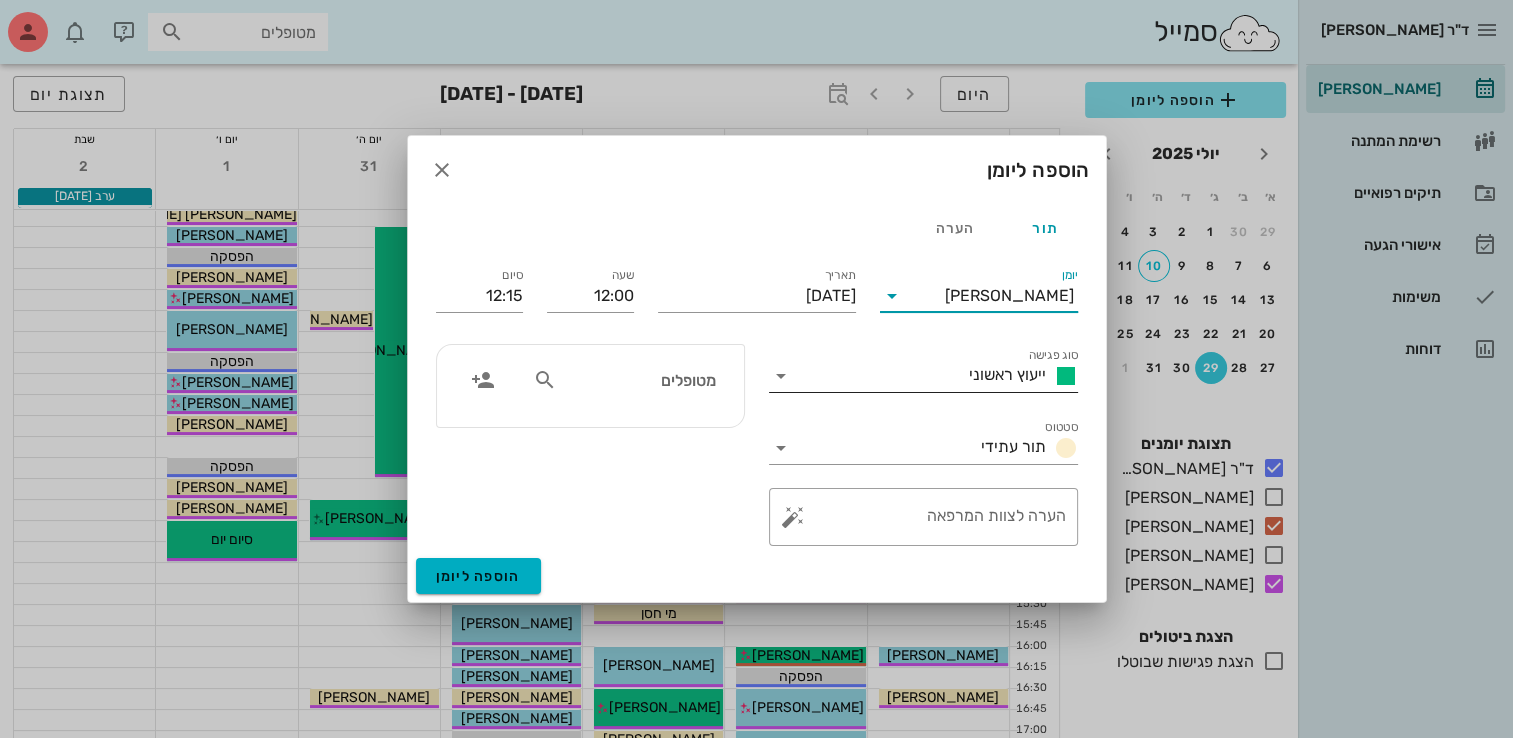 click on "ייעוץ ראשוני" at bounding box center [1007, 374] 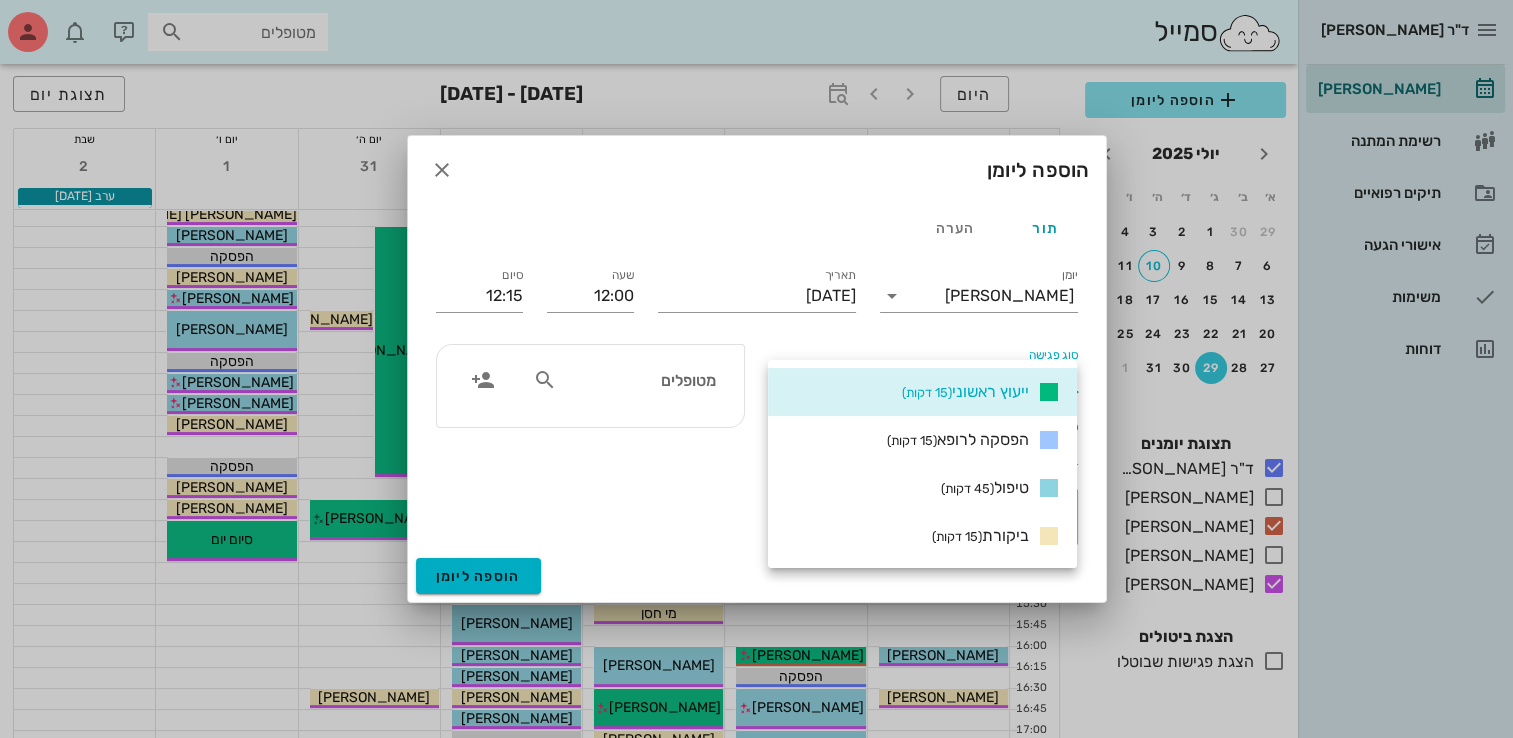 click on "ביקורת  (15 דקות)" at bounding box center [980, 535] 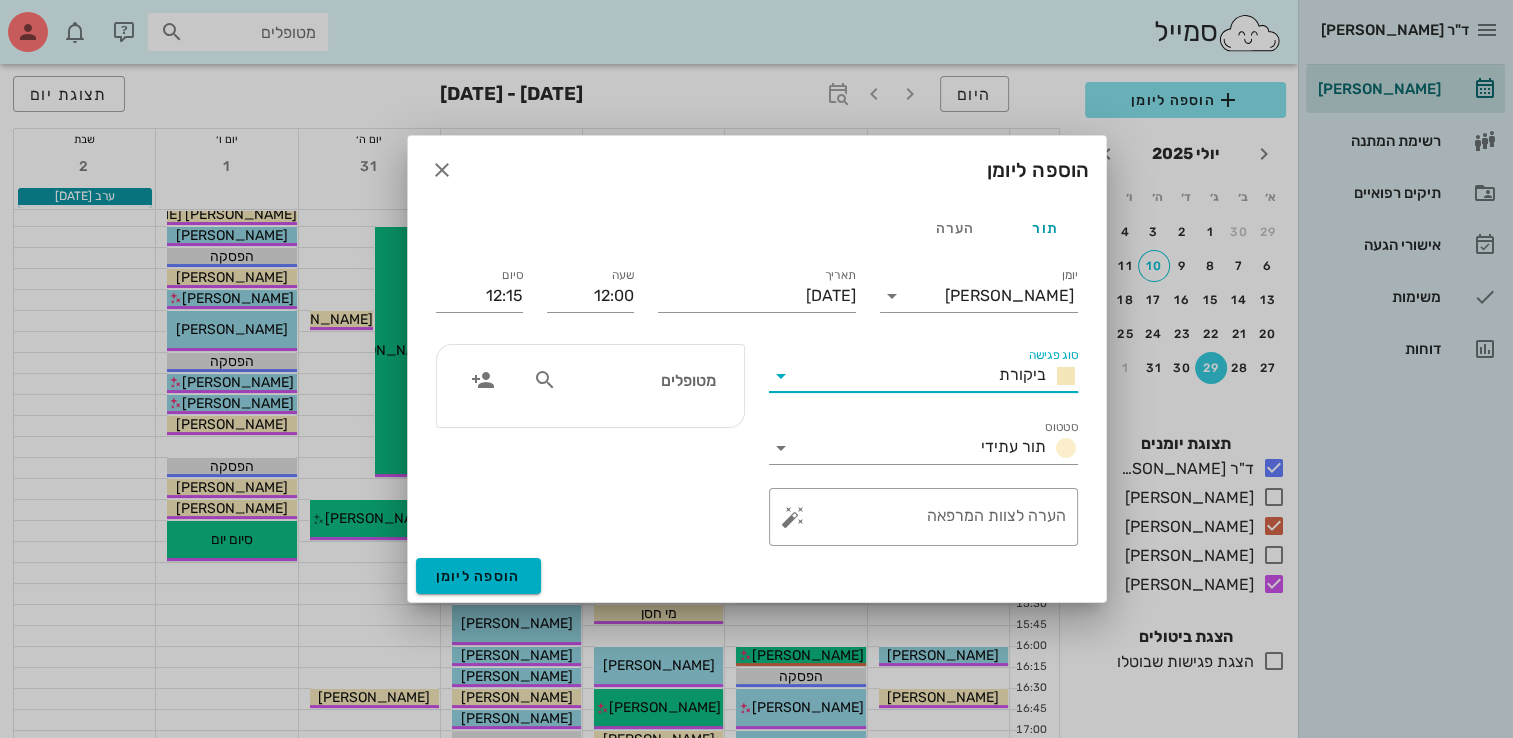 click on "סוג פגישה" at bounding box center [894, 376] 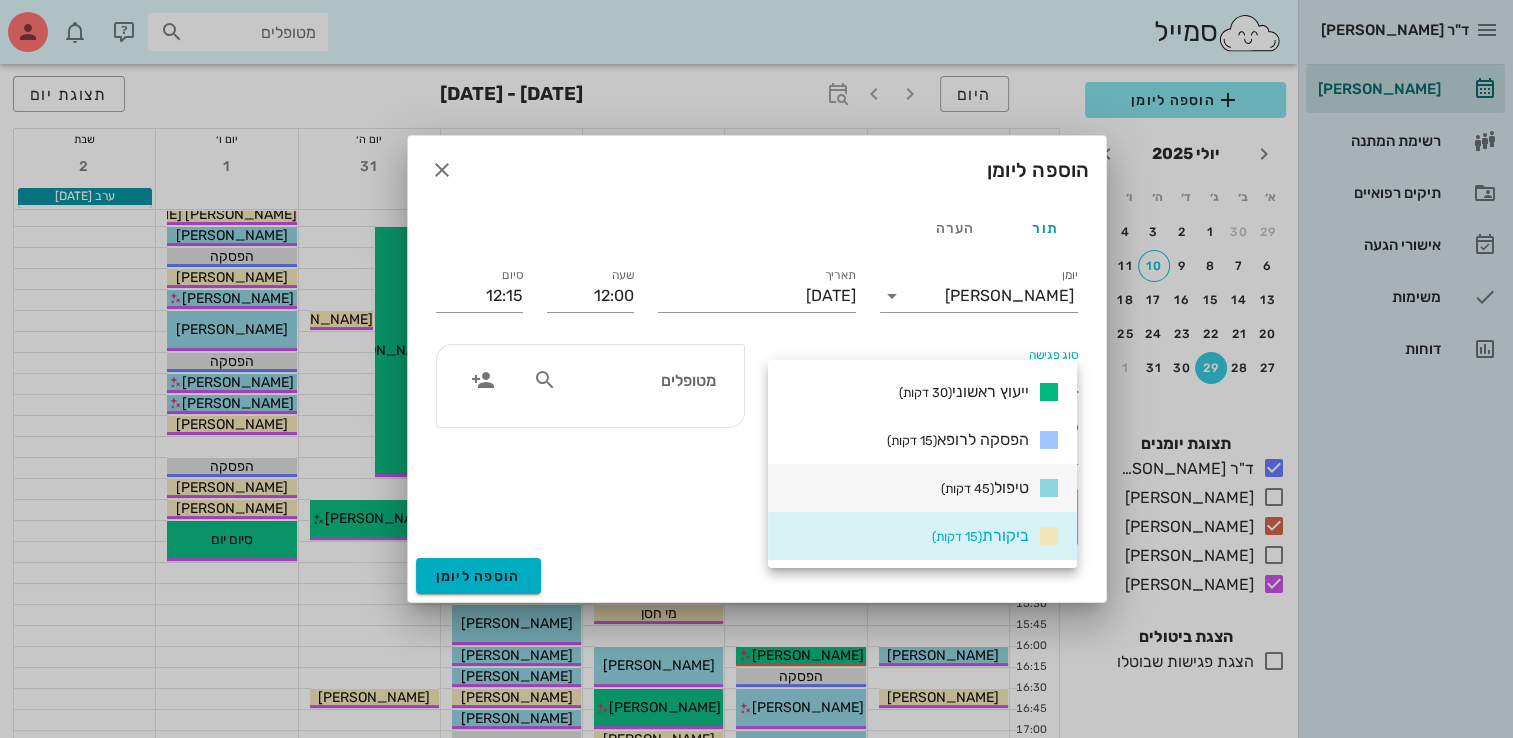 click on "טיפול  (45 דקות)" at bounding box center (985, 487) 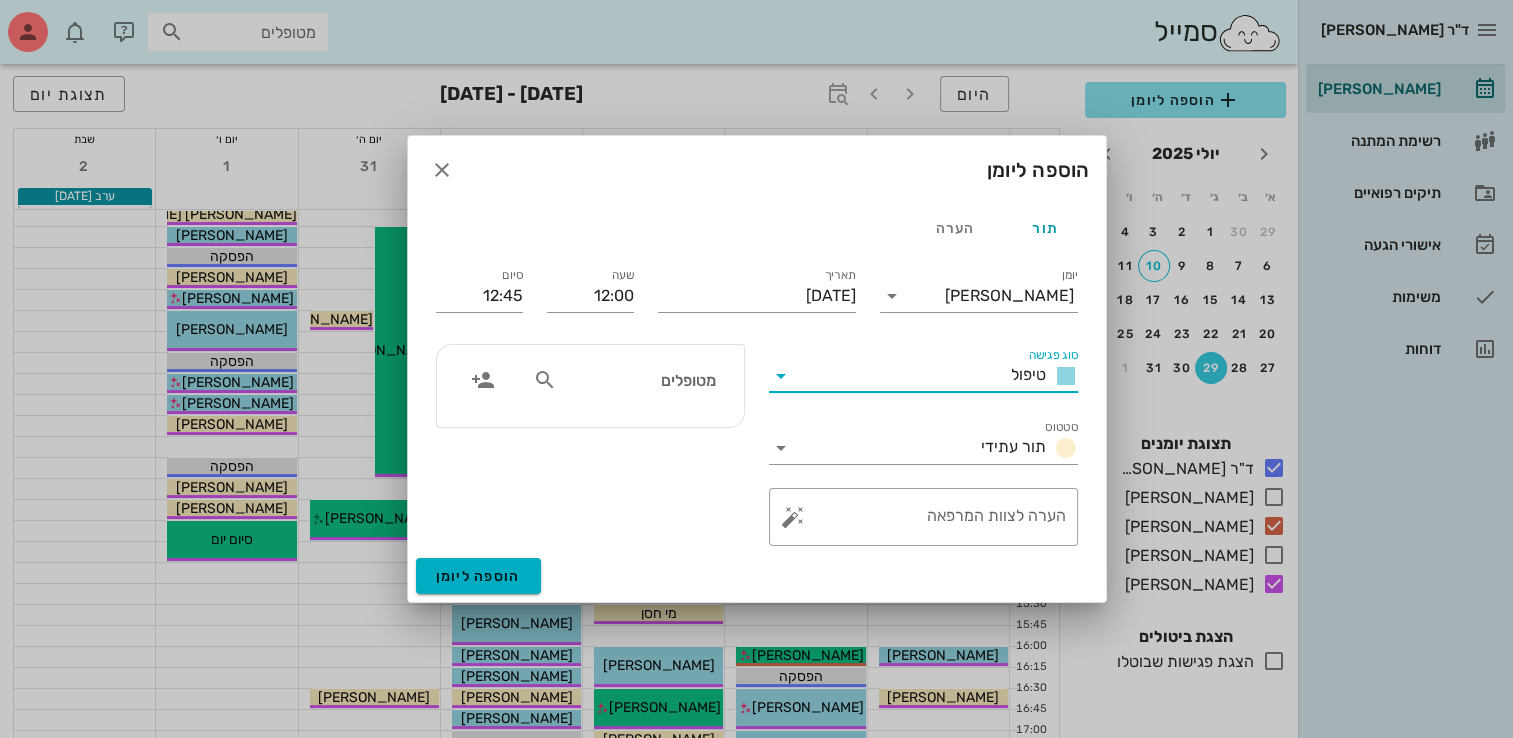 click on "סוג פגישה" at bounding box center (900, 376) 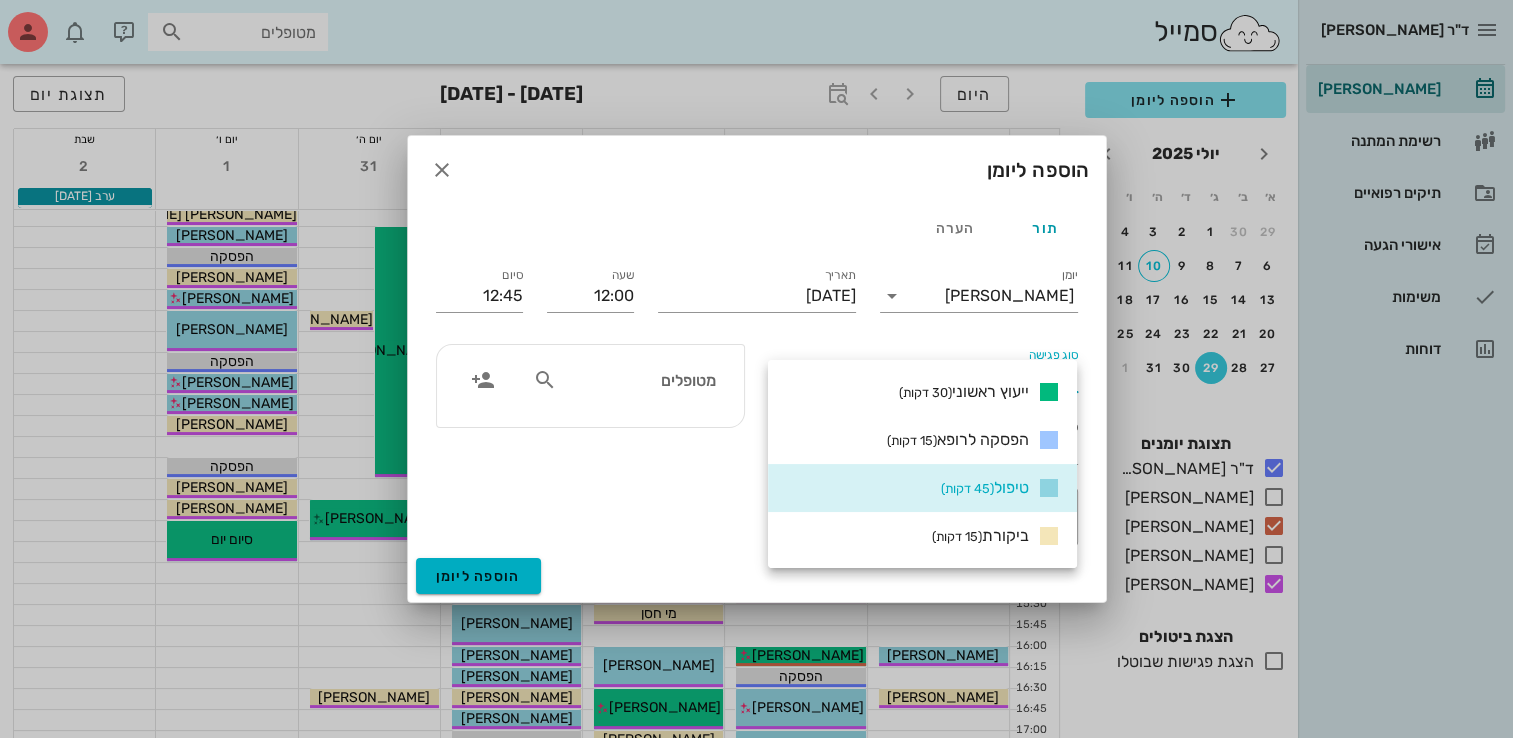 click on "(45 דקות)" at bounding box center [967, 488] 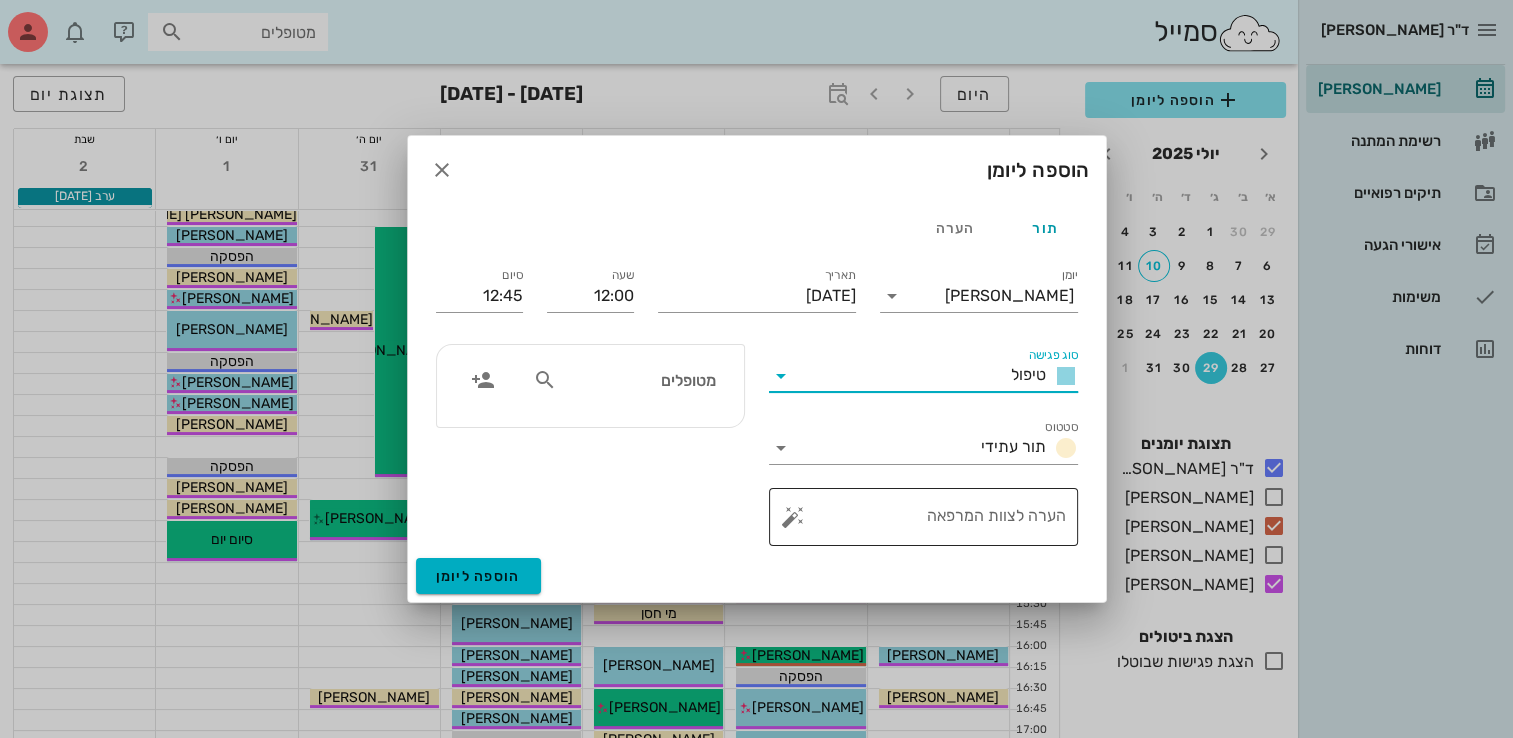 click on "הערה לצוות המרפאה" at bounding box center (931, 517) 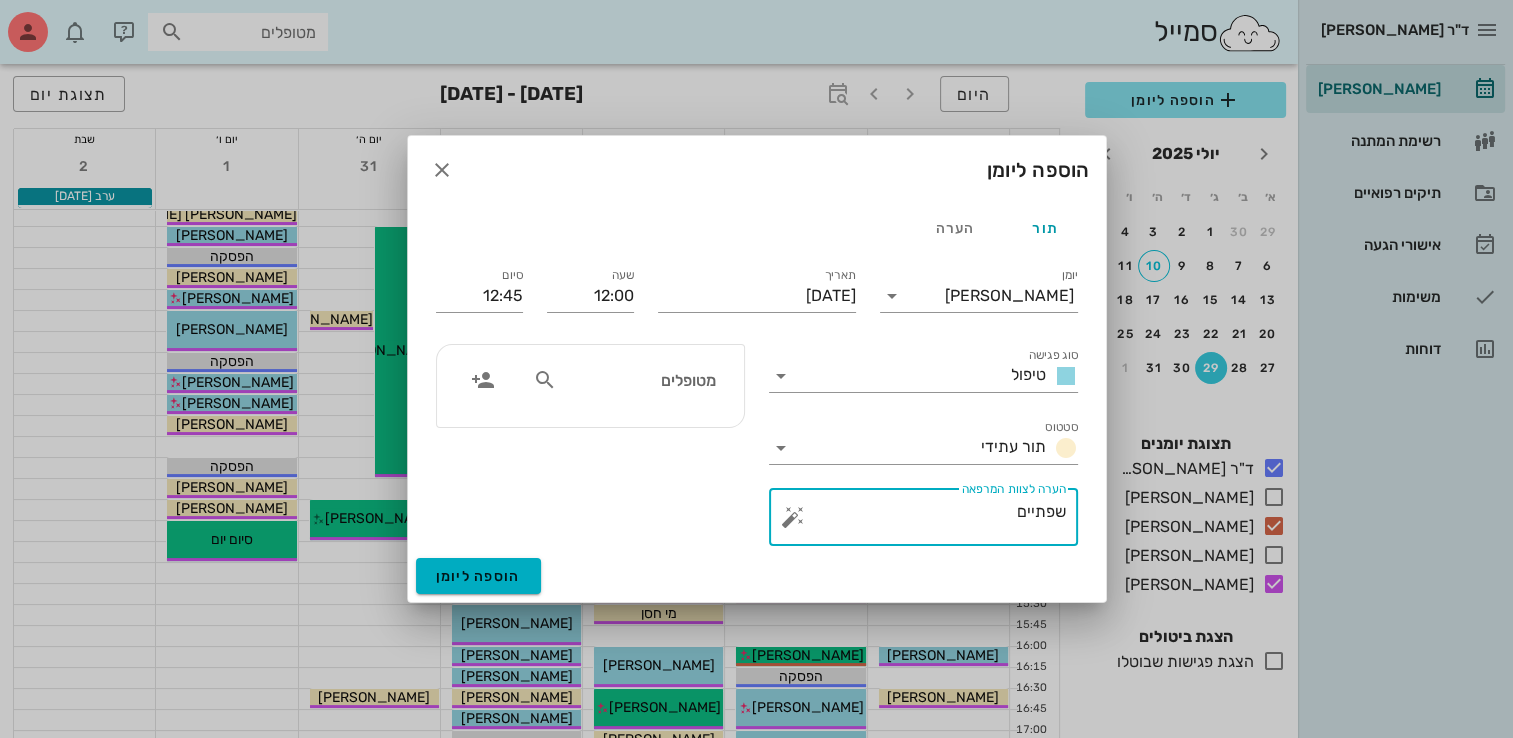 type on "שפתיים" 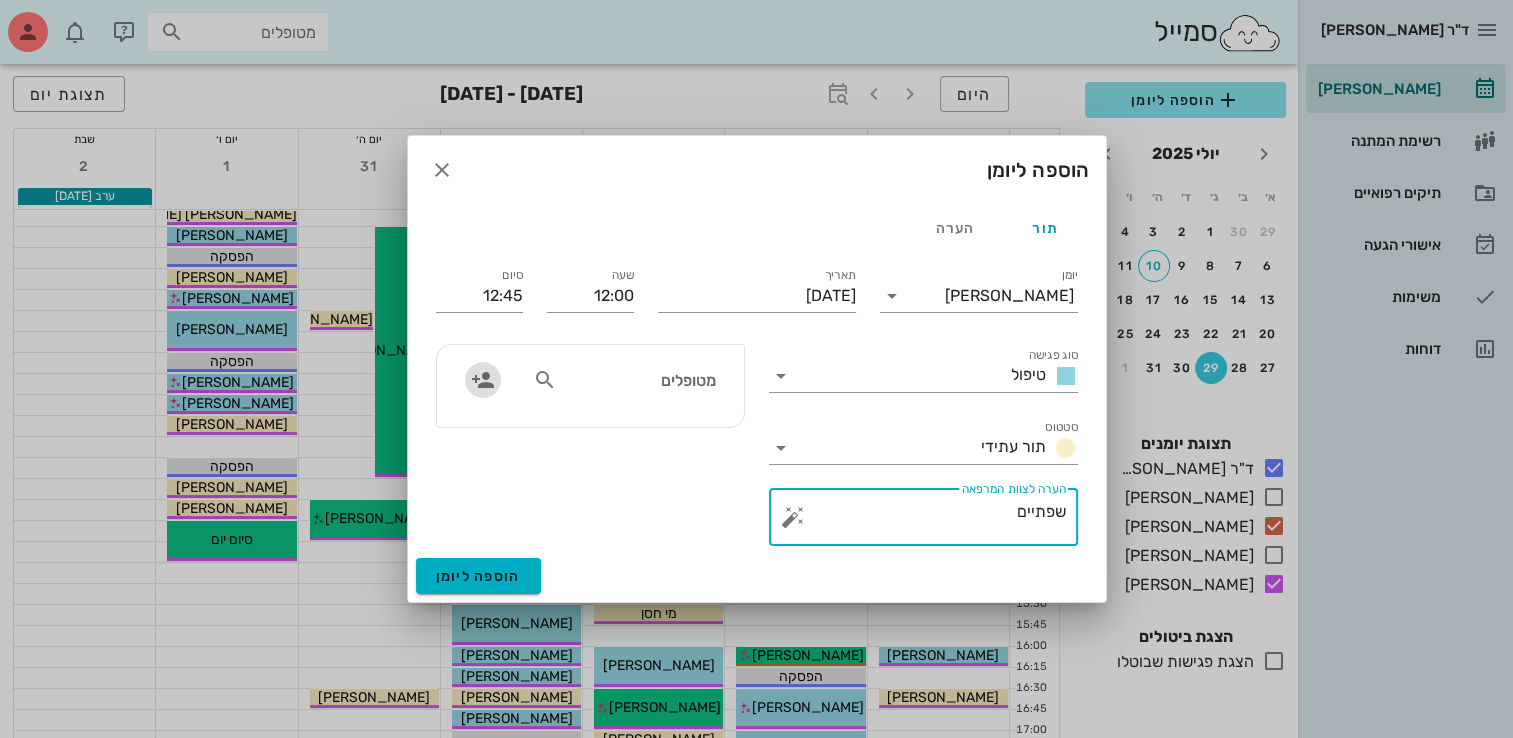 click at bounding box center (483, 380) 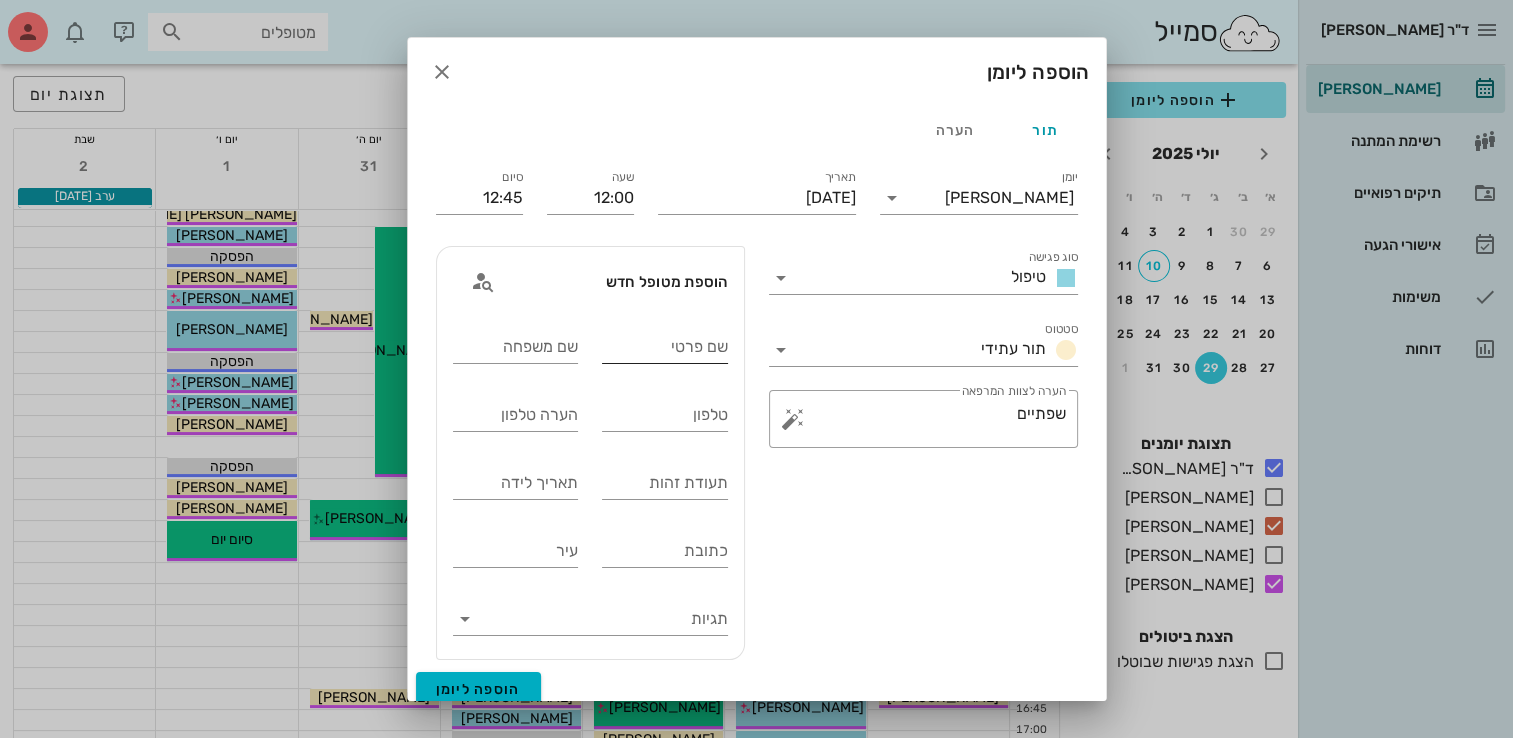 click on "שם פרטי" at bounding box center [665, 347] 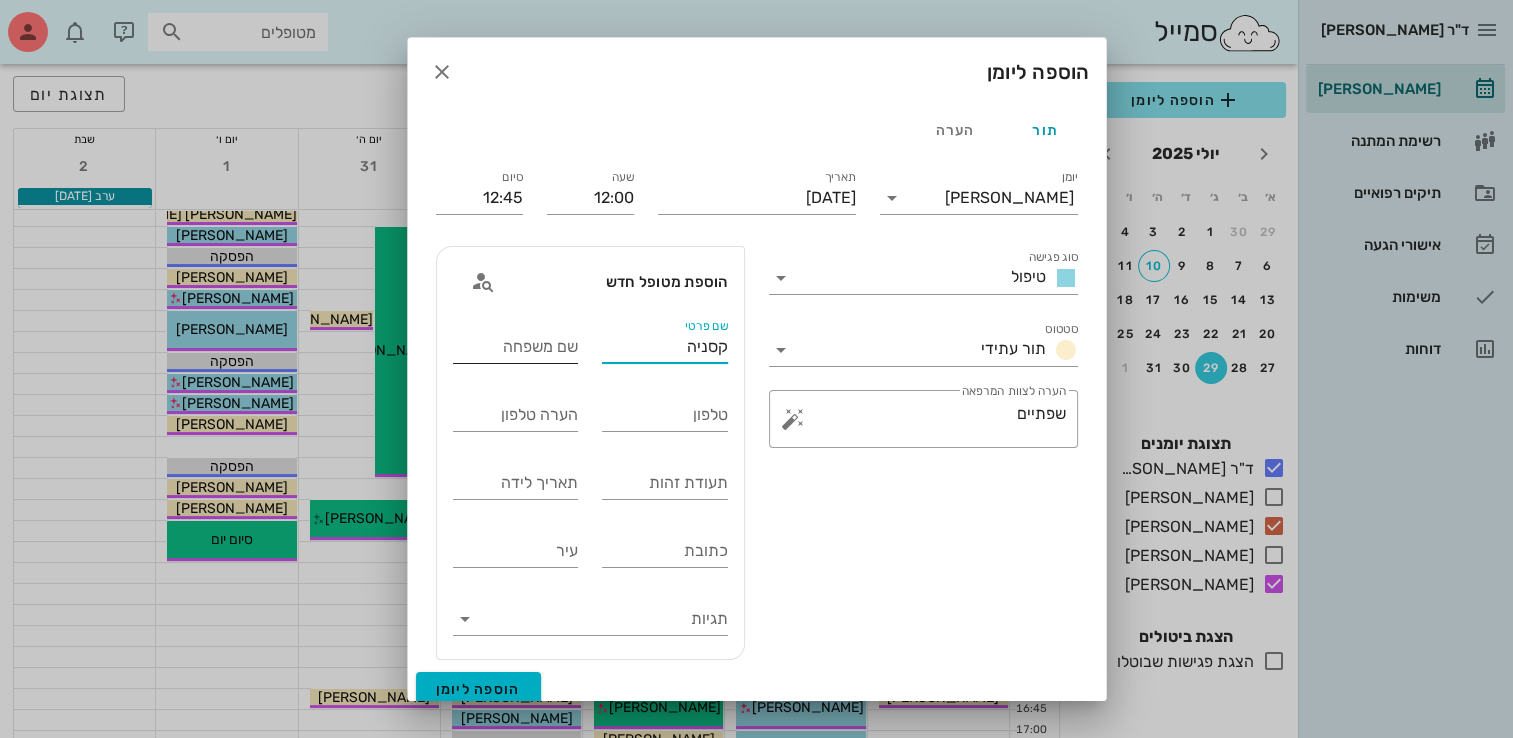 type on "קסניה" 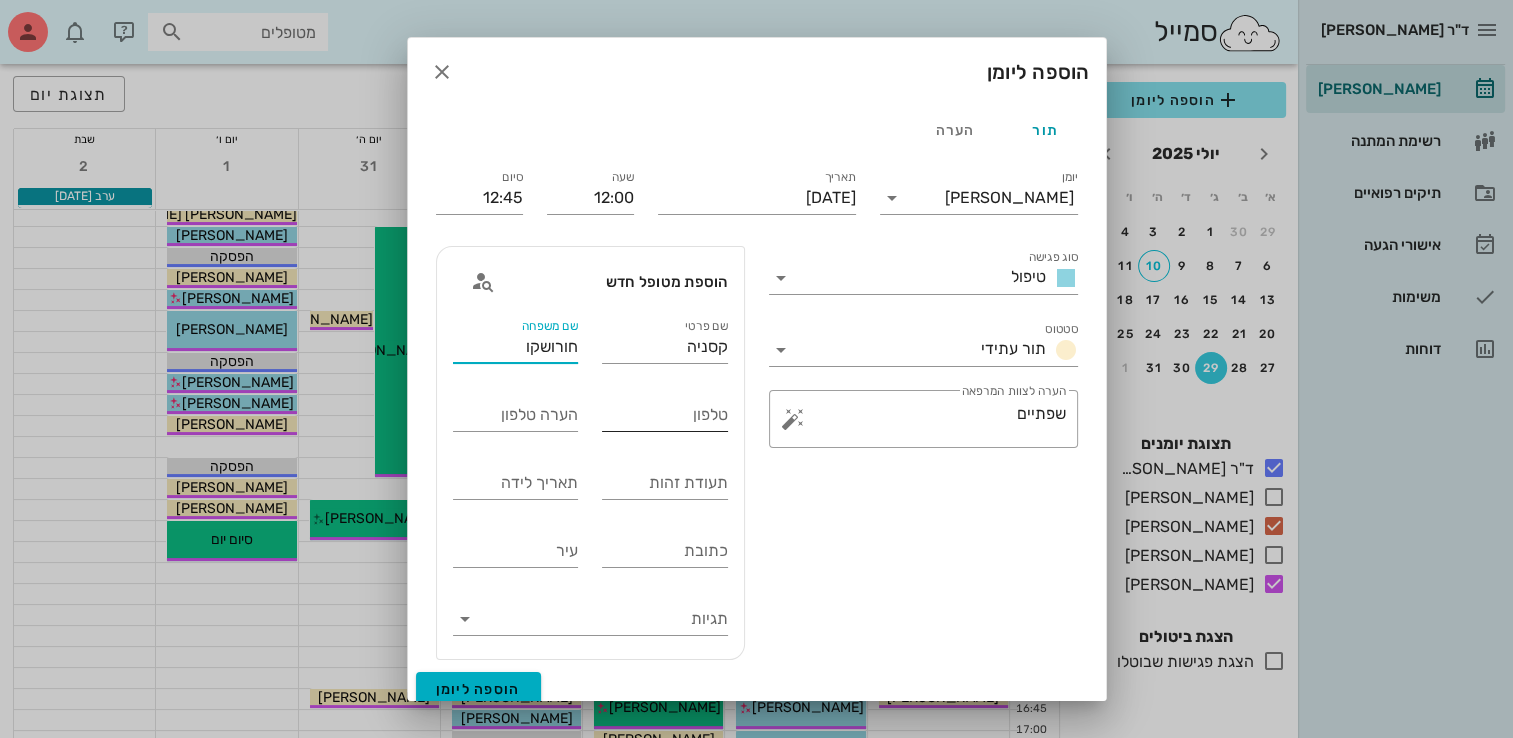 type on "חורושקו" 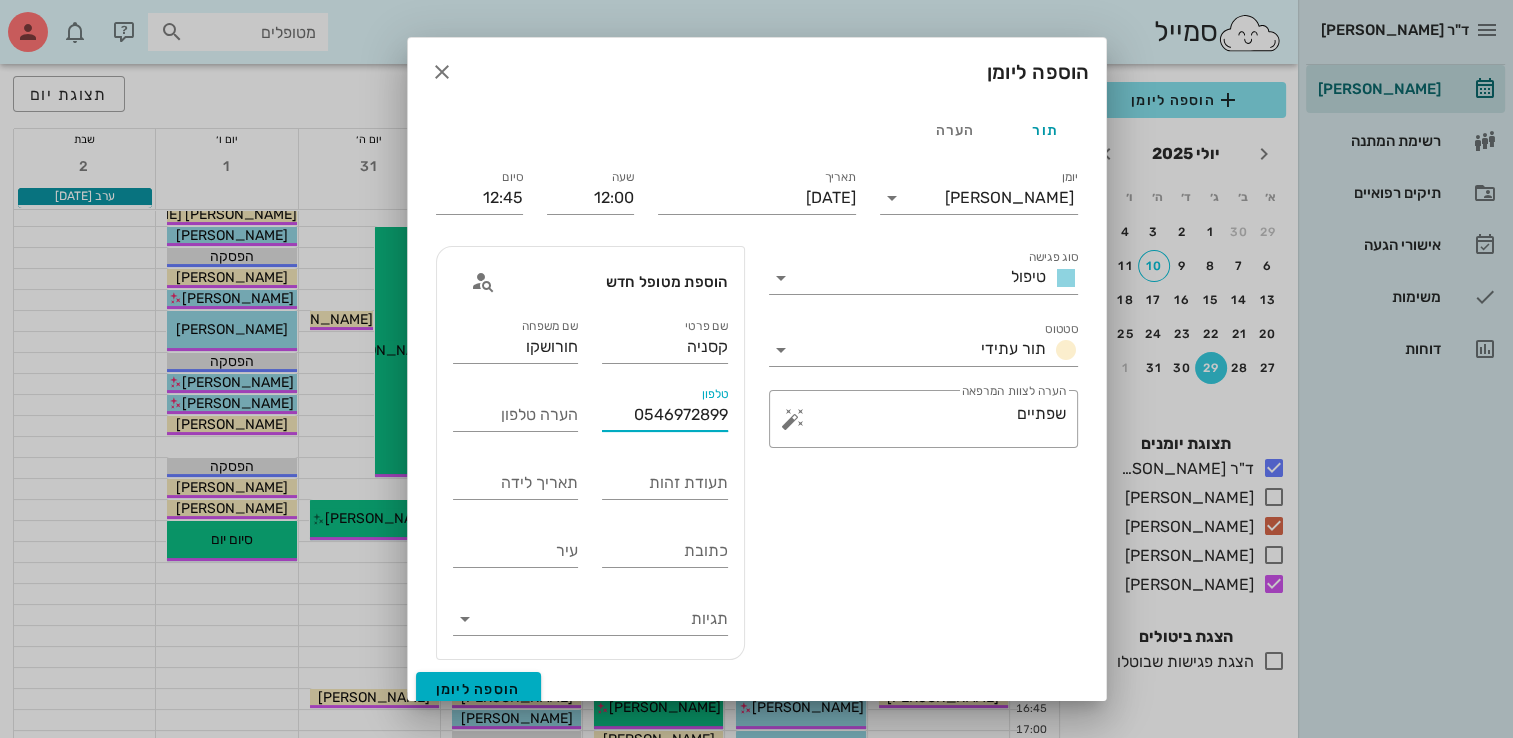 type on "0546972899" 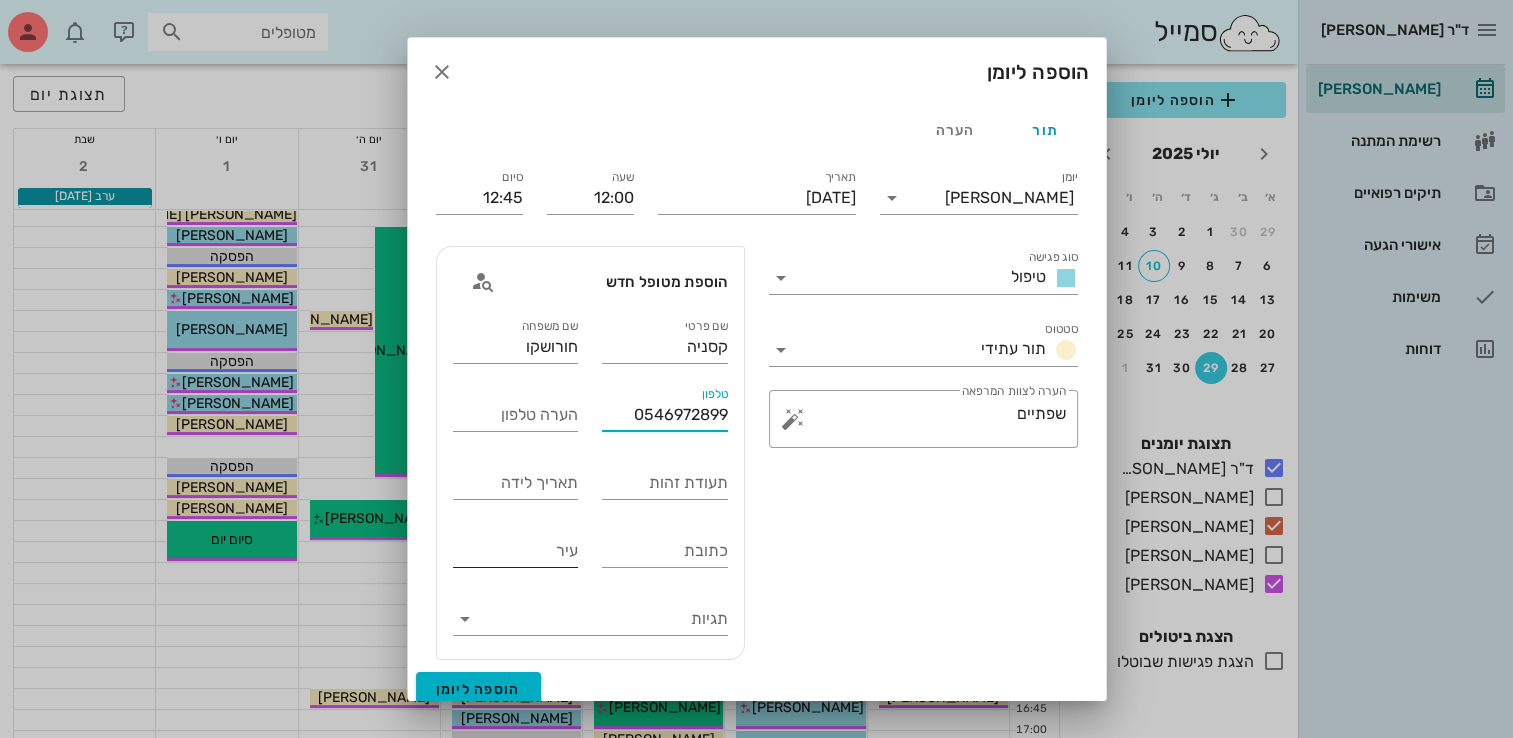 click on "עיר" at bounding box center (516, 551) 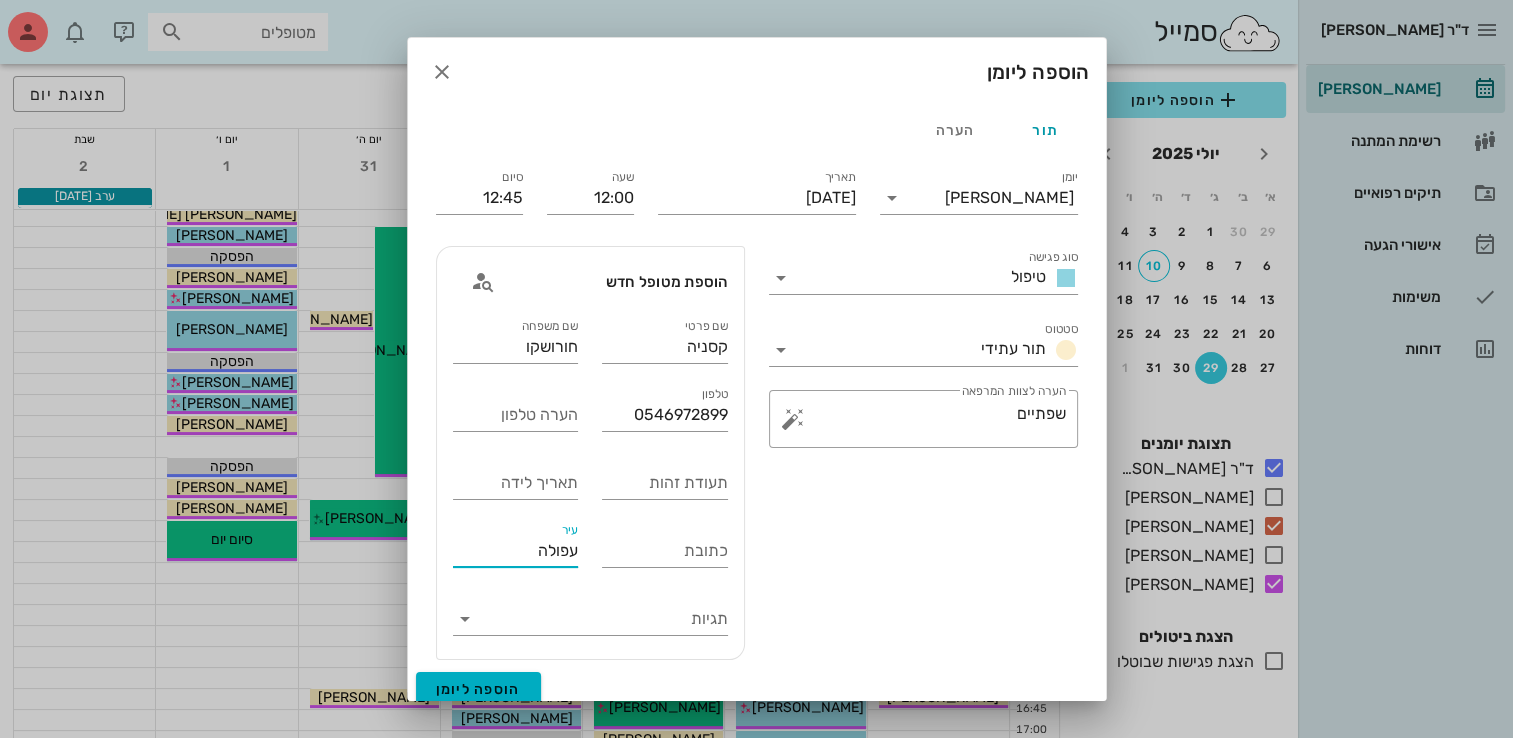 type on "עפולה" 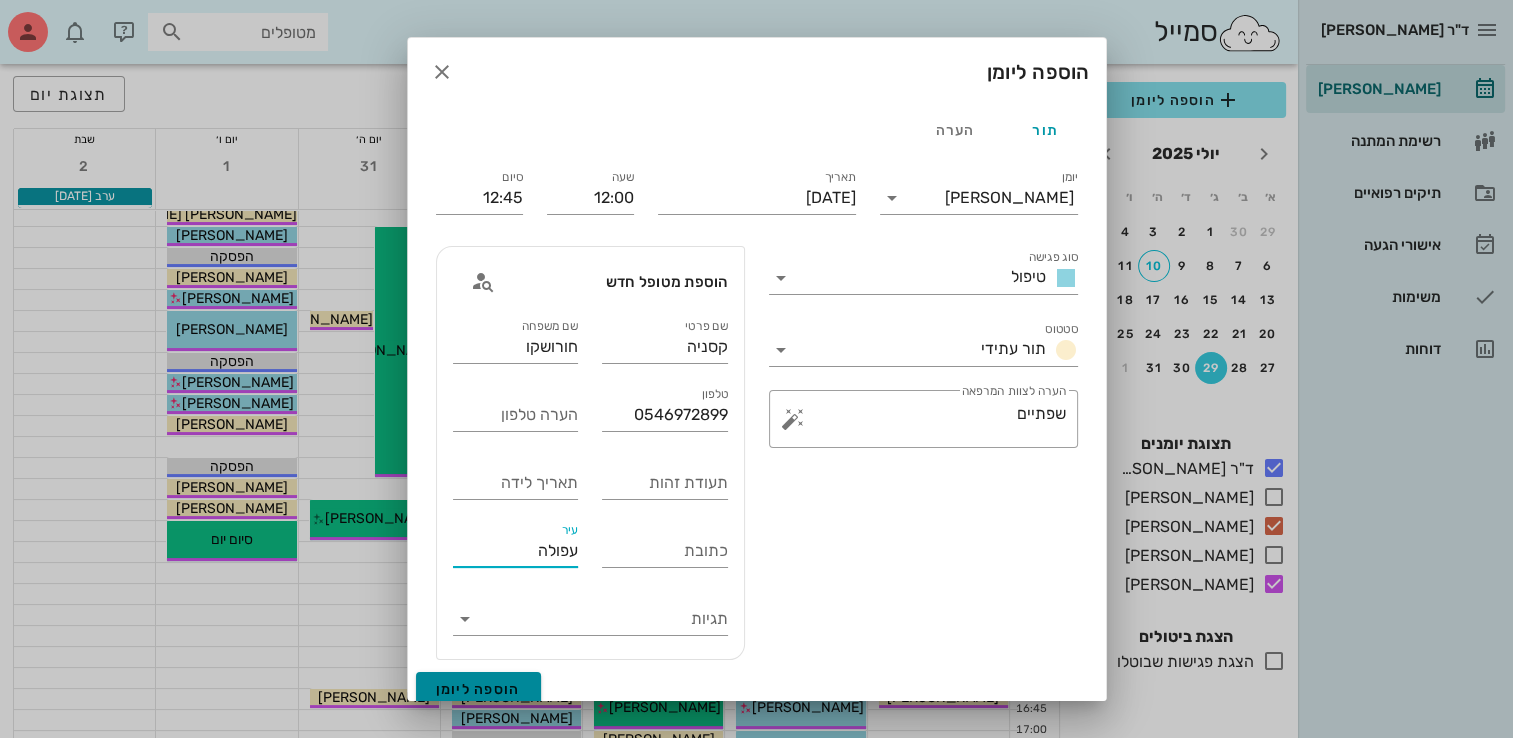 click on "הוספה ליומן" at bounding box center (478, 689) 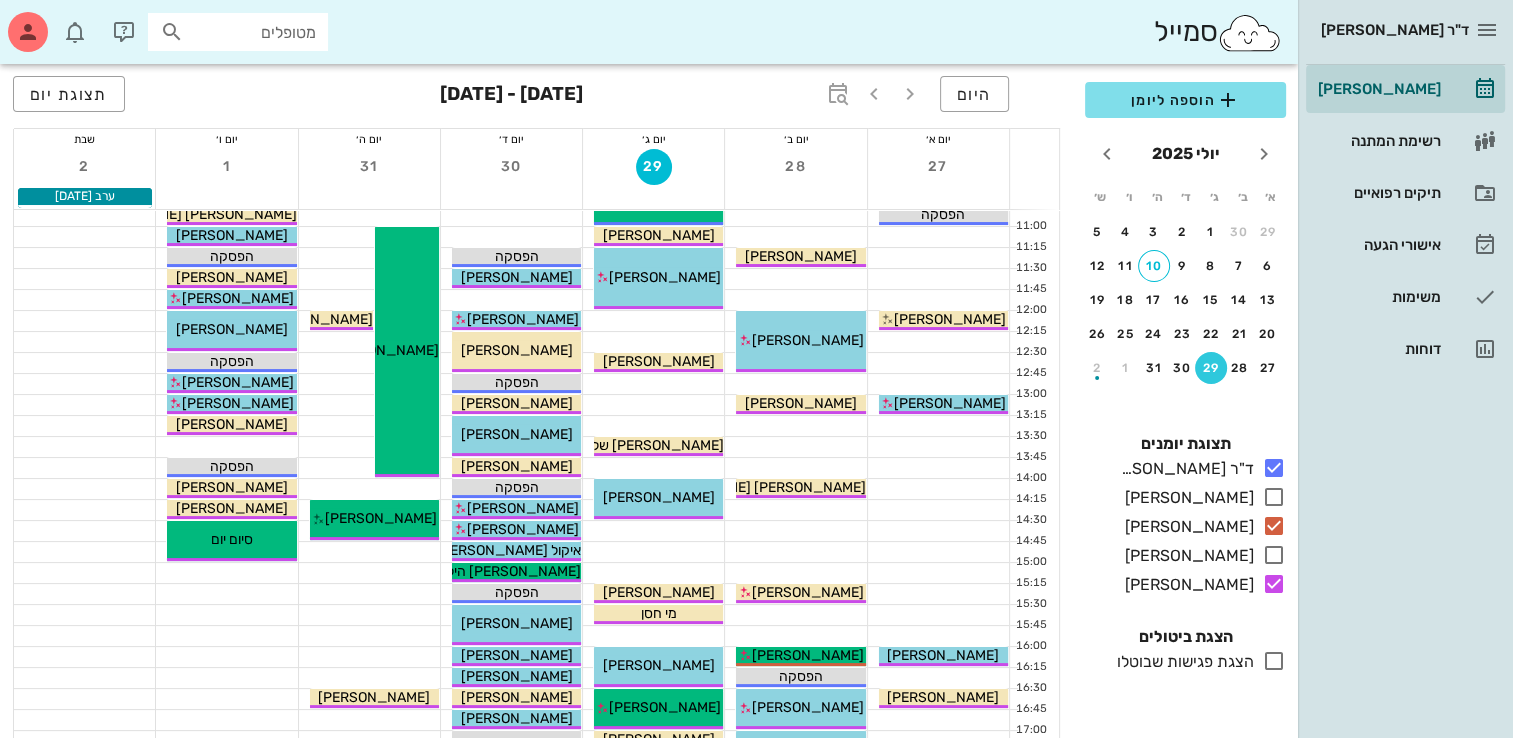 click at bounding box center (511, 300) 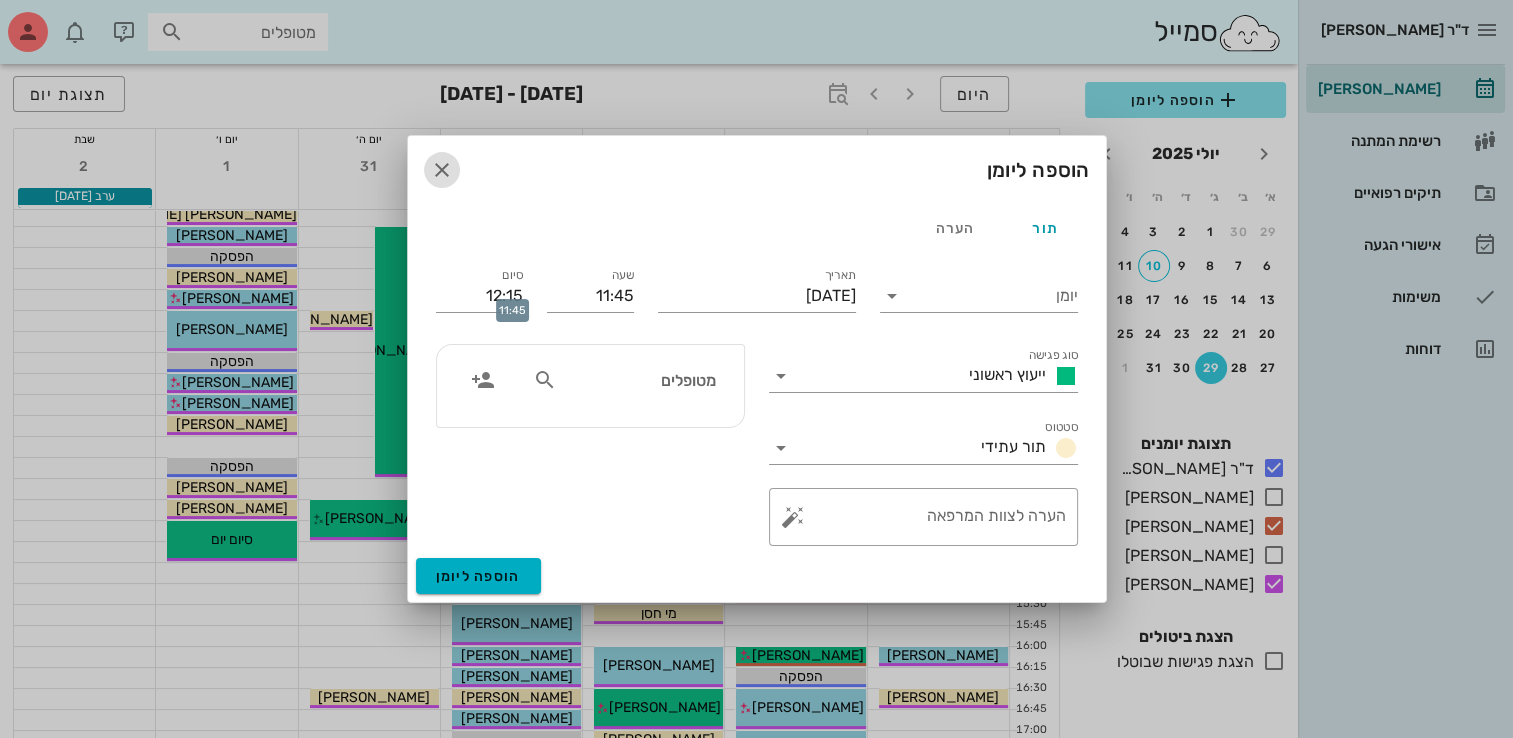 click at bounding box center [442, 170] 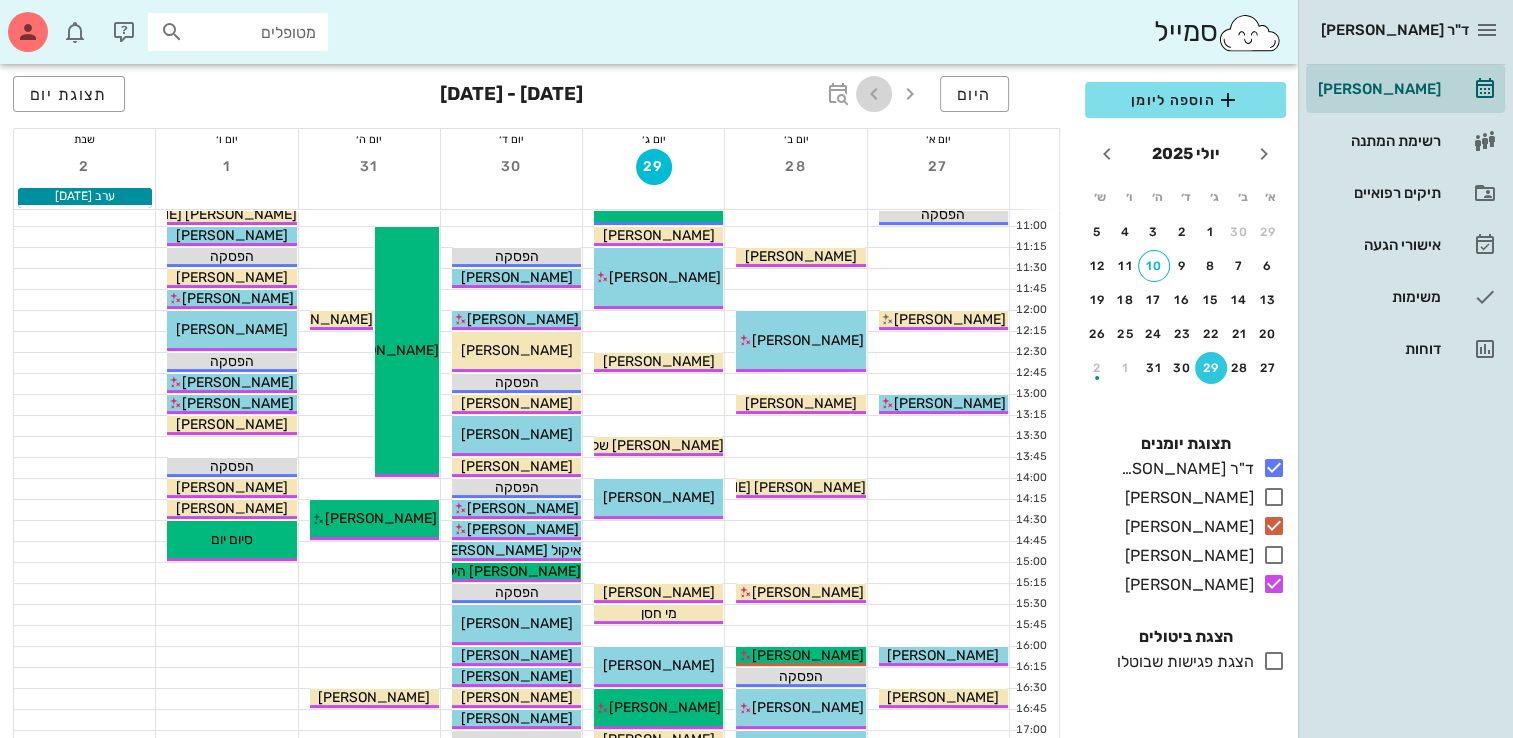 click at bounding box center [874, 94] 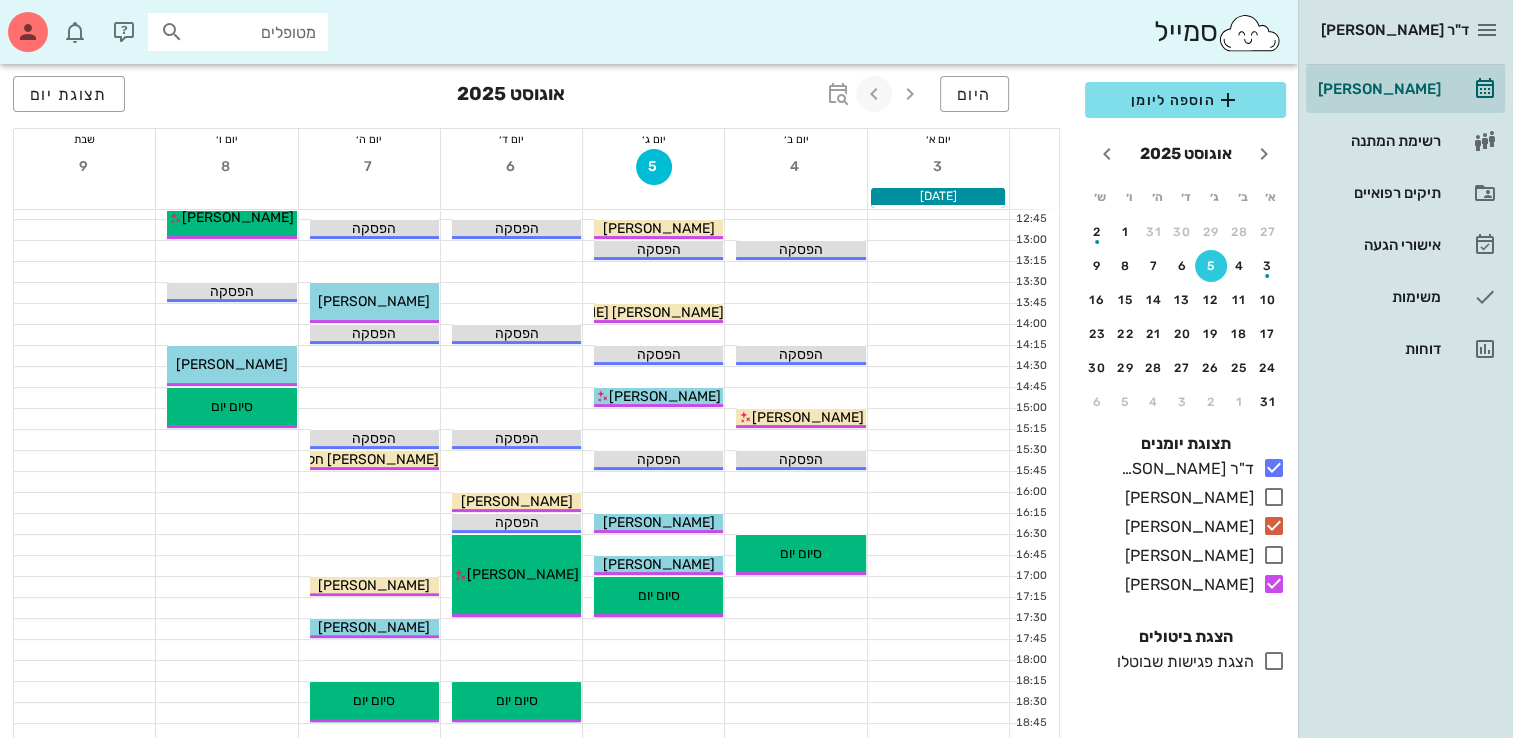 scroll, scrollTop: 349, scrollLeft: 0, axis: vertical 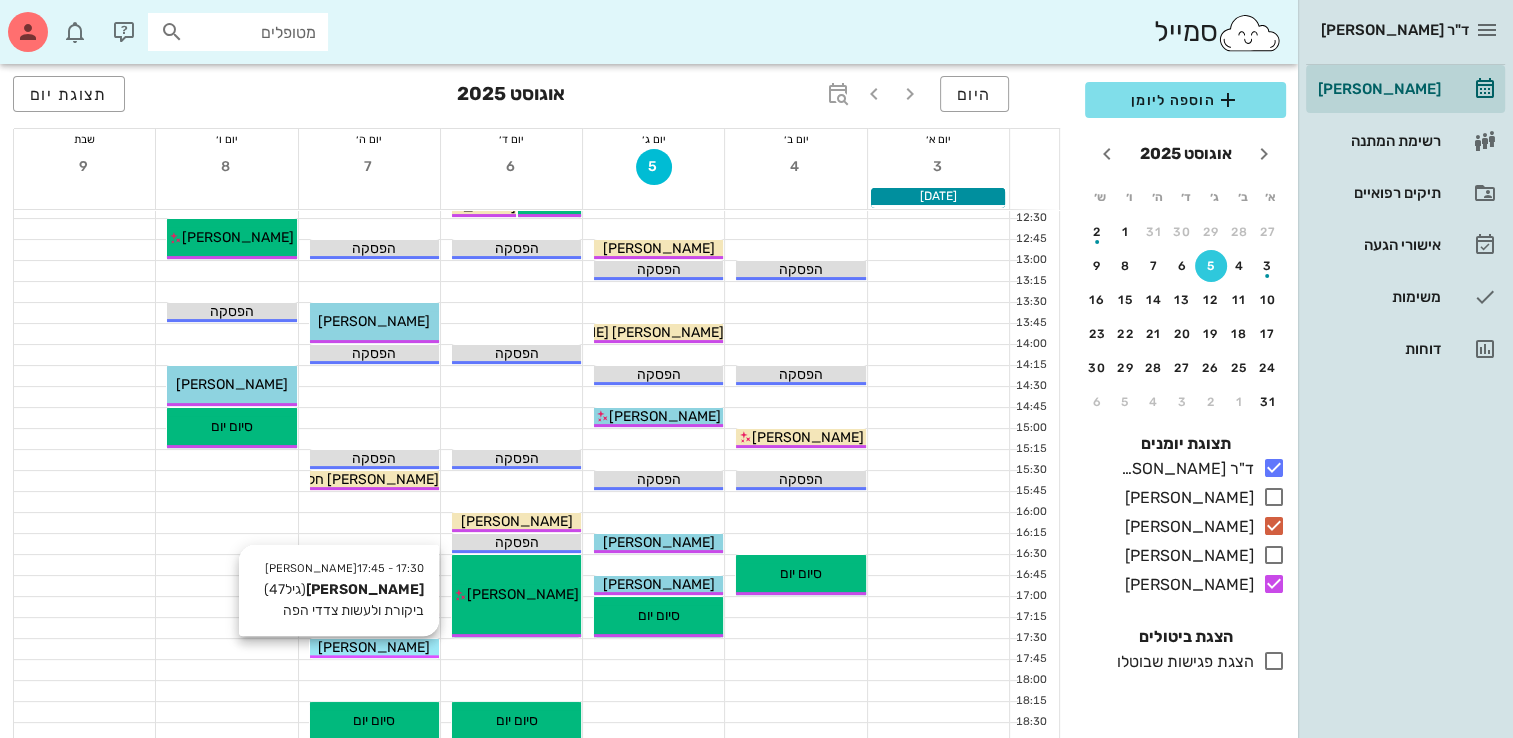click on "[PERSON_NAME]" at bounding box center [374, 647] 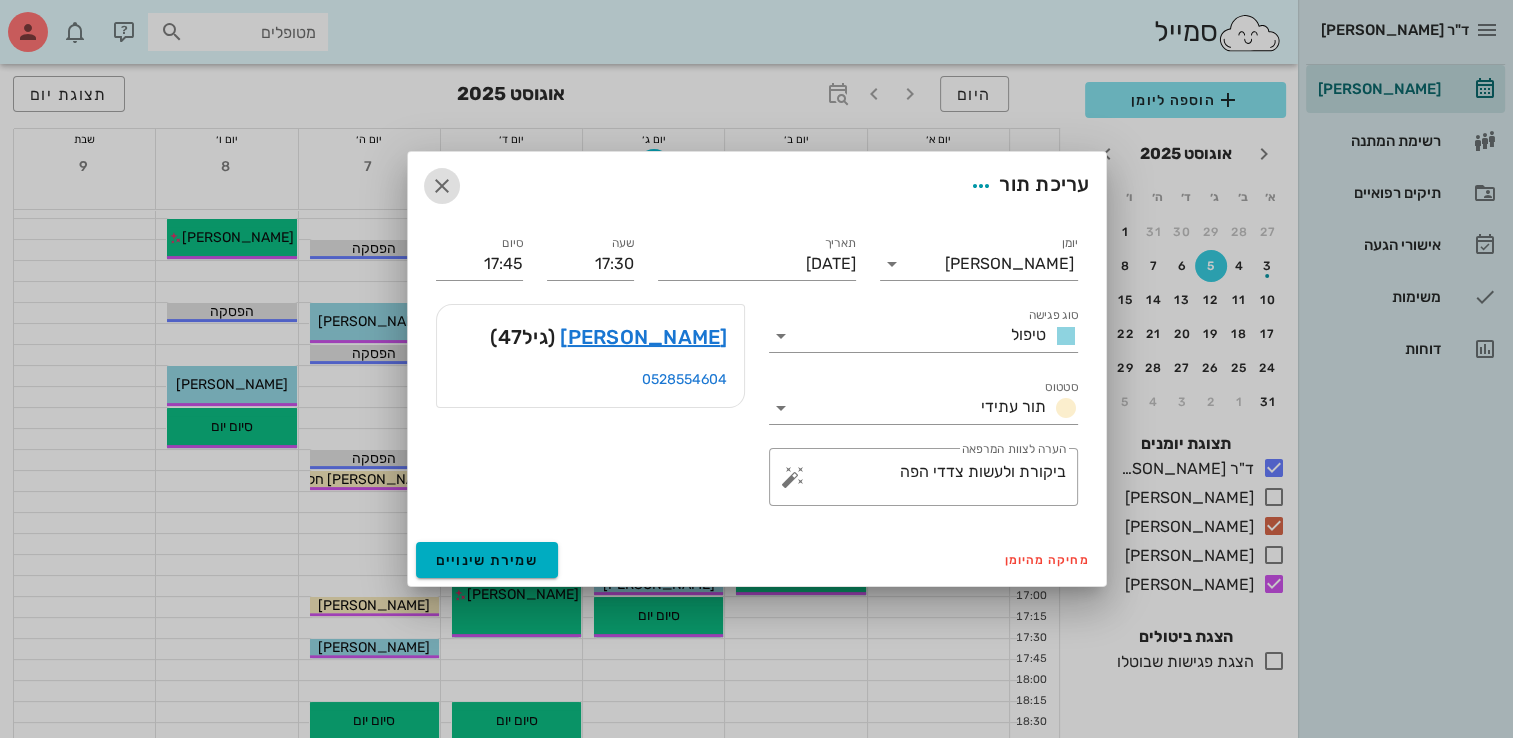 click at bounding box center [442, 186] 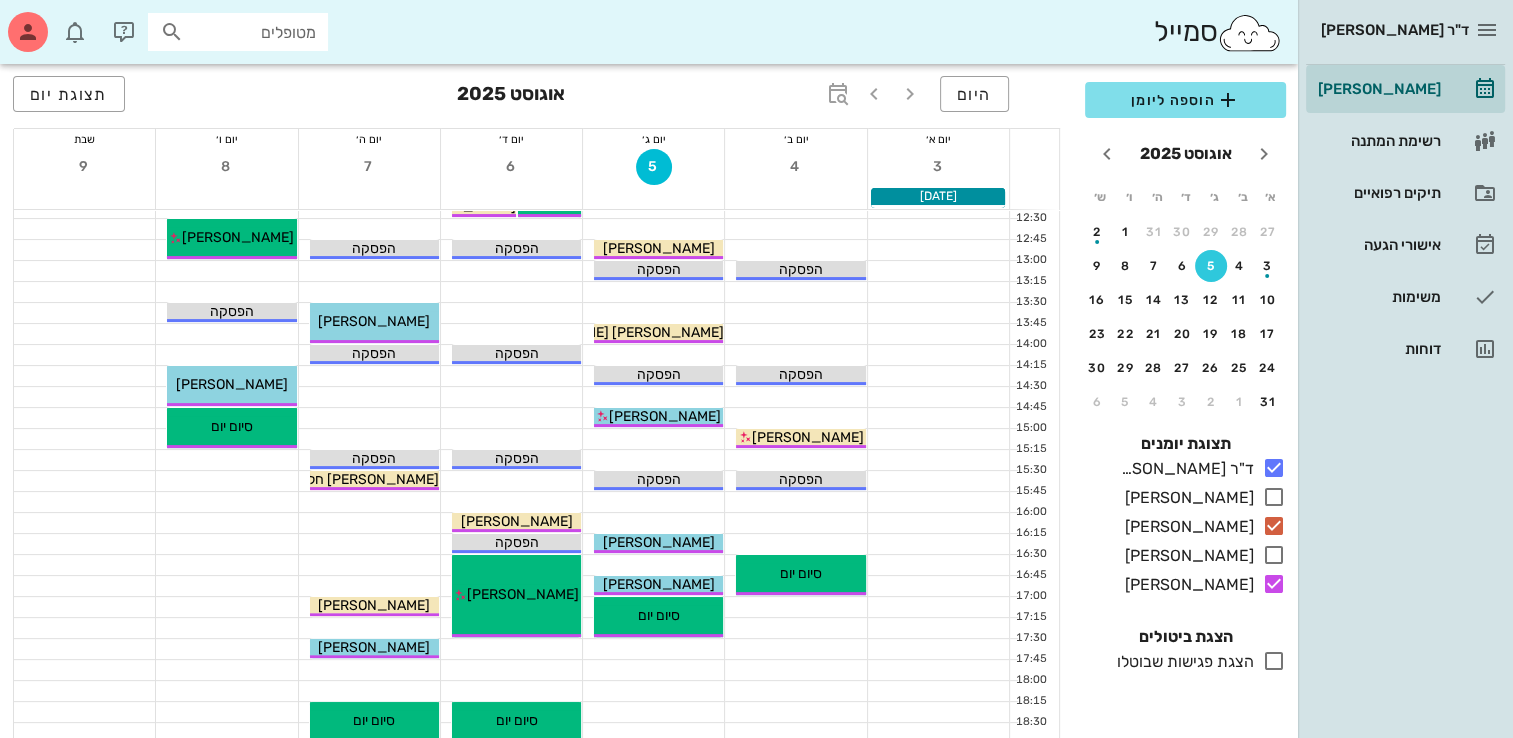 click at bounding box center (369, 628) 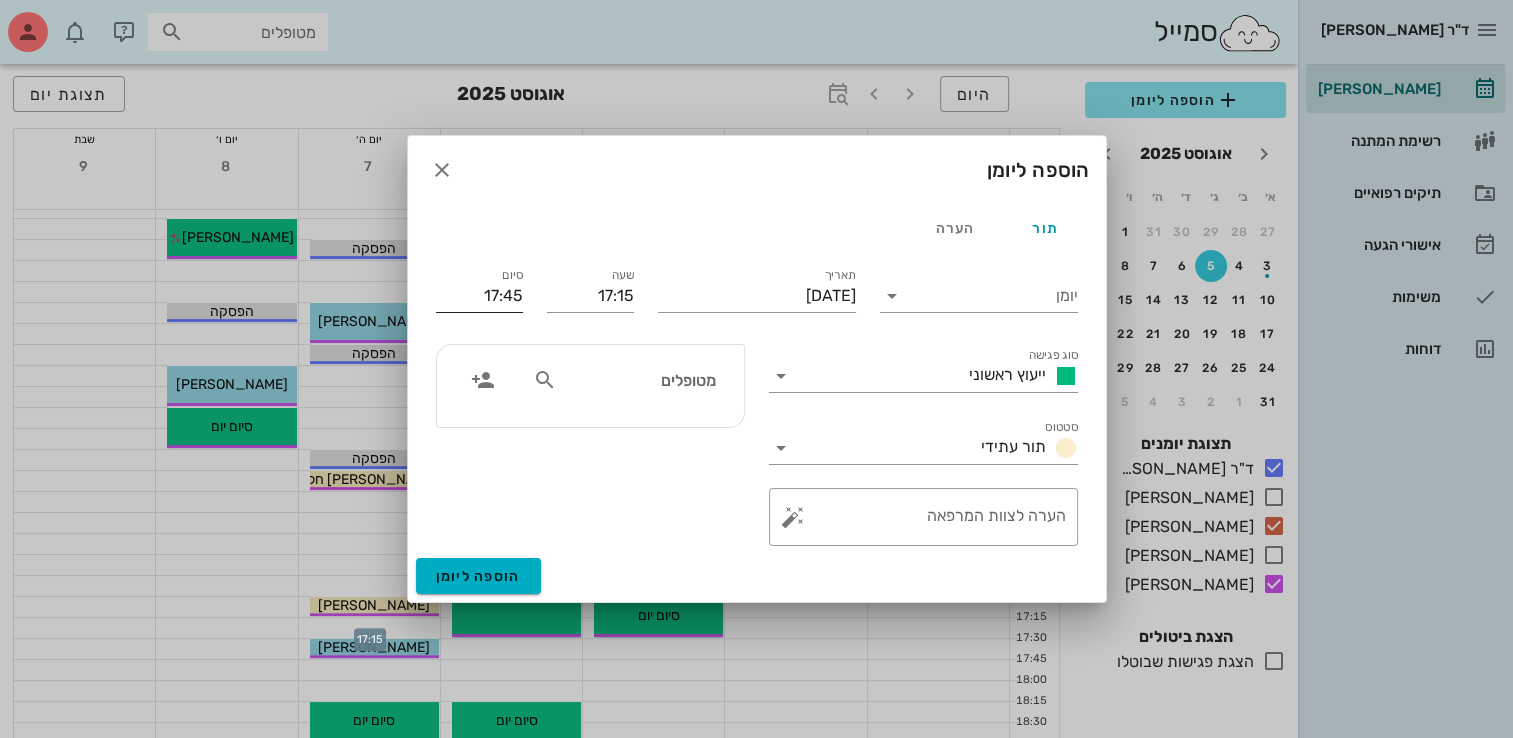 click on "17:45" at bounding box center [479, 296] 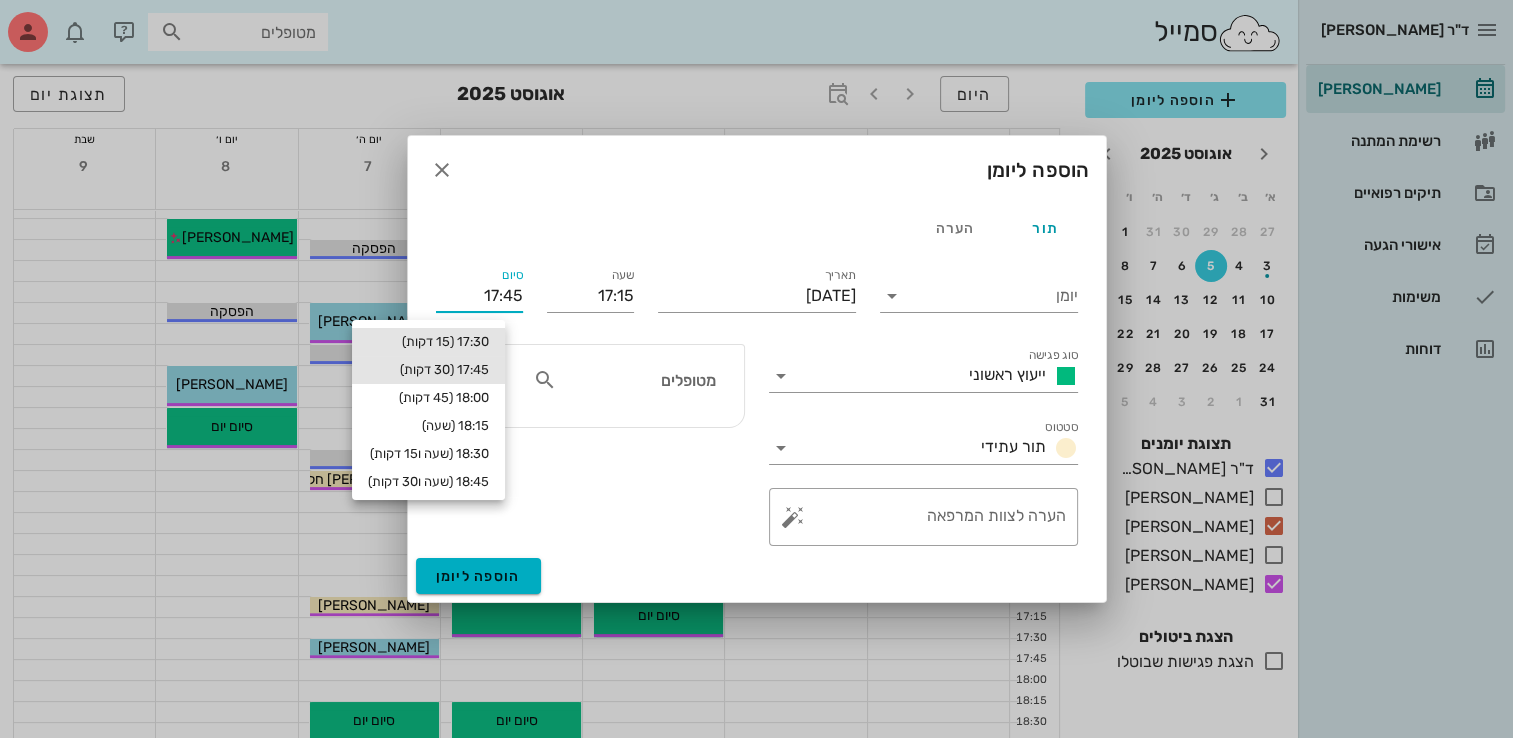 click on "17:30 (15 דקות)" at bounding box center (428, 342) 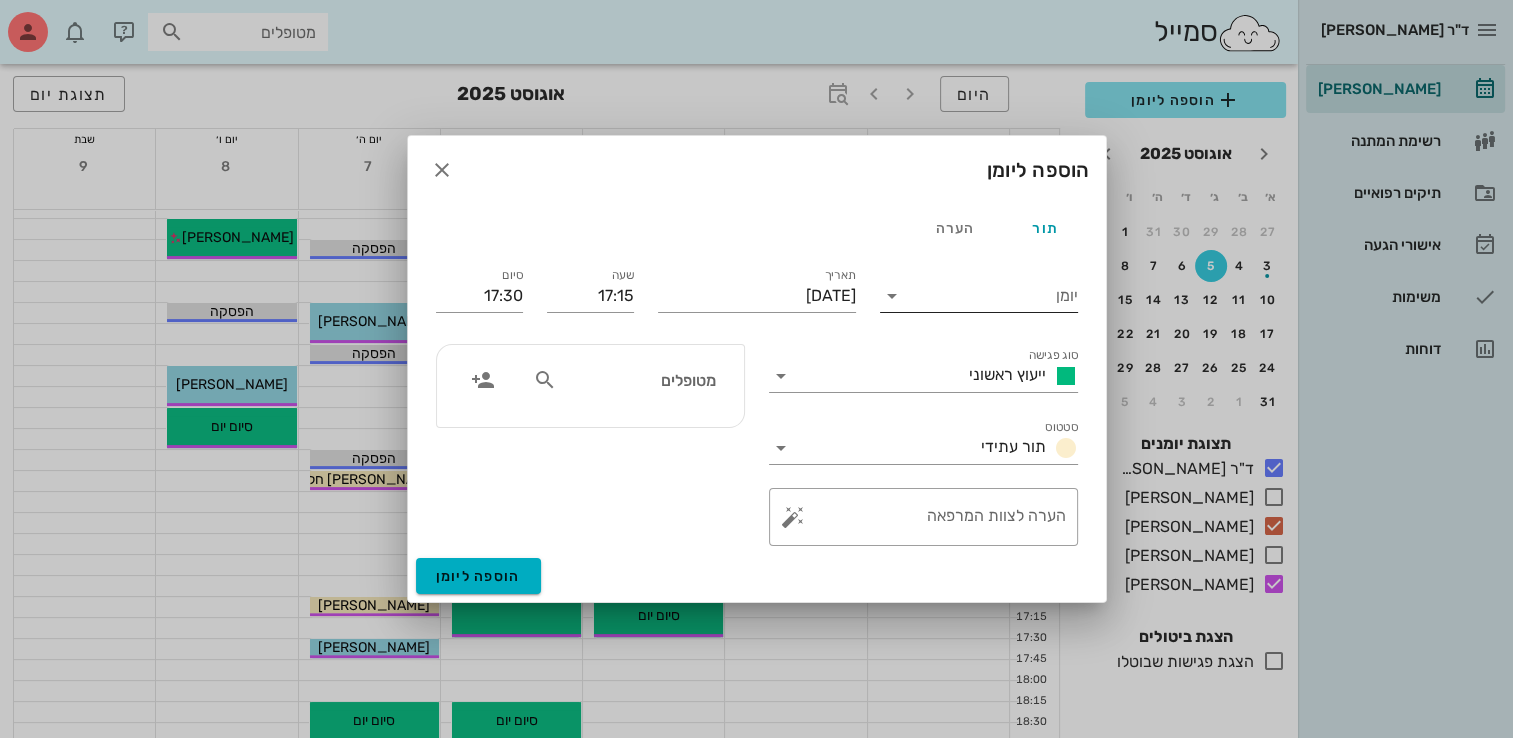 click on "יומן" at bounding box center [993, 296] 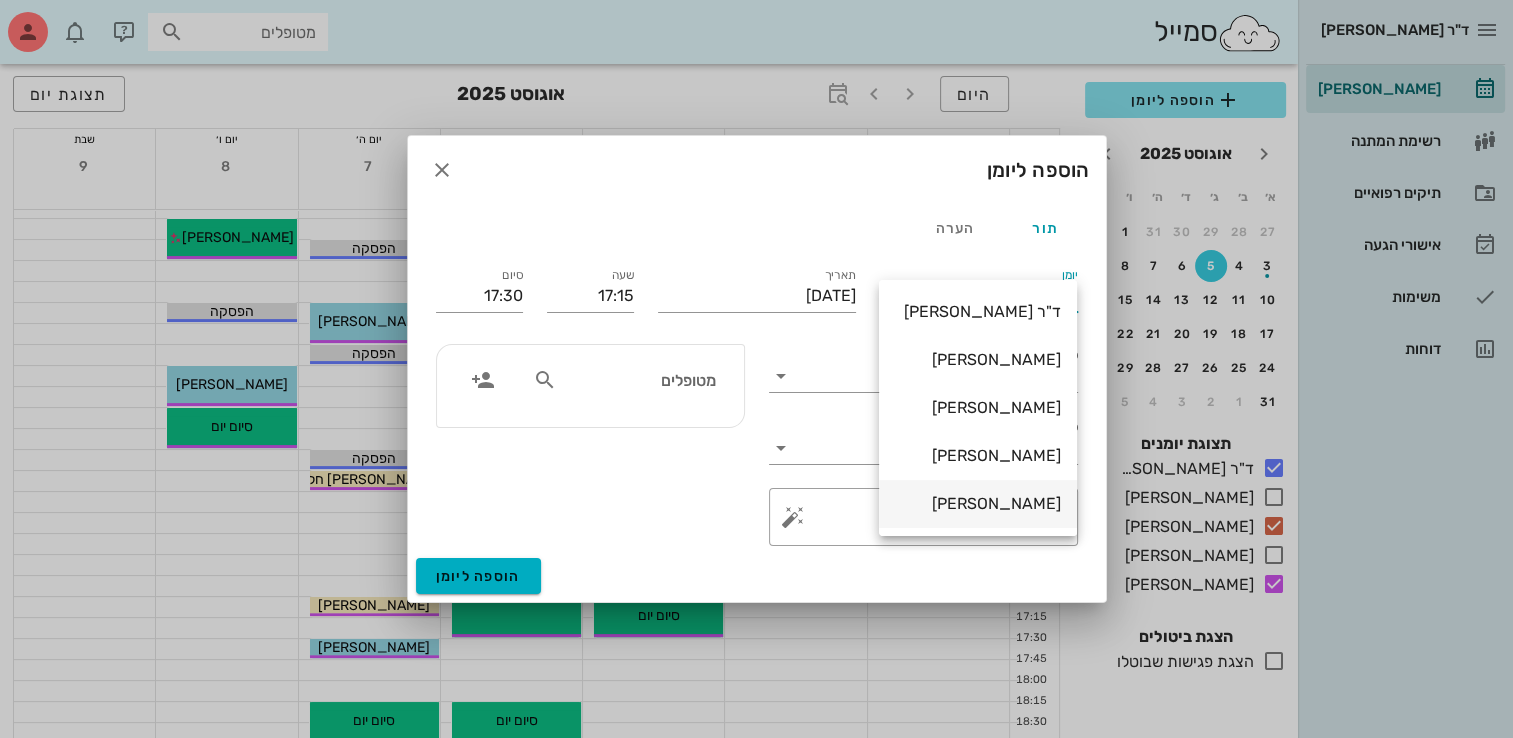 click on "[PERSON_NAME]" at bounding box center (978, 503) 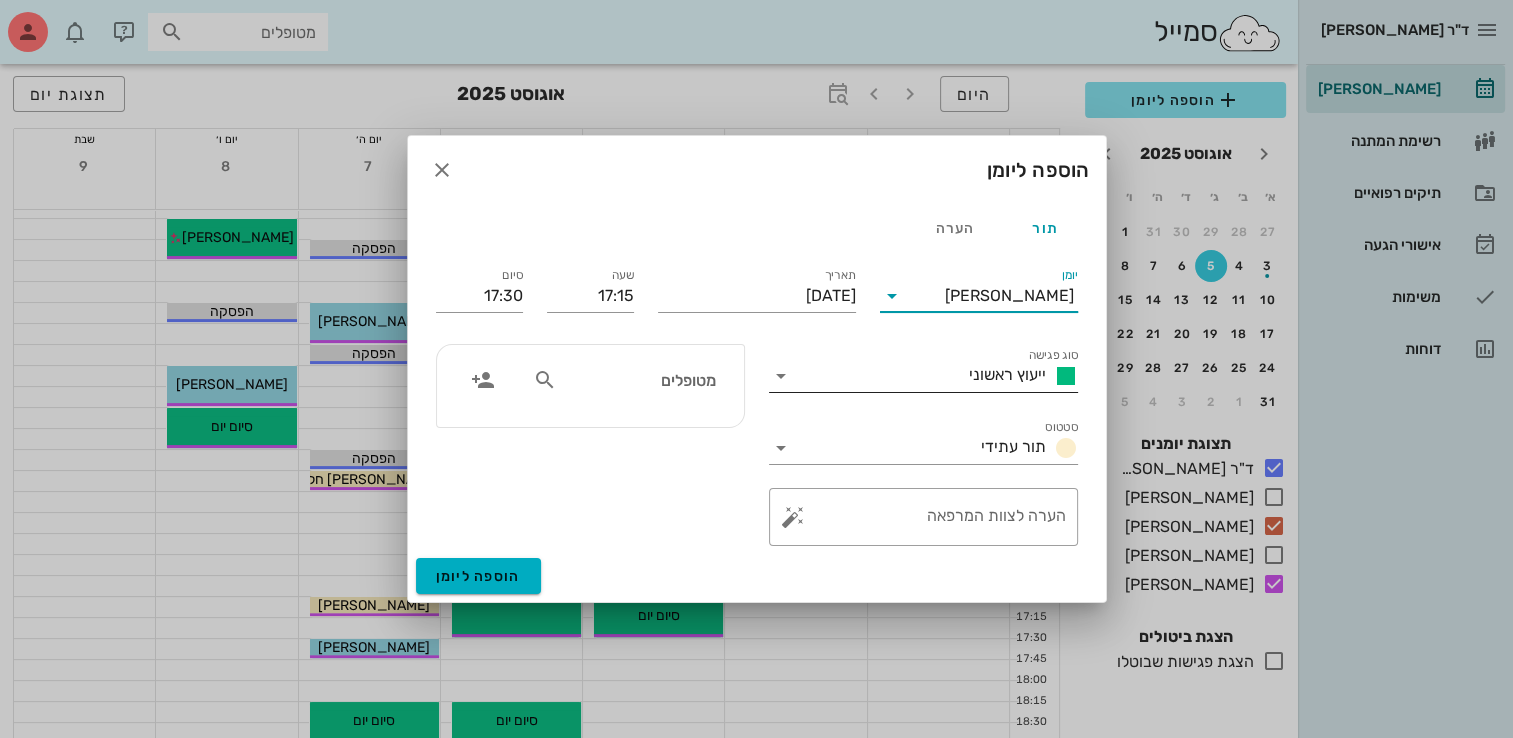 click on "ייעוץ ראשוני" at bounding box center (1007, 374) 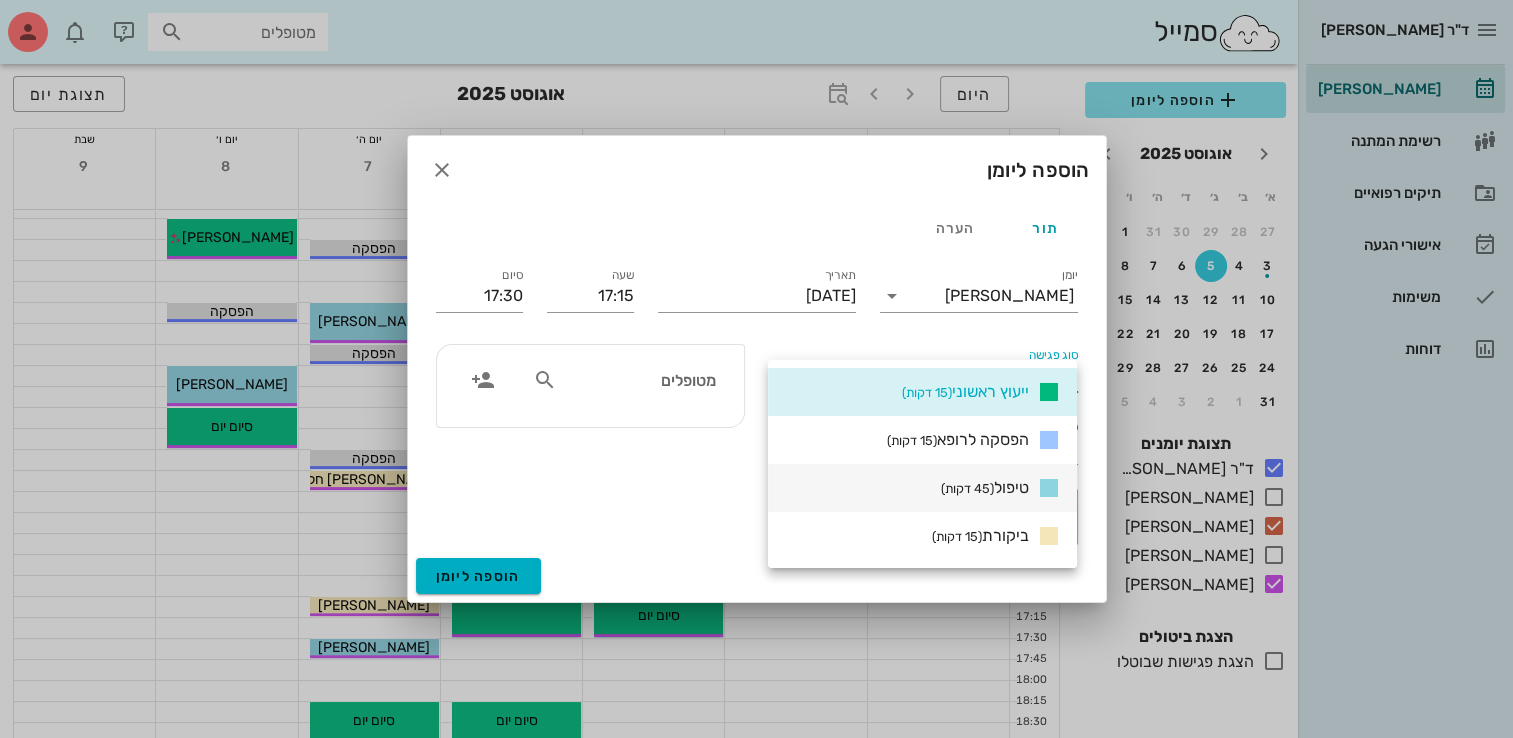 click on "טיפול  (45 דקות)" at bounding box center [997, 488] 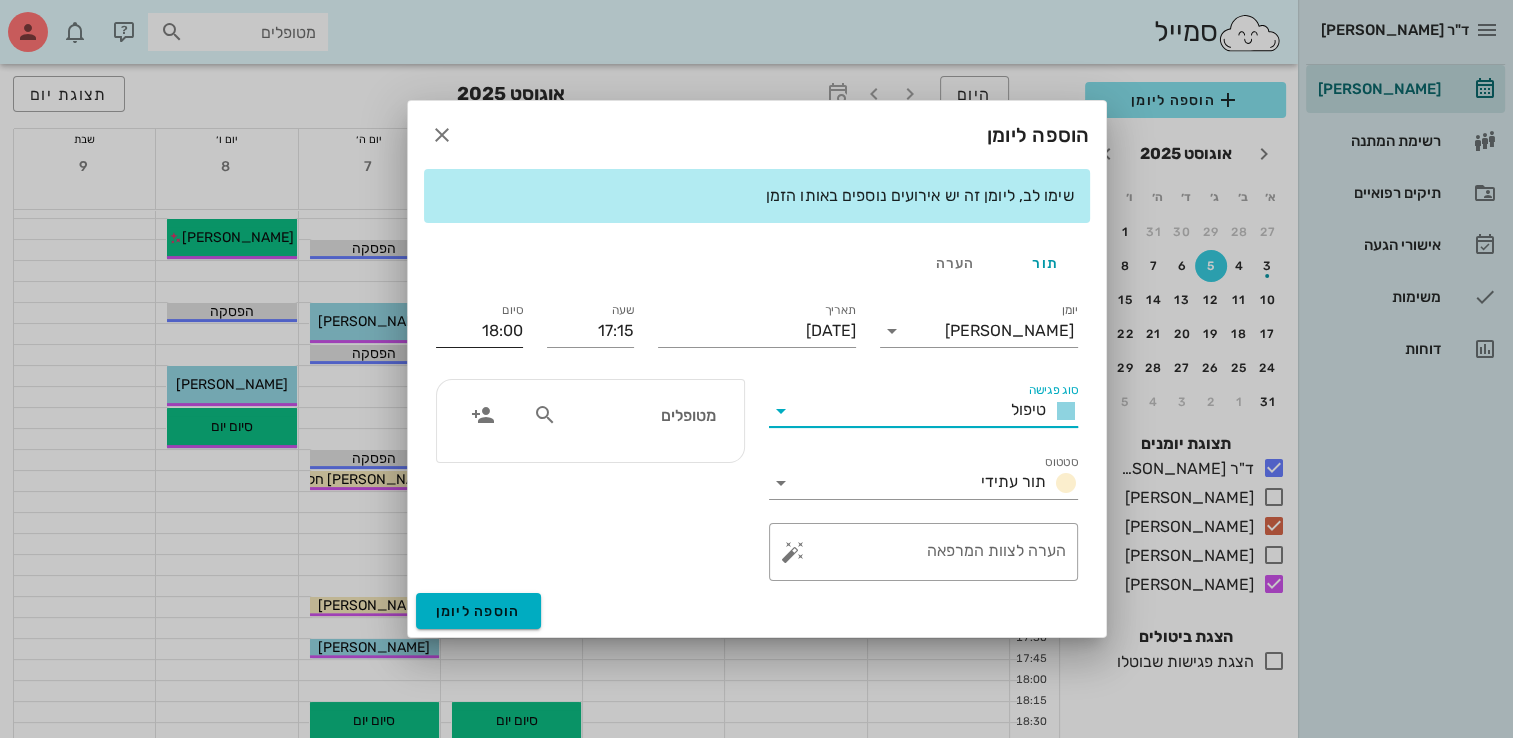 click on "18:00" at bounding box center (479, 331) 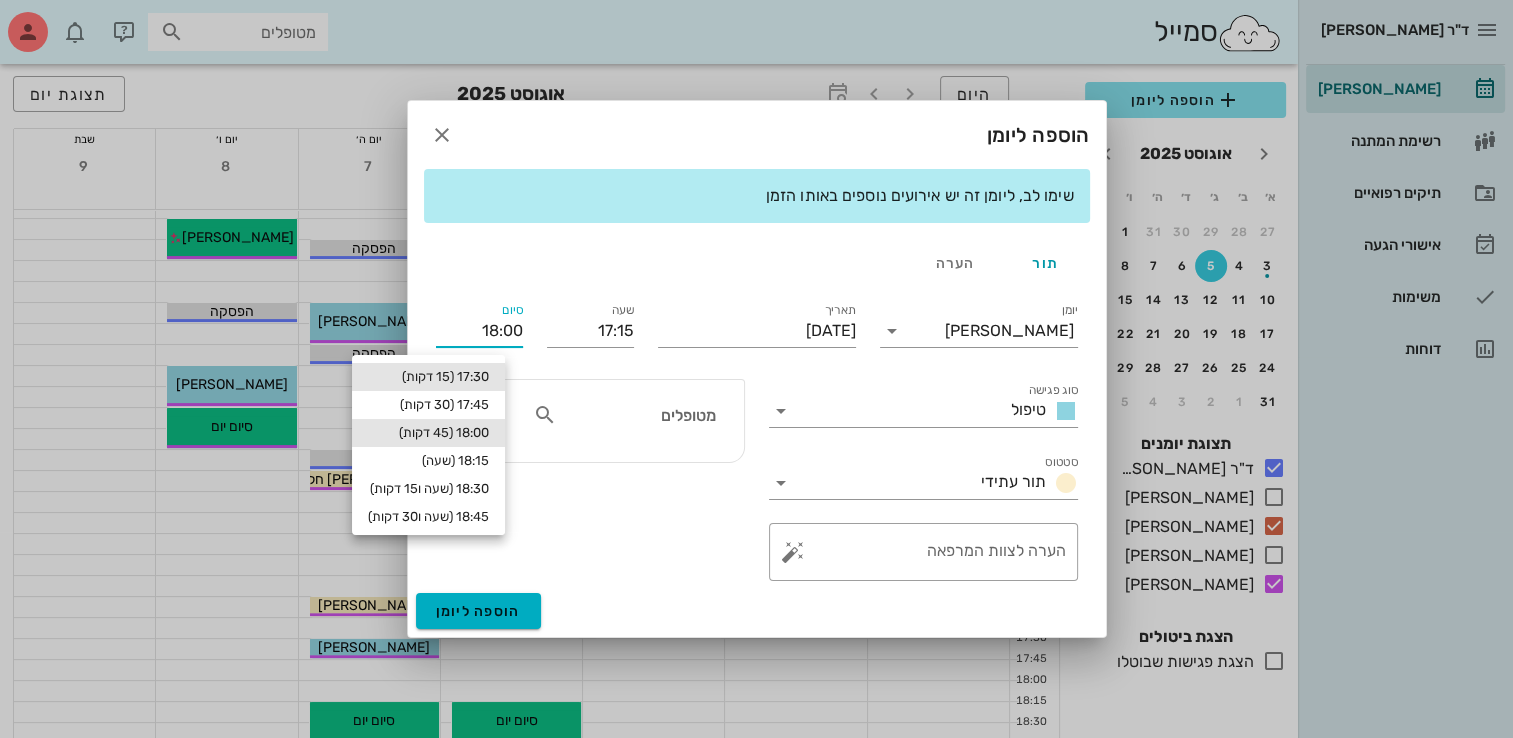 click on "17:30 (15 דקות)" at bounding box center [428, 377] 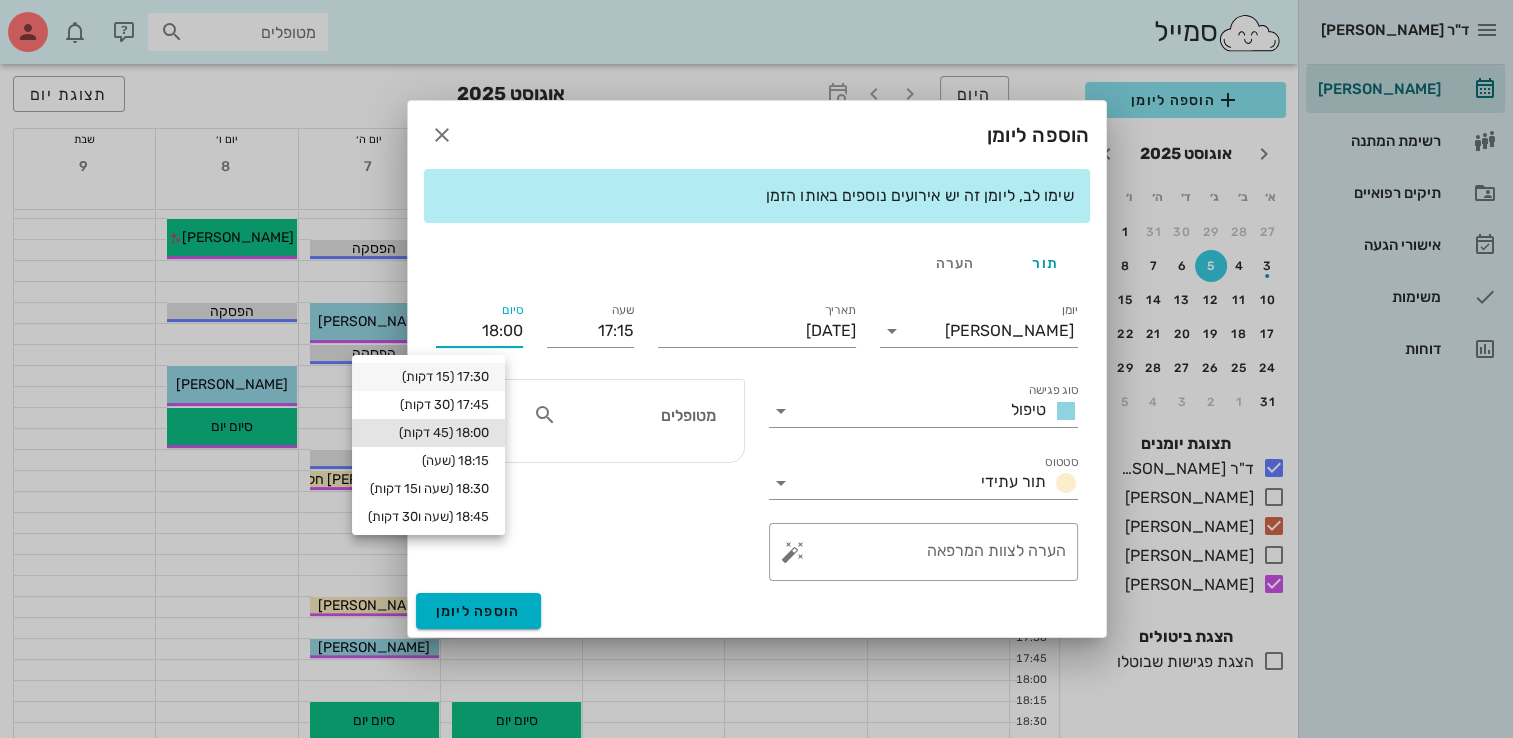 type on "17:30" 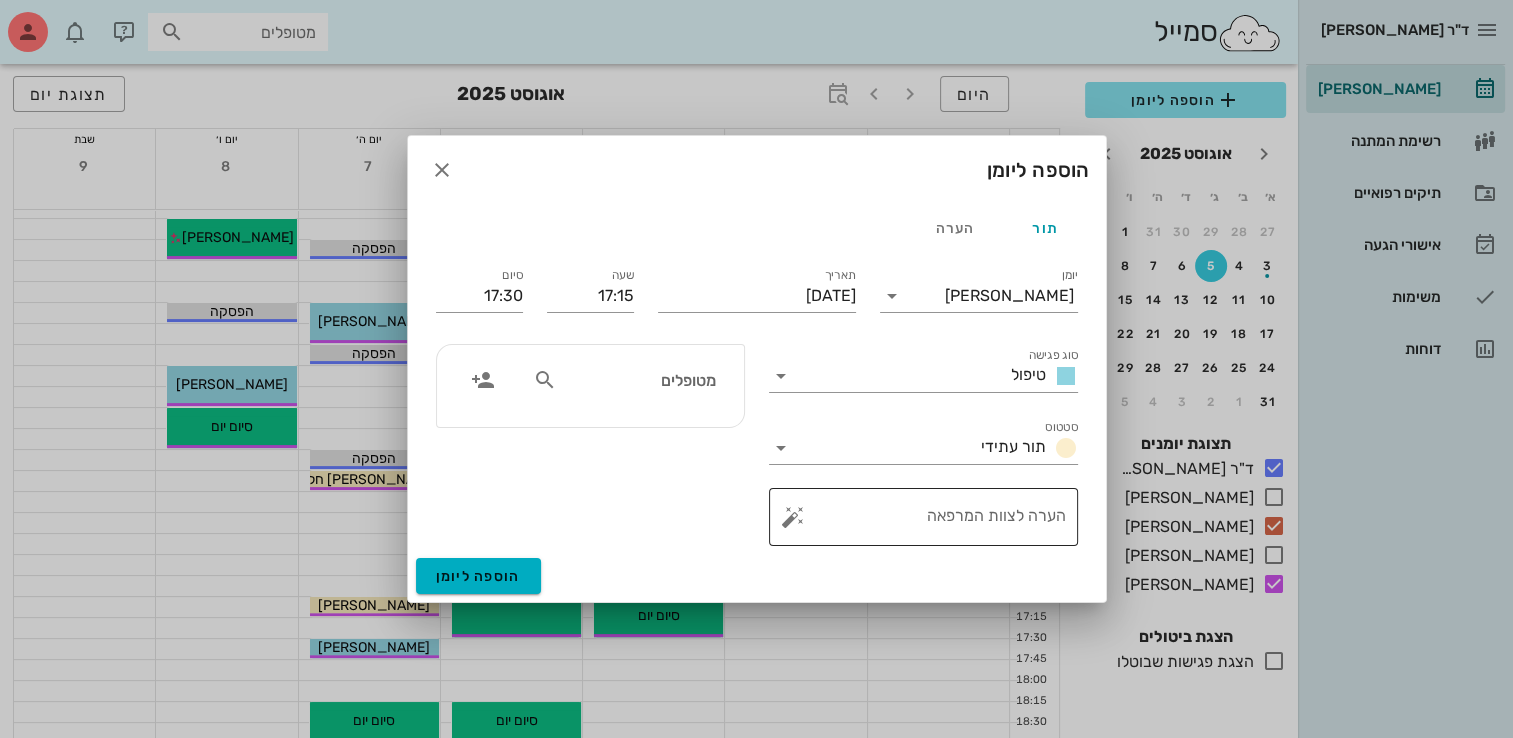 click on "הערה לצוות המרפאה" at bounding box center [931, 517] 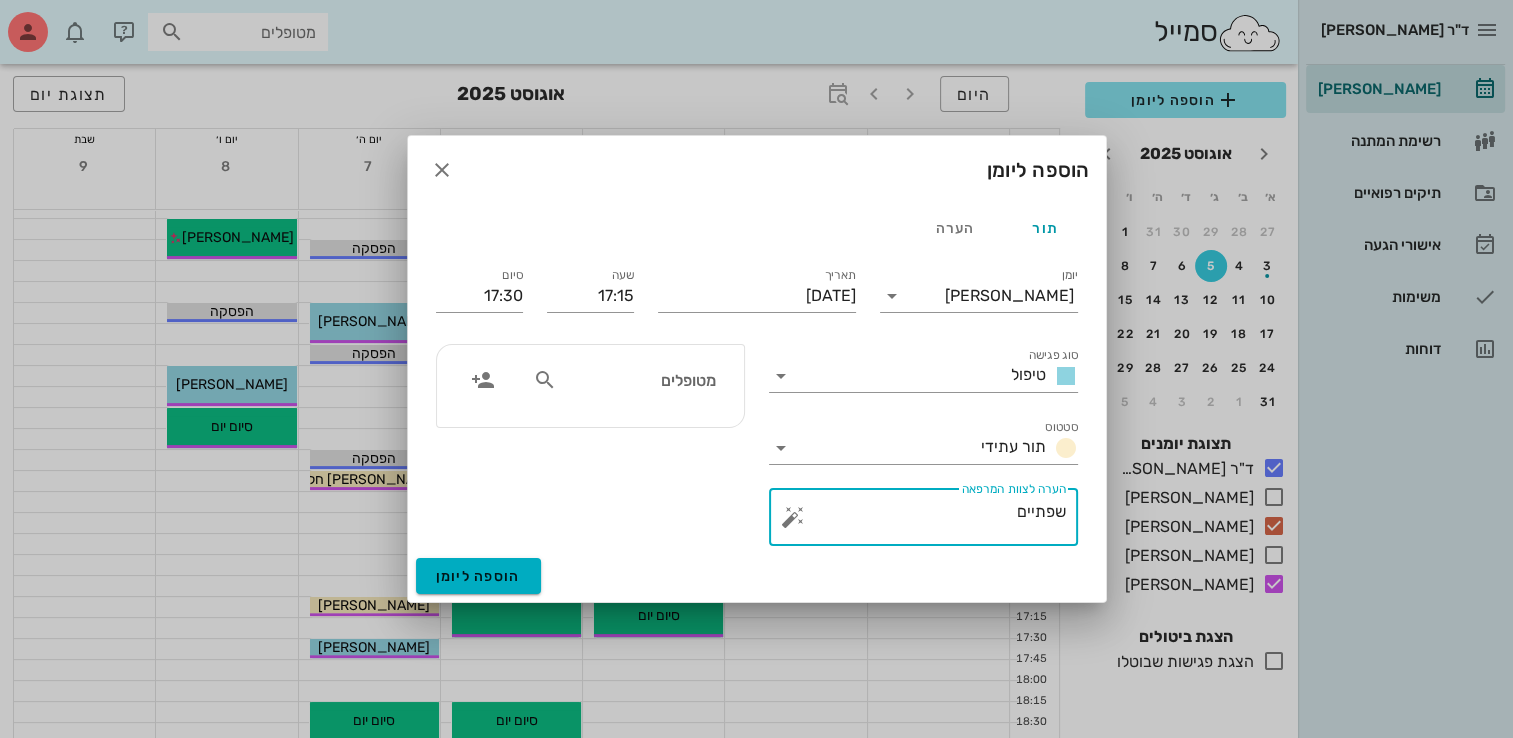 type on "שפתיים" 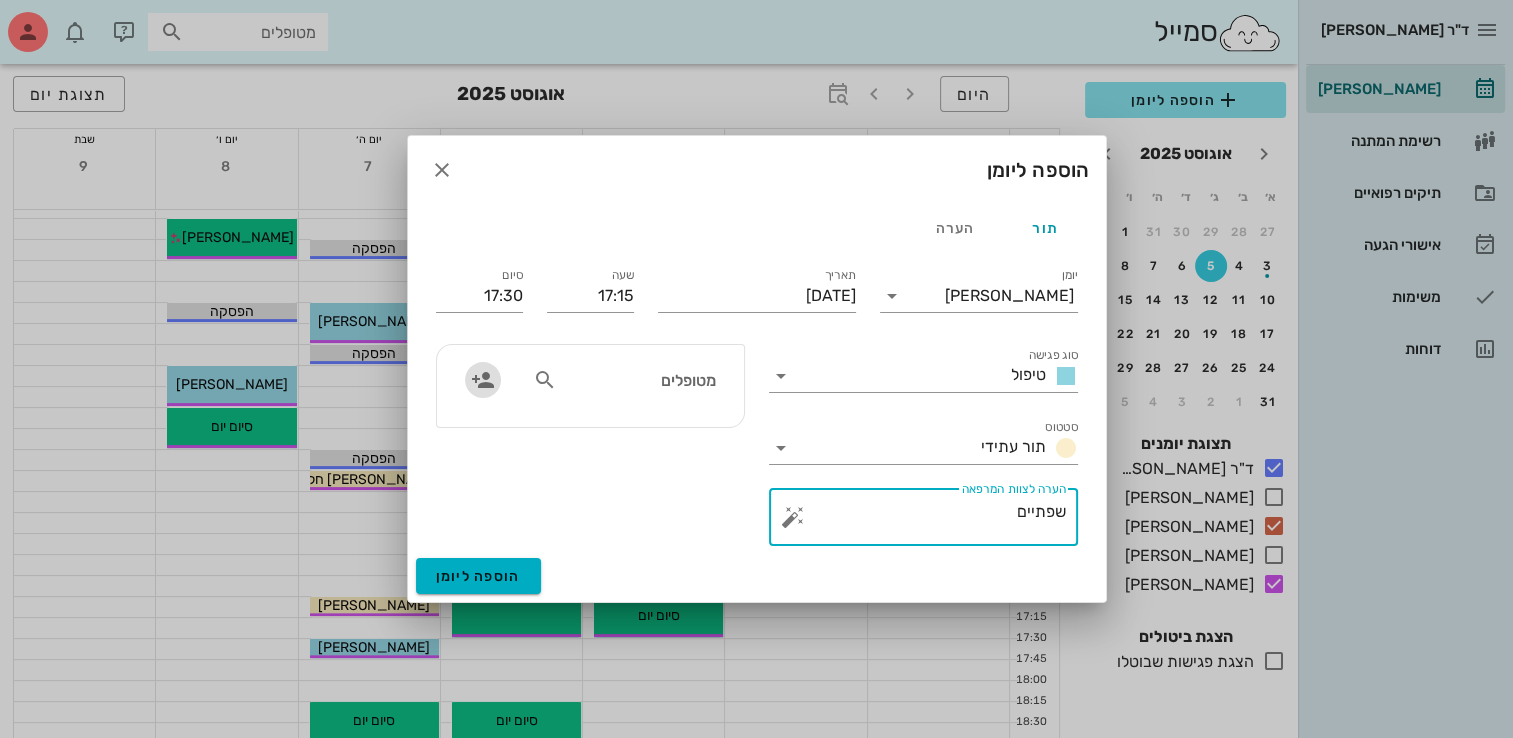click at bounding box center [483, 380] 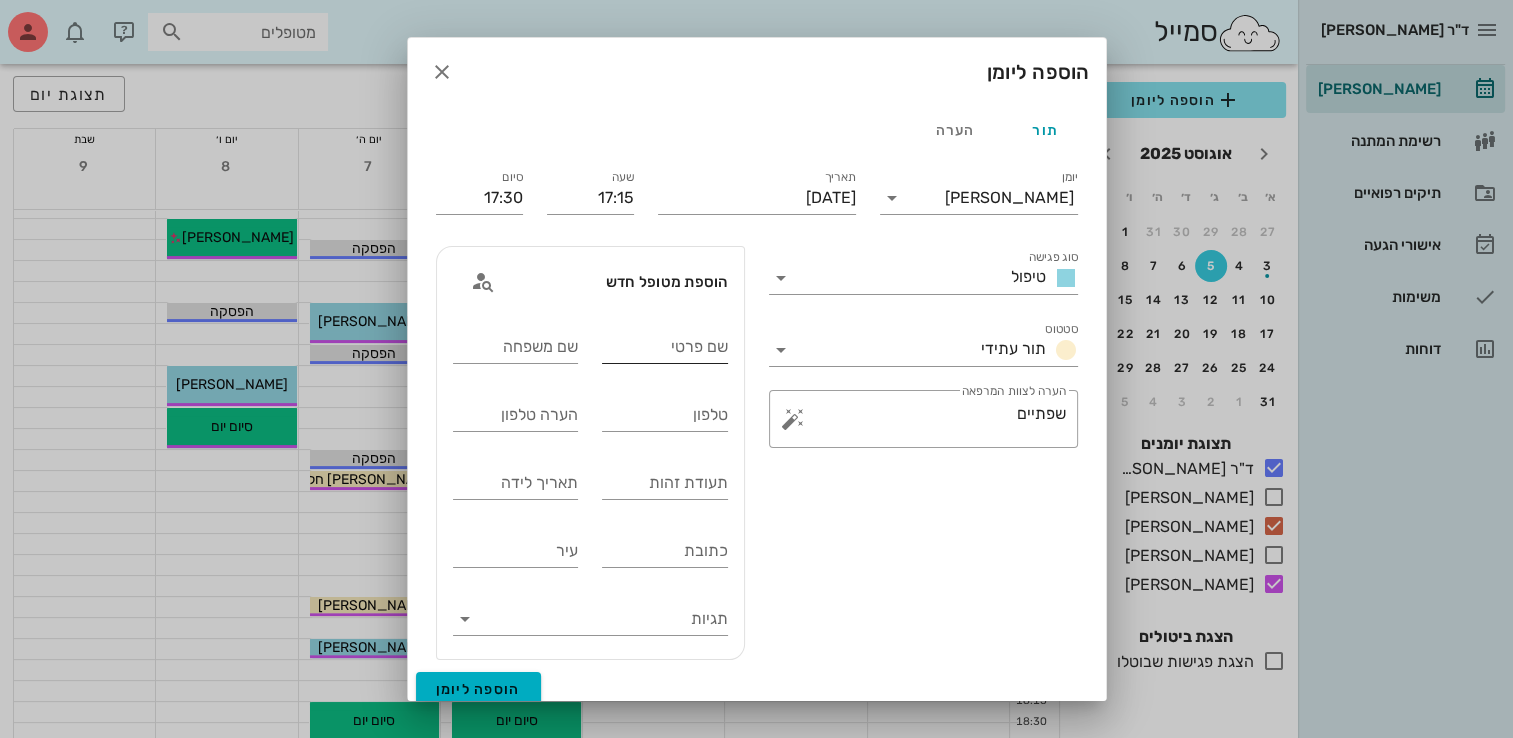 click on "שם פרטי" at bounding box center (665, 347) 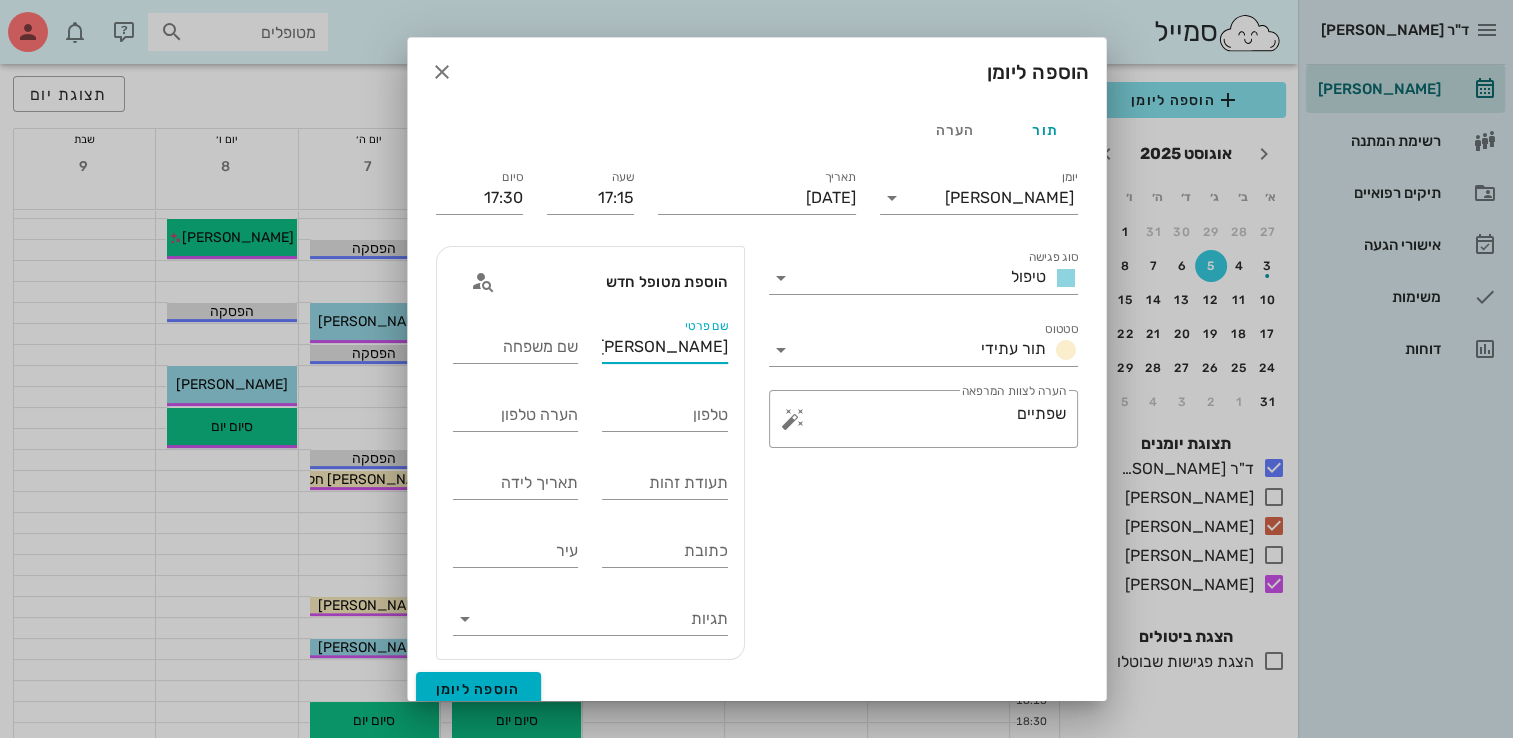 type on "[PERSON_NAME]" 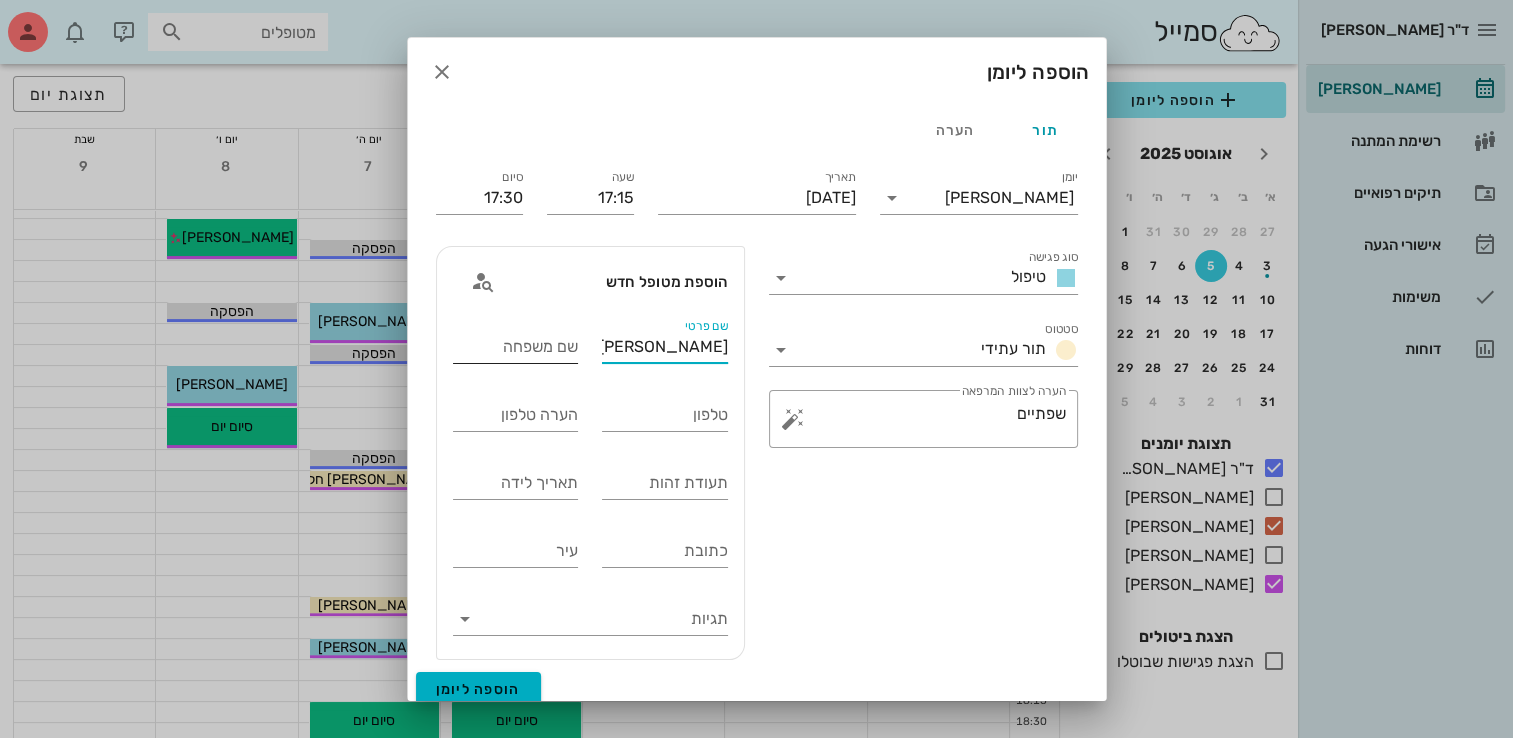 click on "שם משפחה" at bounding box center (516, 347) 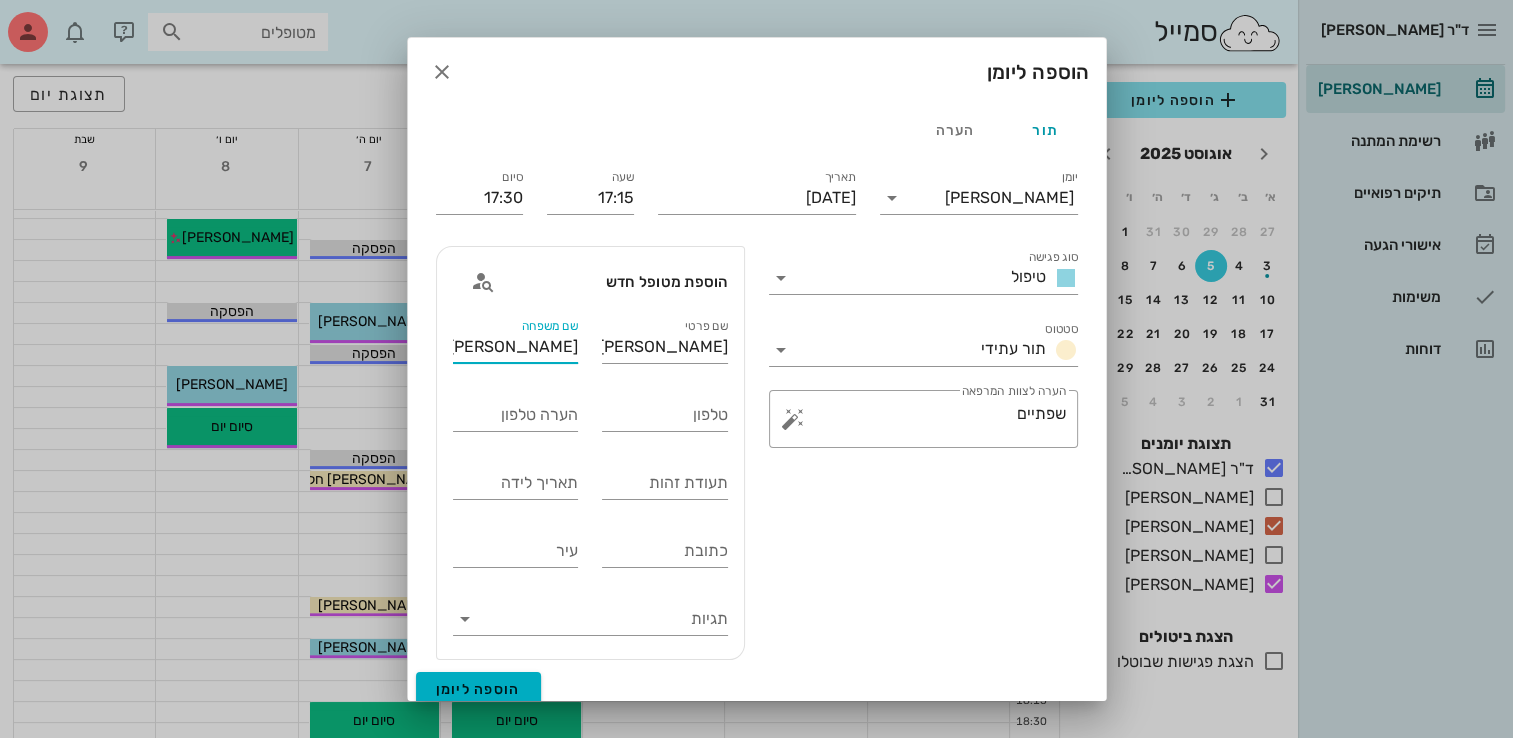 type on "[PERSON_NAME]" 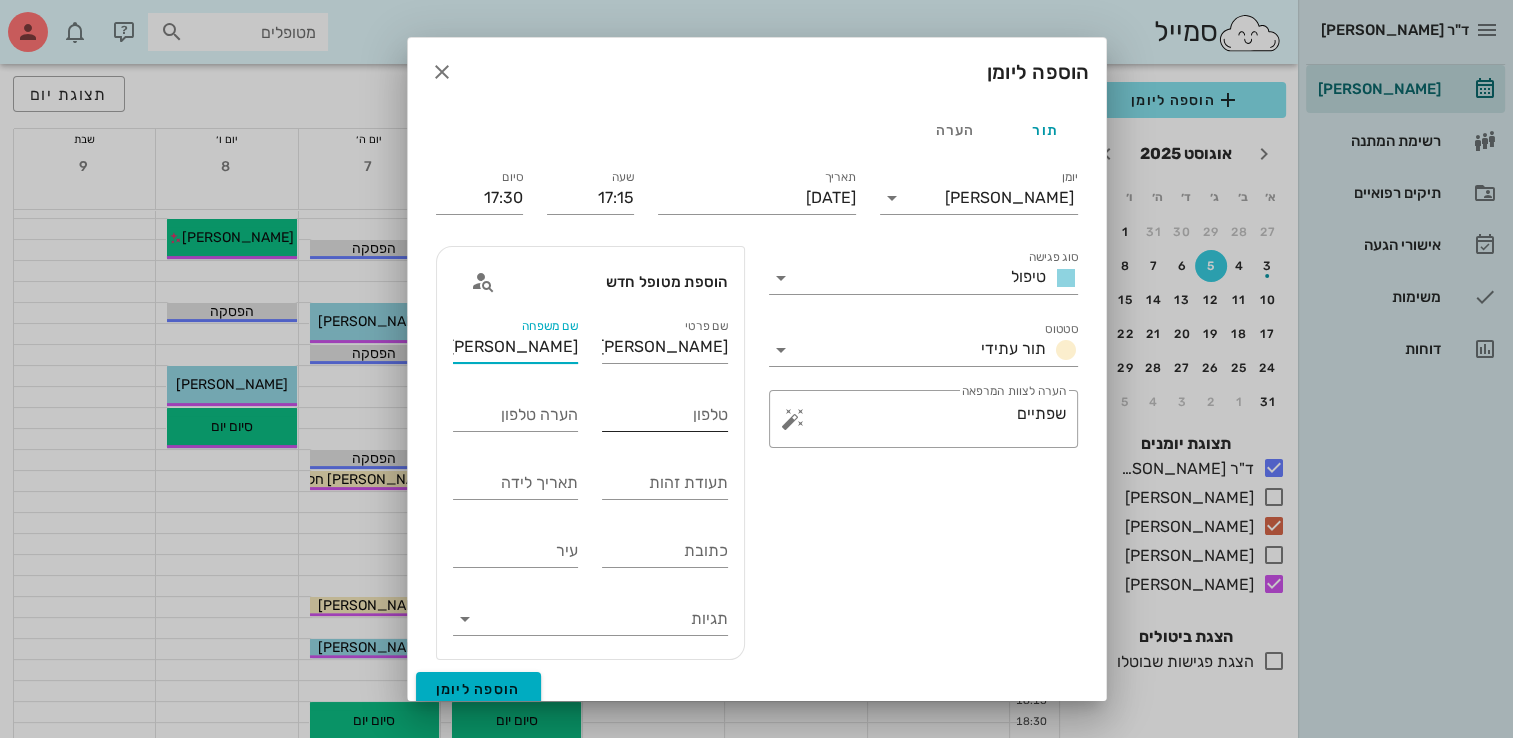 click on "טלפון" at bounding box center (665, 415) 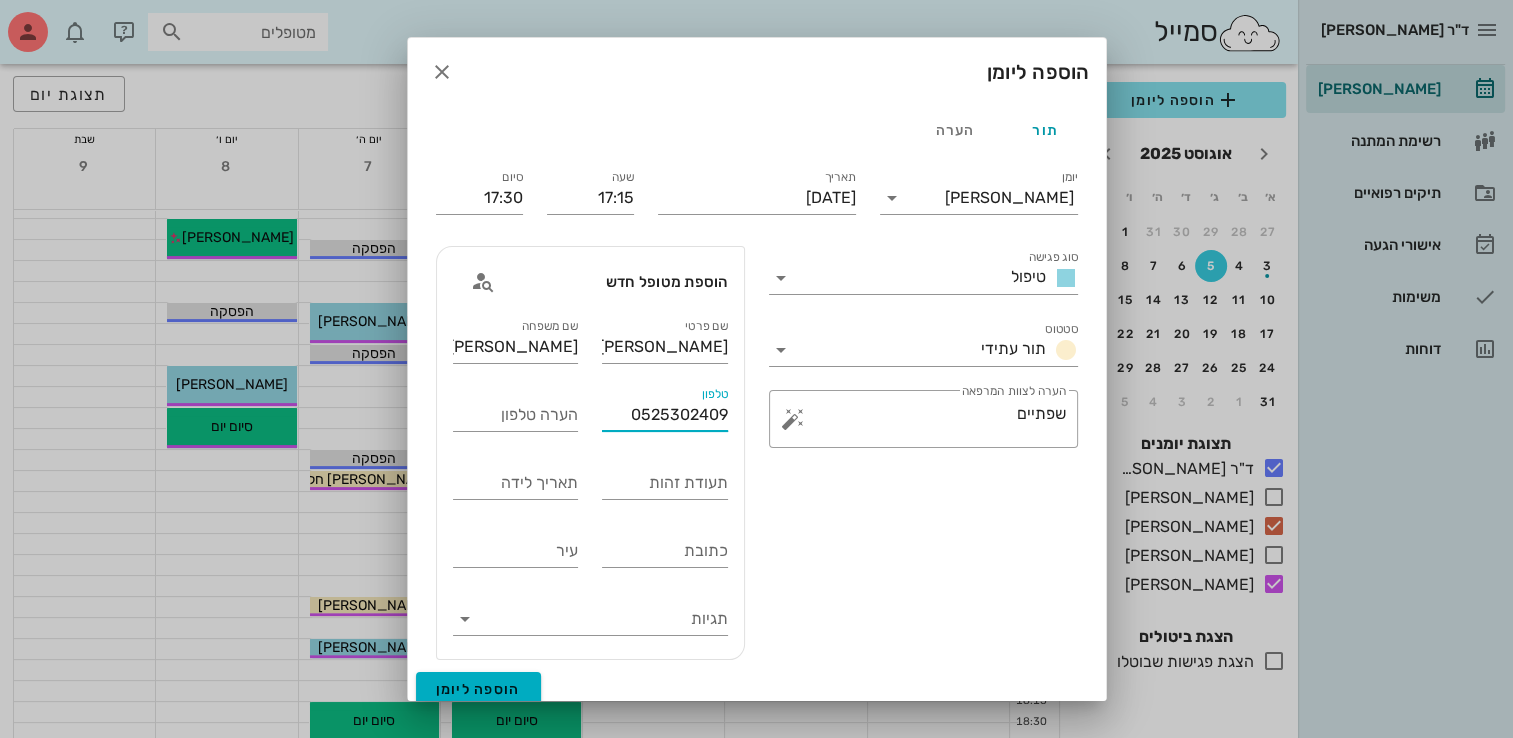 type on "0525302409" 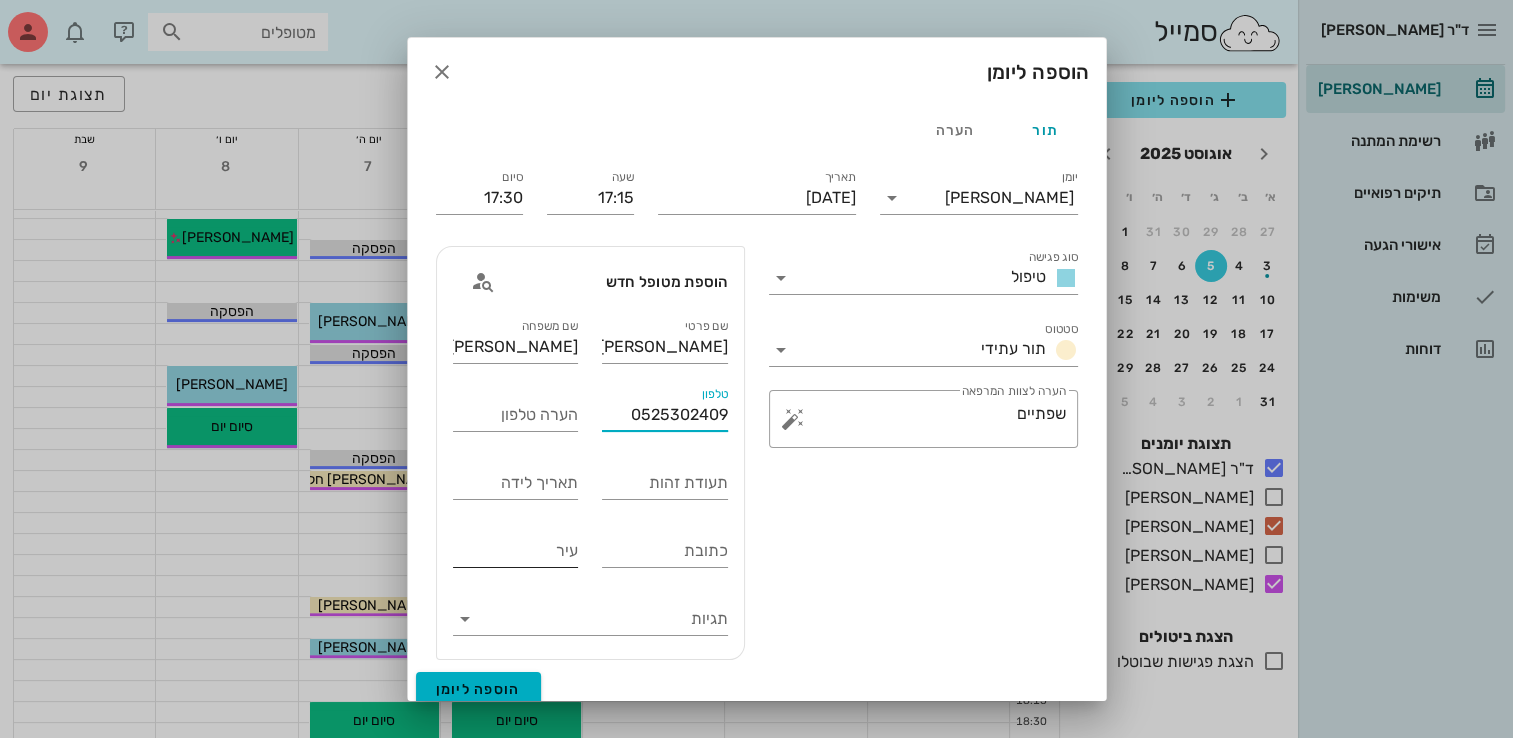 click on "עיר" at bounding box center (516, 551) 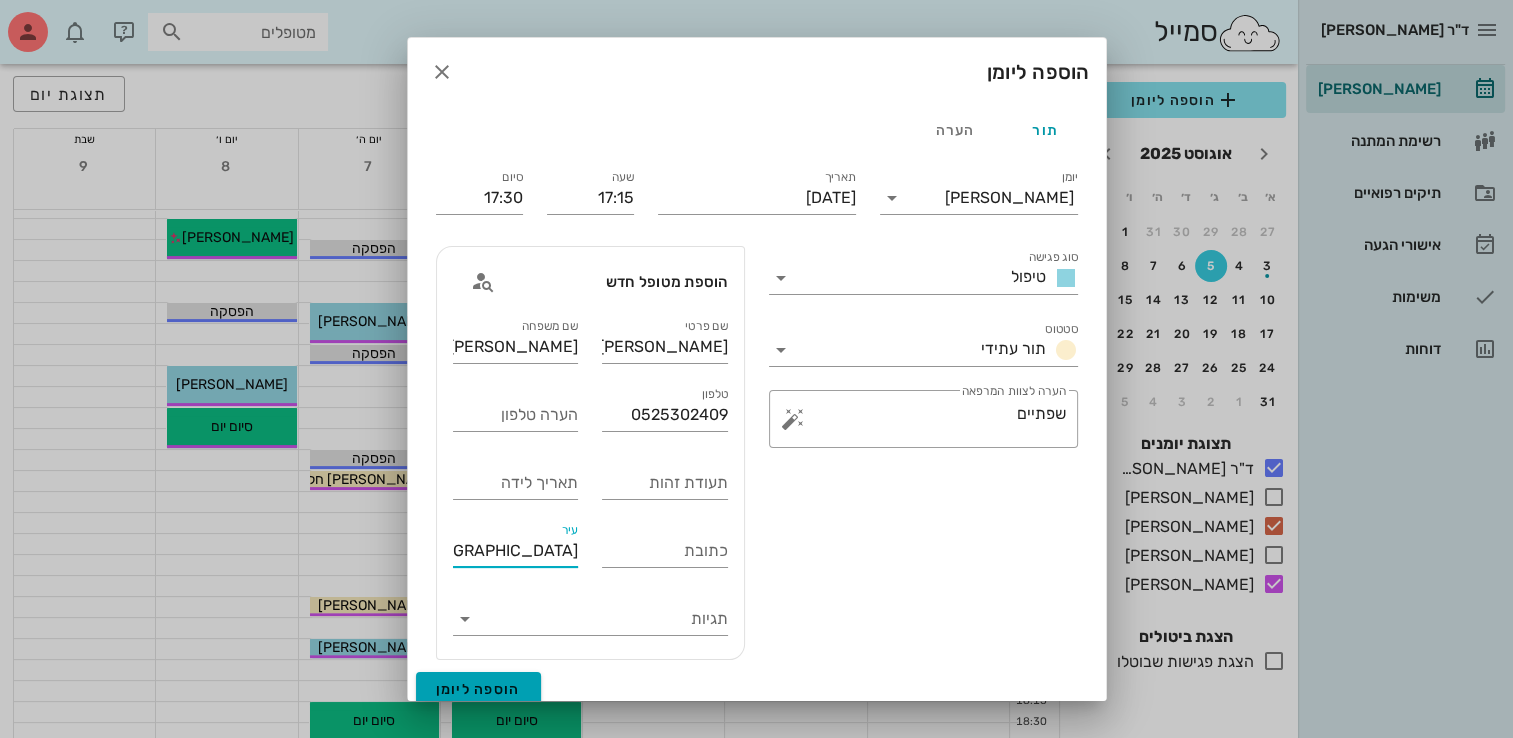 type on "[GEOGRAPHIC_DATA]" 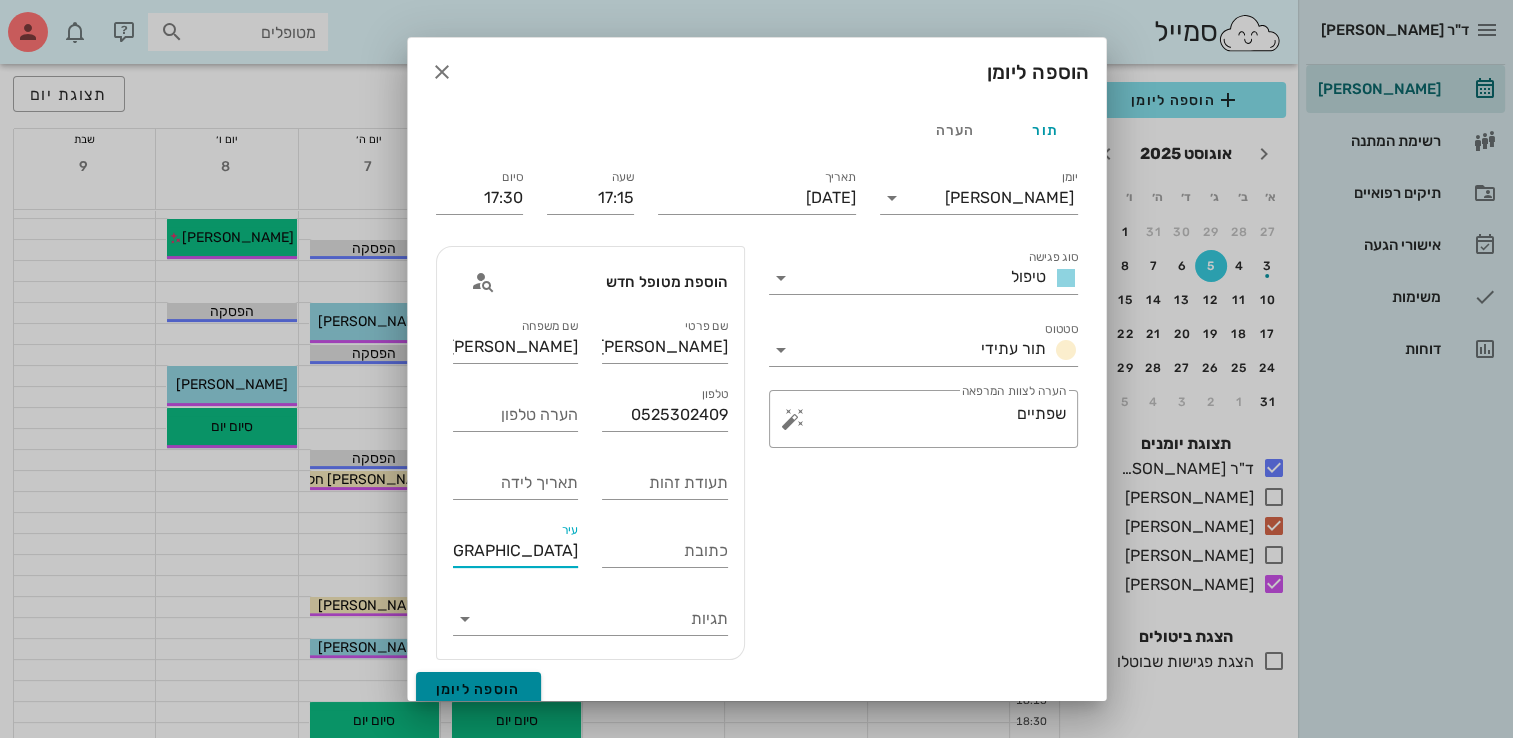 click on "הוספה ליומן" at bounding box center [478, 689] 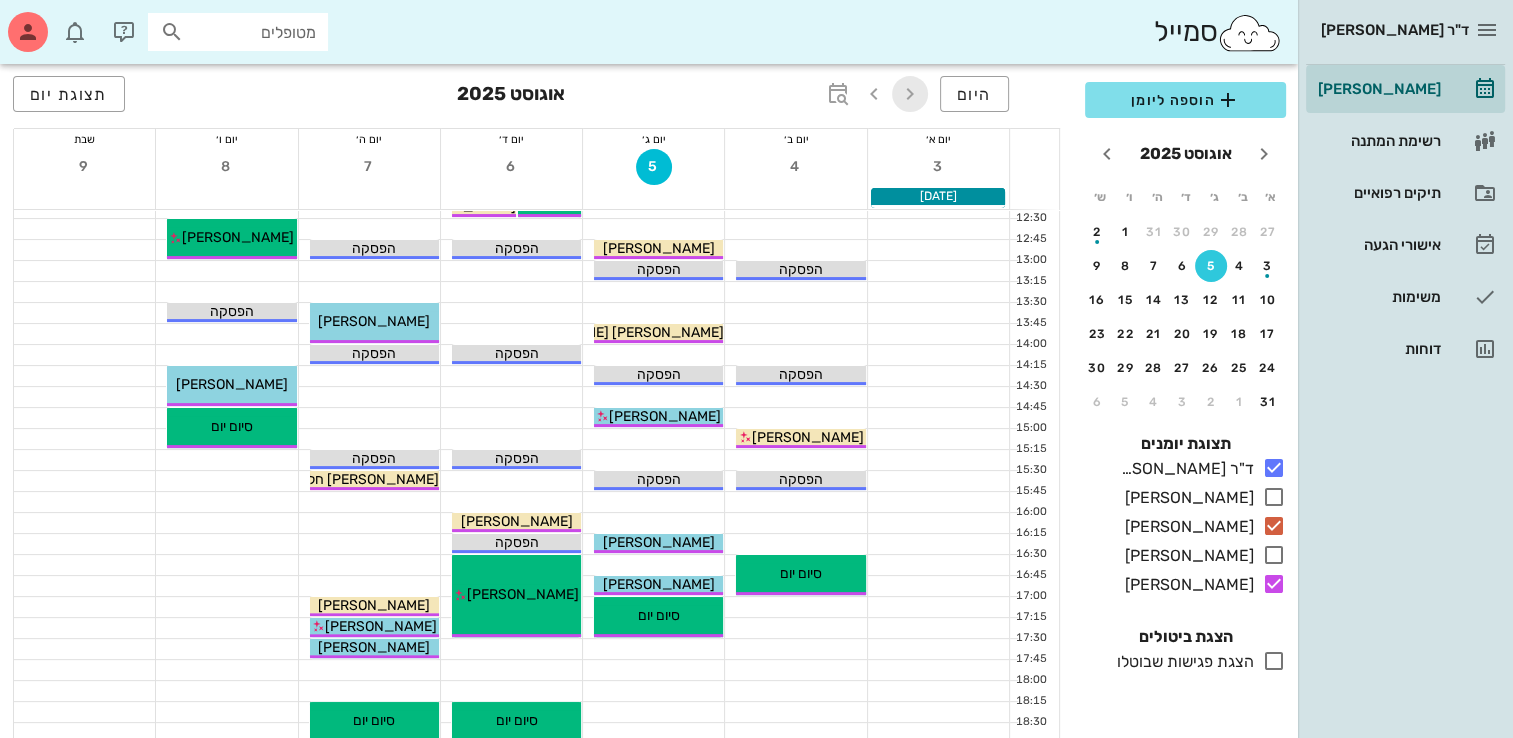 click at bounding box center (910, 94) 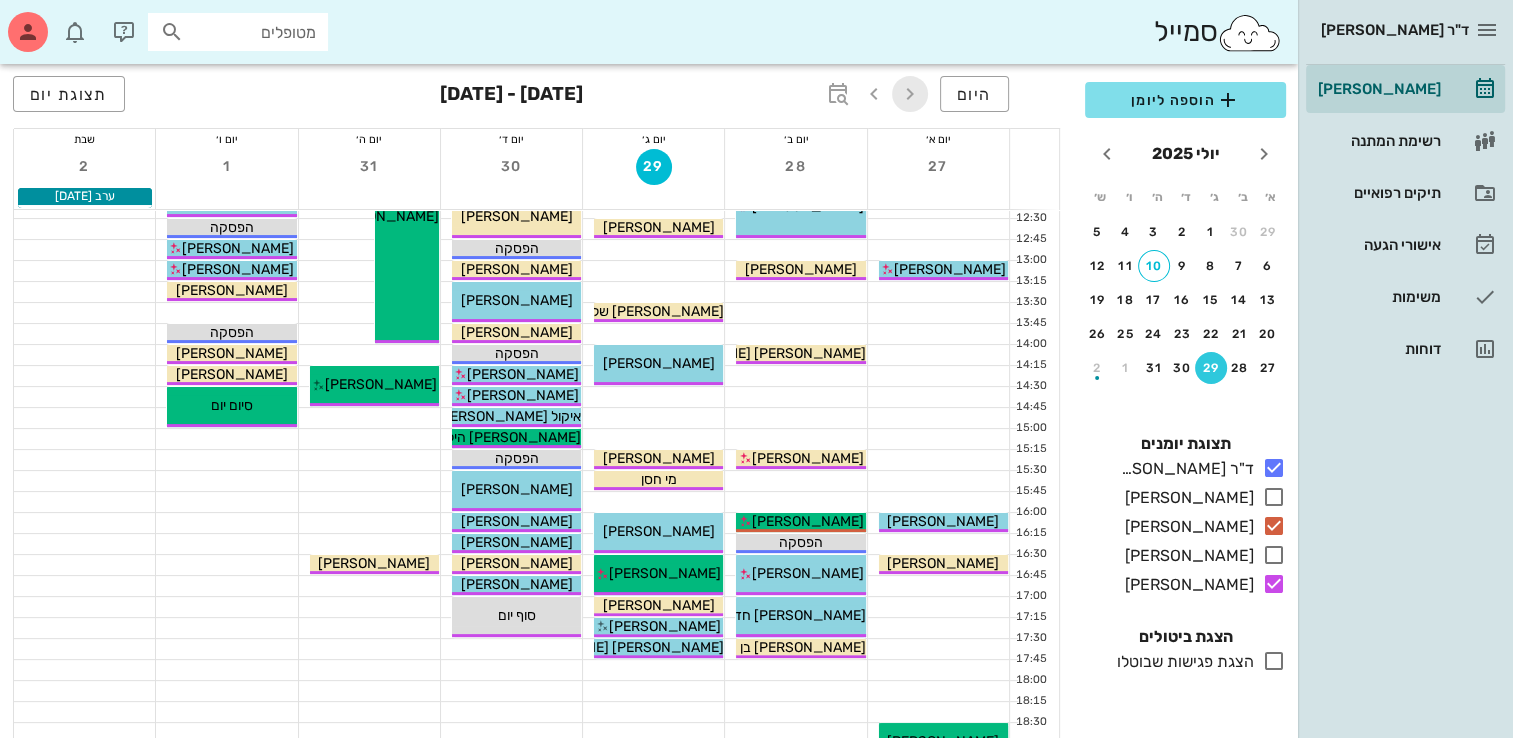 click at bounding box center (910, 94) 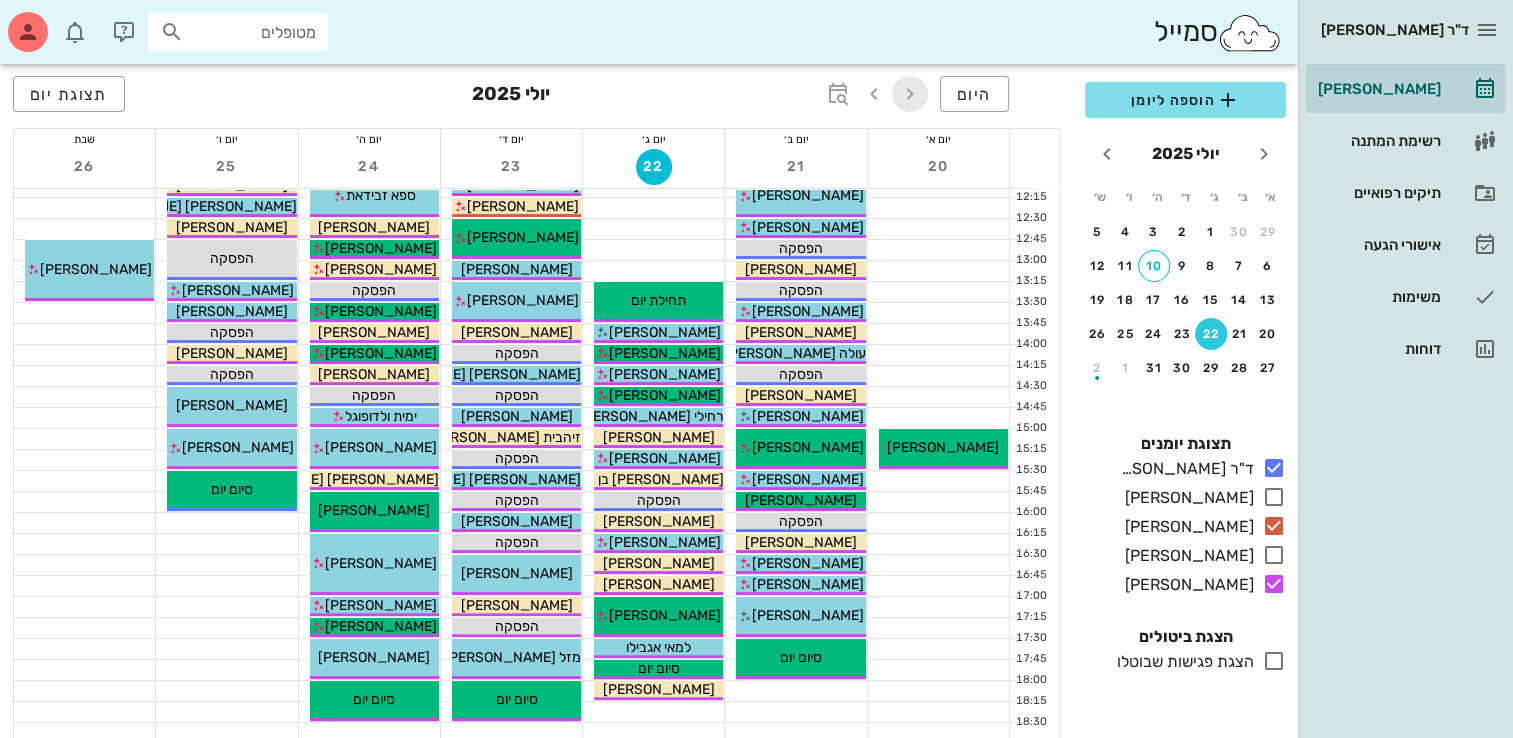 click at bounding box center [910, 94] 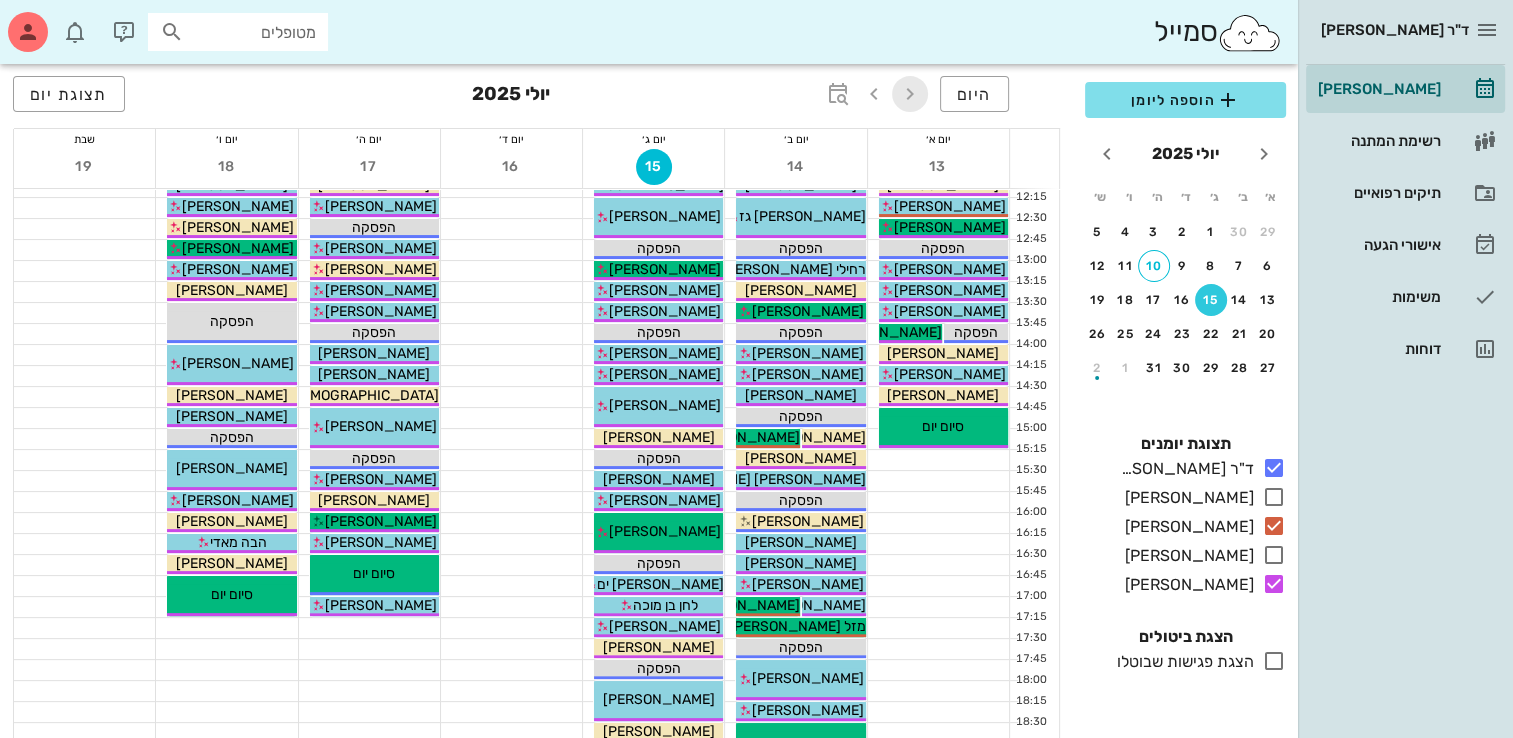 click at bounding box center (910, 94) 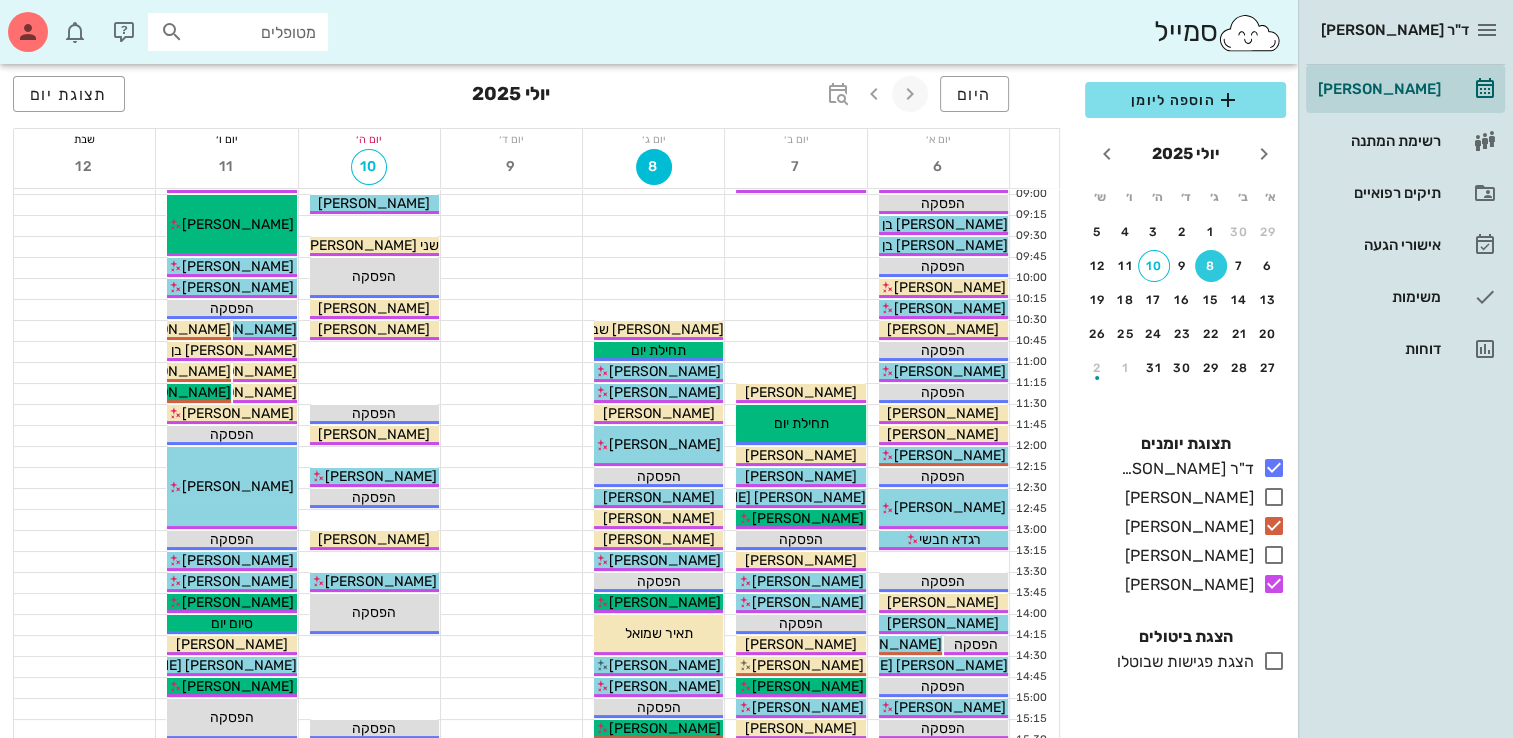 scroll, scrollTop: 148, scrollLeft: 0, axis: vertical 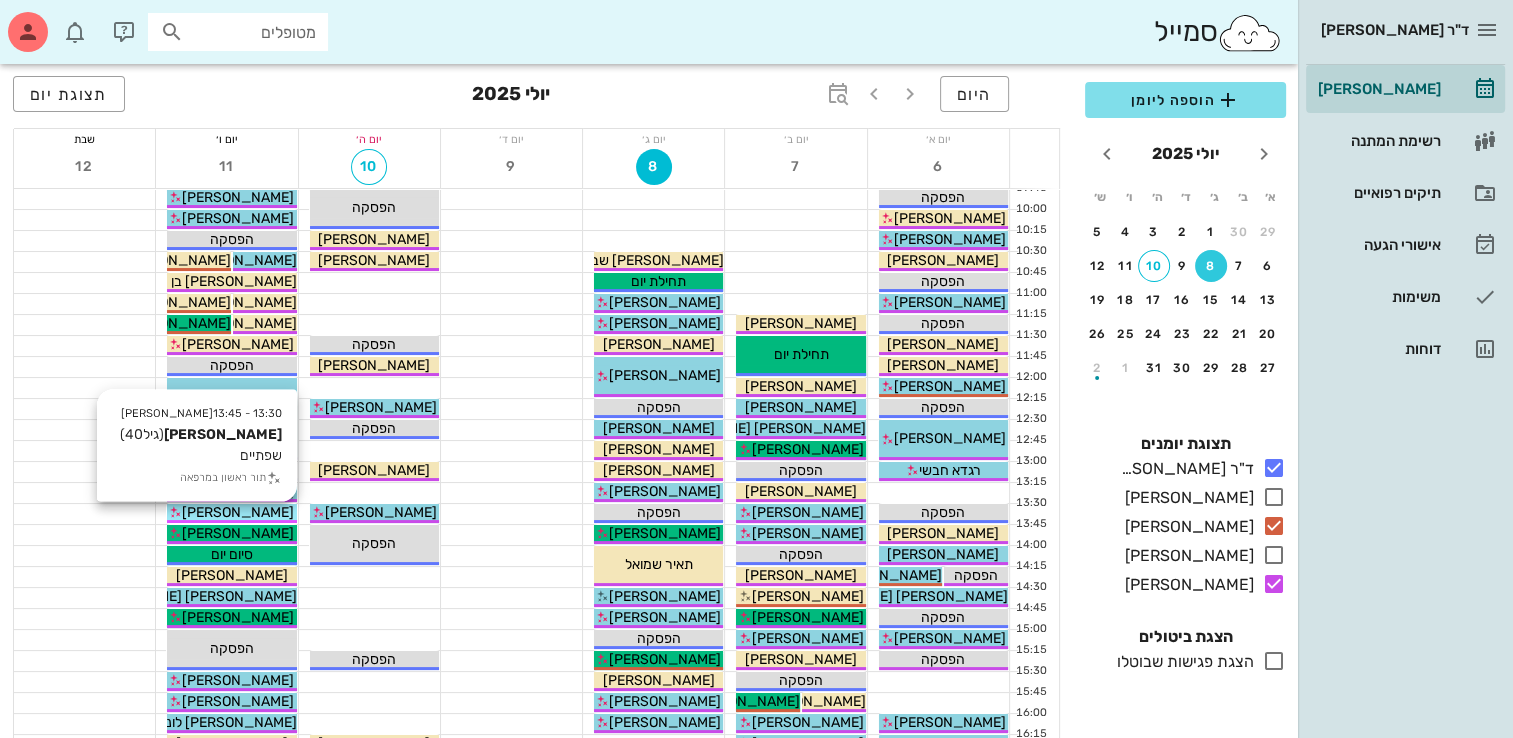 click on "[PERSON_NAME]" at bounding box center (238, 512) 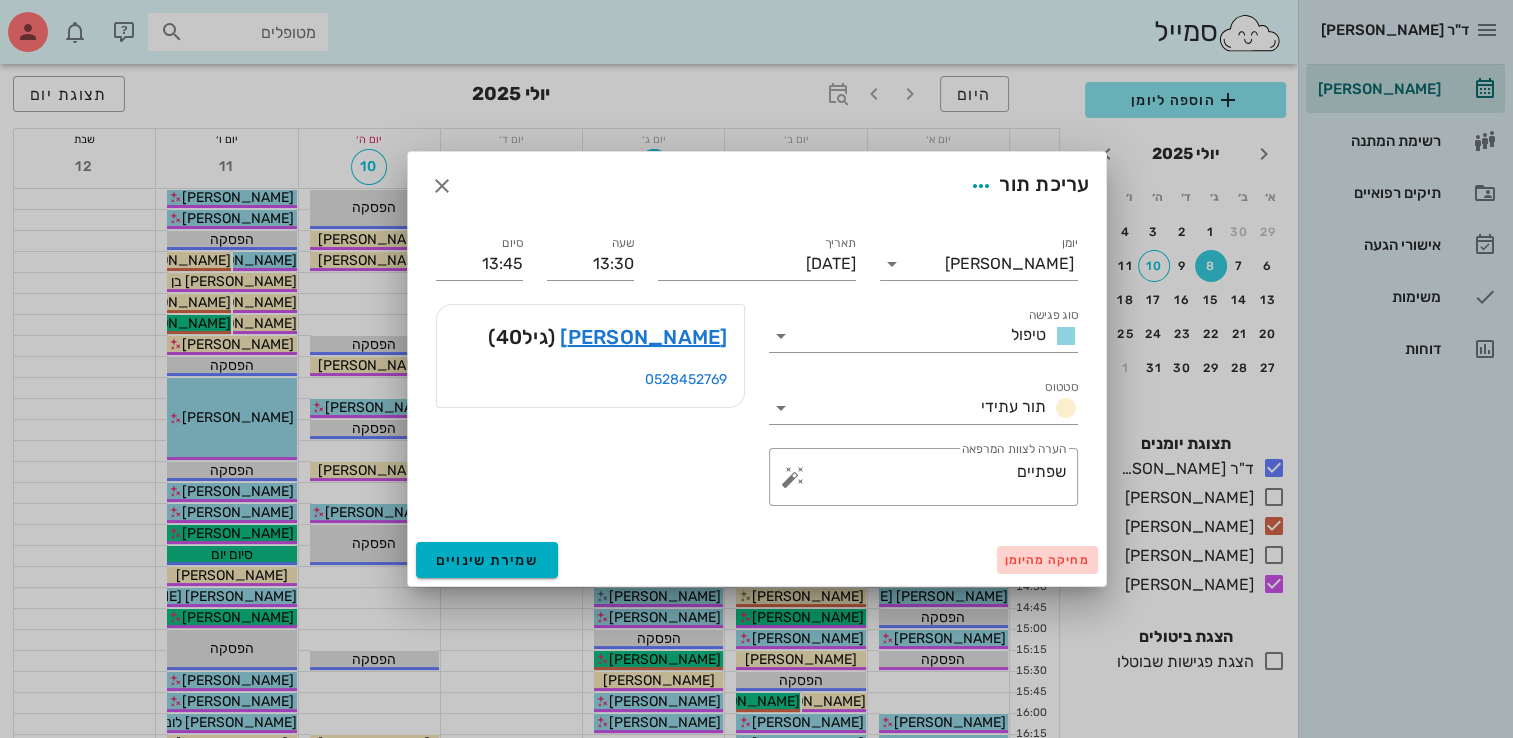 click on "מחיקה מהיומן" at bounding box center [1047, 560] 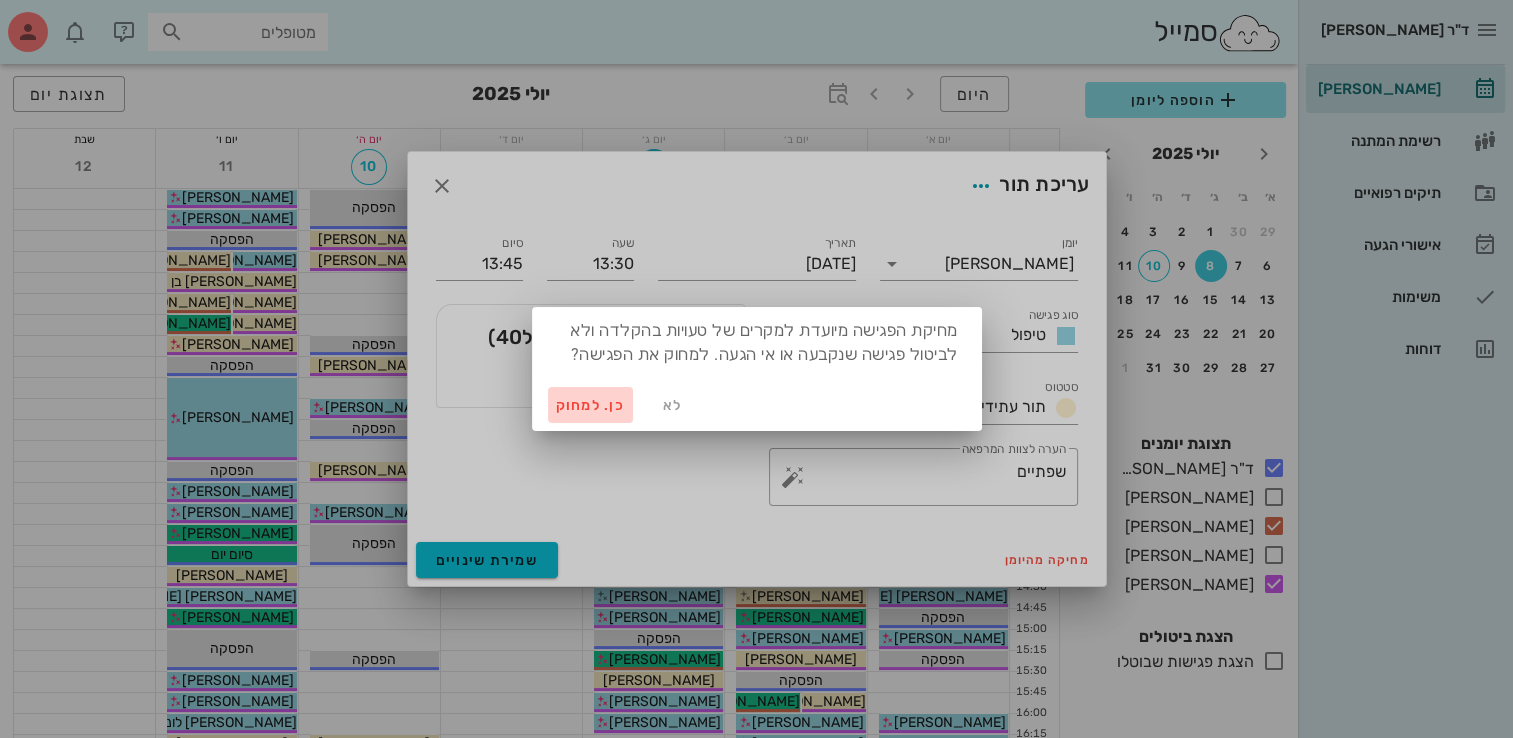 click on "כן. למחוק" at bounding box center [591, 405] 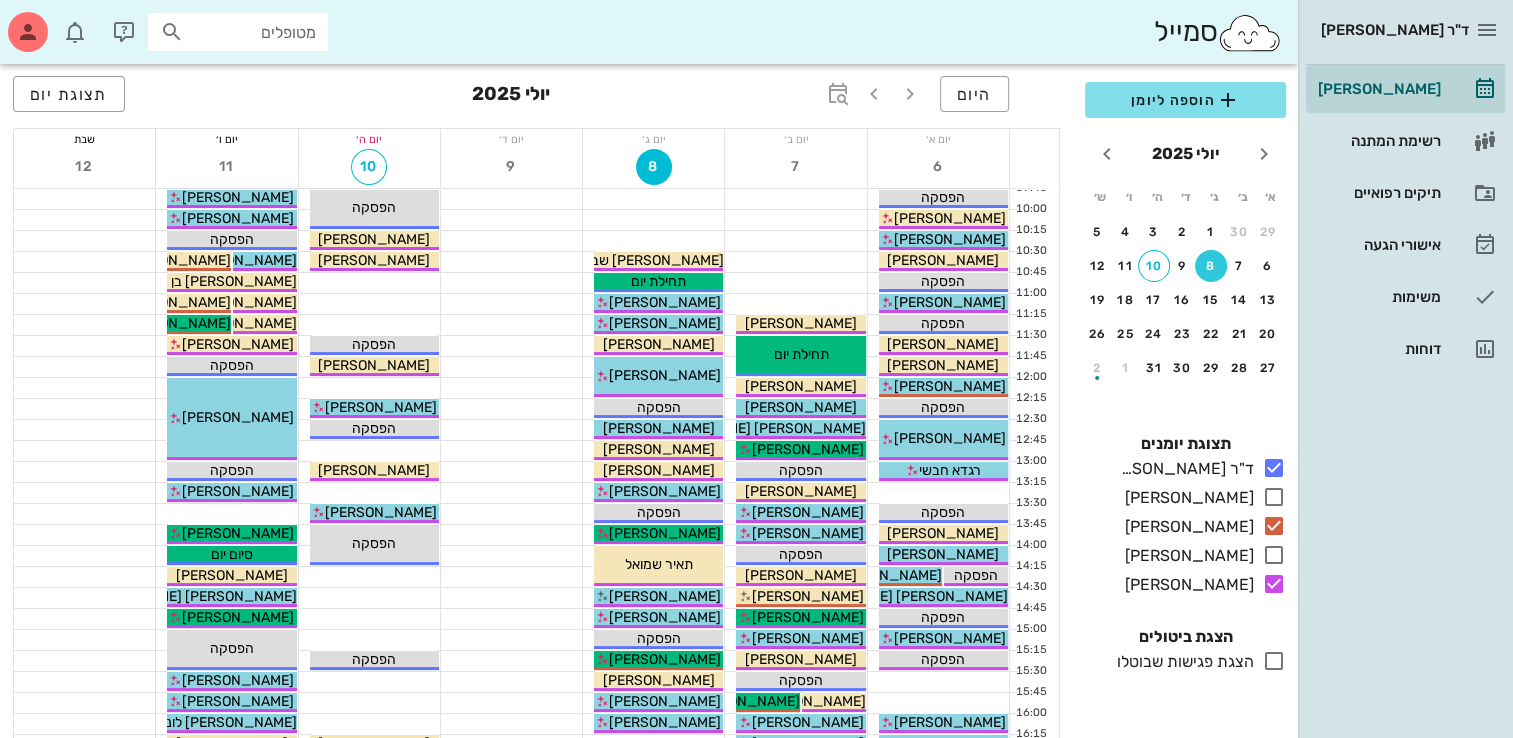 click at bounding box center (226, 514) 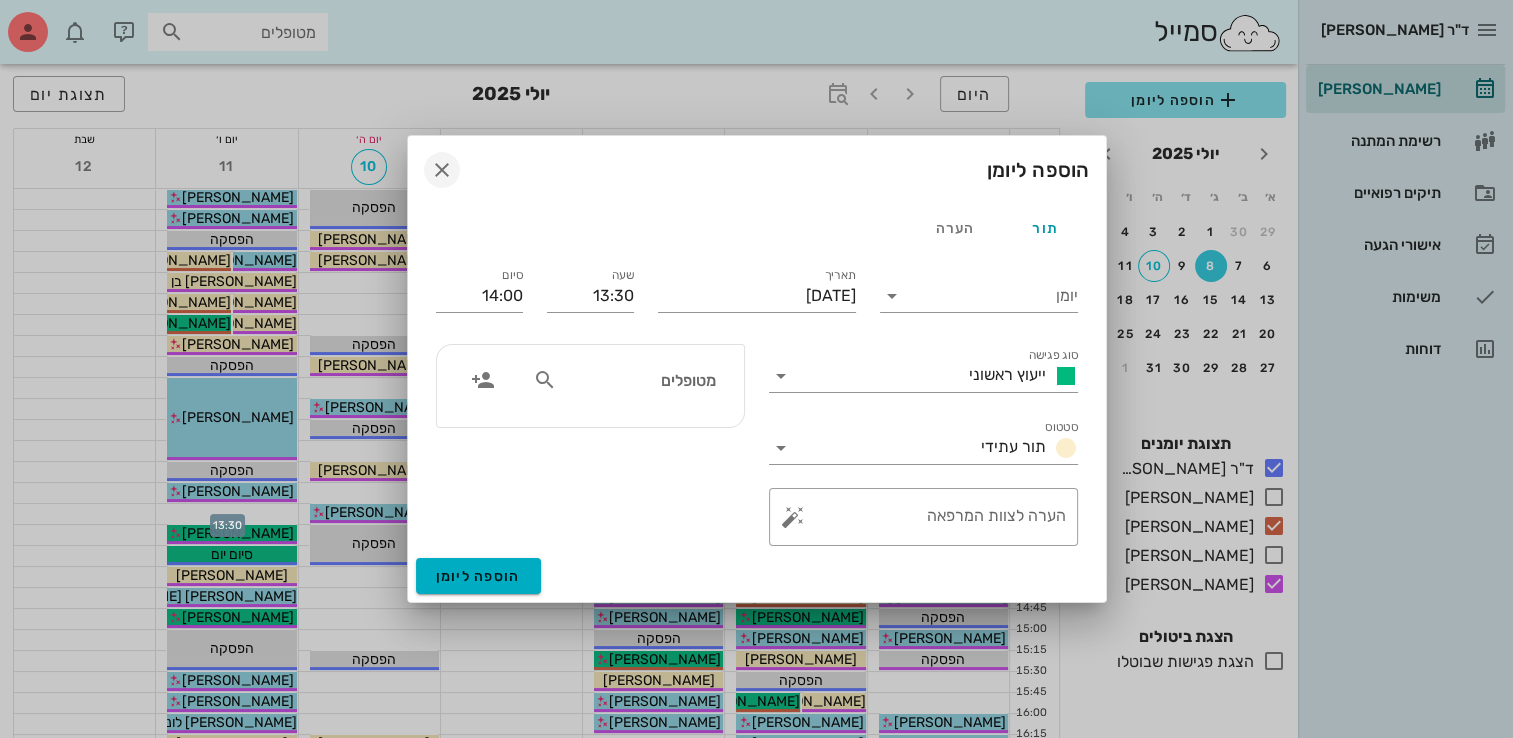 click at bounding box center [442, 170] 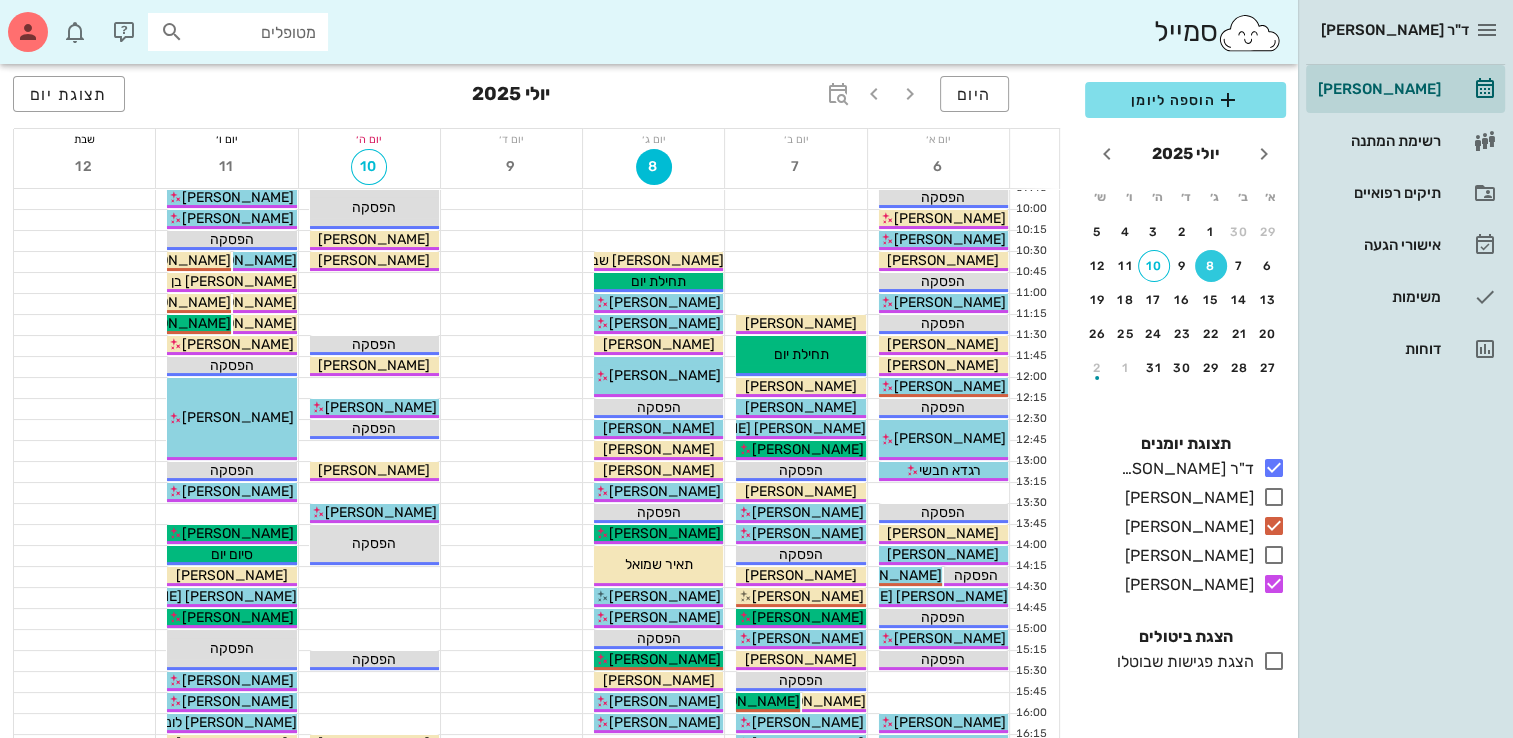 click at bounding box center [226, 514] 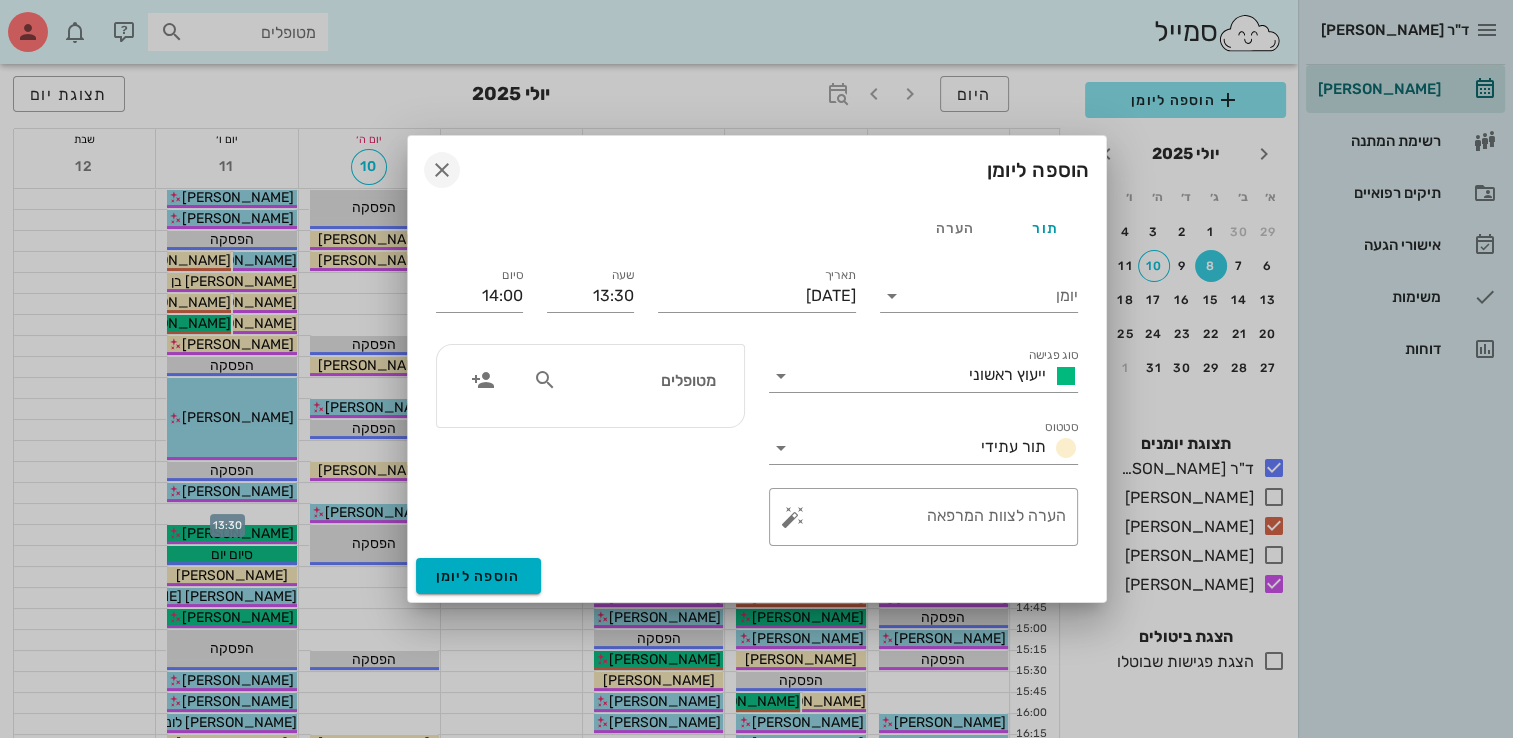 click at bounding box center [442, 170] 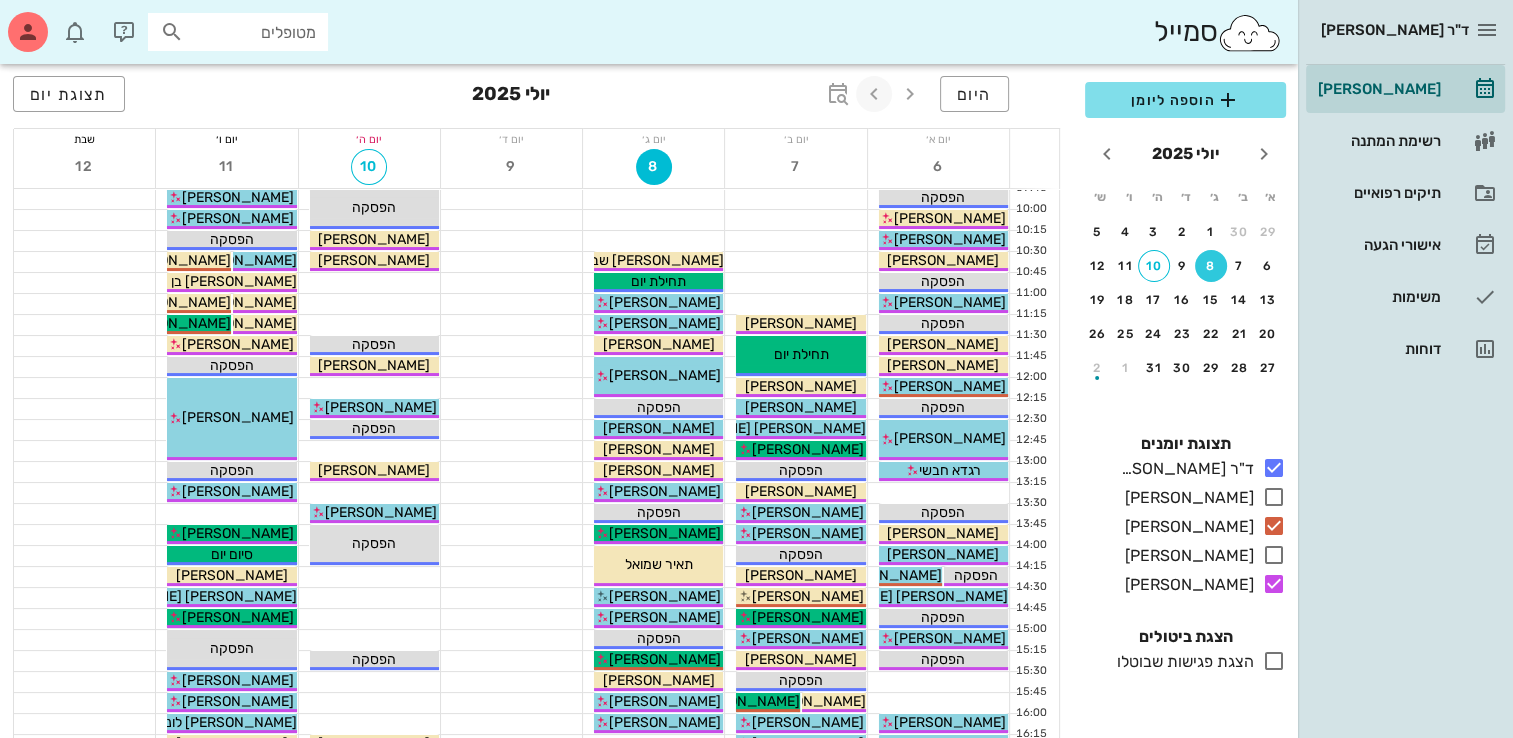 click at bounding box center (874, 94) 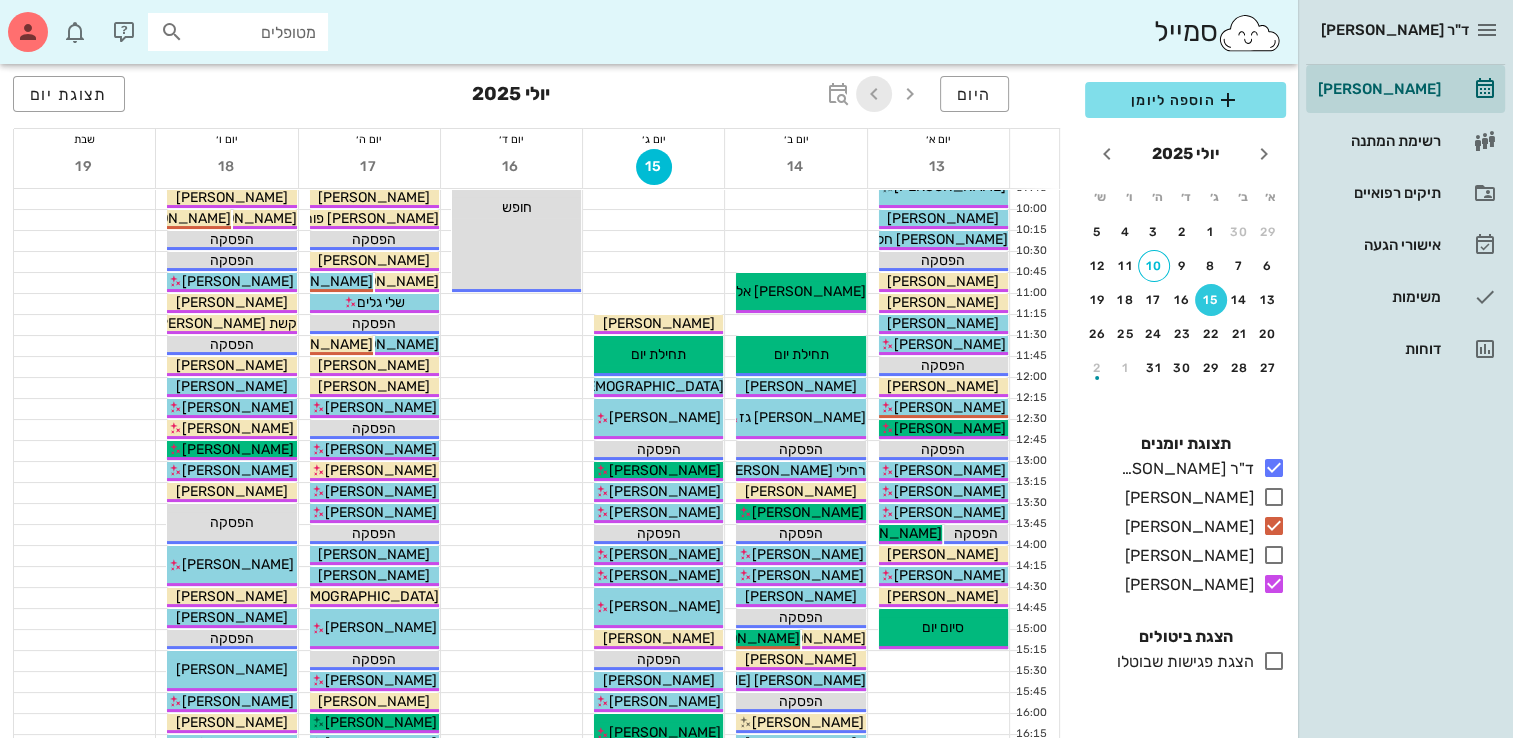 click at bounding box center (874, 94) 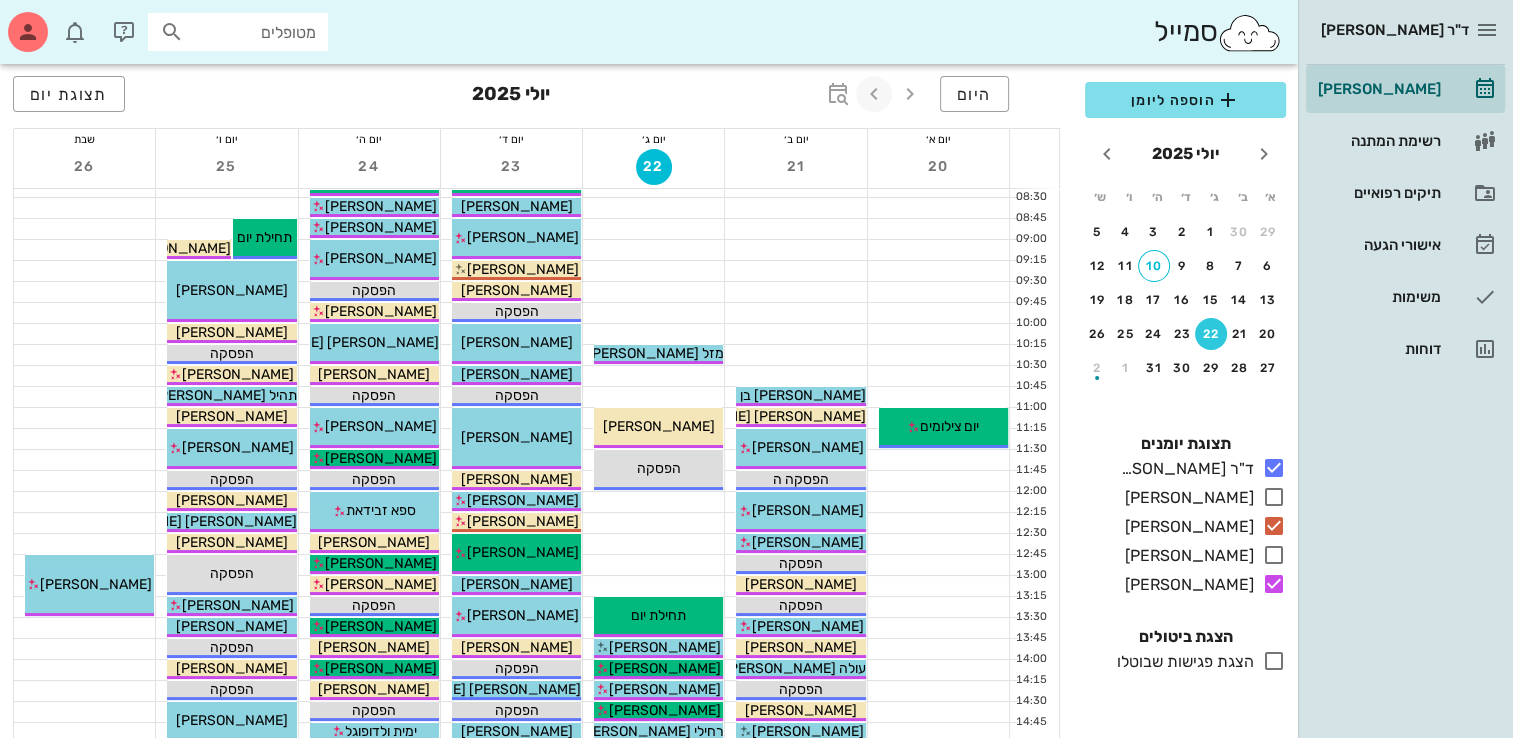 scroll, scrollTop: 0, scrollLeft: 0, axis: both 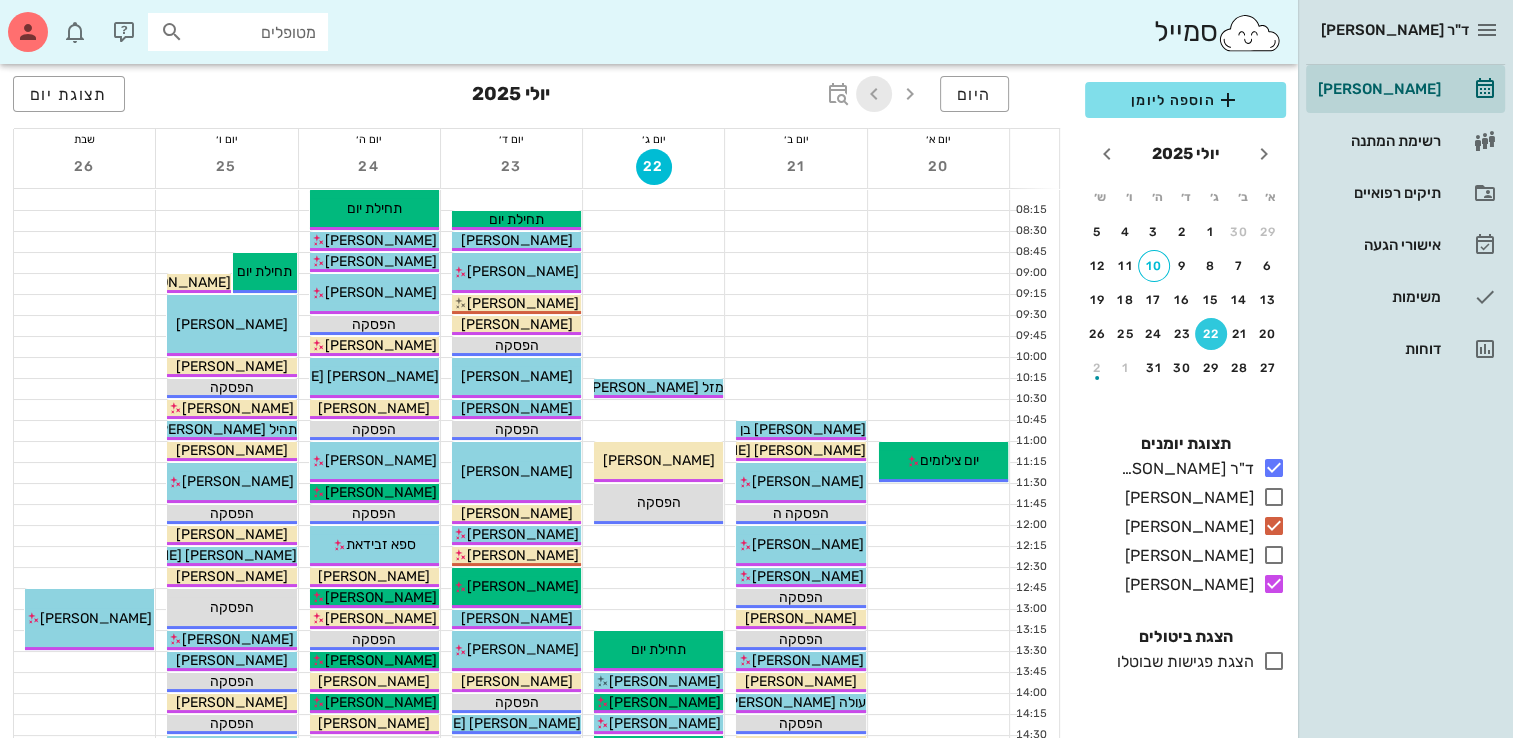 click at bounding box center (874, 94) 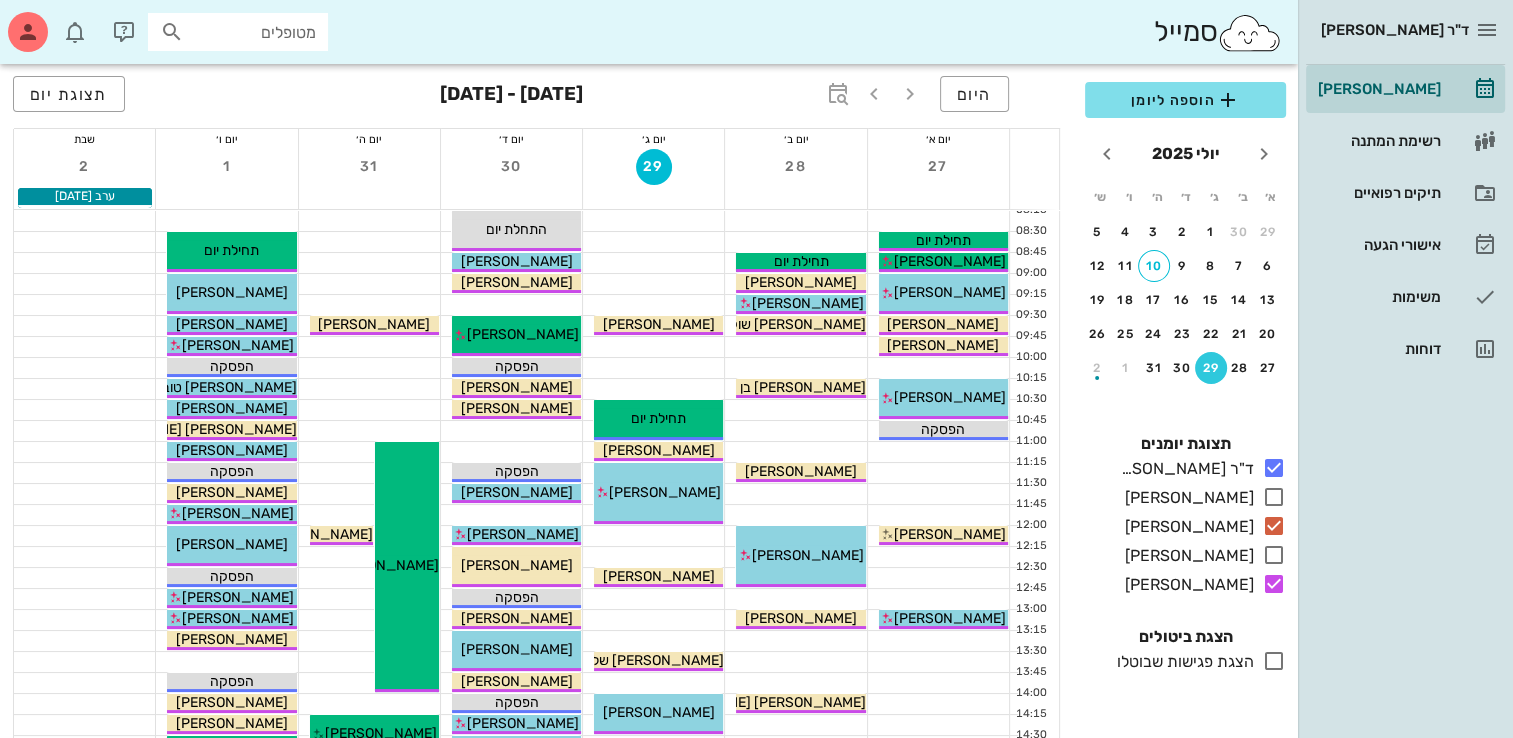 click at bounding box center [226, 662] 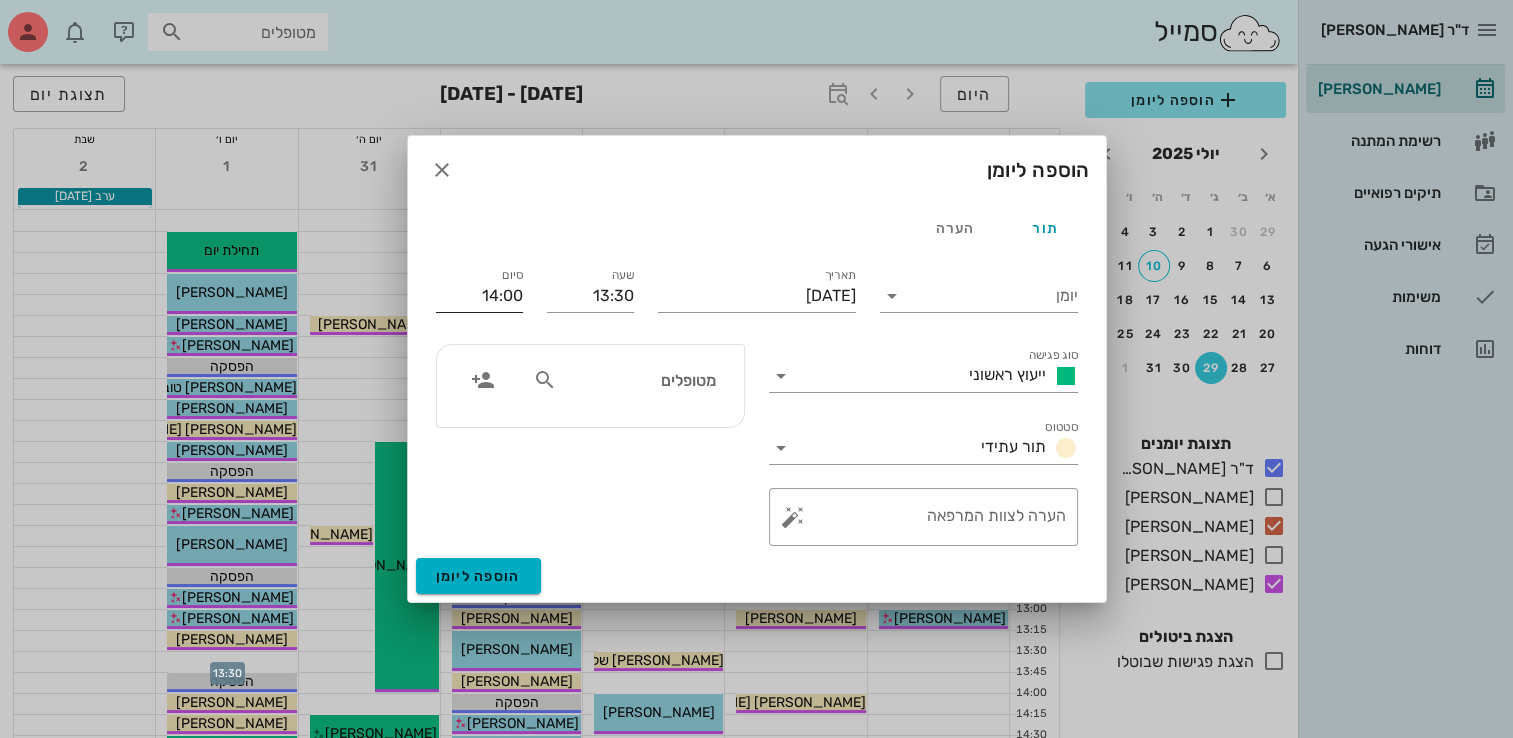 click on "14:00" at bounding box center [479, 296] 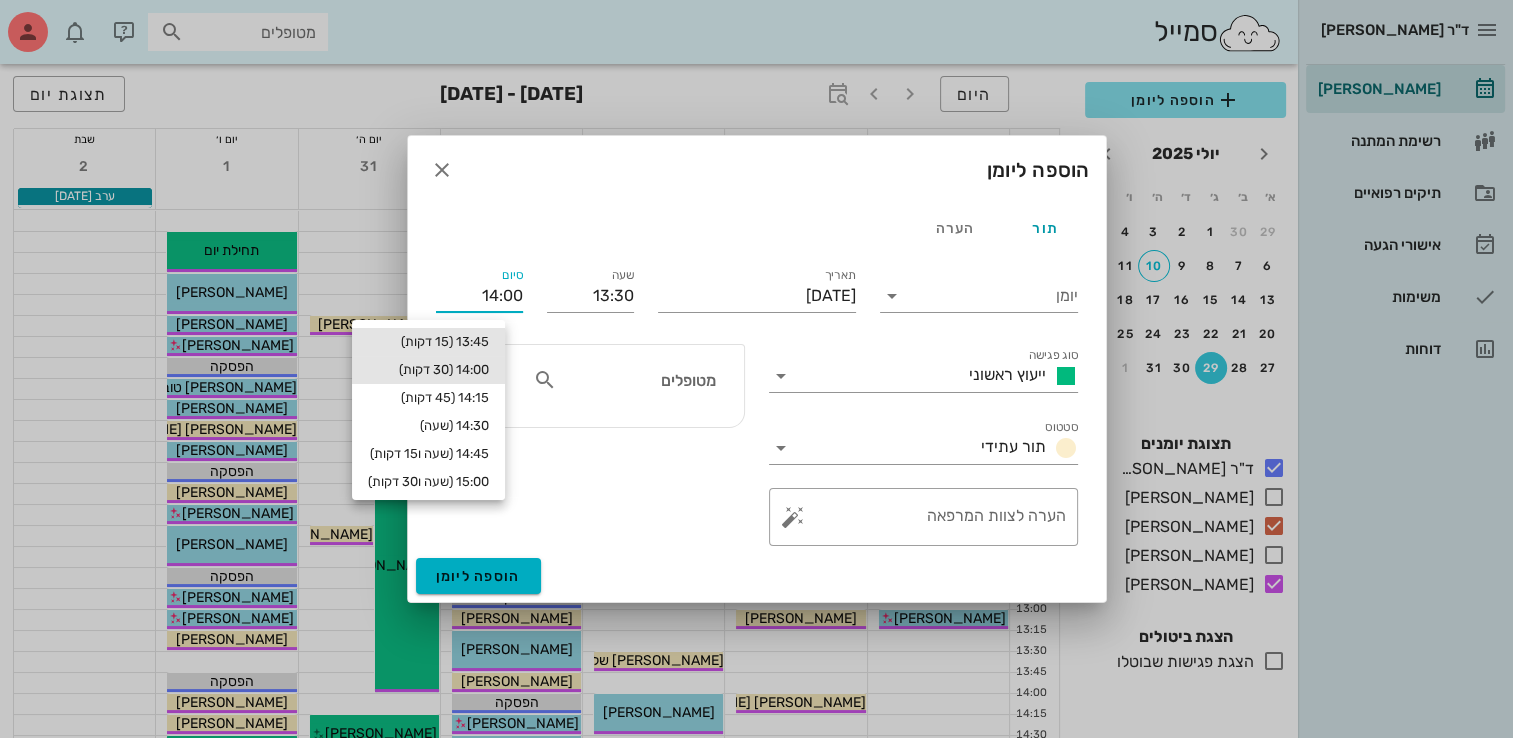 click on "13:45 (15 דקות)" at bounding box center (428, 342) 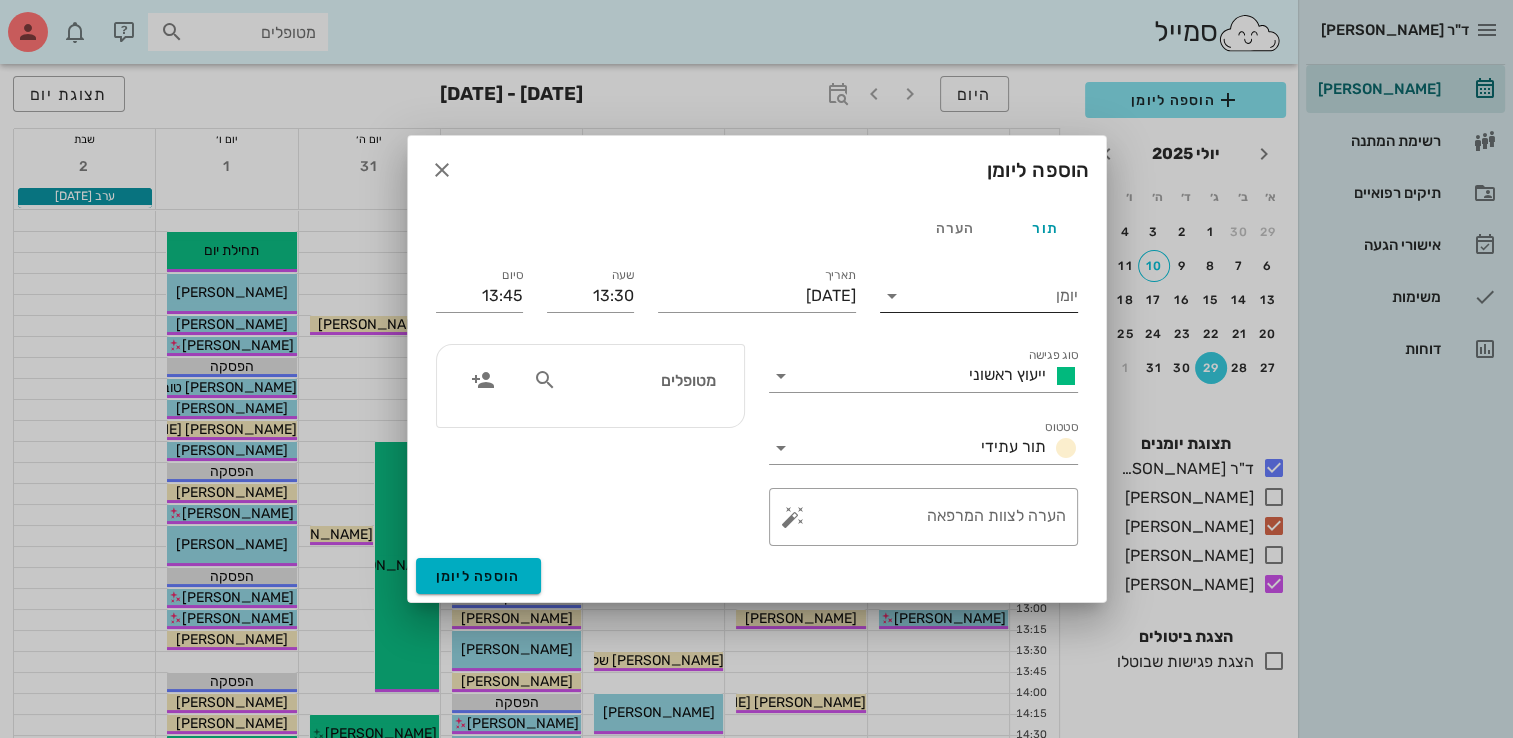click on "יומן" at bounding box center (993, 296) 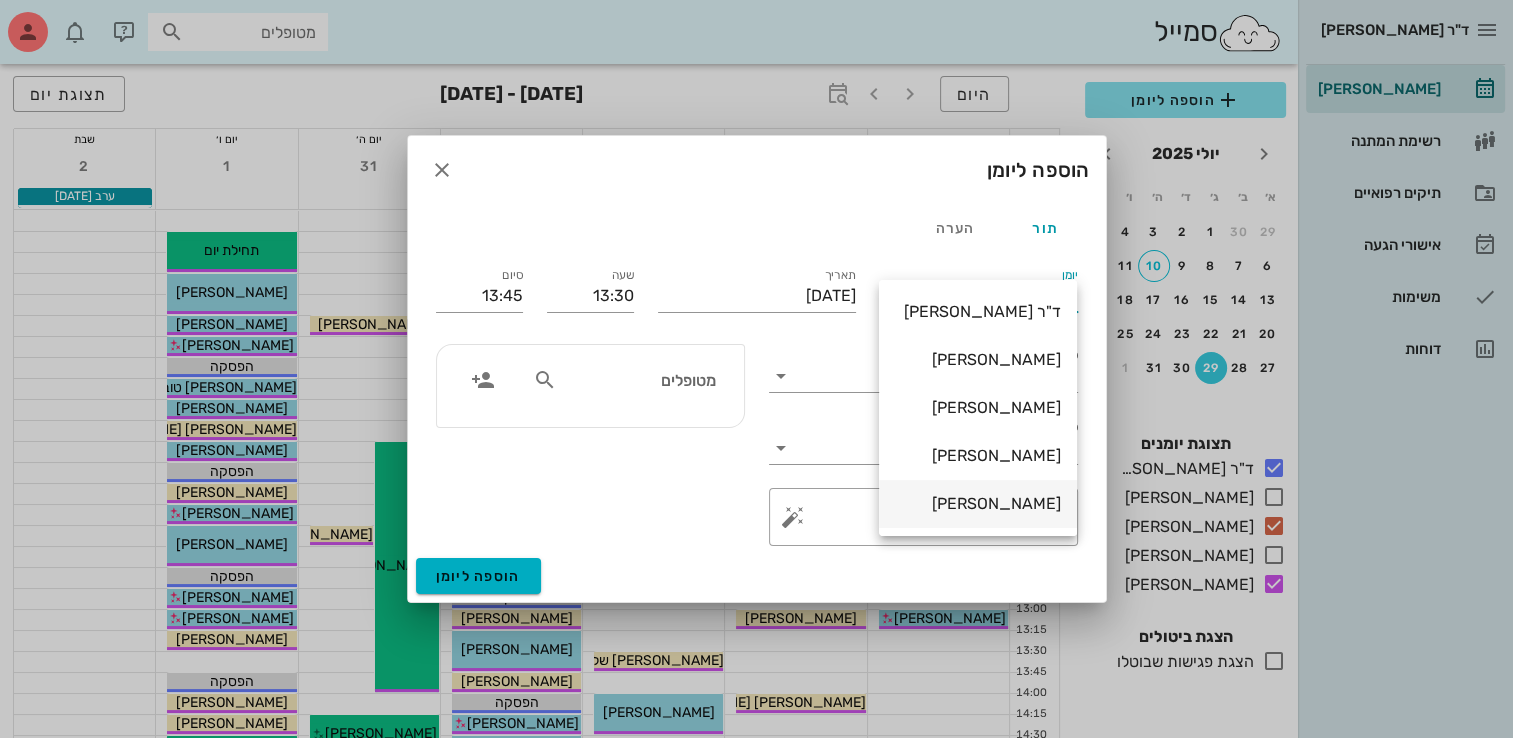 click on "[PERSON_NAME]" at bounding box center [978, 503] 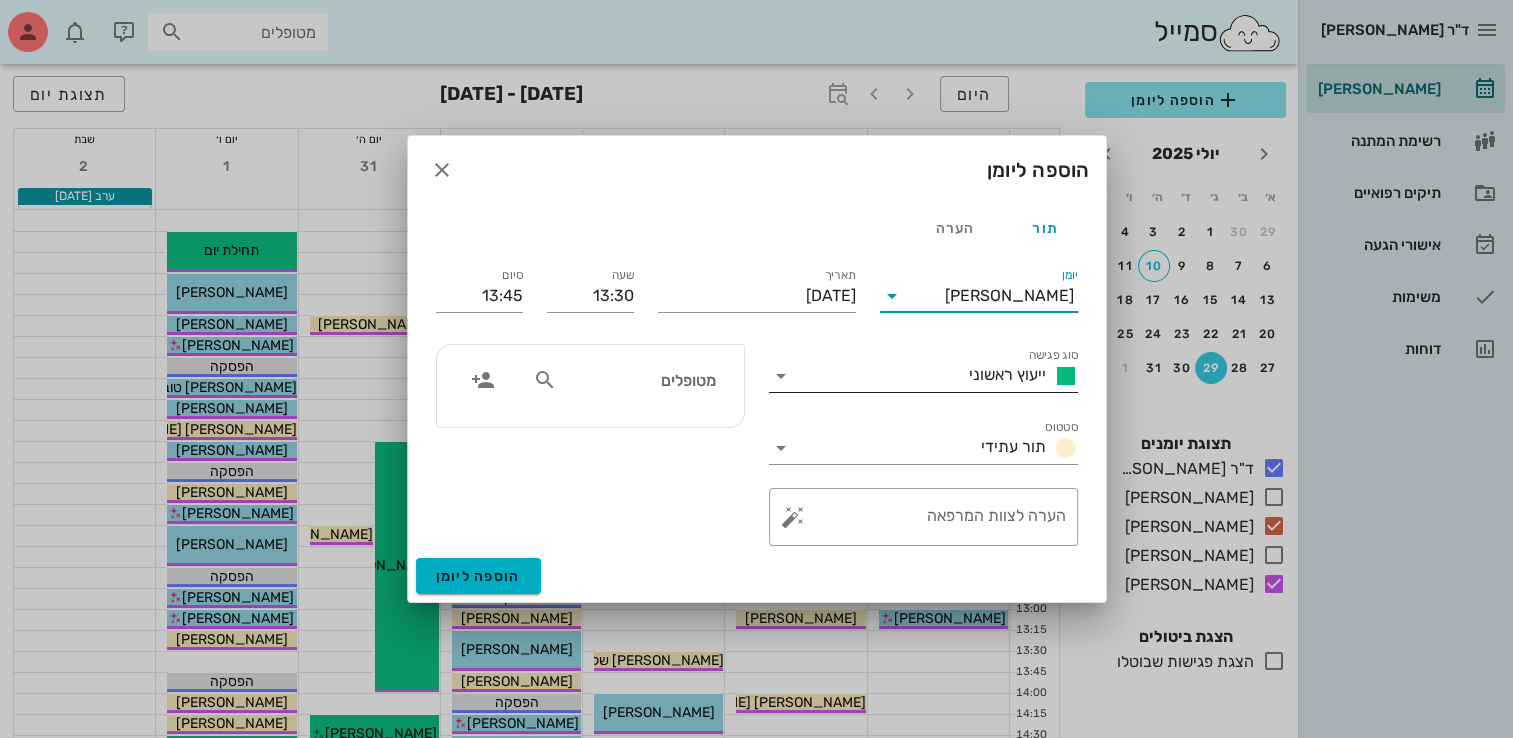 click on "ייעוץ ראשוני" at bounding box center (1007, 374) 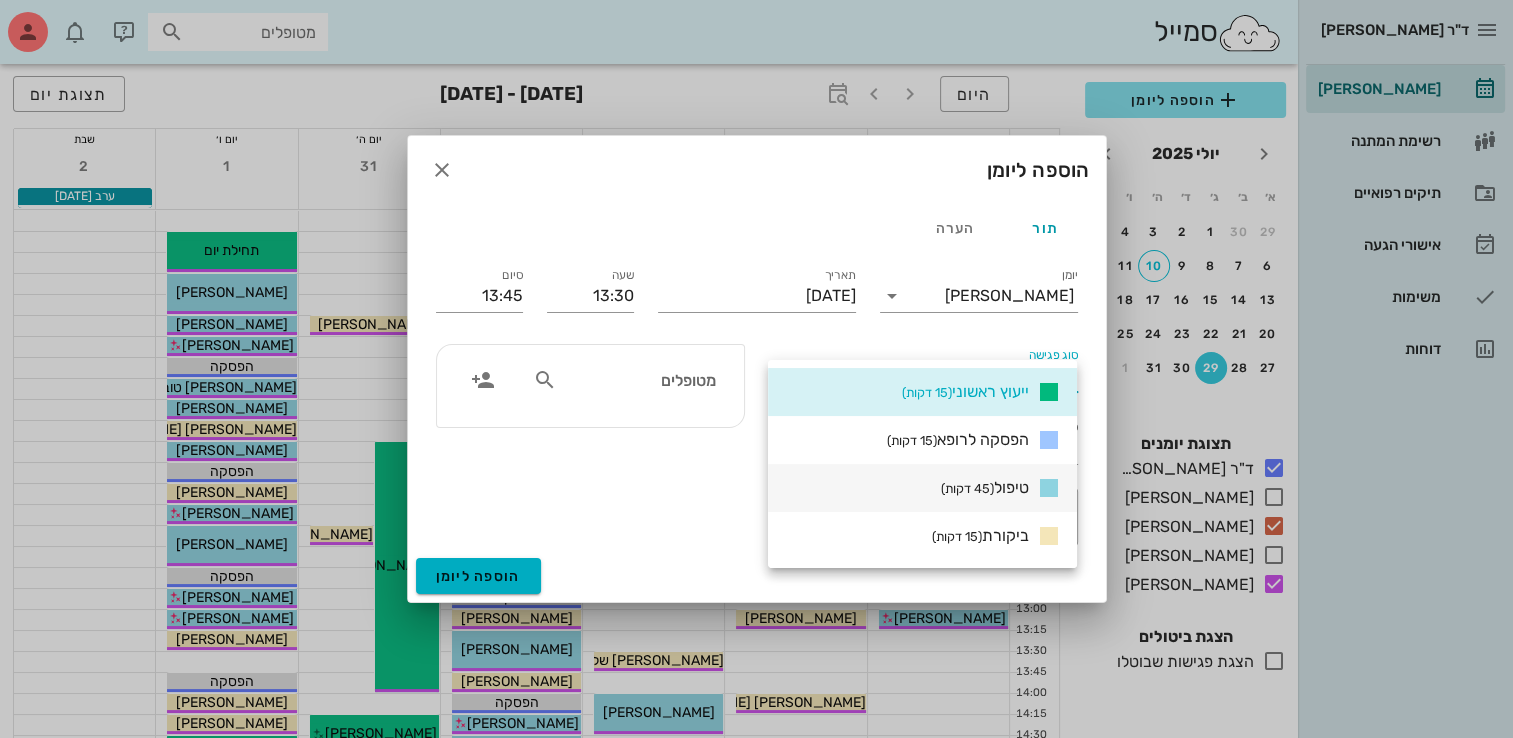 click on "(45 דקות)" at bounding box center [967, 488] 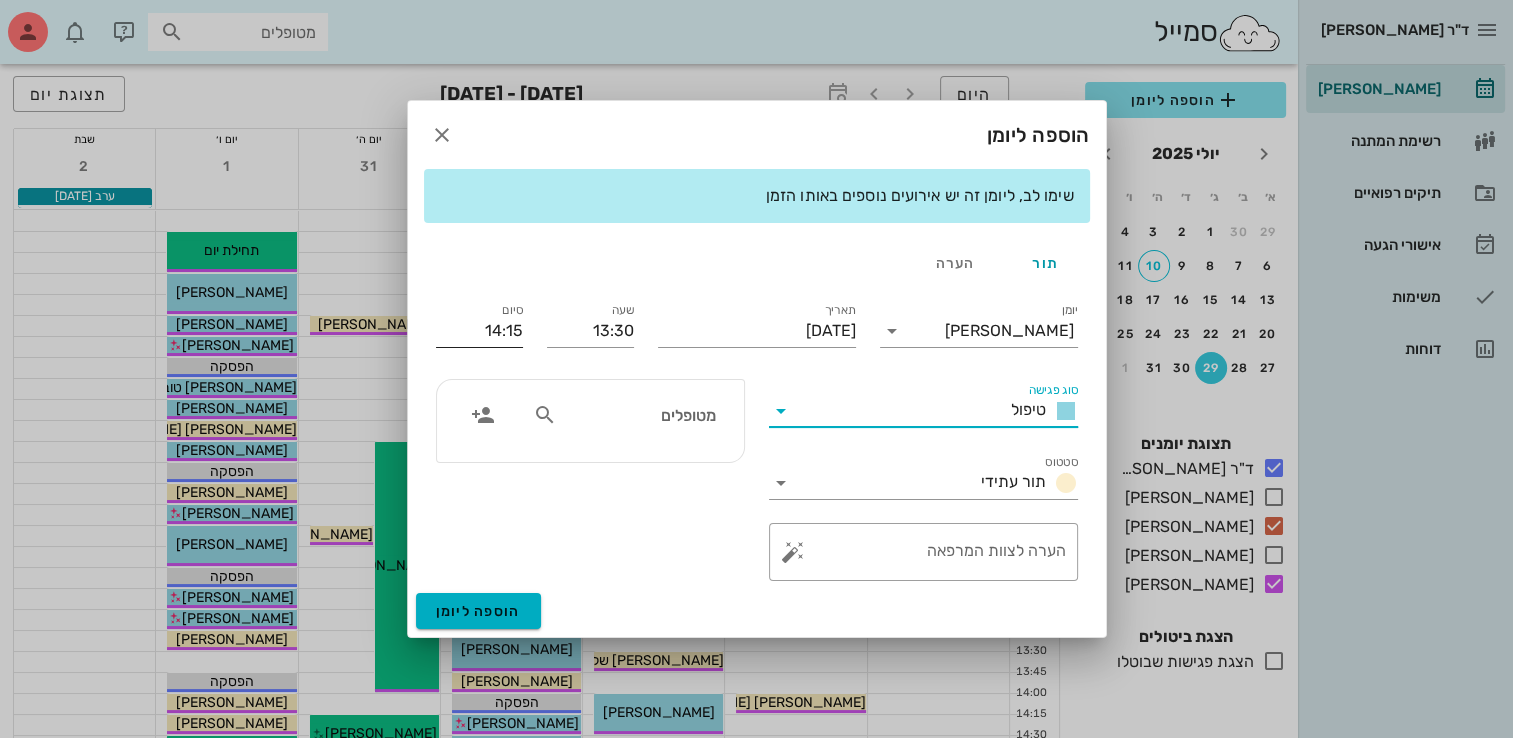 click on "סיום" at bounding box center (512, 310) 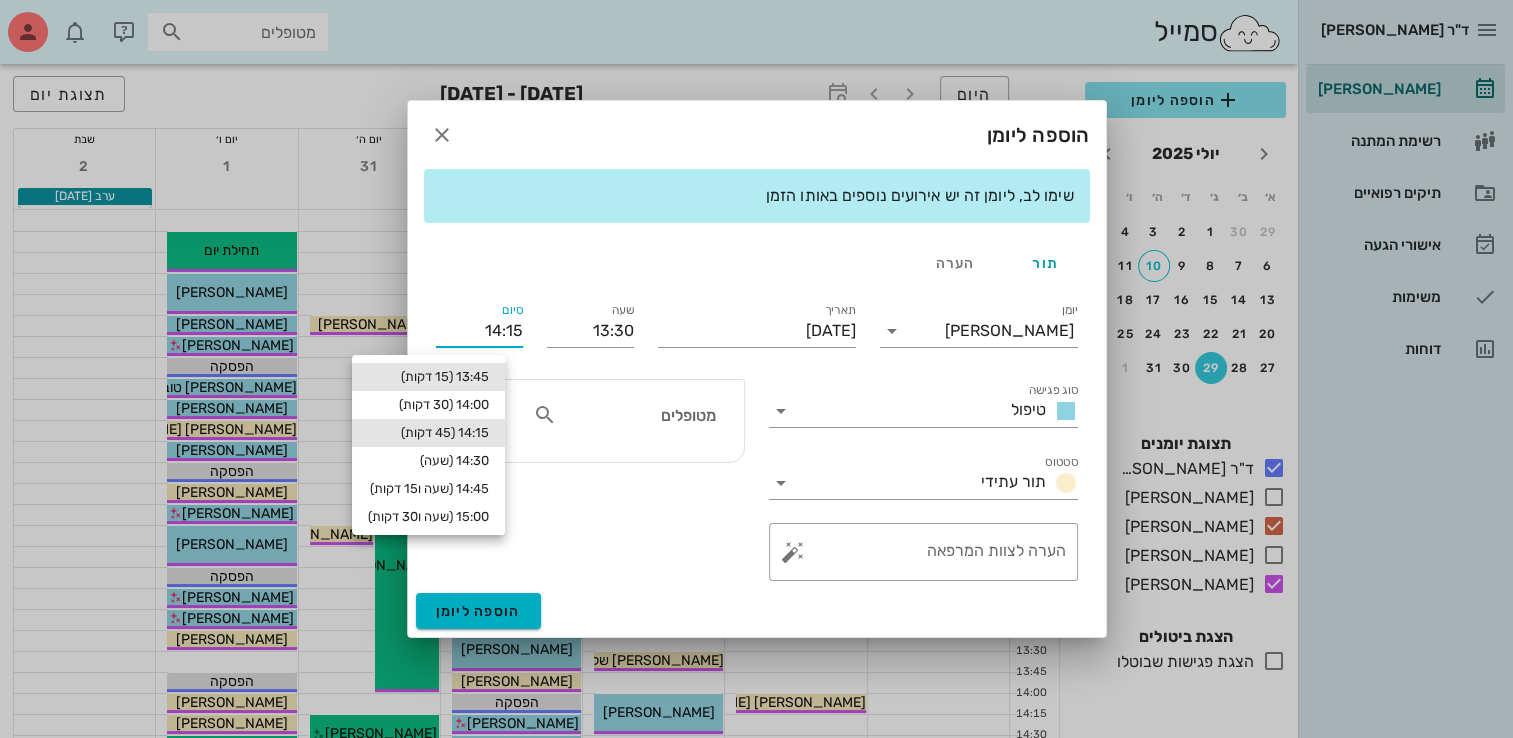 click on "13:45 (15 דקות)" at bounding box center (428, 377) 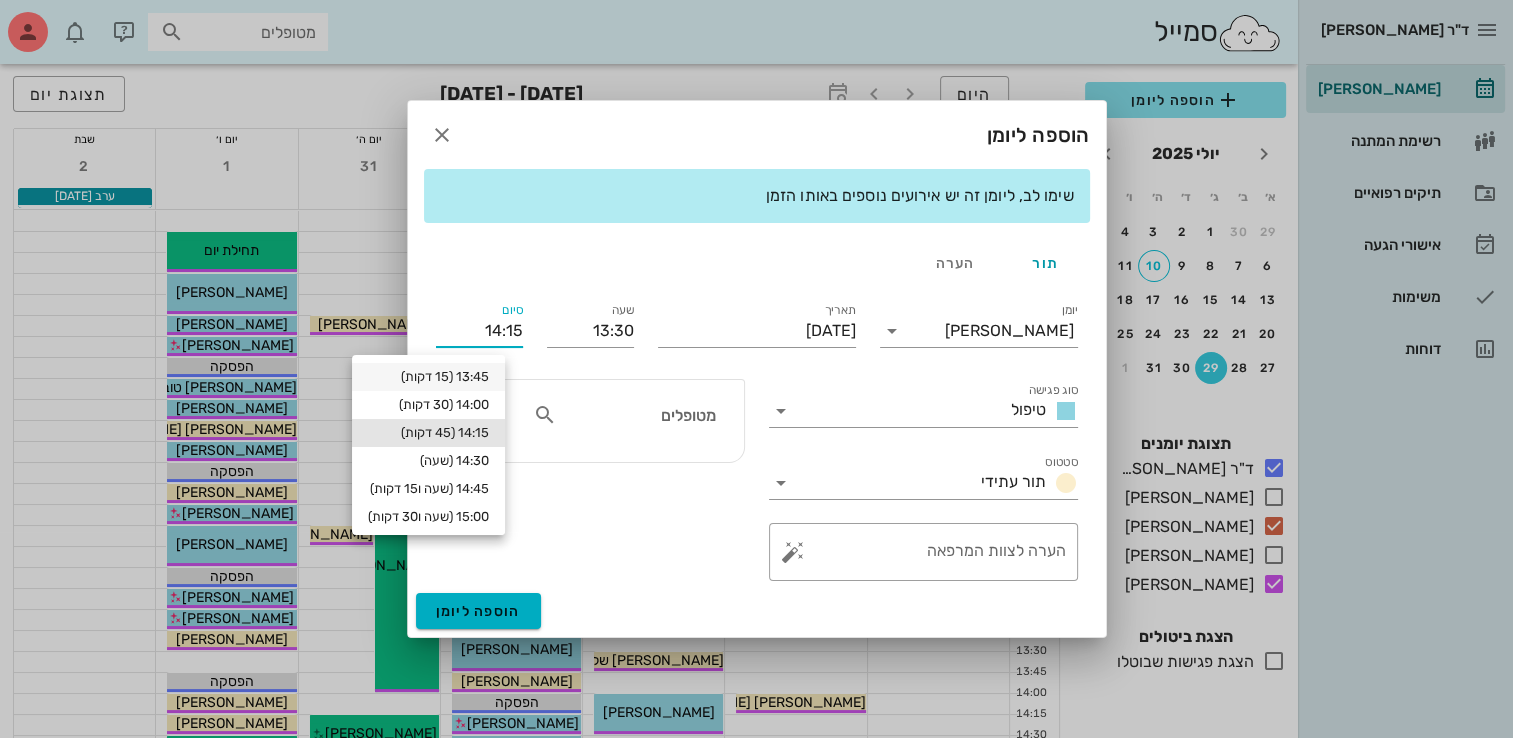 type on "13:45" 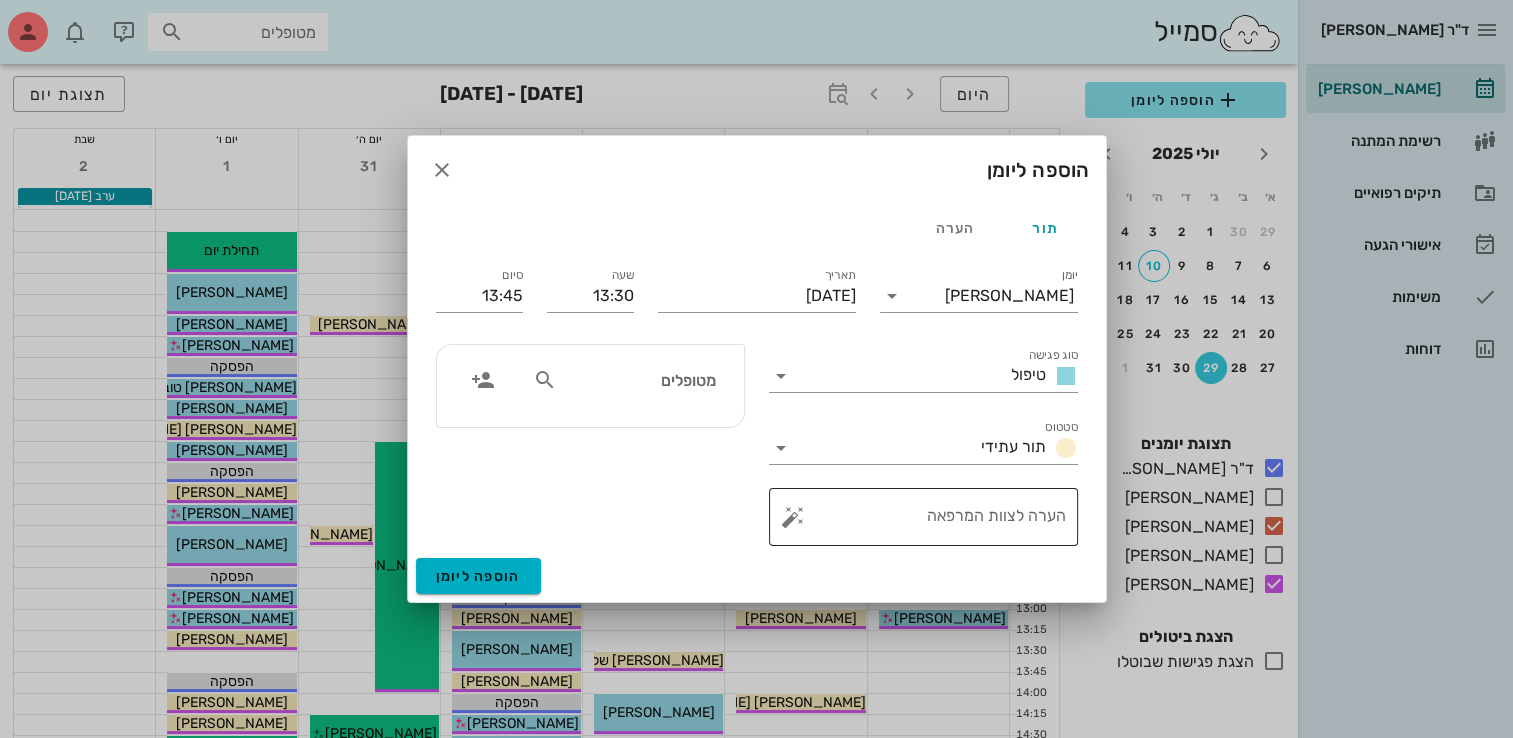 click on "הערה לצוות המרפאה" at bounding box center [931, 517] 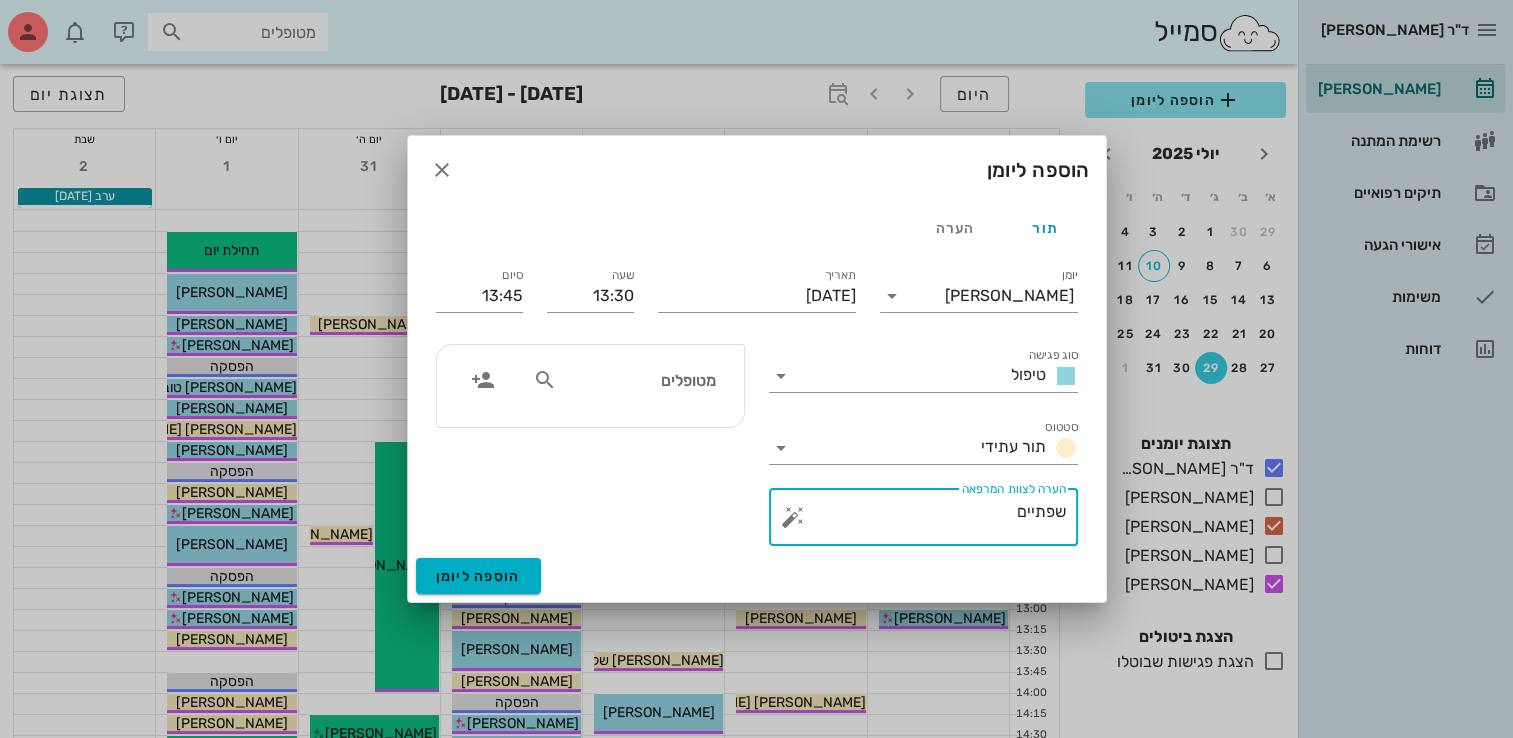 type on "שפתיים" 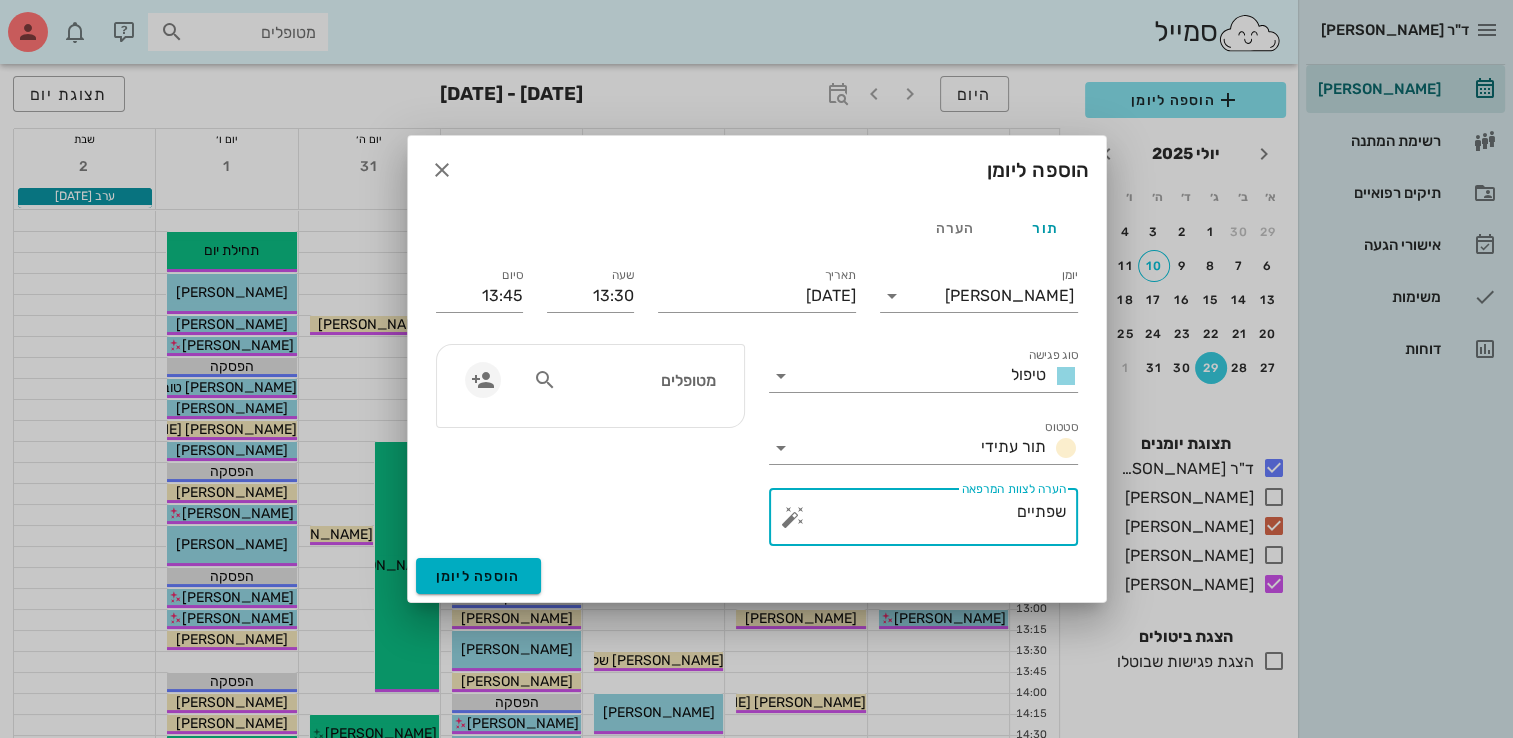 click at bounding box center (483, 380) 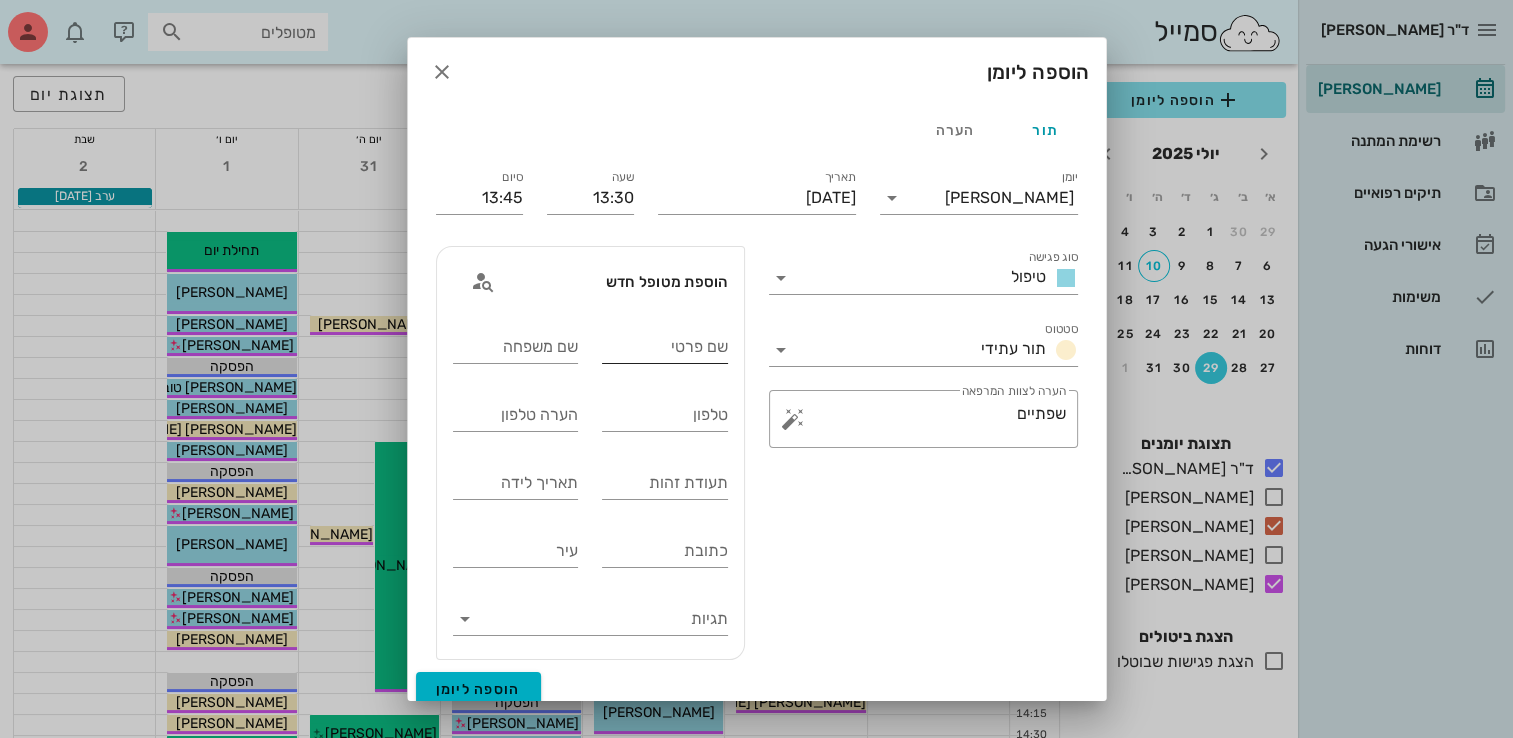 click on "שם פרטי" at bounding box center (665, 347) 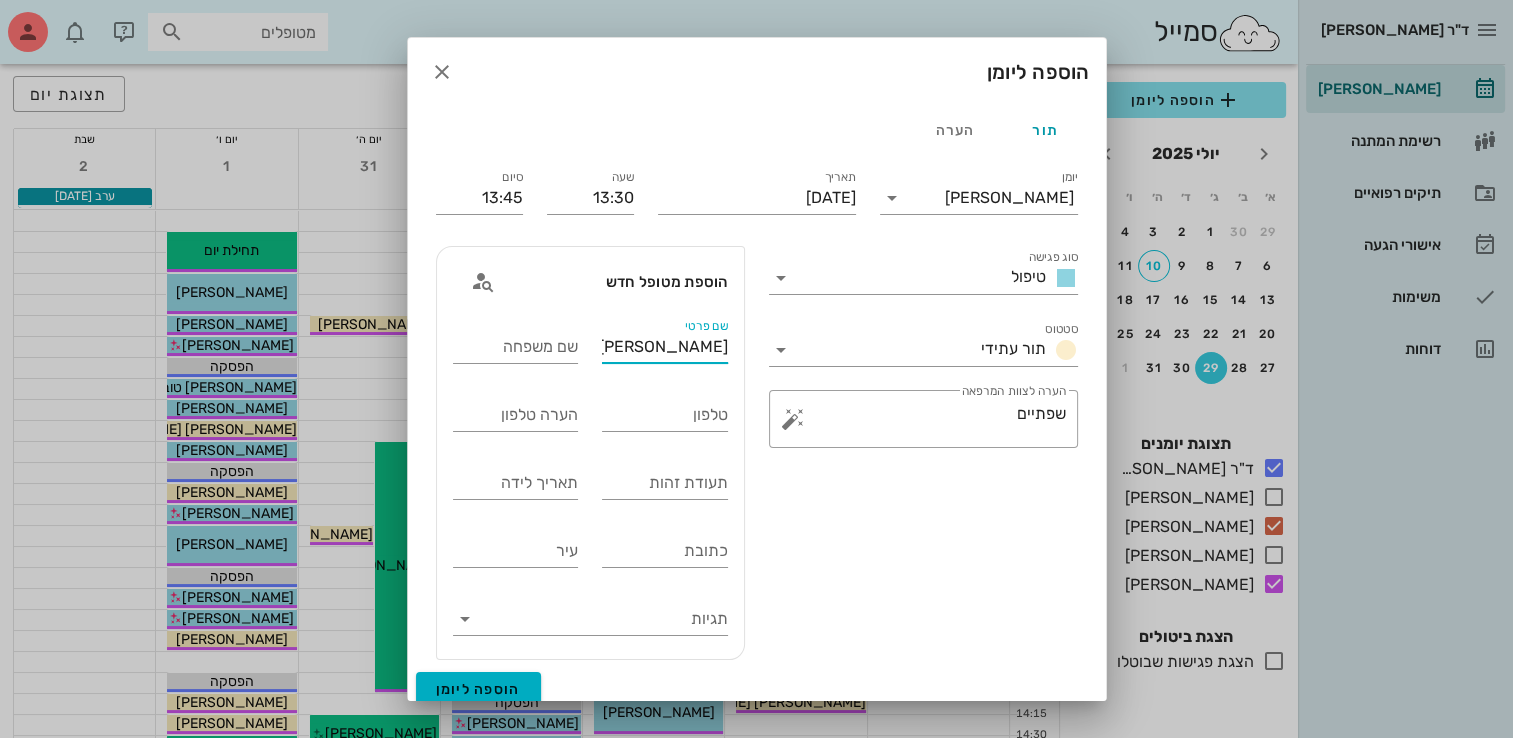 type on "[PERSON_NAME]" 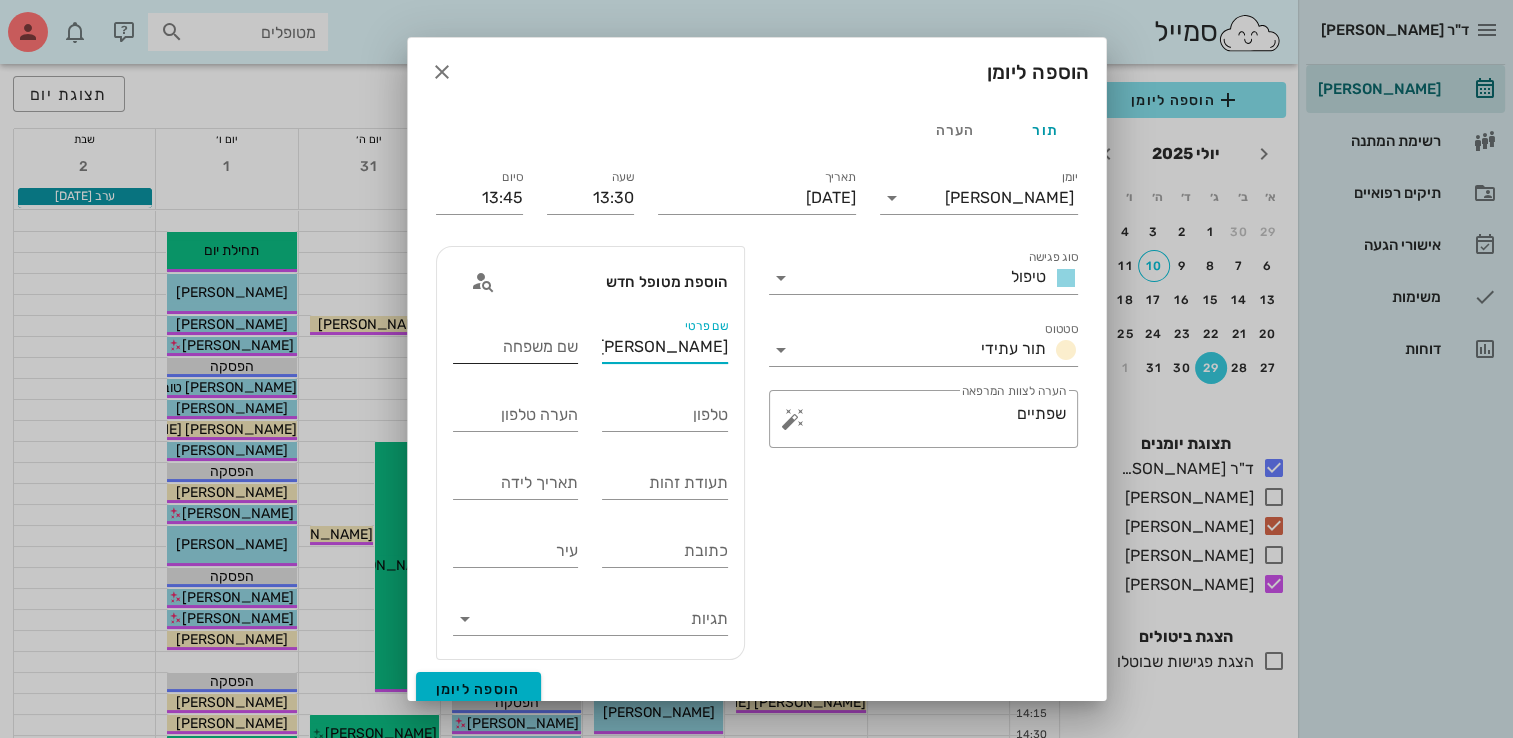 click on "שם משפחה" at bounding box center (516, 347) 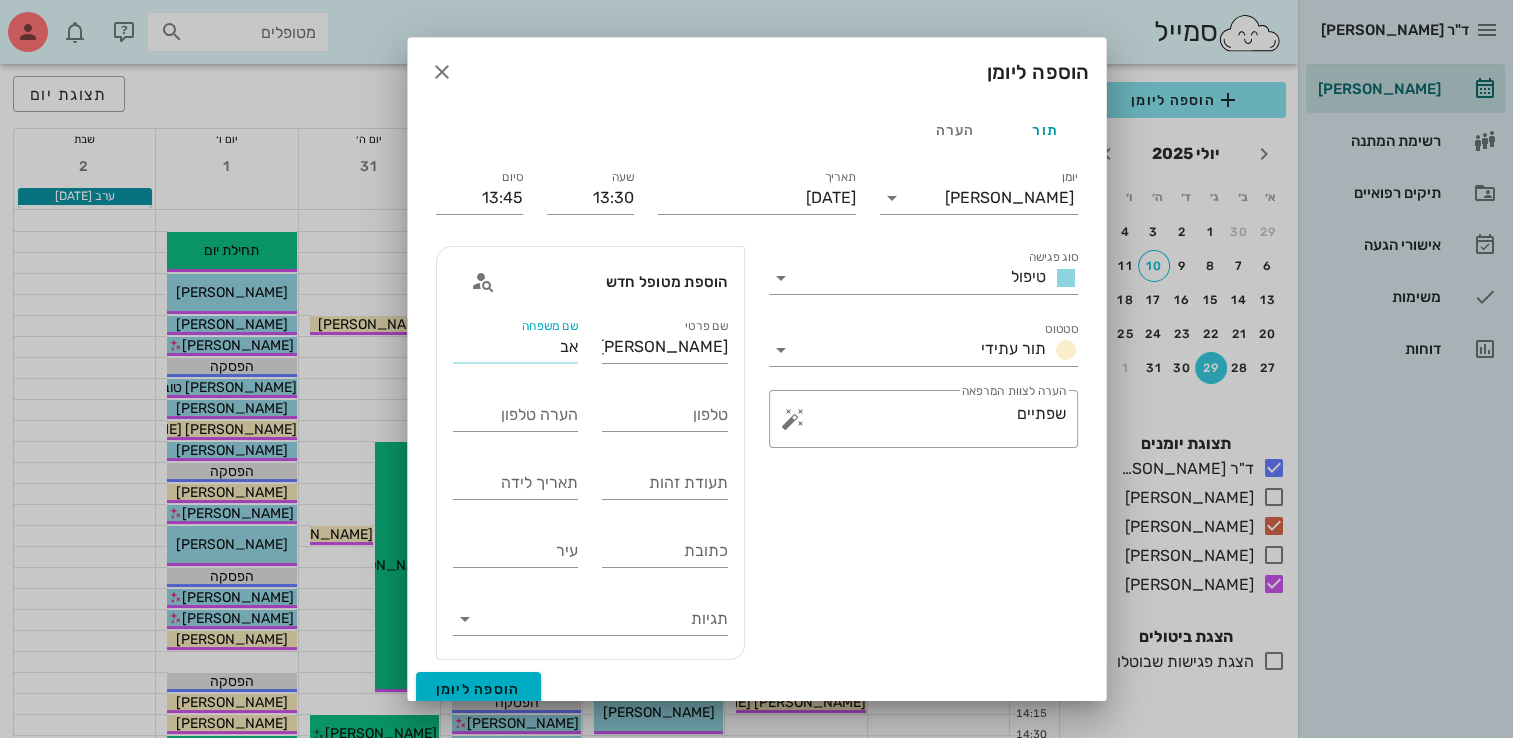 type on "א" 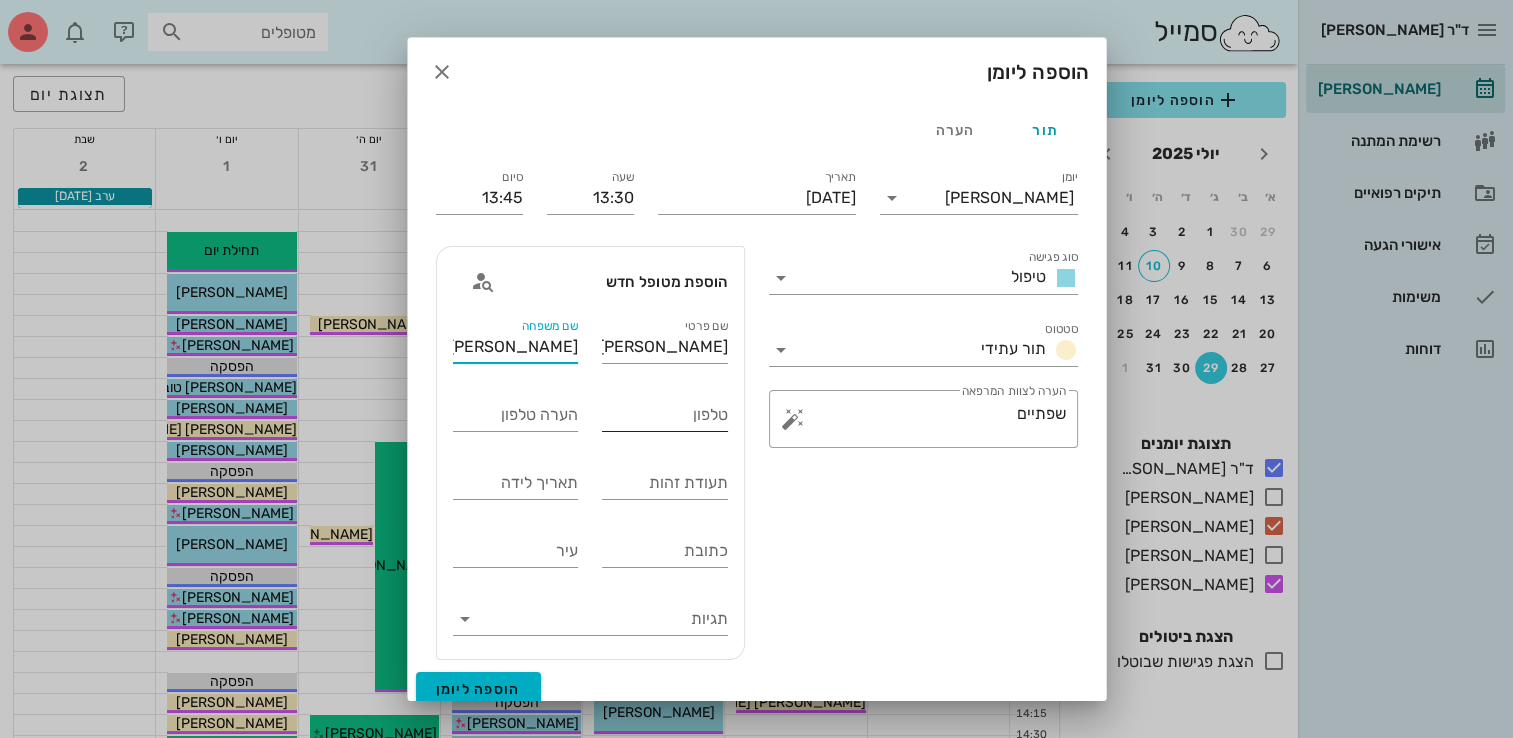 type on "[PERSON_NAME]" 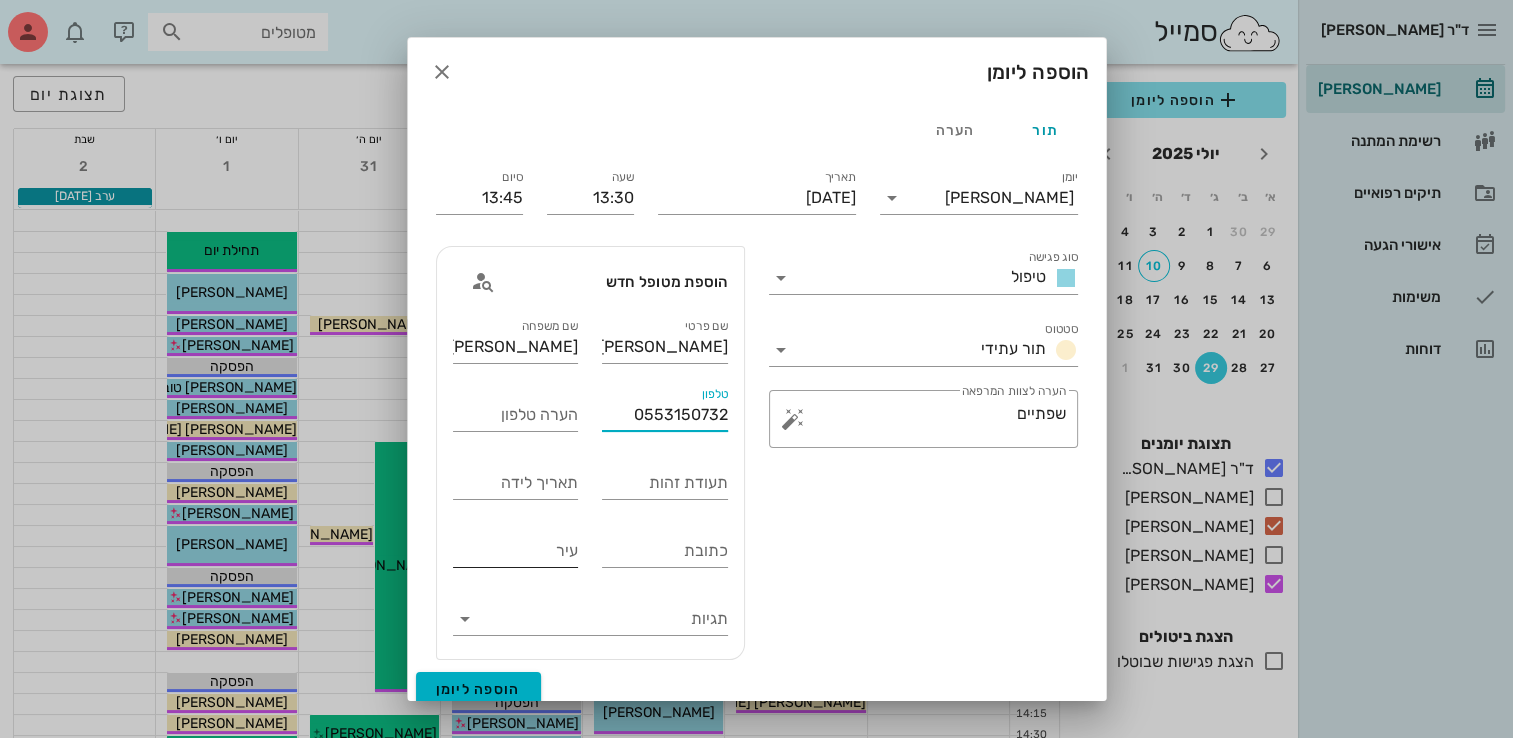 type on "0553150732" 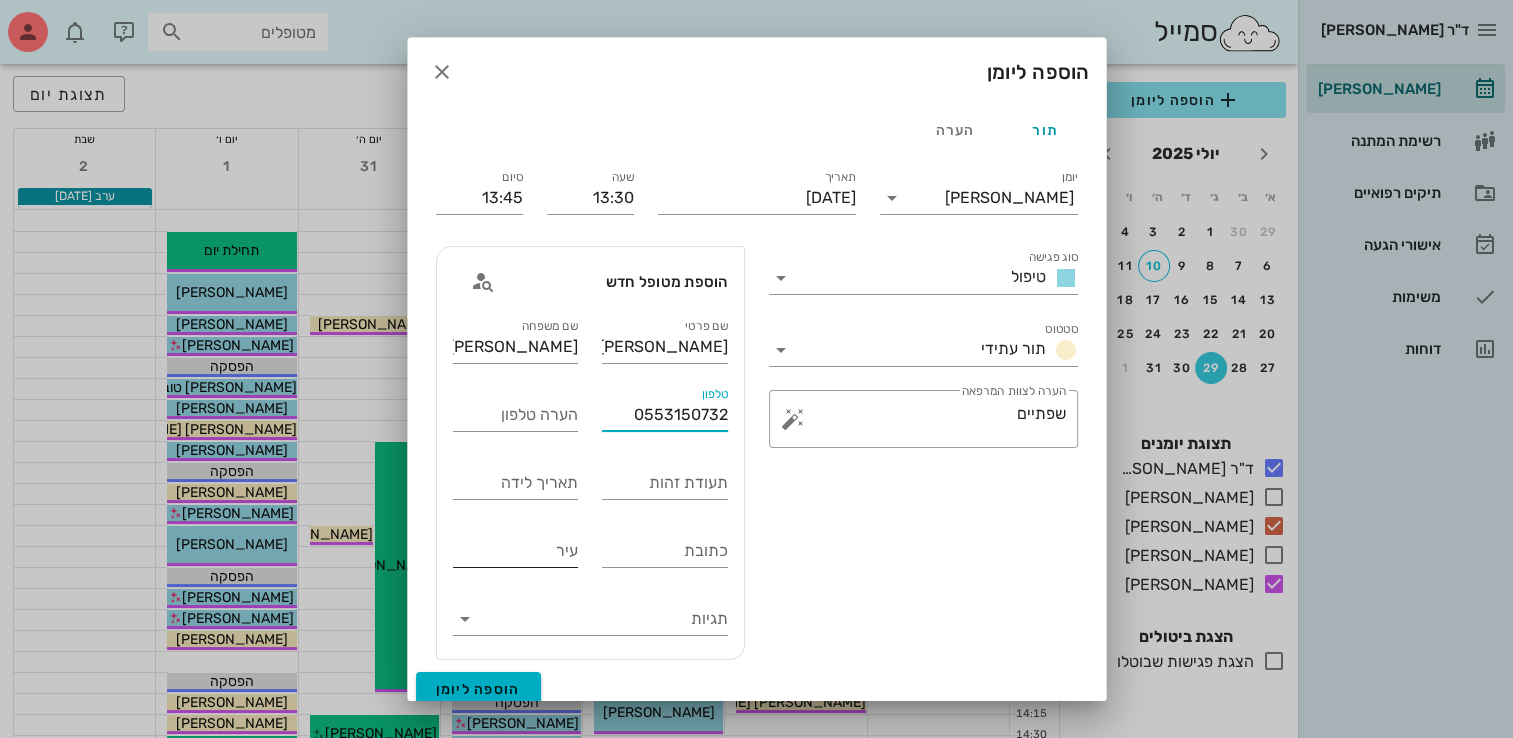 click on "עיר" at bounding box center [516, 551] 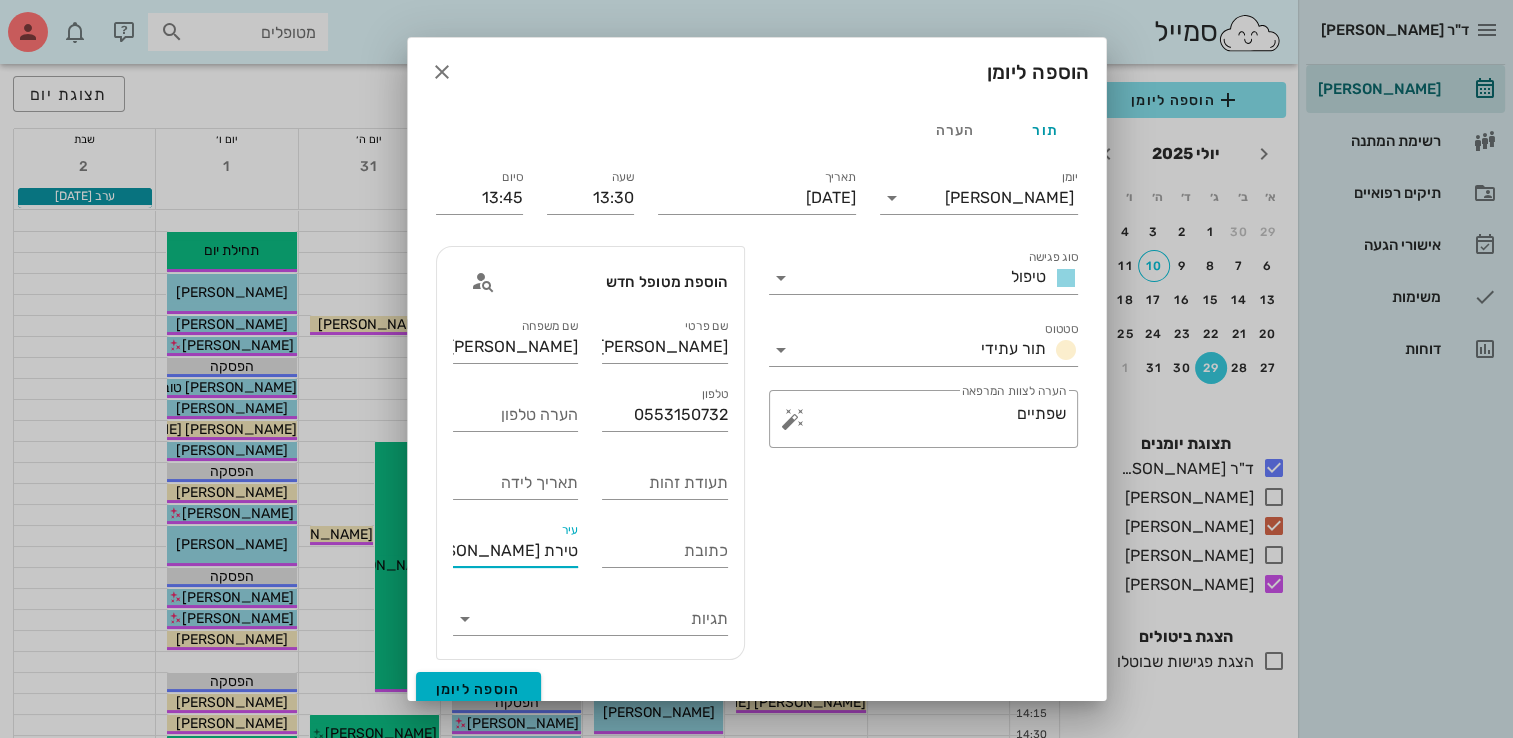type on "טירת [PERSON_NAME]" 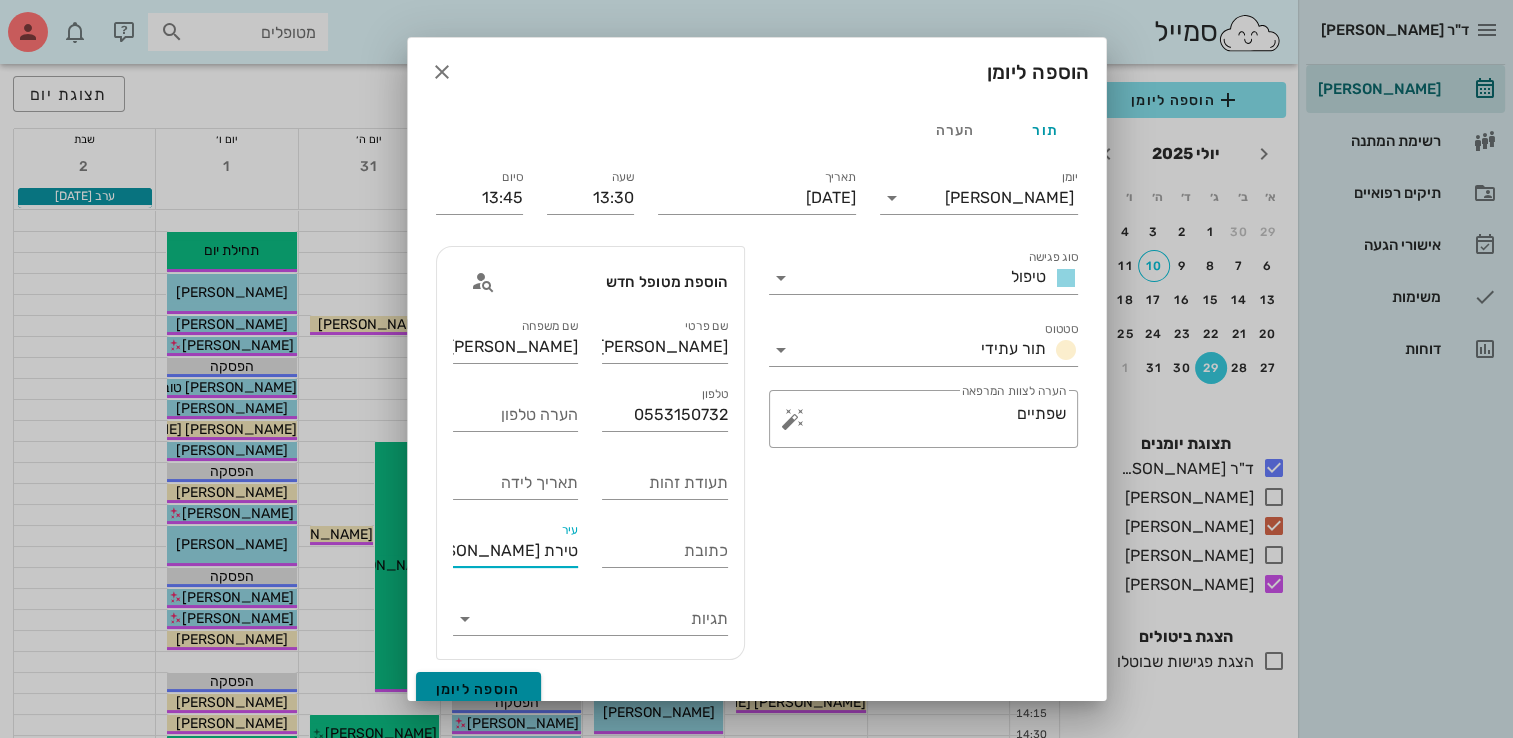 click on "הוספה ליומן" at bounding box center [478, 690] 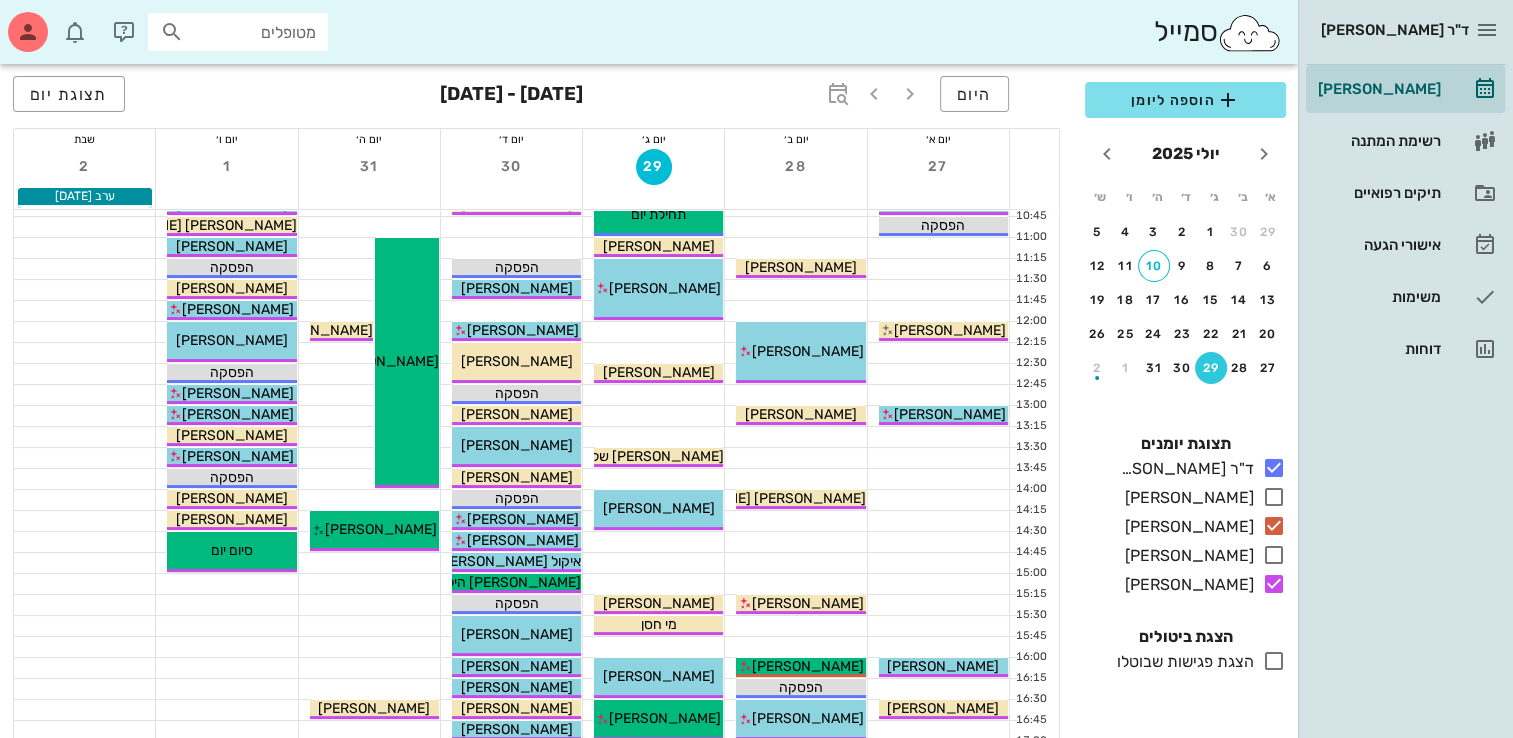 scroll, scrollTop: 204, scrollLeft: 0, axis: vertical 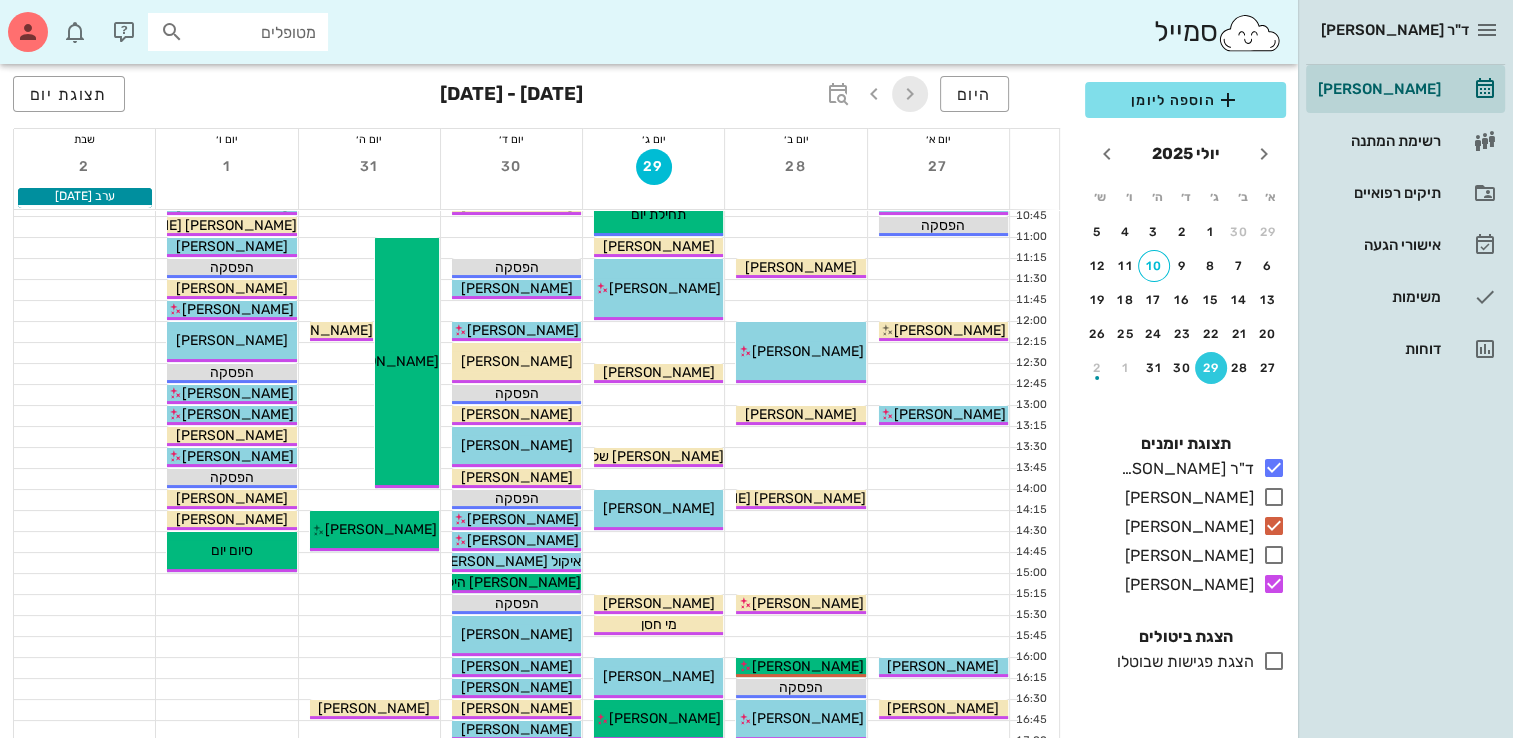 click at bounding box center (910, 94) 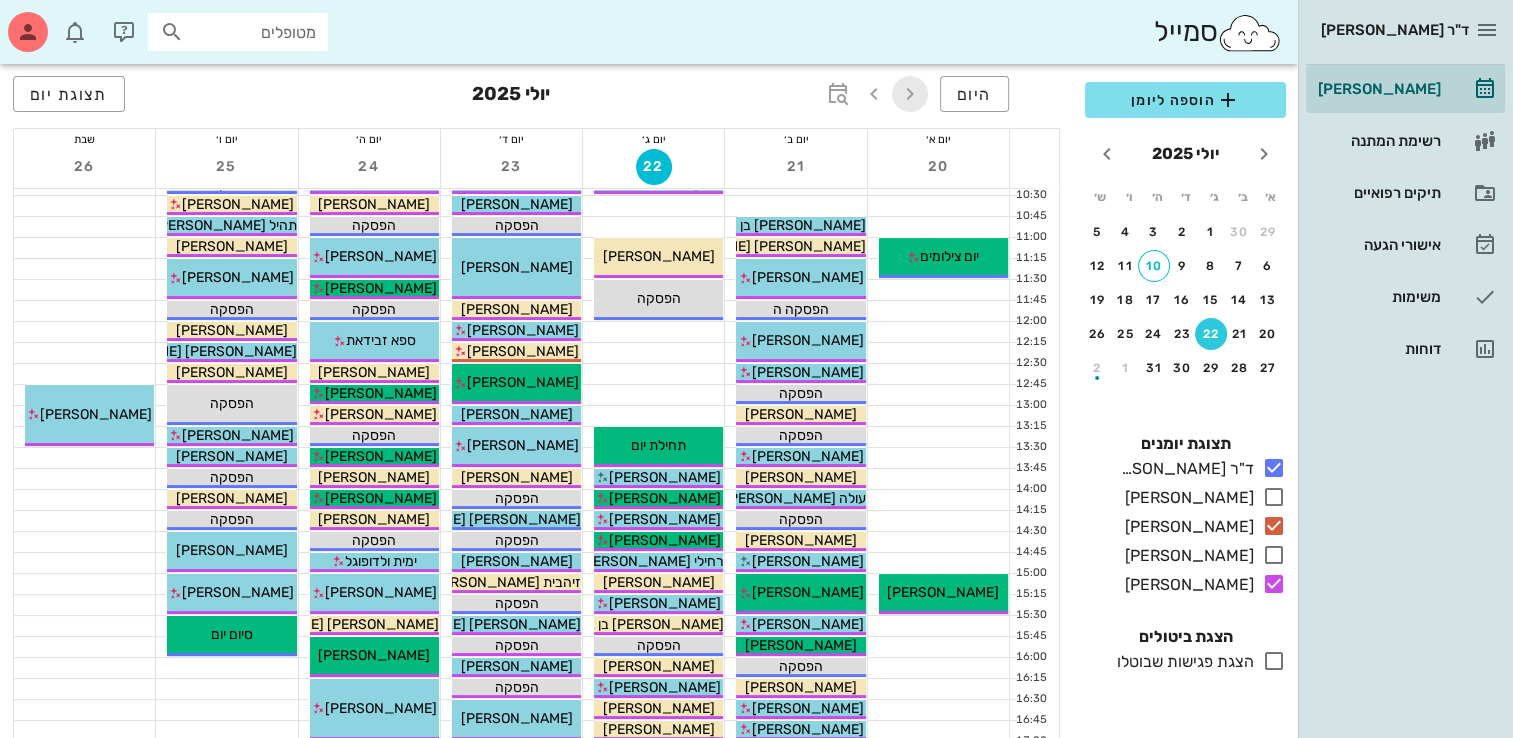 click at bounding box center (910, 94) 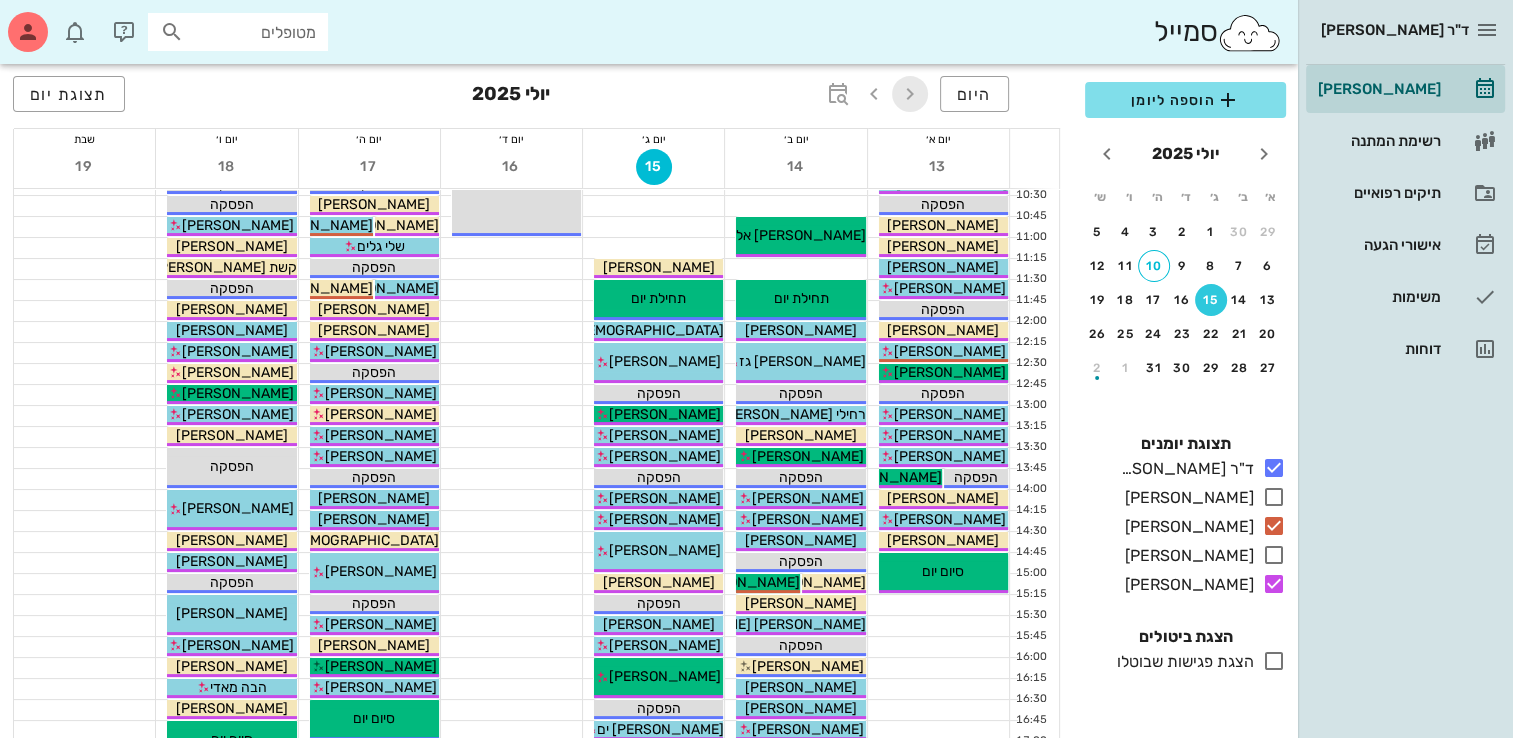click at bounding box center [910, 94] 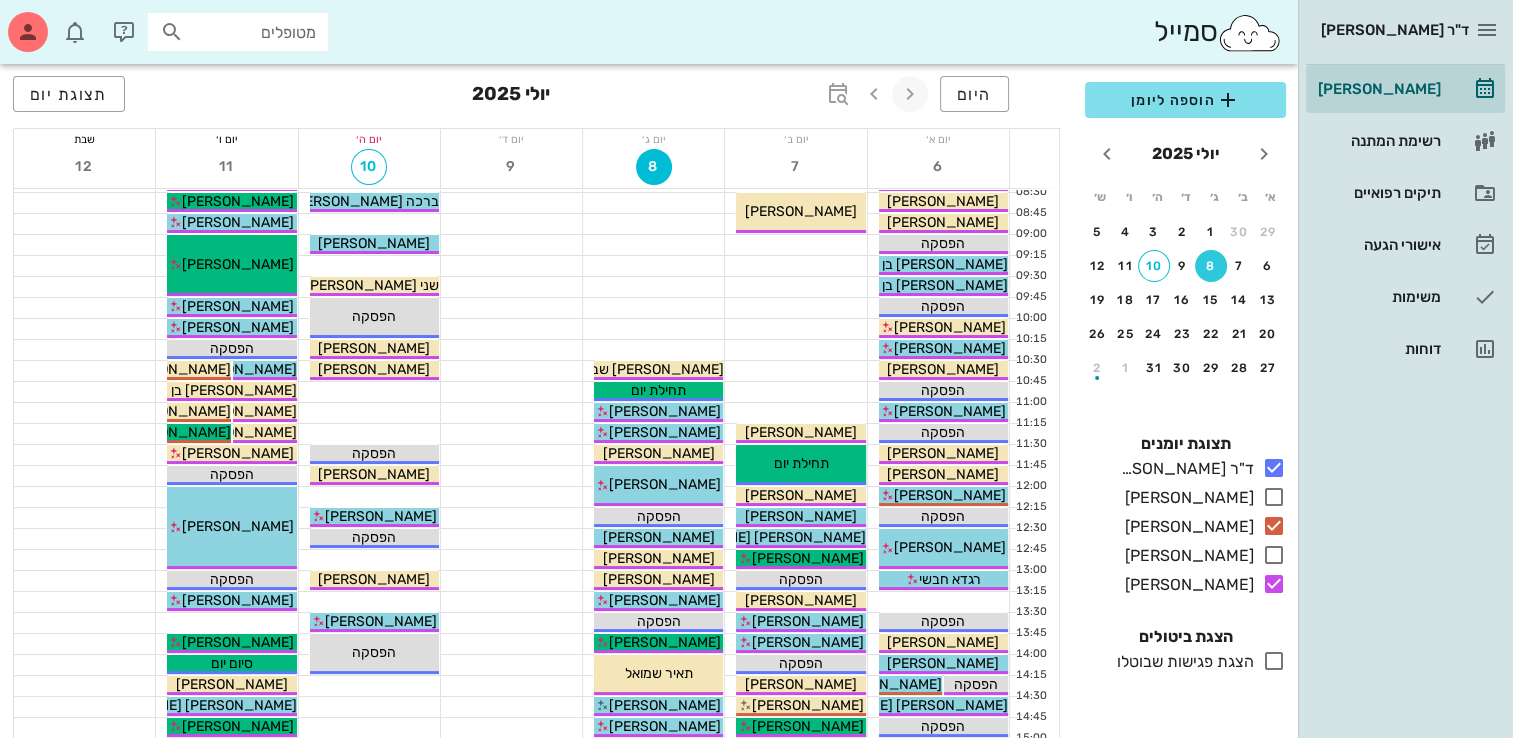 scroll, scrollTop: 33, scrollLeft: 0, axis: vertical 